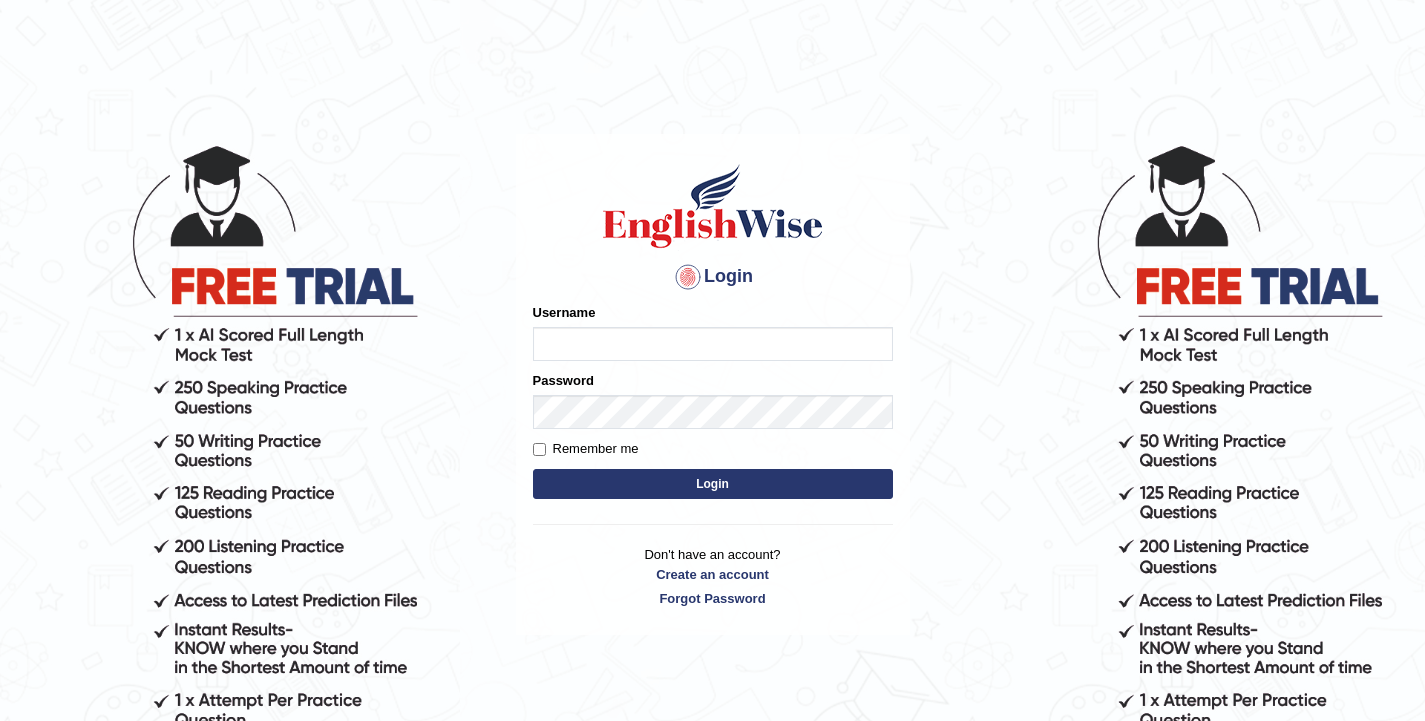 scroll, scrollTop: 0, scrollLeft: 0, axis: both 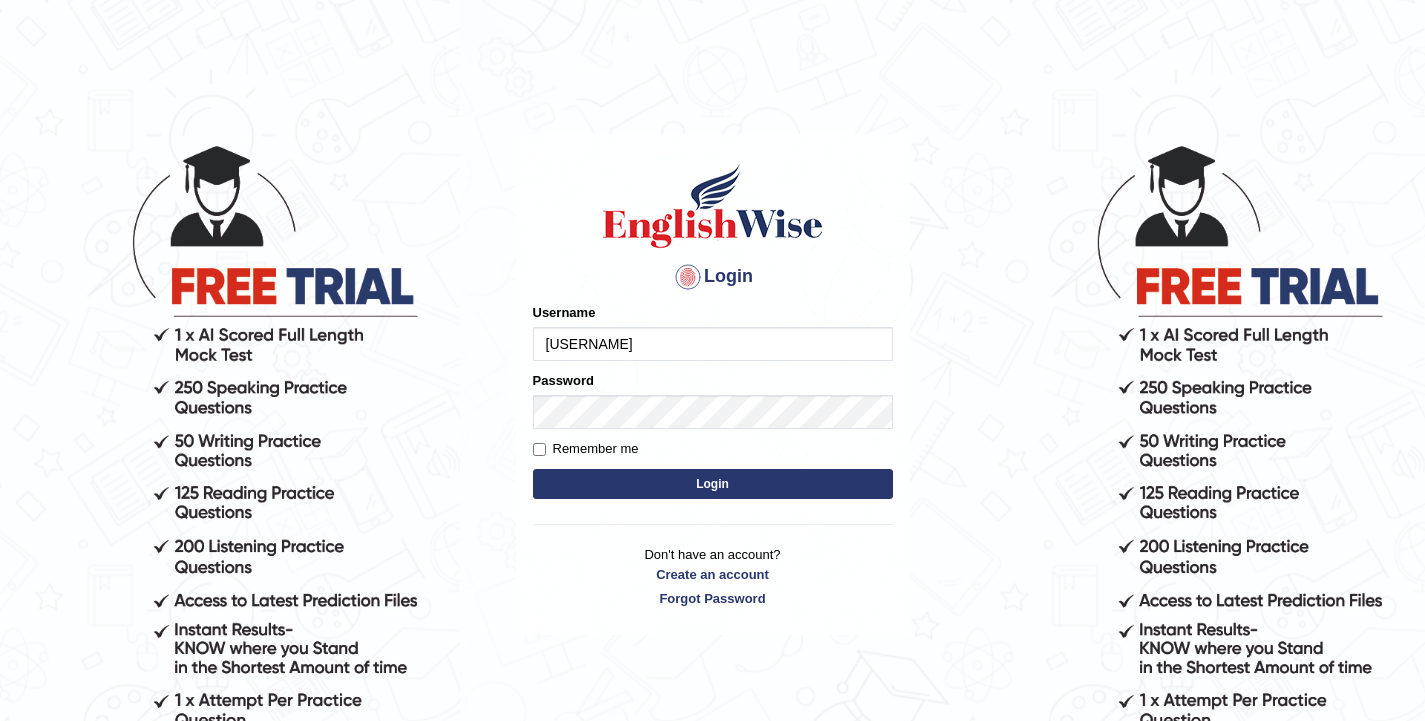 type on "taghreed_parramatta" 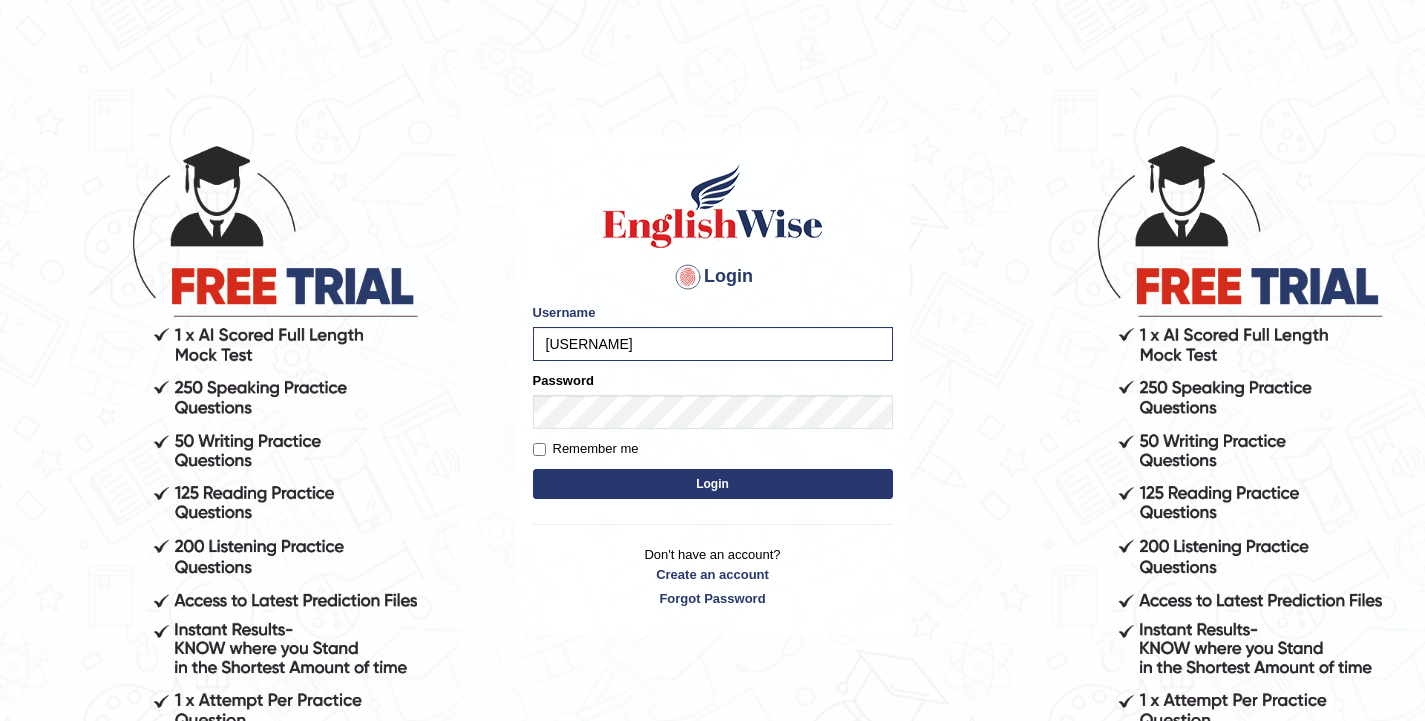 click on "Login" at bounding box center [713, 484] 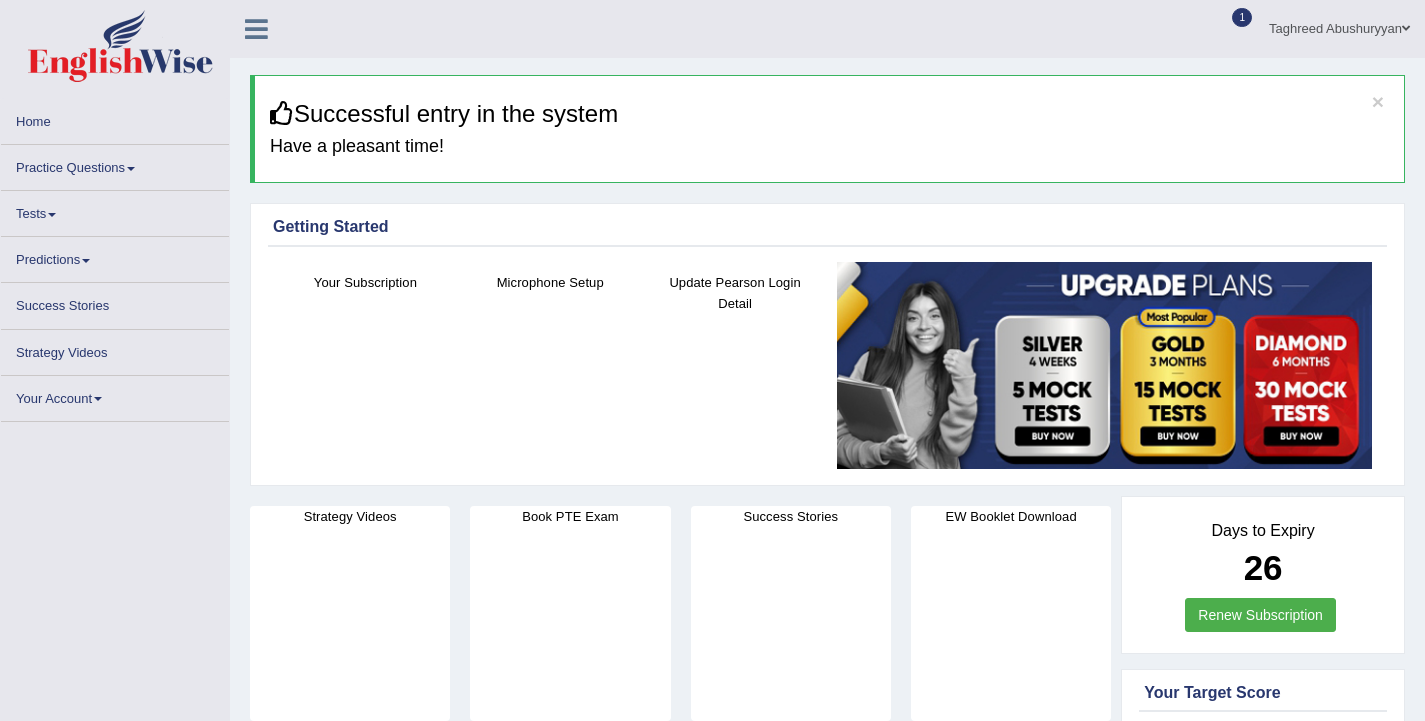 scroll, scrollTop: 0, scrollLeft: 0, axis: both 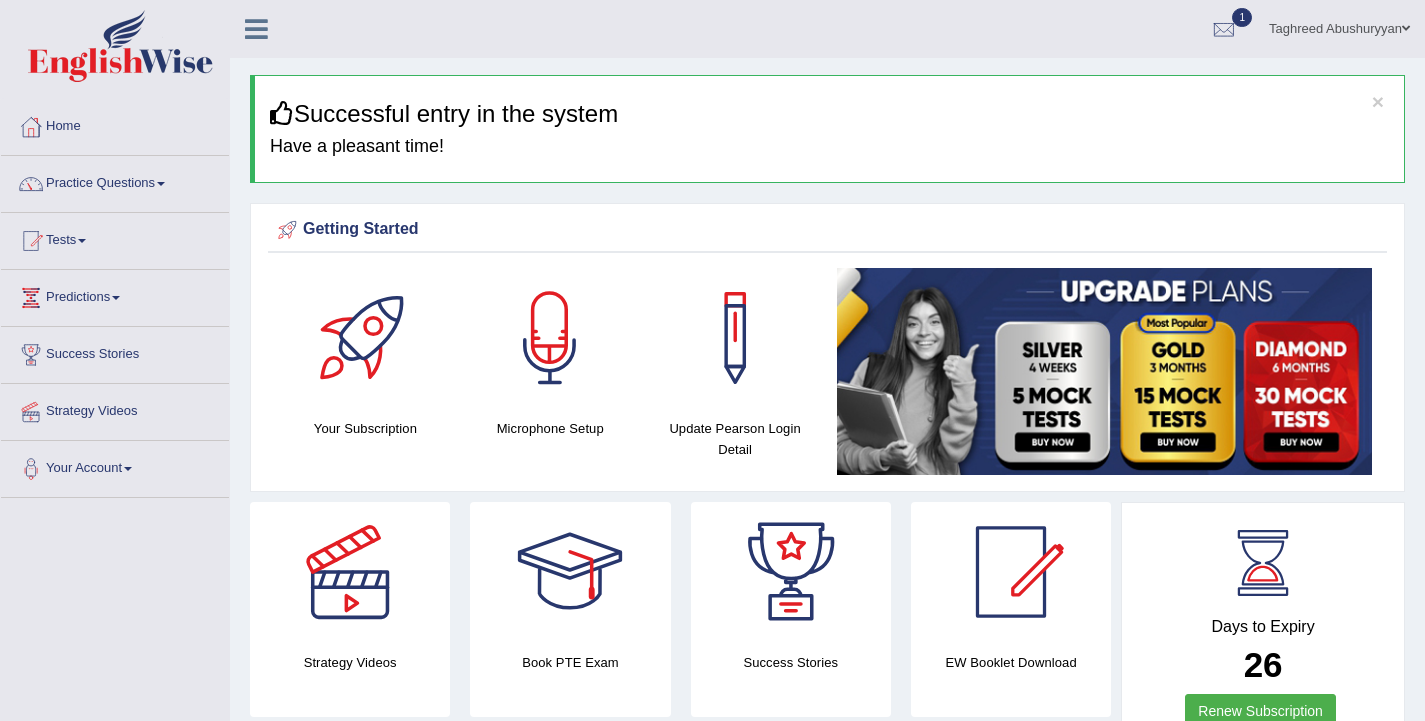 click on "Practice Questions" at bounding box center [115, 181] 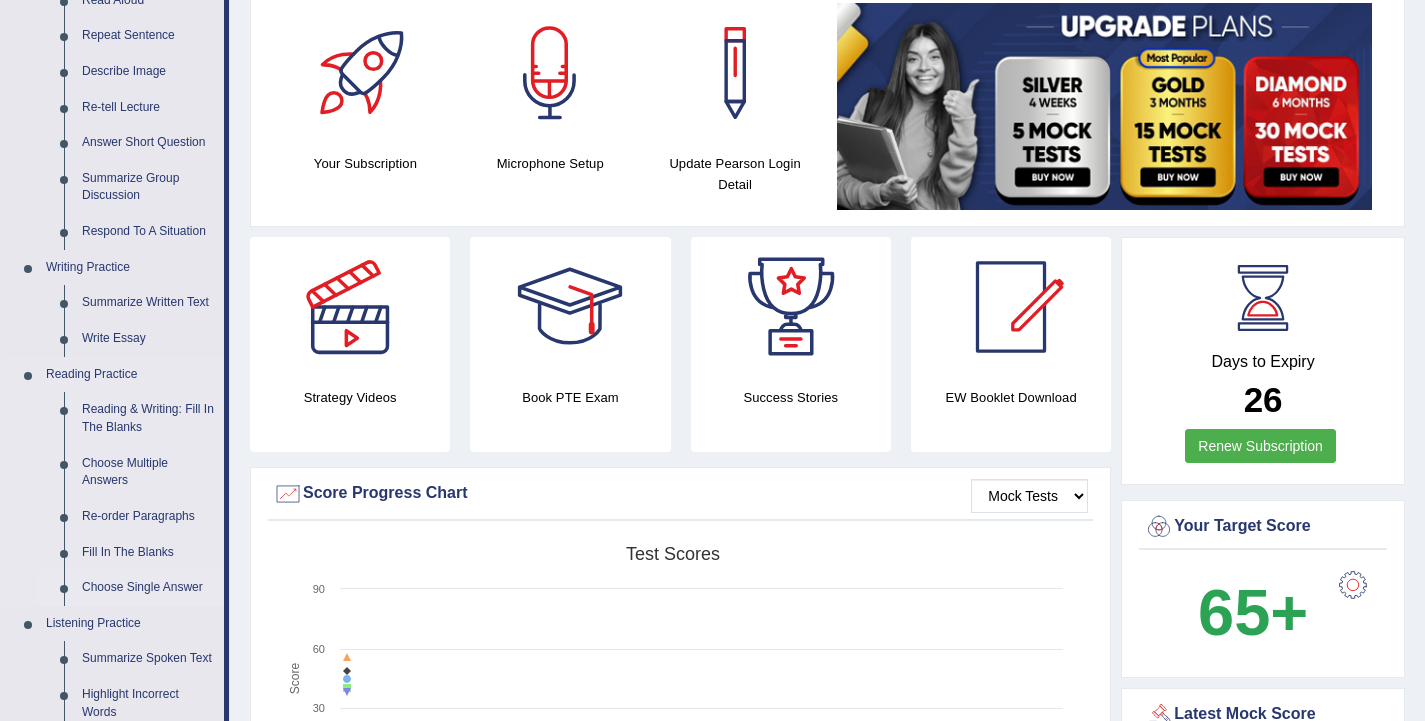 scroll, scrollTop: 200, scrollLeft: 0, axis: vertical 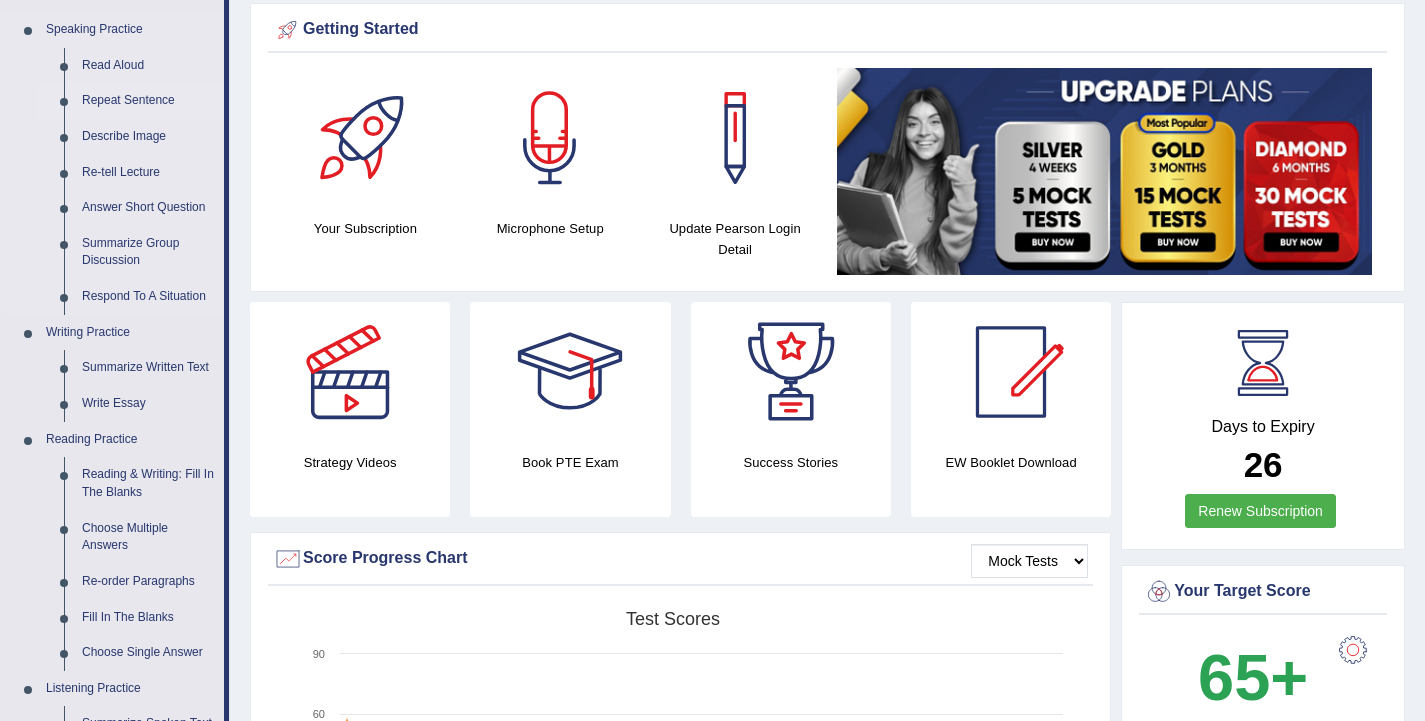 click on "Repeat Sentence" at bounding box center (148, 101) 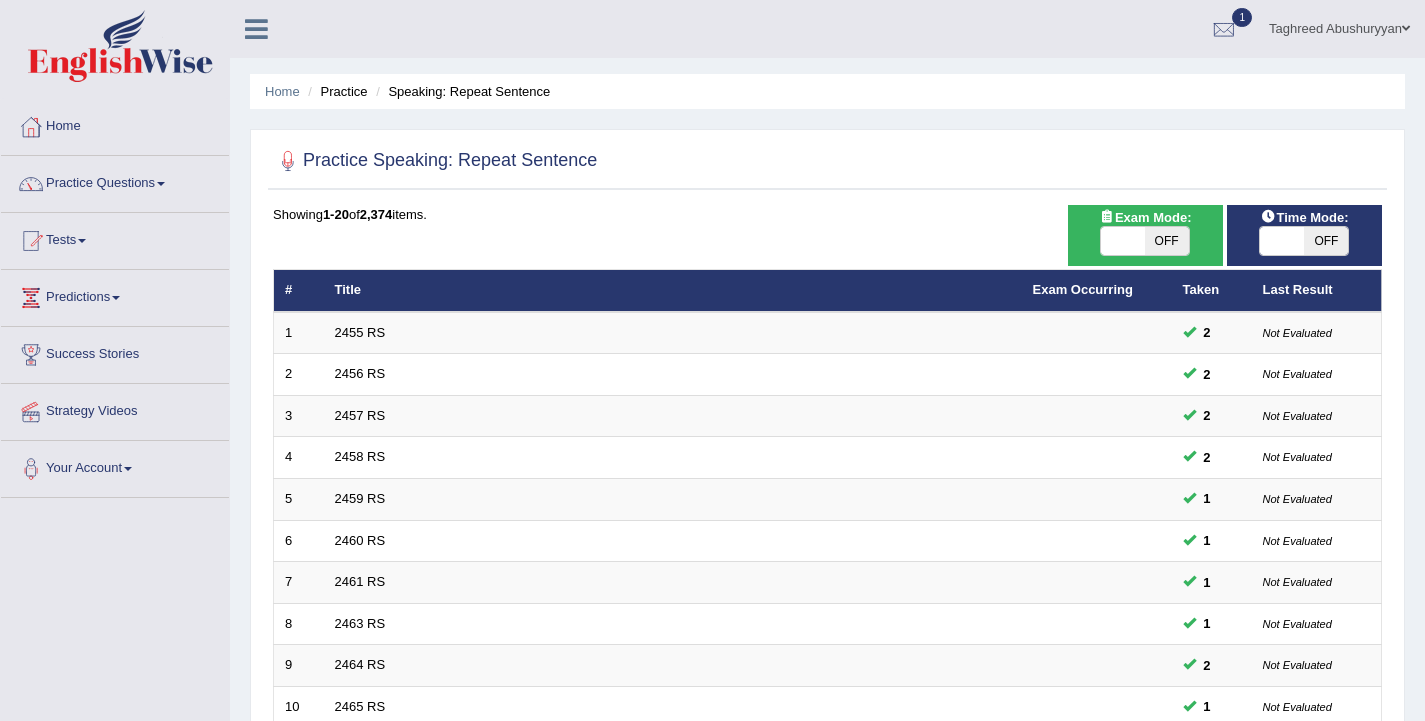 scroll, scrollTop: 0, scrollLeft: 0, axis: both 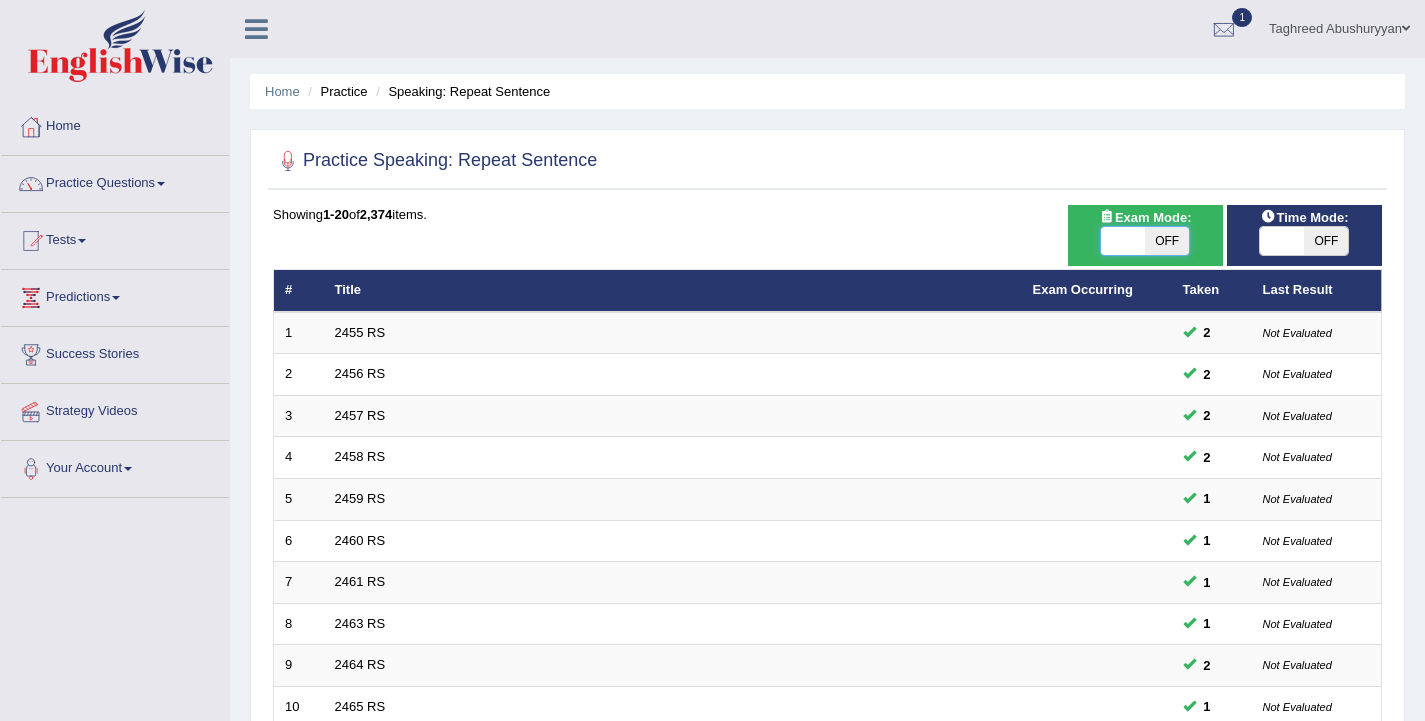 click at bounding box center (1123, 241) 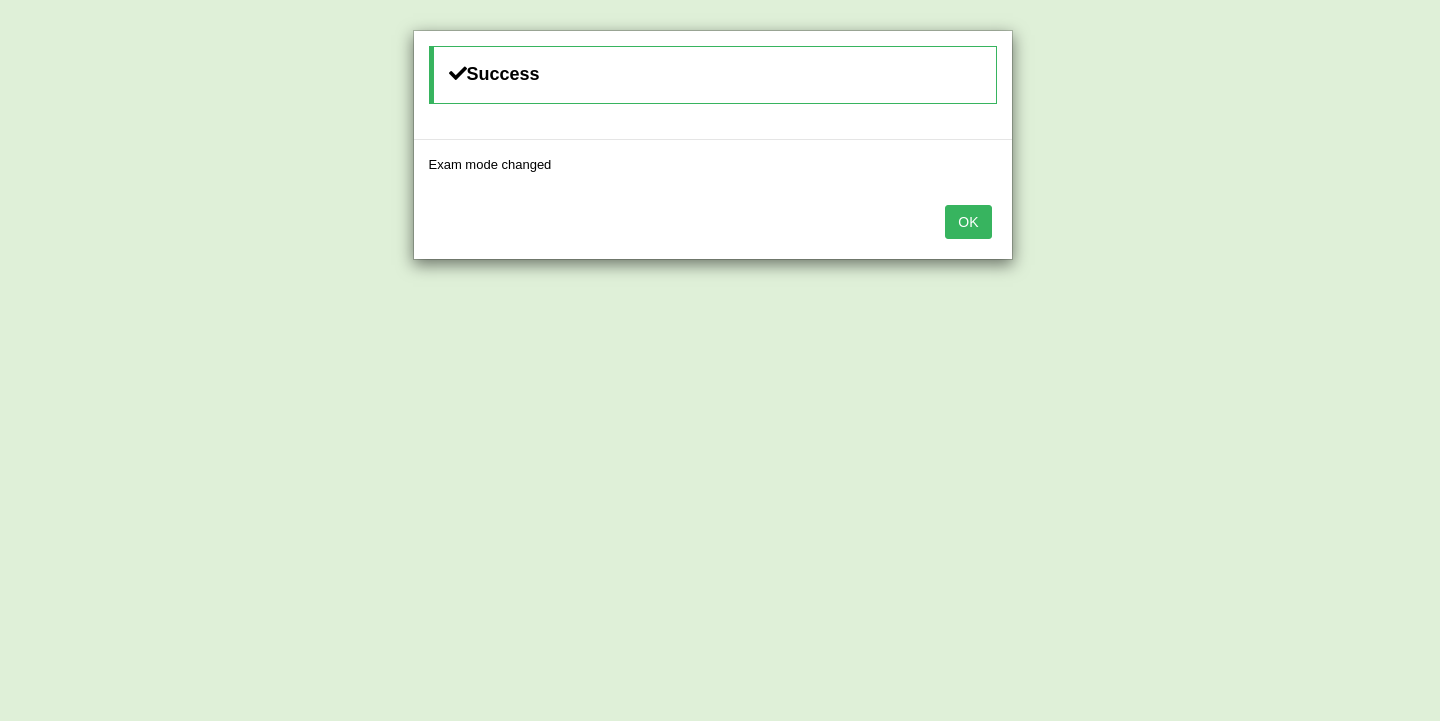 click on "OK" at bounding box center (968, 222) 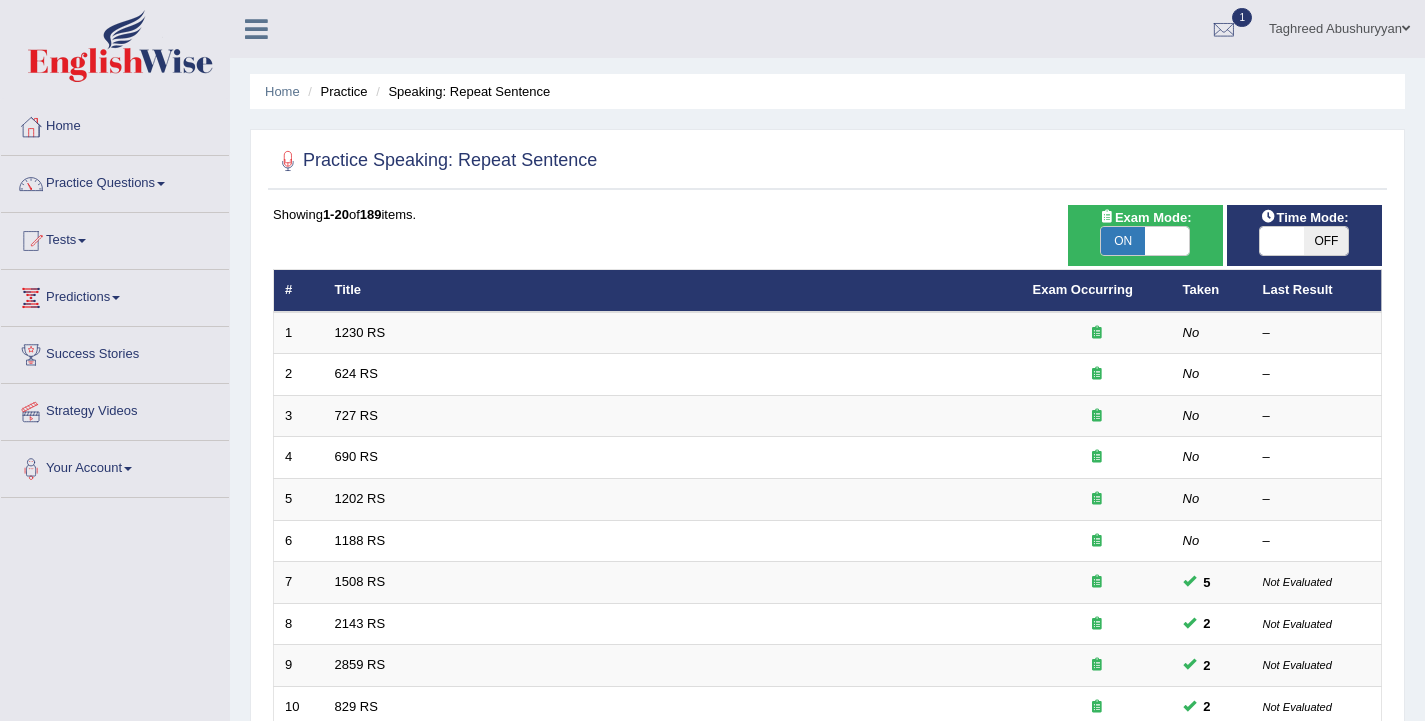 scroll, scrollTop: 0, scrollLeft: 0, axis: both 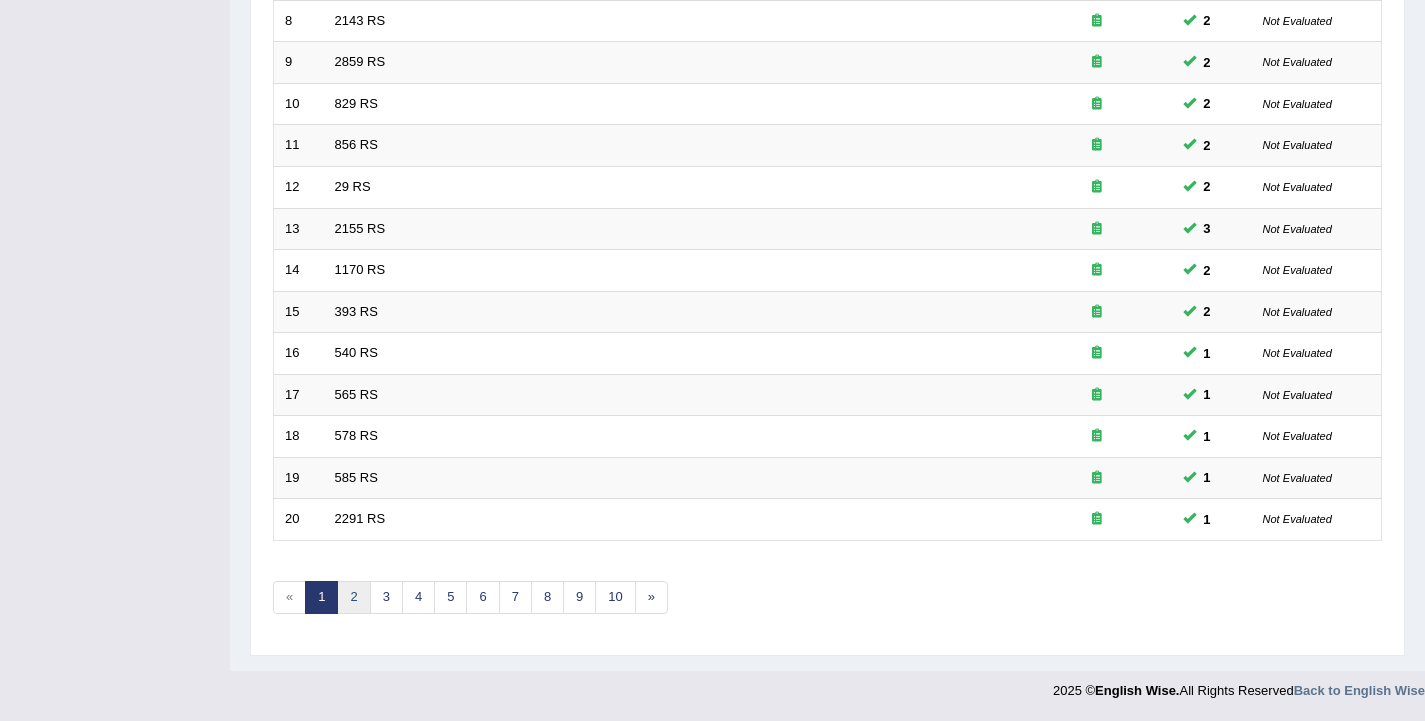 click on "2" at bounding box center [353, 597] 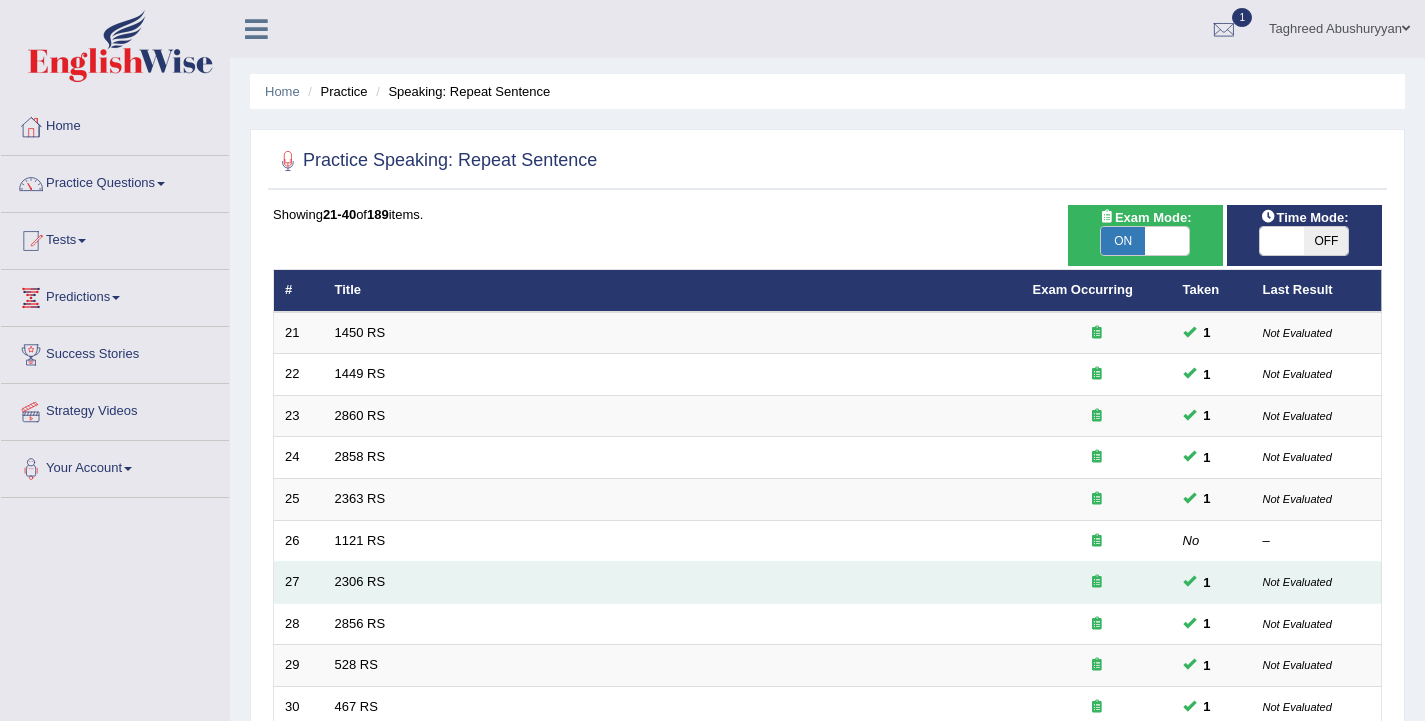 scroll, scrollTop: 0, scrollLeft: 0, axis: both 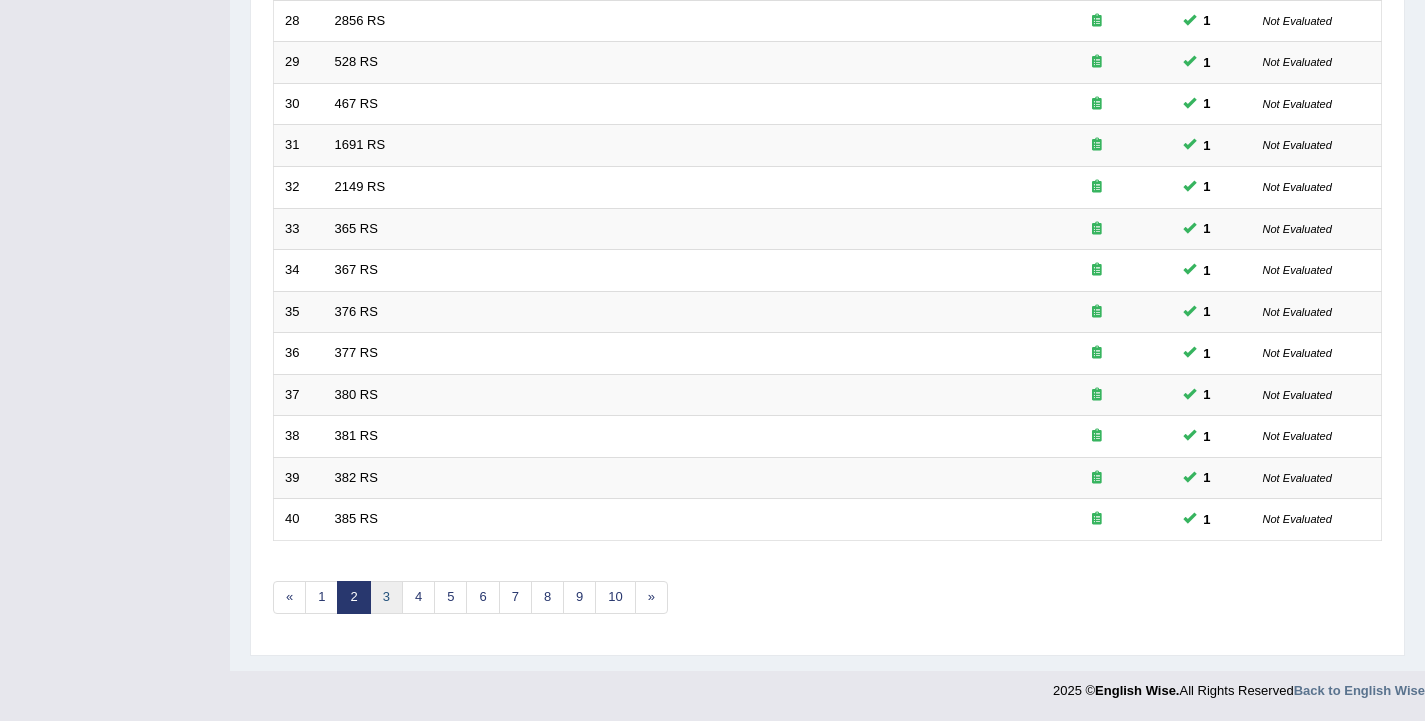 click on "3" at bounding box center [386, 597] 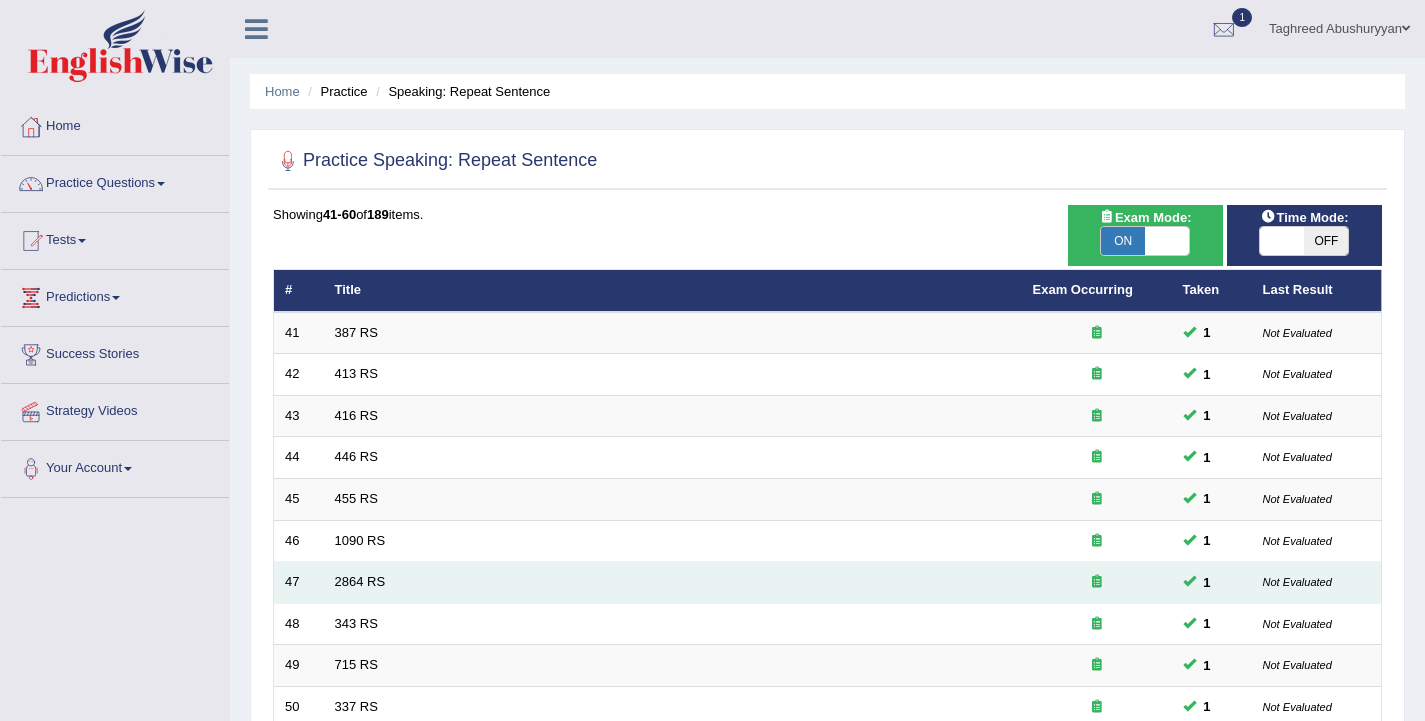 scroll, scrollTop: 0, scrollLeft: 0, axis: both 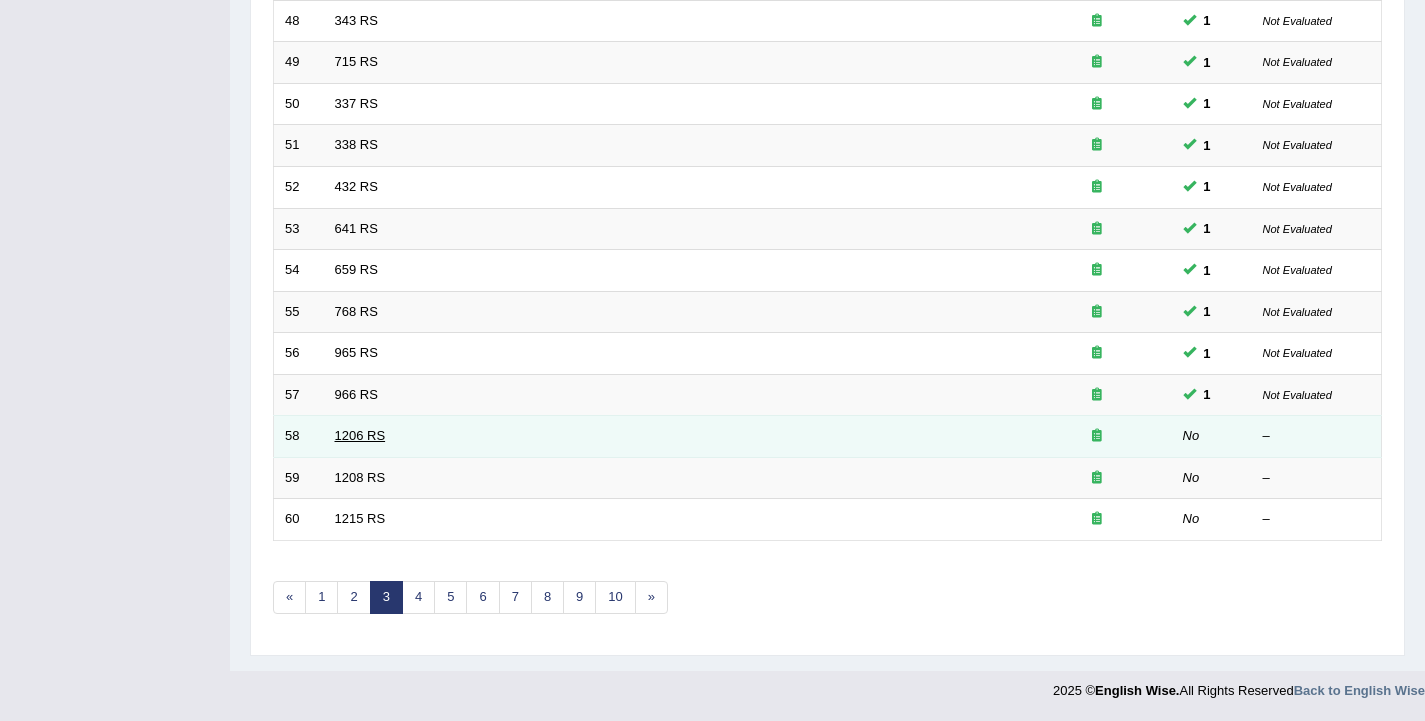 click on "1206 RS" at bounding box center (360, 435) 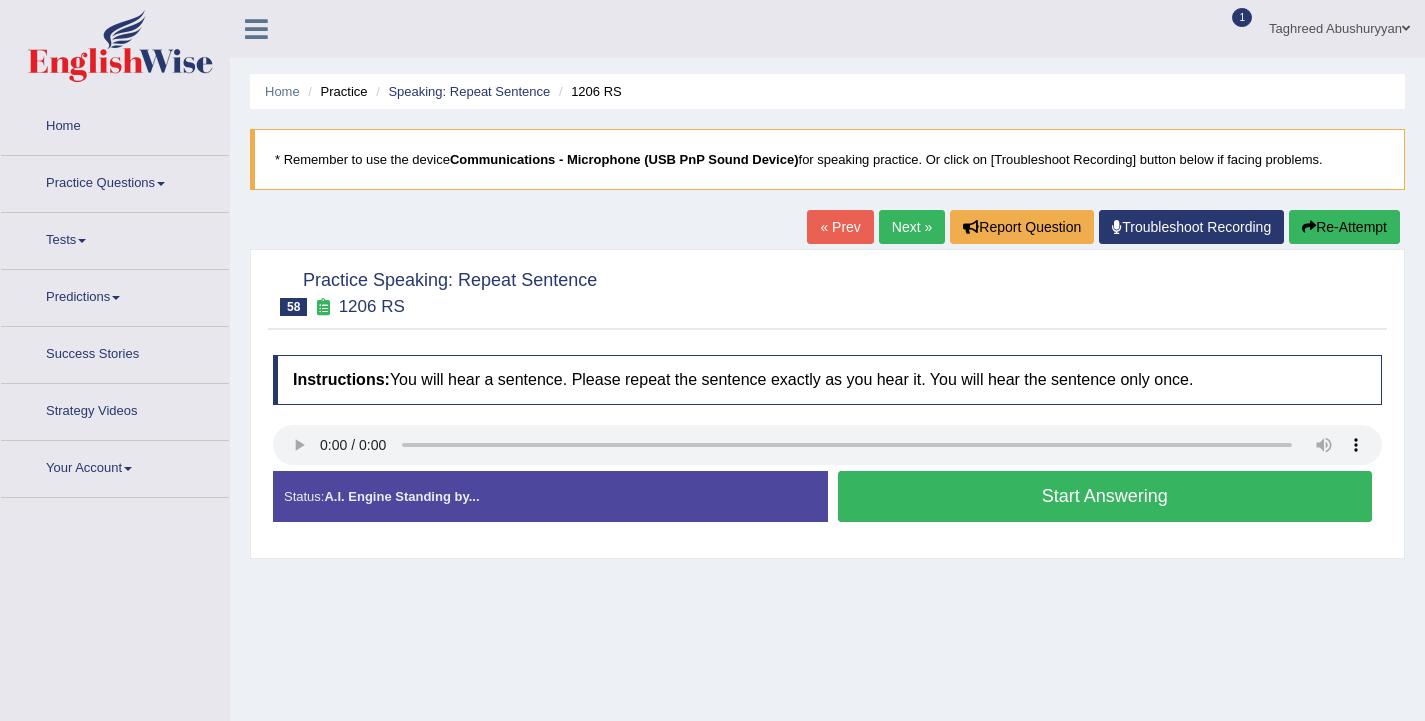 scroll, scrollTop: 0, scrollLeft: 0, axis: both 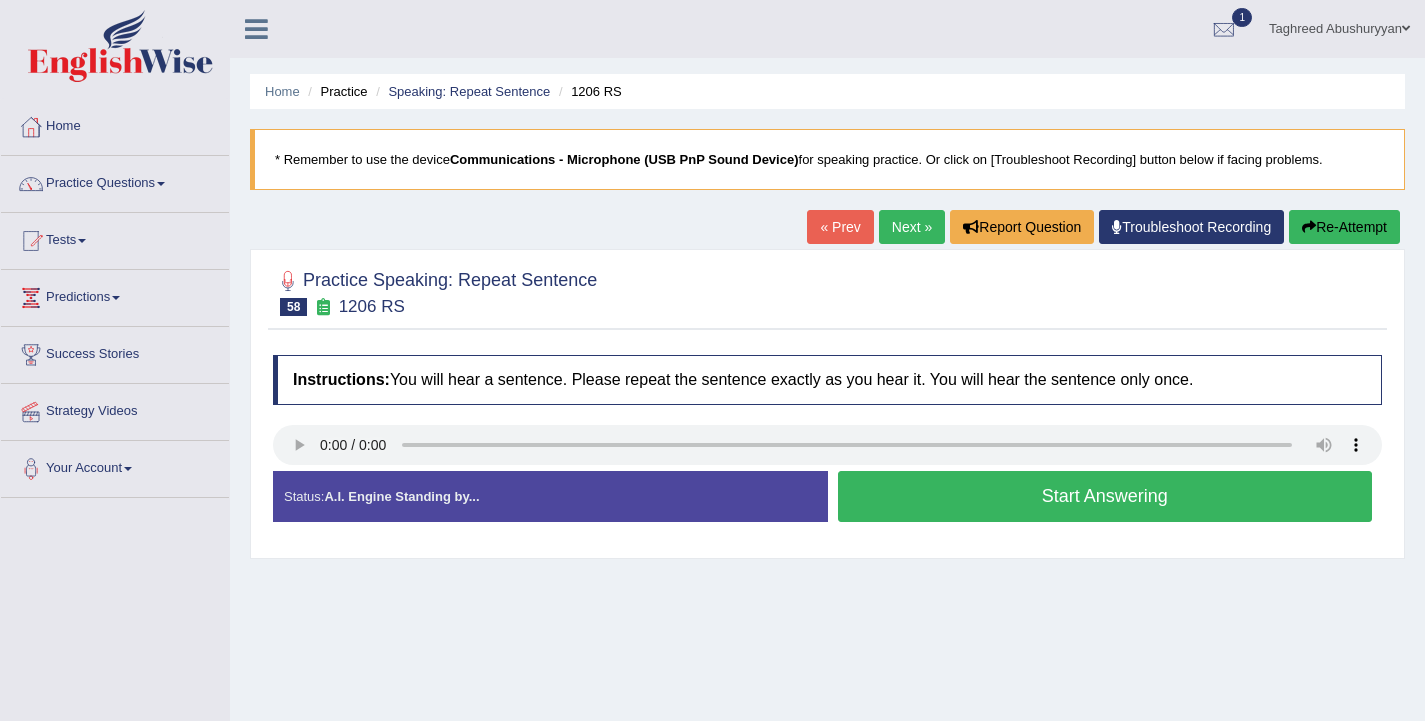 click on "Start Answering" at bounding box center [1105, 496] 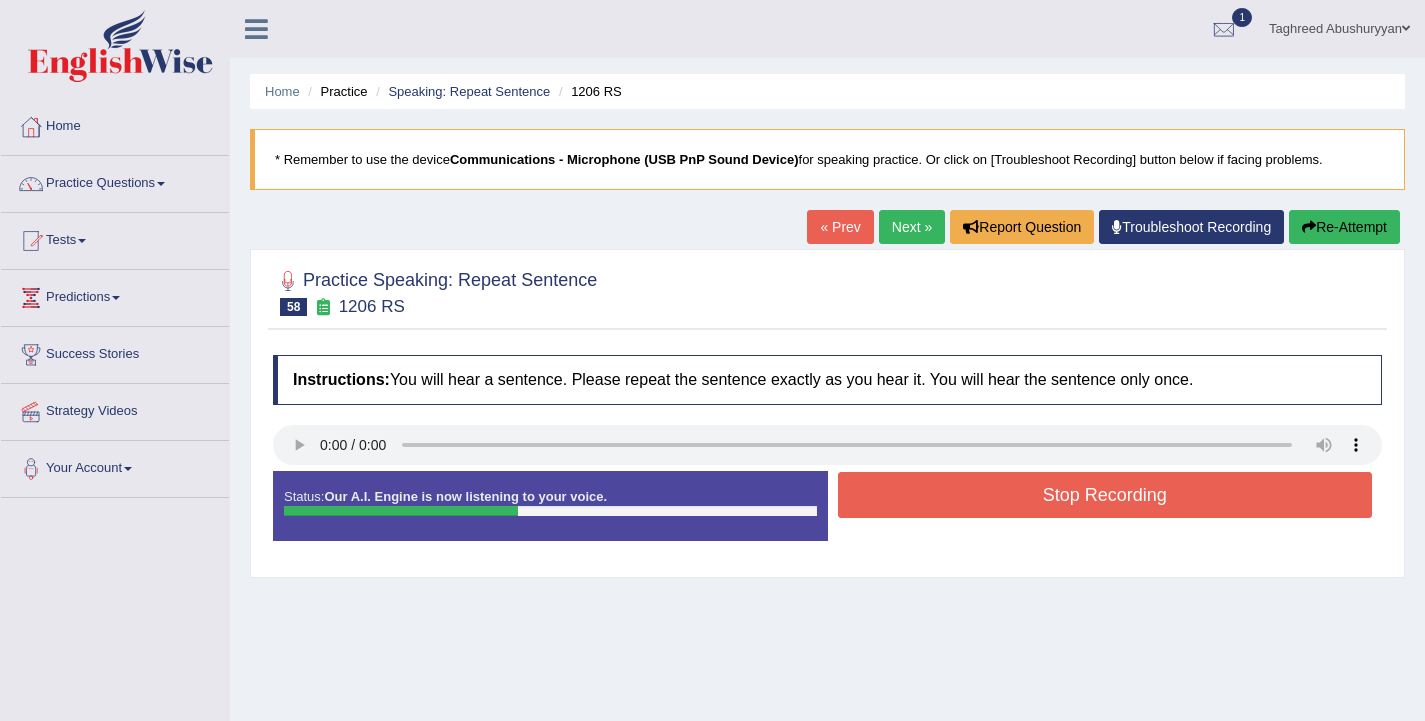 click on "Stop Recording" at bounding box center (1105, 495) 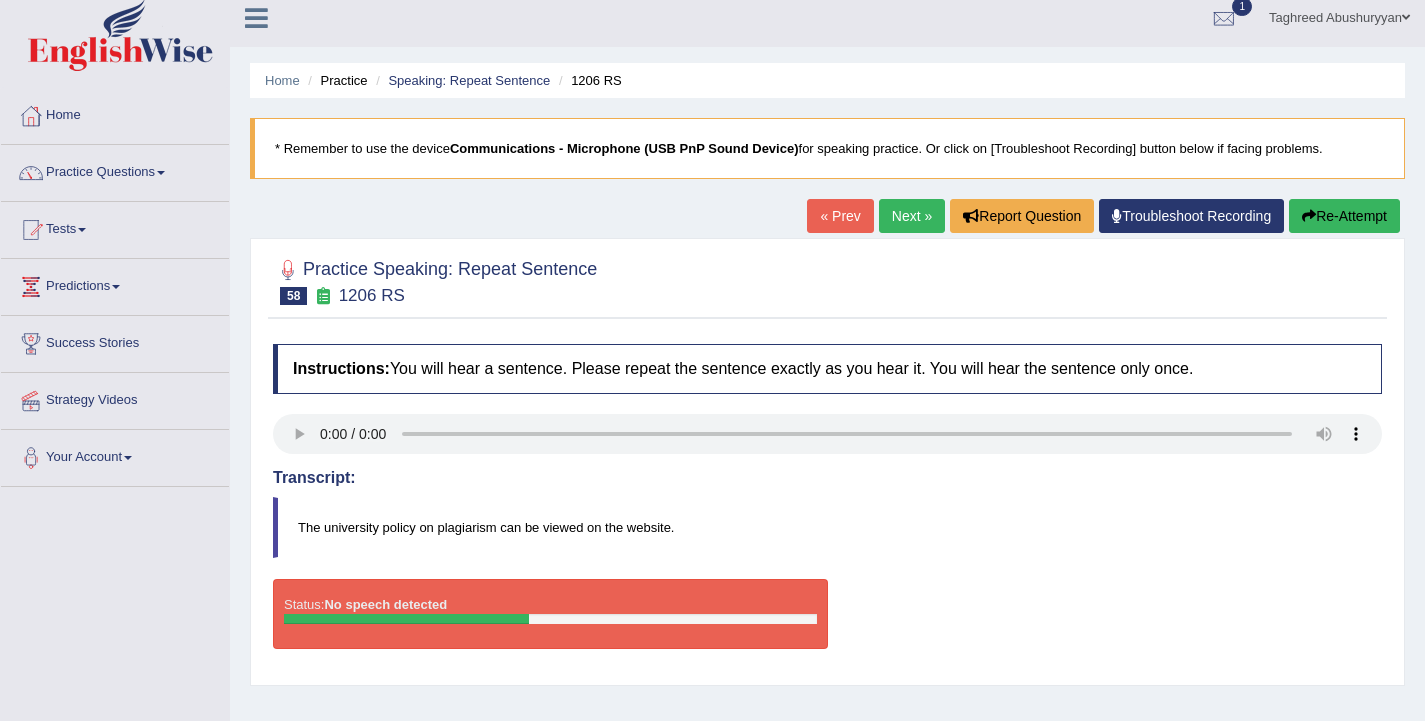 scroll, scrollTop: 0, scrollLeft: 0, axis: both 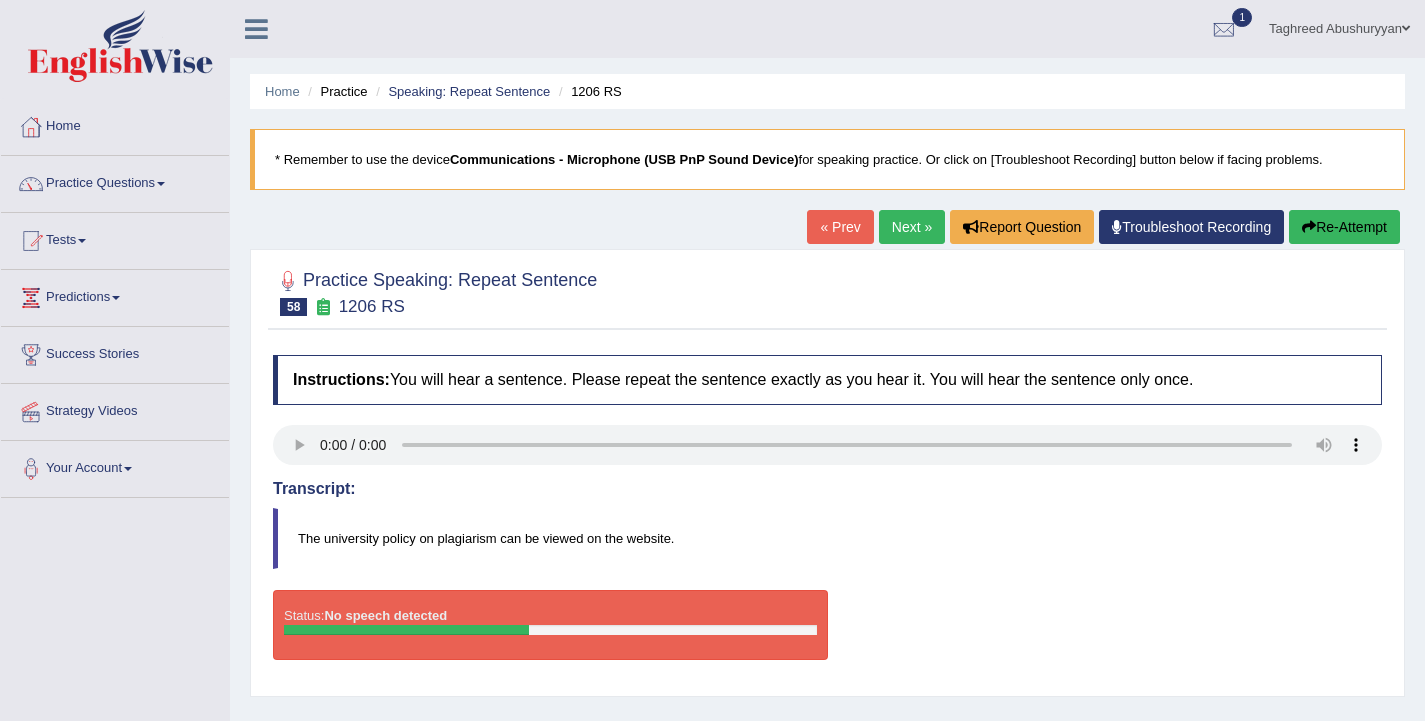 click on "The university policy on plagiarism can be viewed on the website." at bounding box center (827, 538) 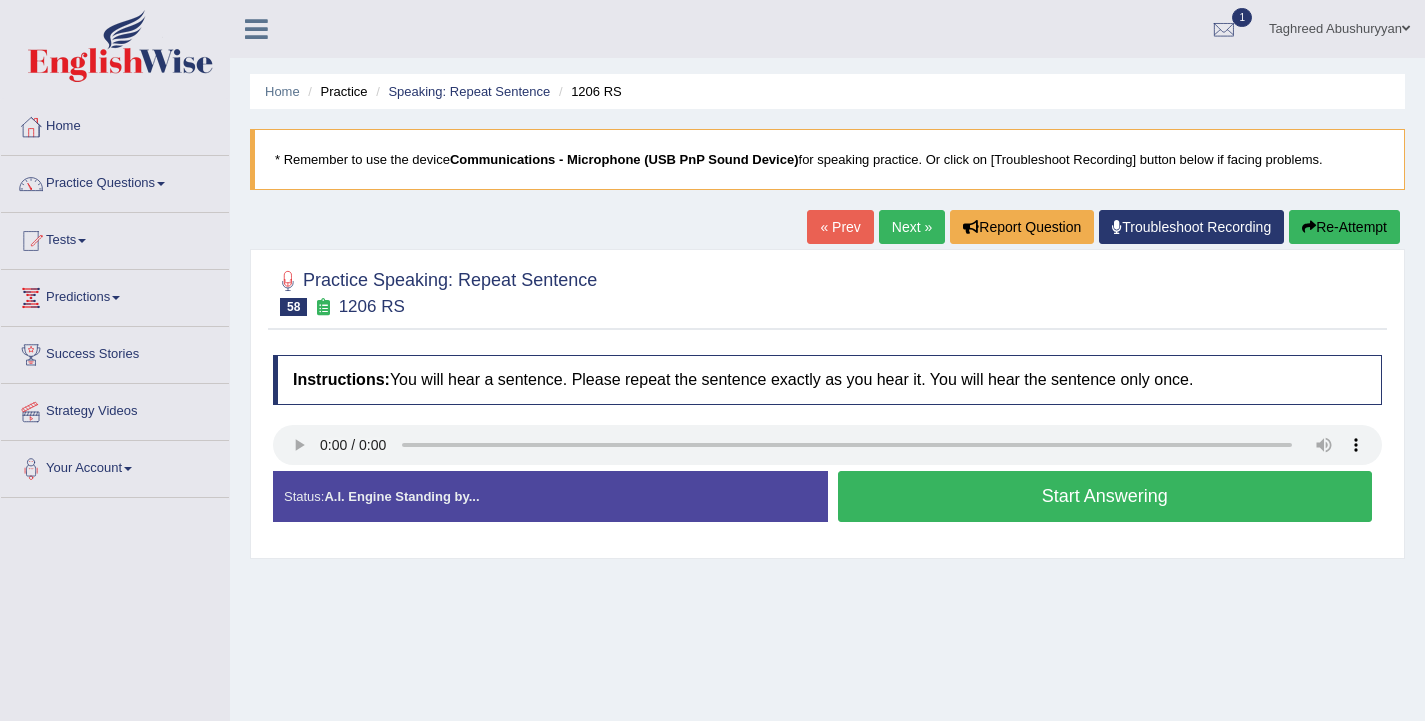scroll, scrollTop: 0, scrollLeft: 0, axis: both 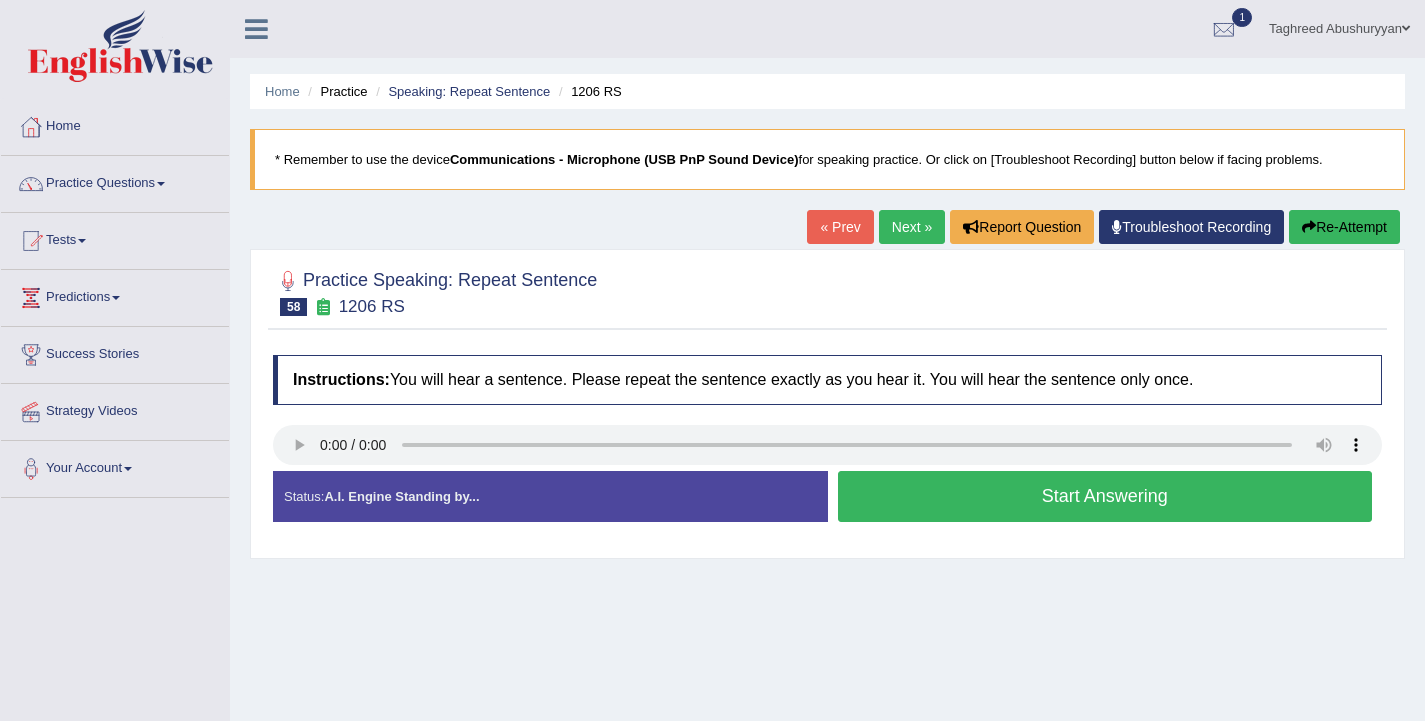 click on "Start Answering" at bounding box center [1105, 496] 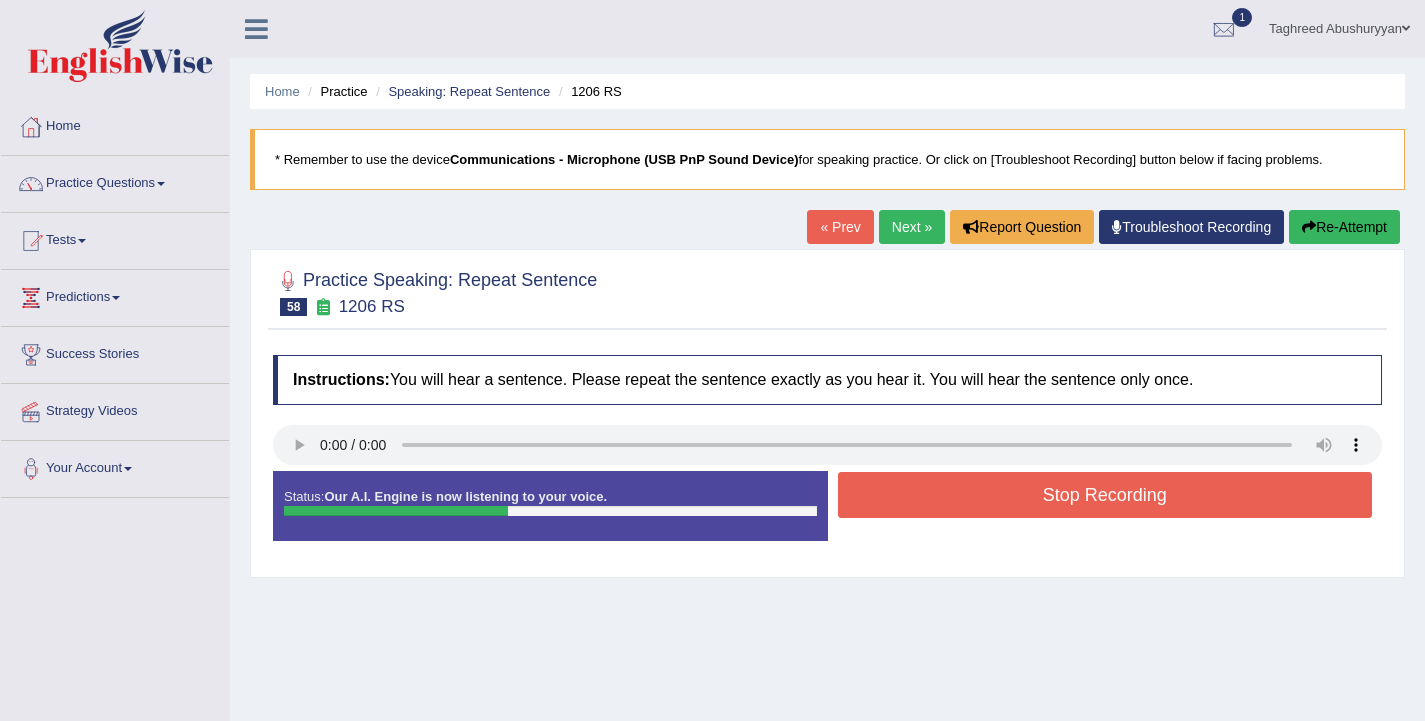 click on "Stop Recording" at bounding box center (1105, 495) 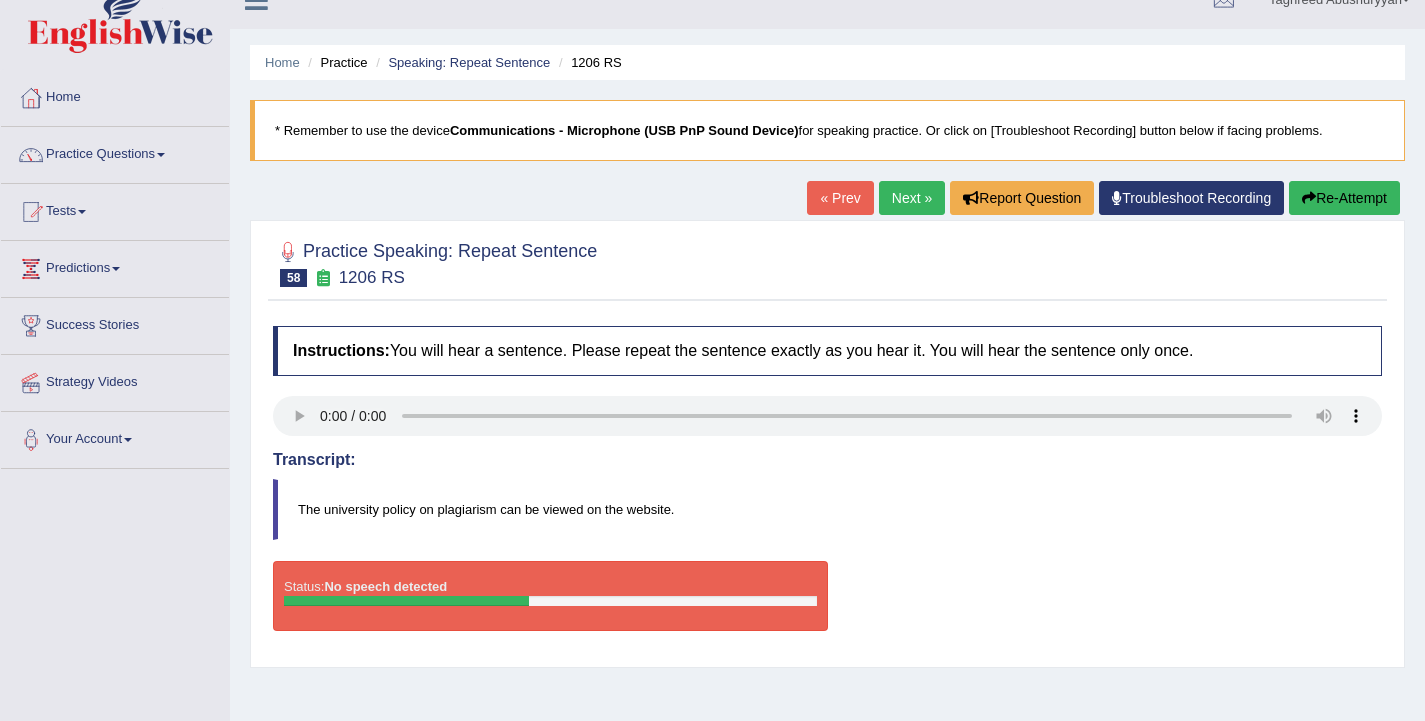 scroll, scrollTop: 0, scrollLeft: 0, axis: both 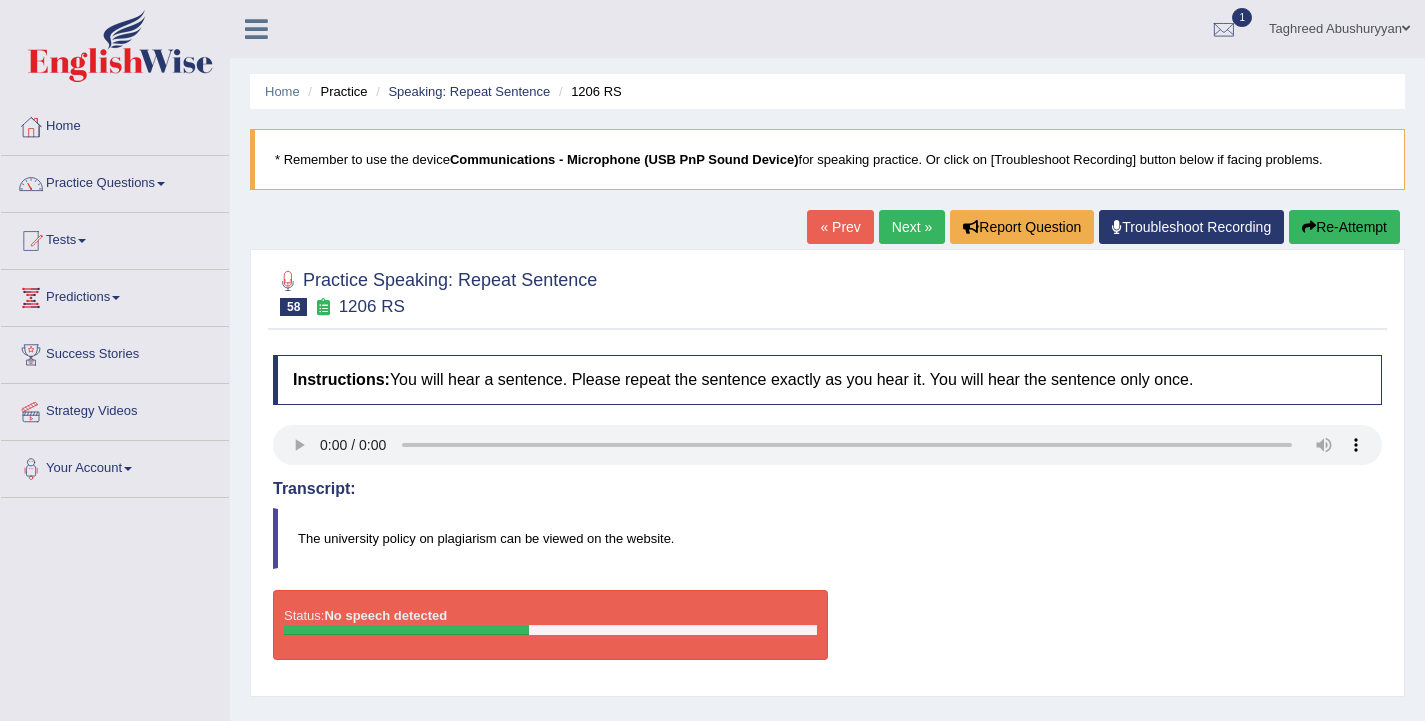 click on "* Remember to use the device  Communications - Microphone (USB PnP Sound Device)  for speaking practice. Or click on [Troubleshoot Recording] button below if facing problems." at bounding box center [827, 159] 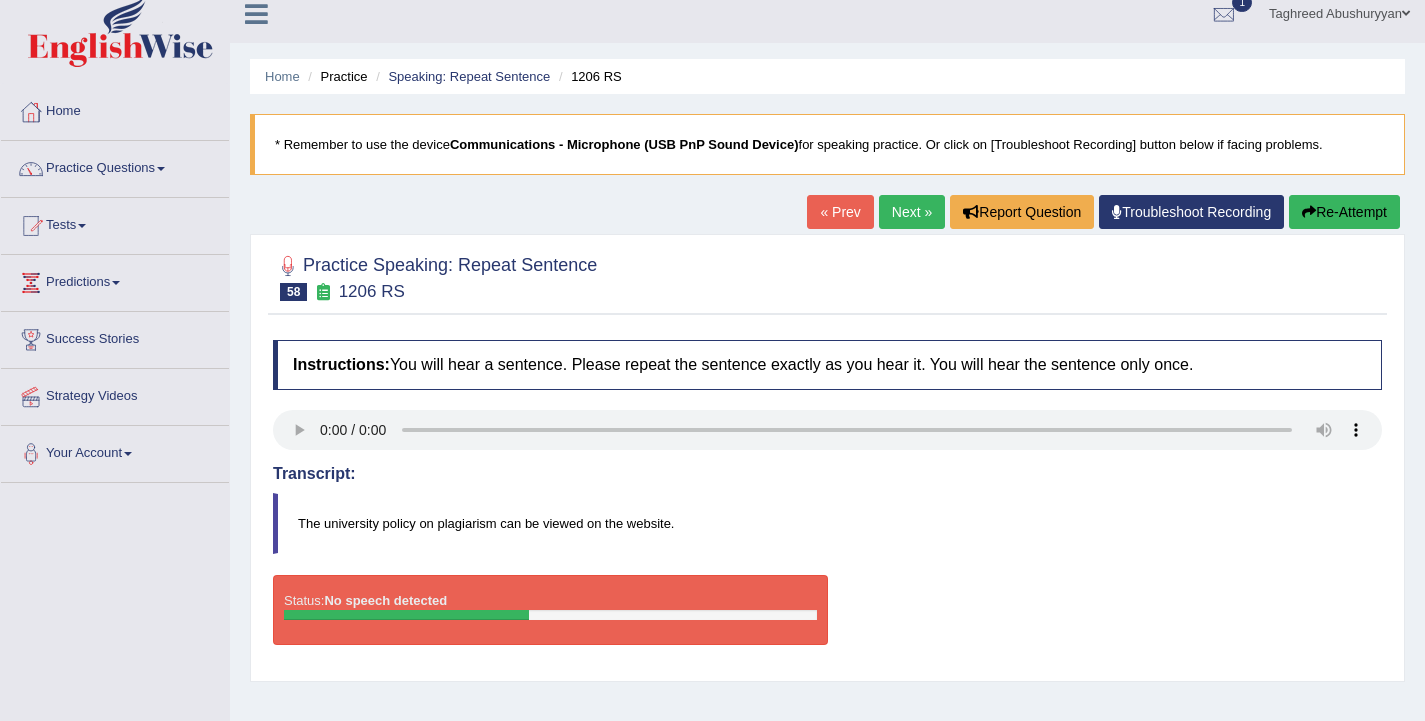 scroll, scrollTop: 0, scrollLeft: 0, axis: both 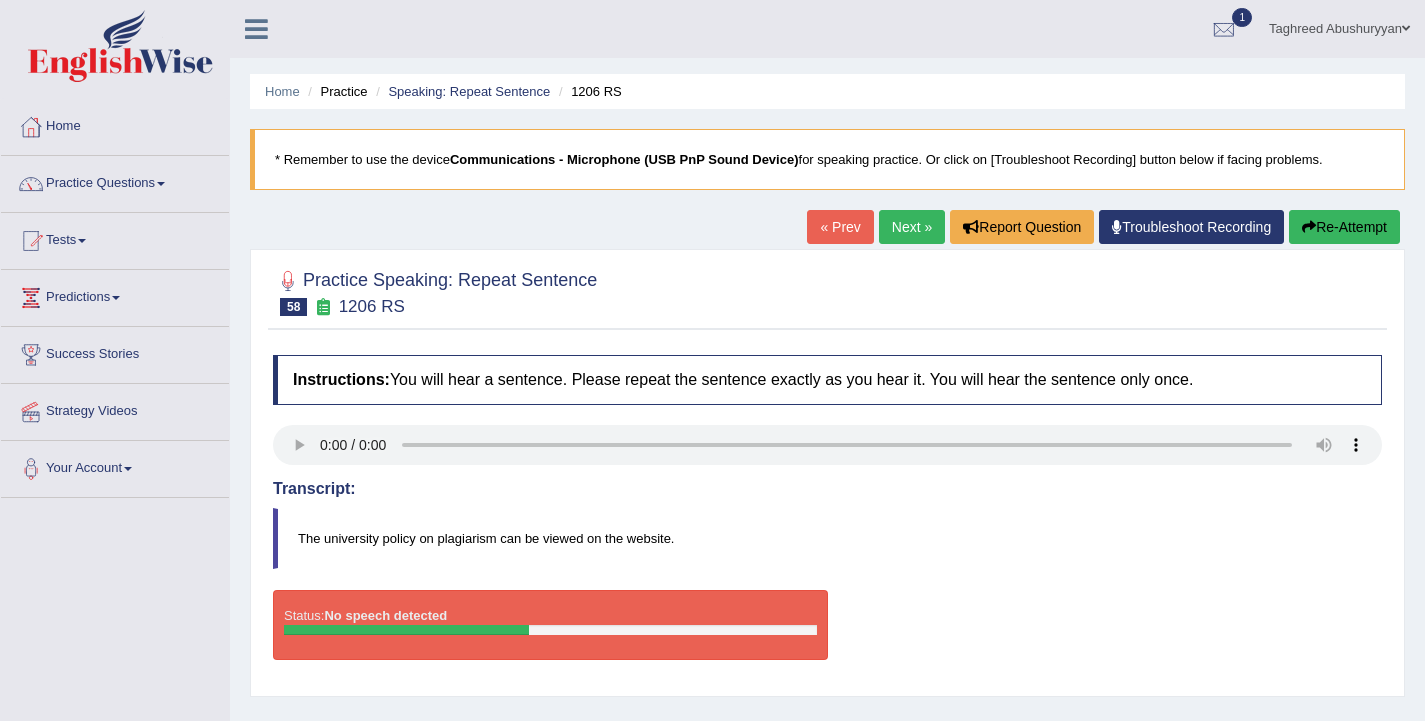 click on "Re-Attempt" at bounding box center (1344, 227) 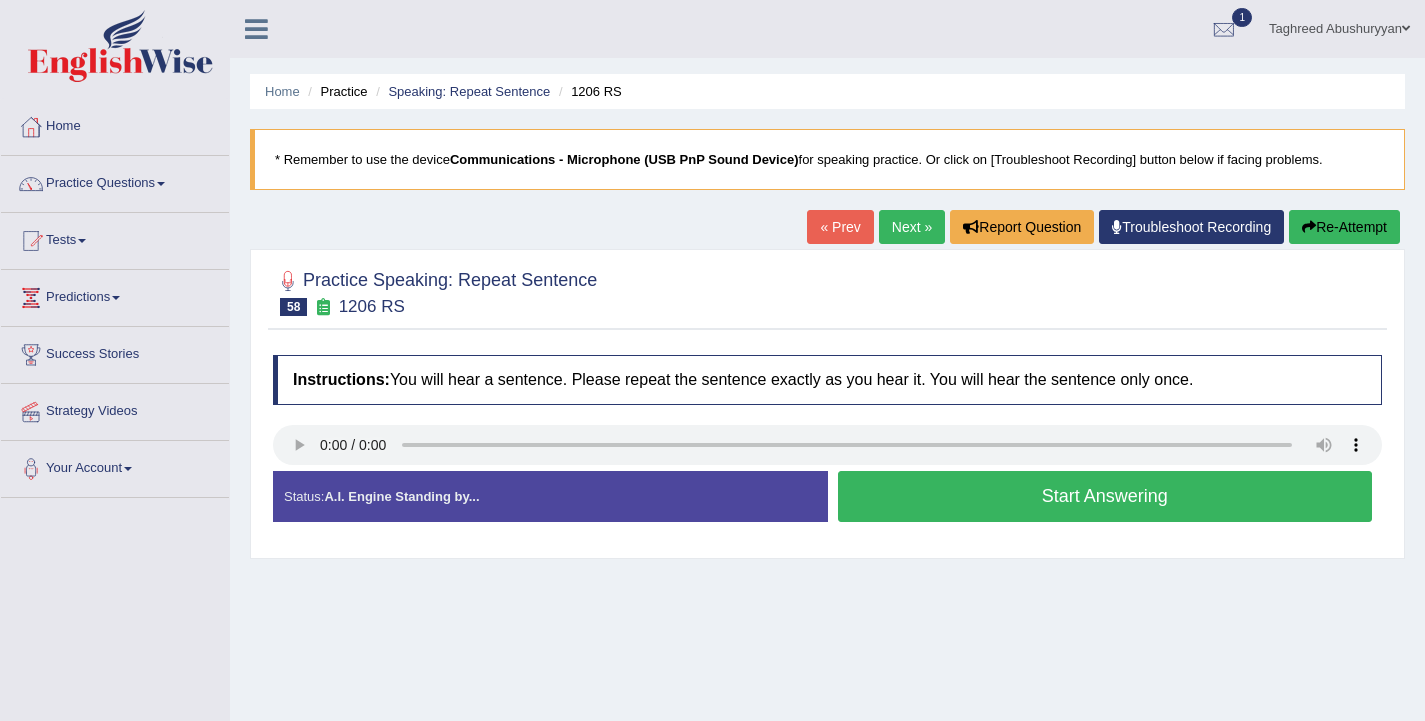 scroll, scrollTop: 0, scrollLeft: 0, axis: both 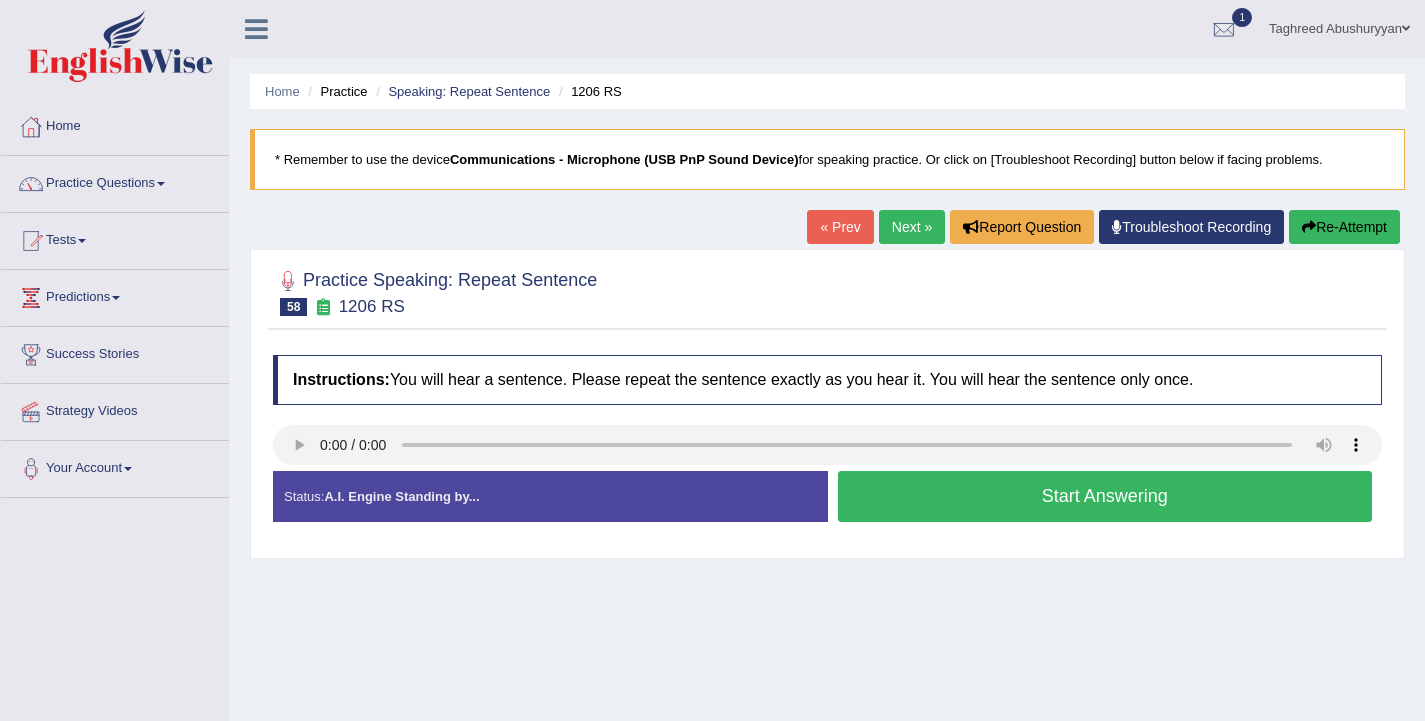 click on "Start Answering" at bounding box center [1105, 496] 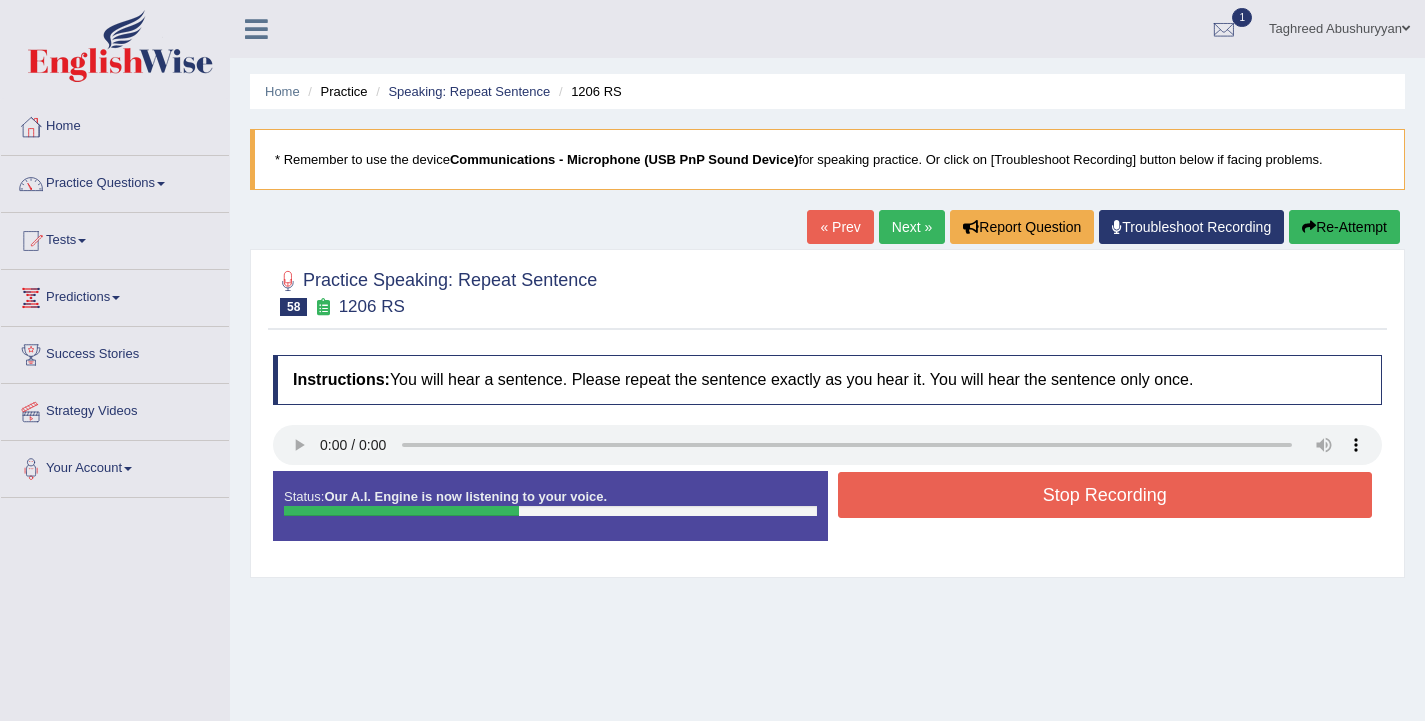 click on "Stop Recording" at bounding box center [1105, 495] 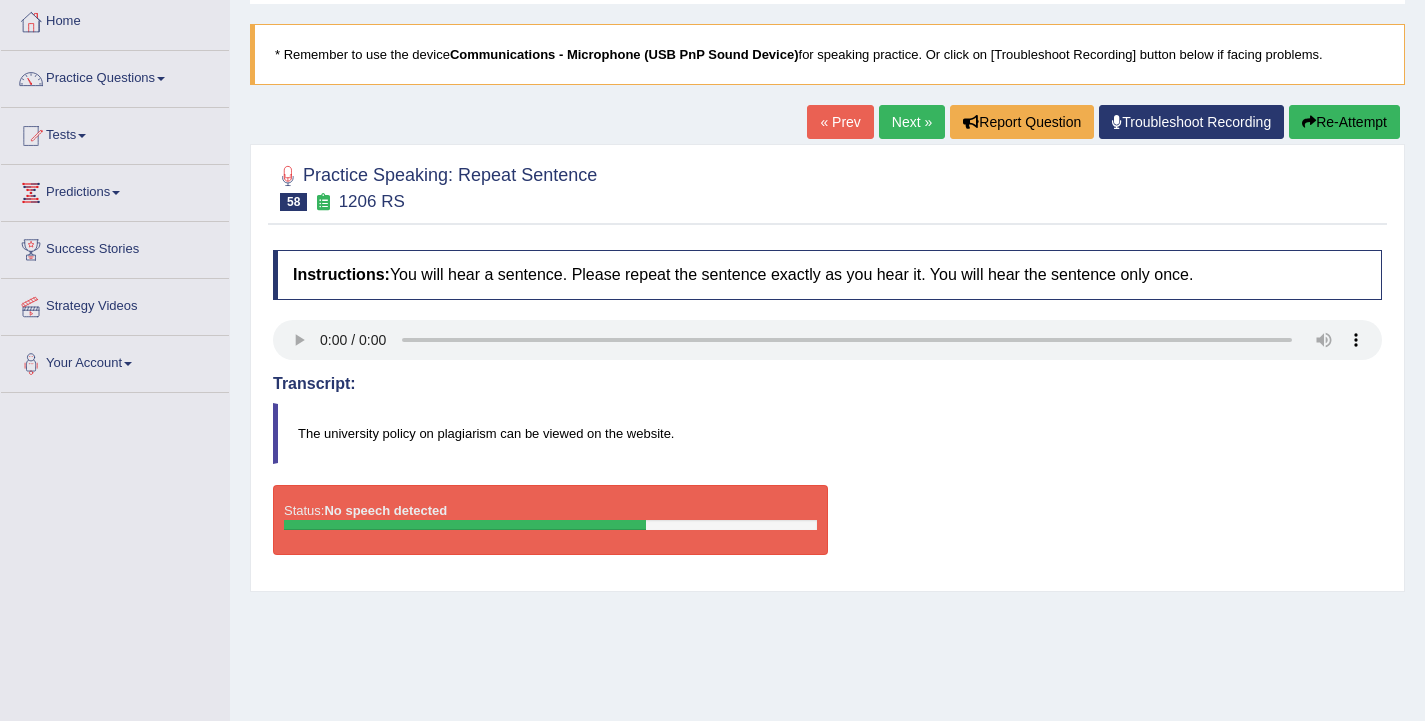 scroll, scrollTop: 29, scrollLeft: 0, axis: vertical 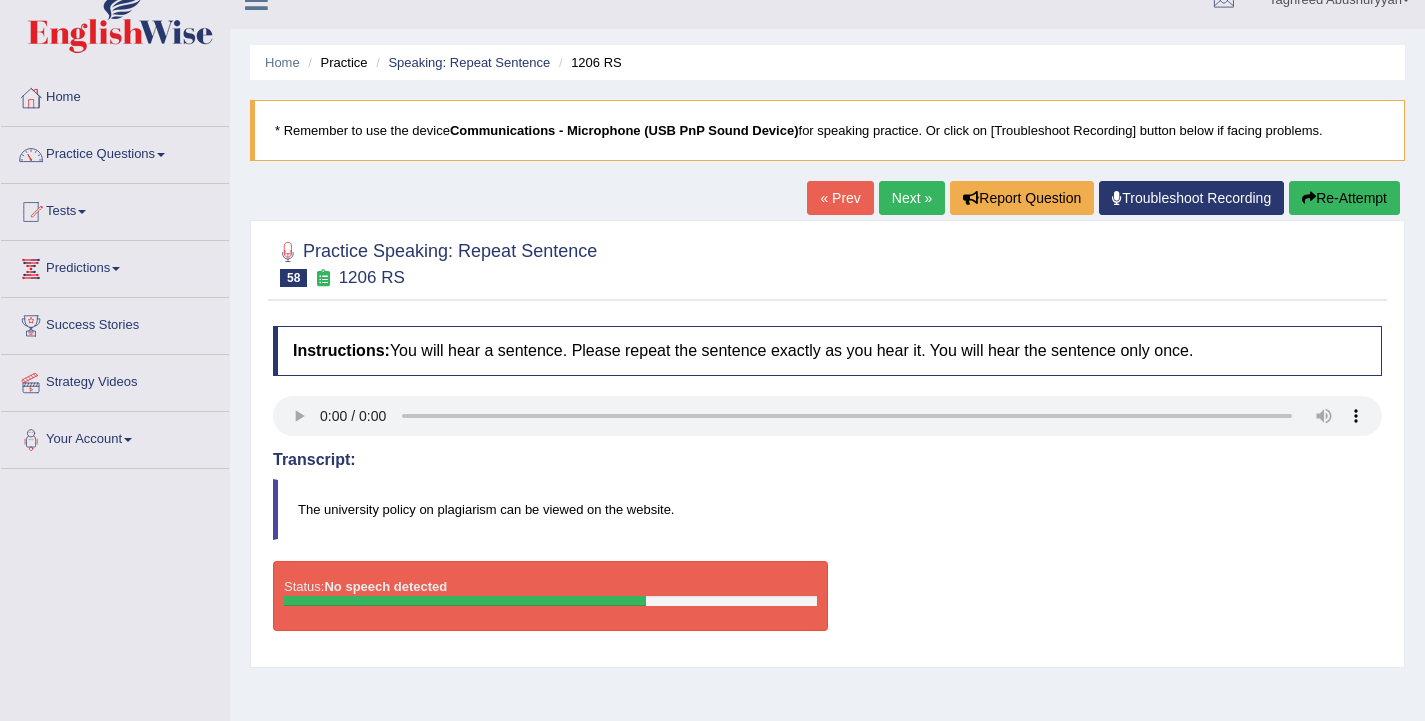 click on "Troubleshoot Recording" at bounding box center (1191, 198) 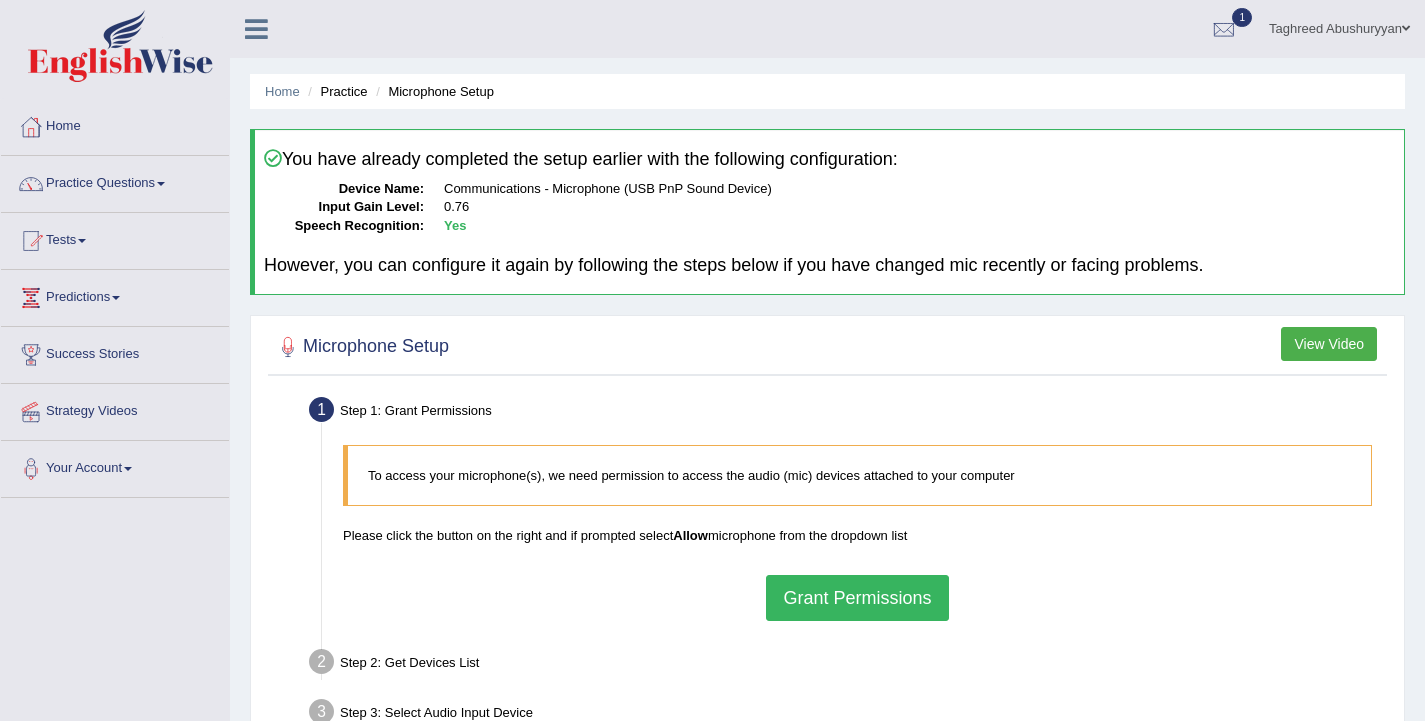 scroll, scrollTop: 0, scrollLeft: 0, axis: both 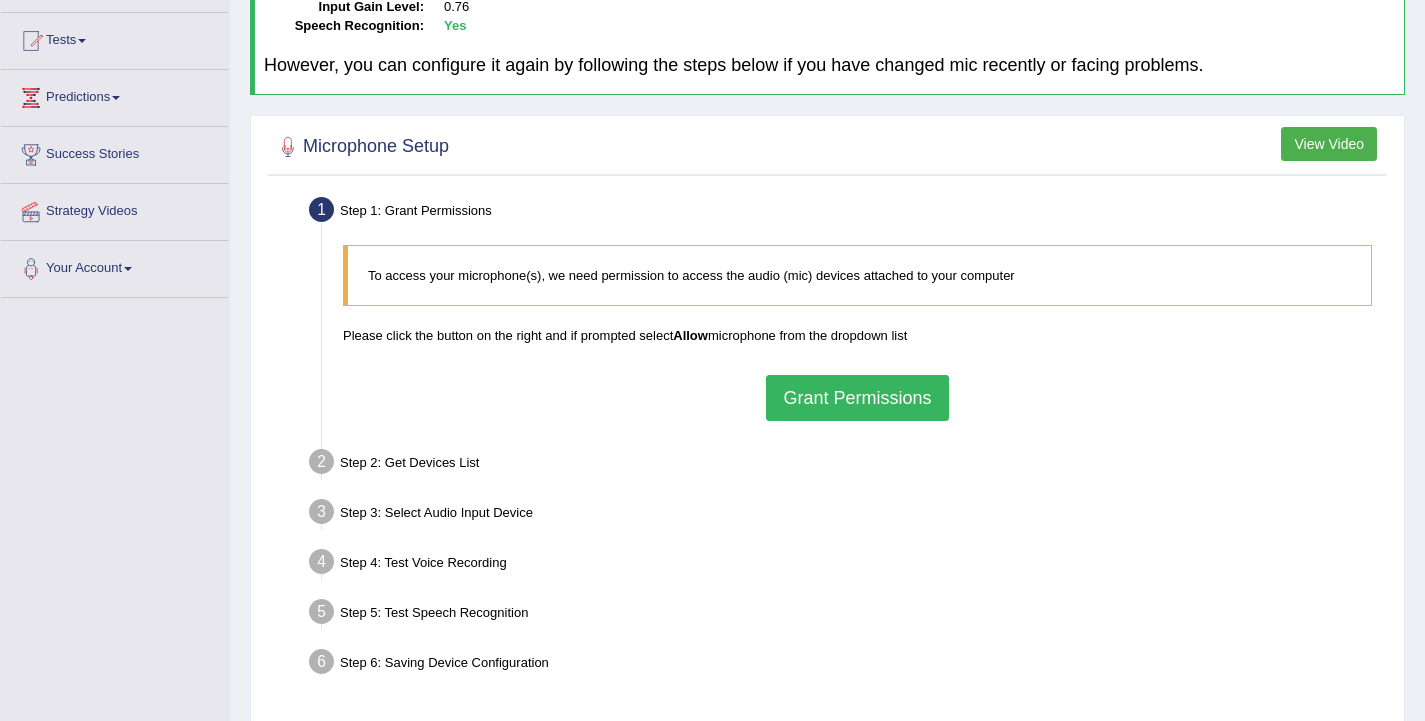 click on "Grant Permissions" at bounding box center [857, 398] 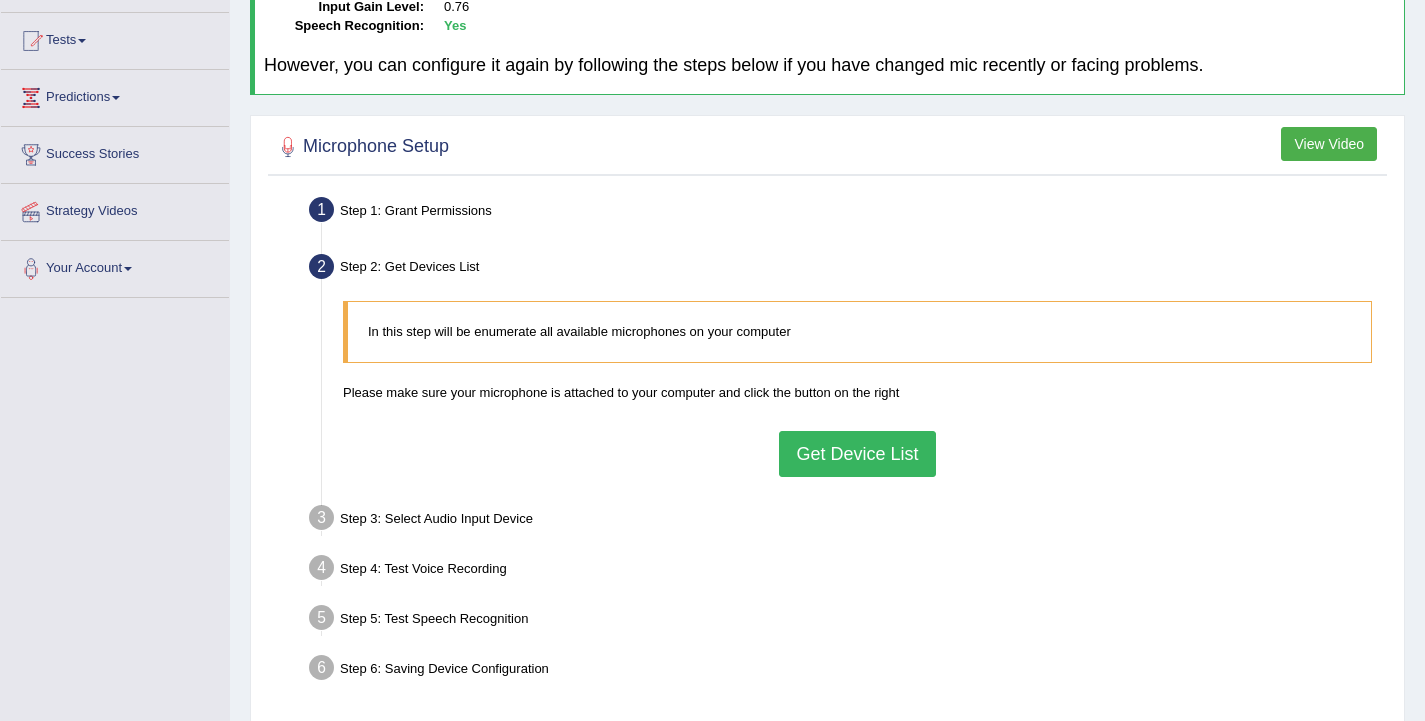 click on "In this step will be enumerate all available microphones on your computer   Please make sure your microphone is attached to your computer and click the button on the right     Get Device List" at bounding box center [857, 388] 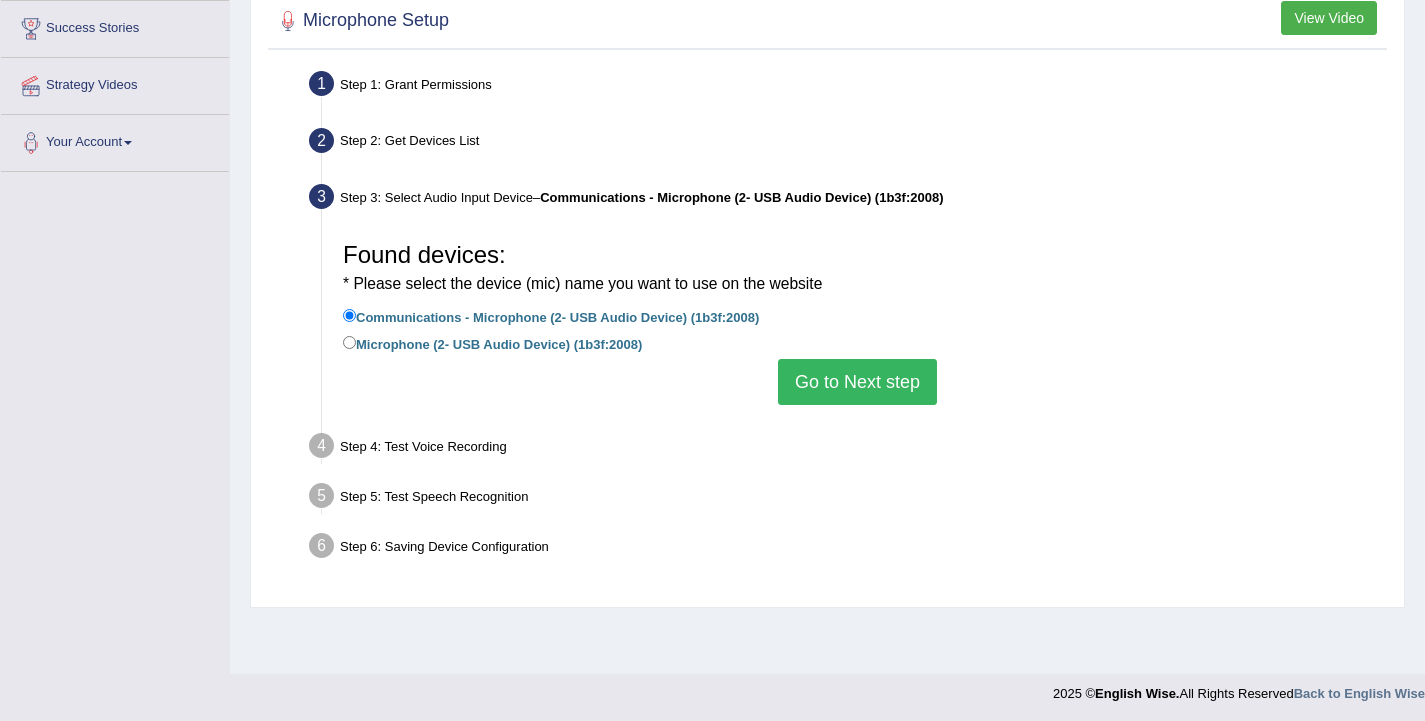 scroll, scrollTop: 329, scrollLeft: 0, axis: vertical 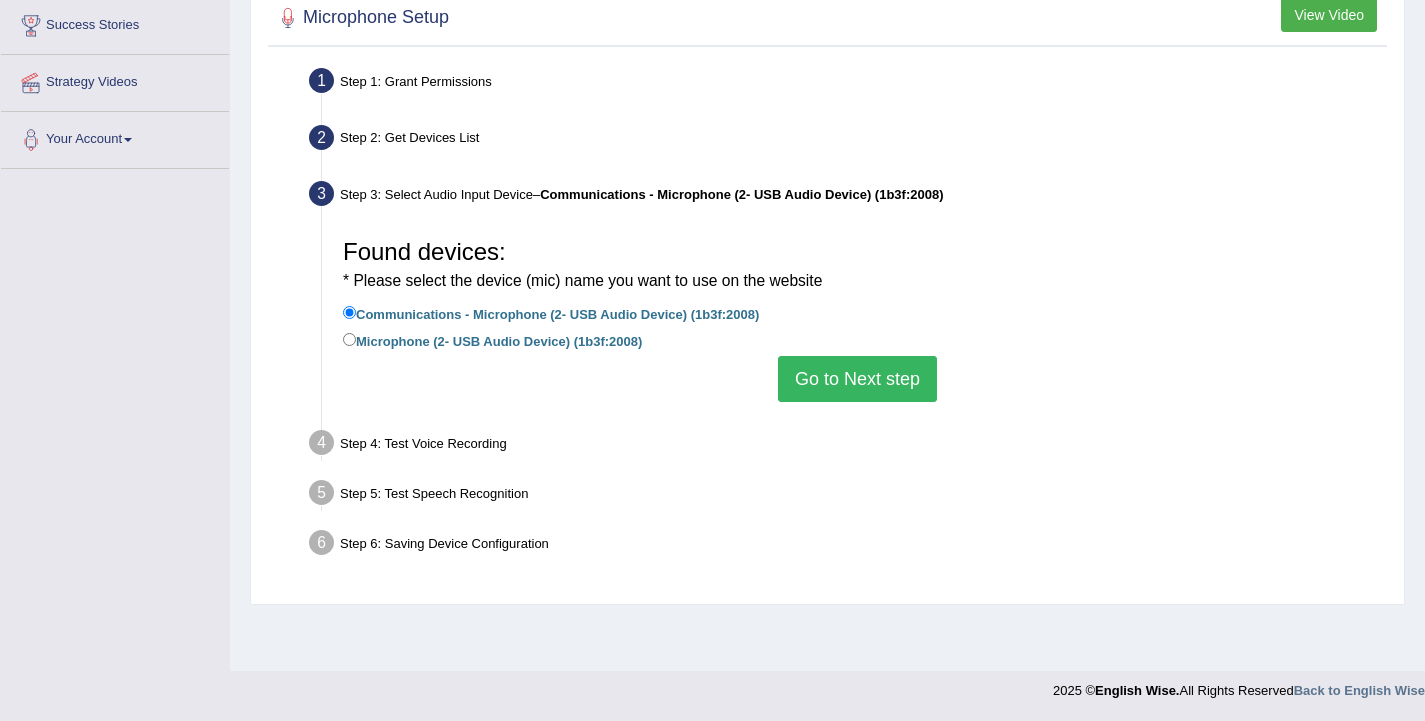 click on "Go to Next step" at bounding box center (857, 379) 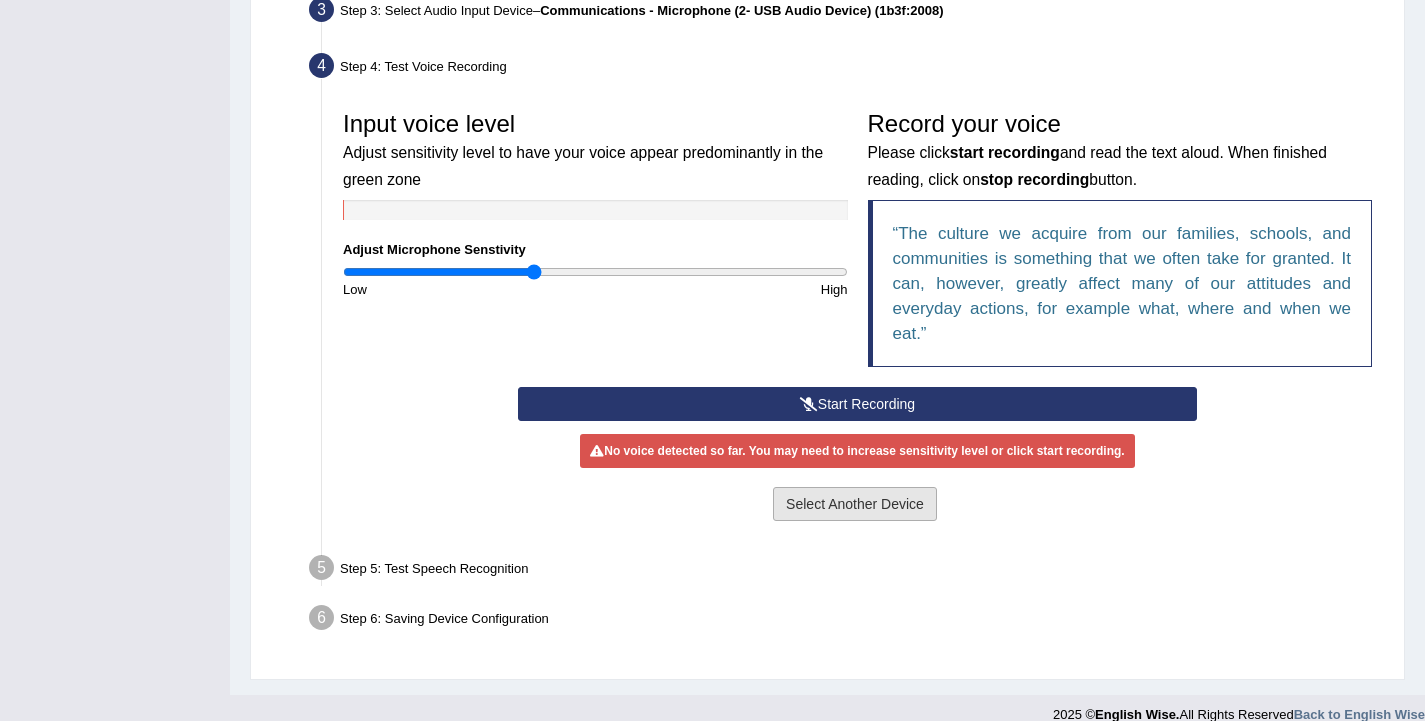 scroll, scrollTop: 529, scrollLeft: 0, axis: vertical 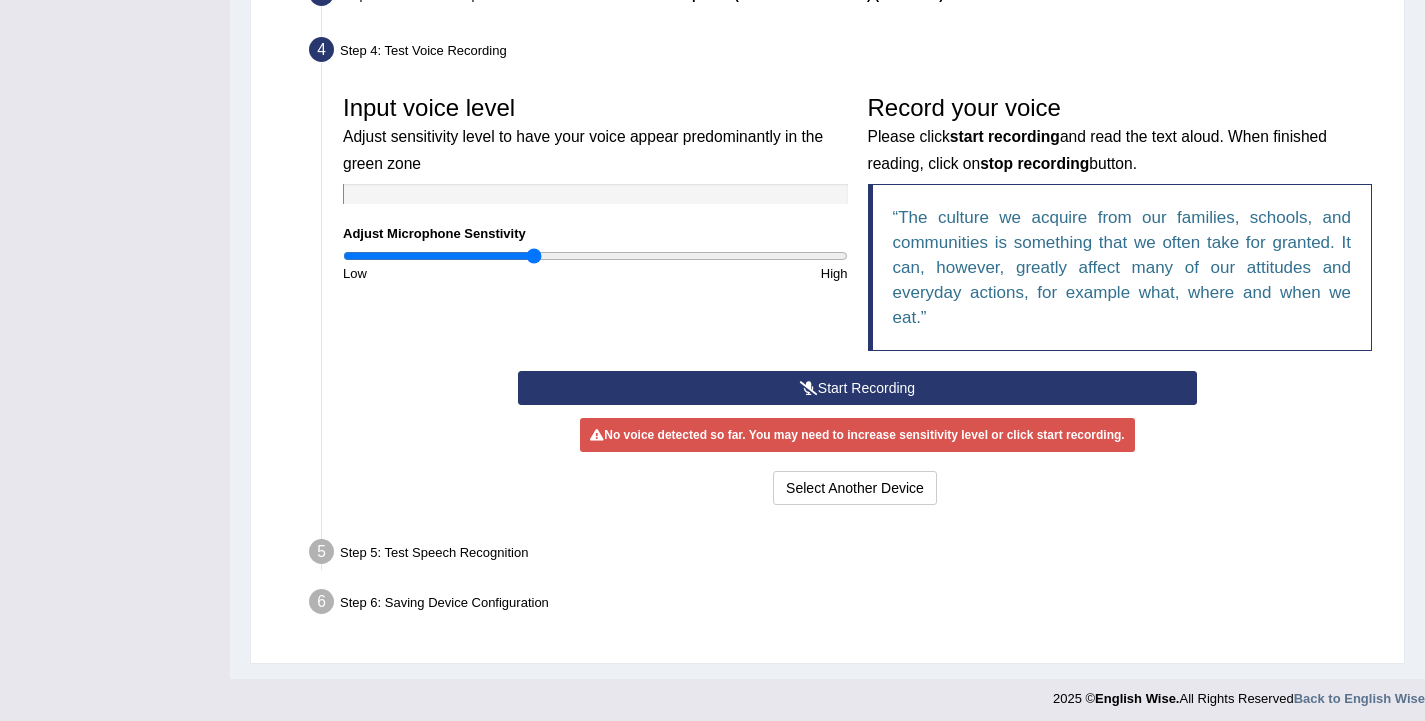 click on "Start Recording" at bounding box center [857, 388] 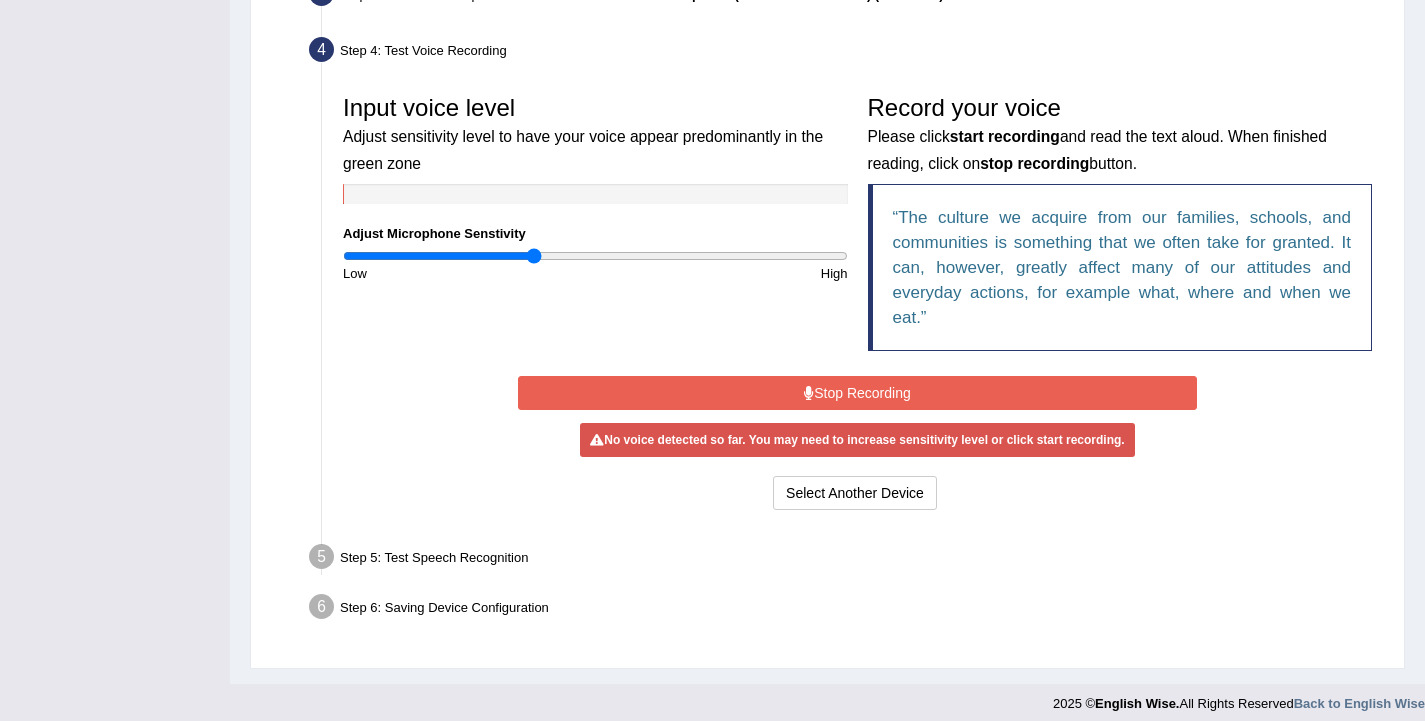 click on "Stop Recording" at bounding box center [857, 393] 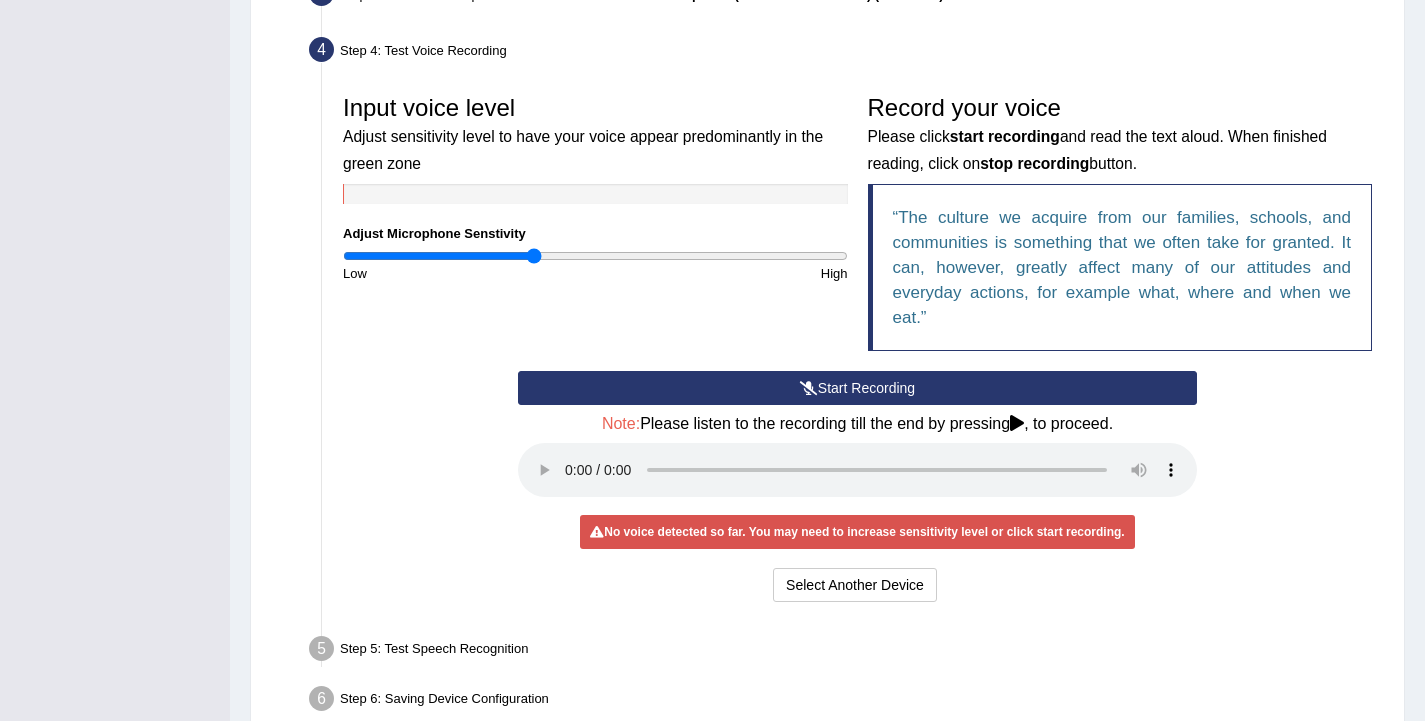 click on "Start Recording" at bounding box center [857, 388] 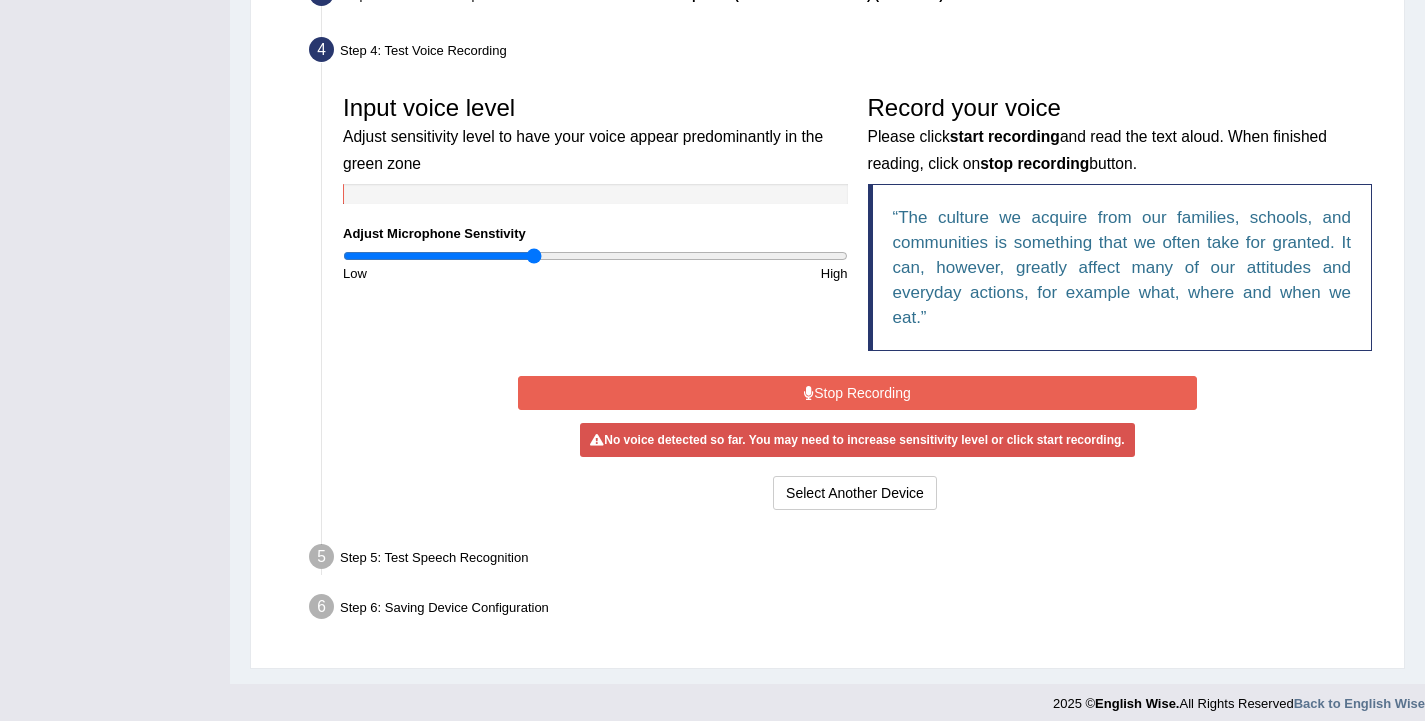 click on "Stop Recording" at bounding box center [857, 393] 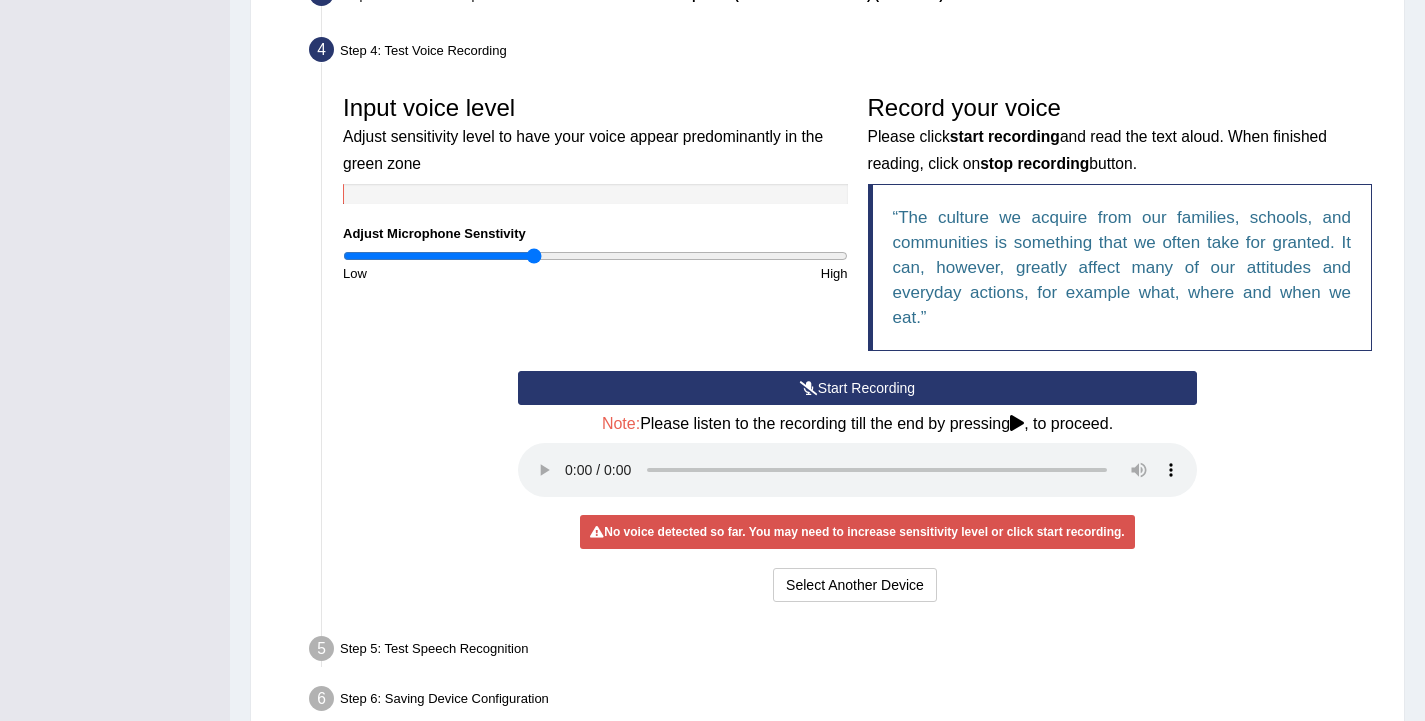 click on "Start Recording" at bounding box center [857, 388] 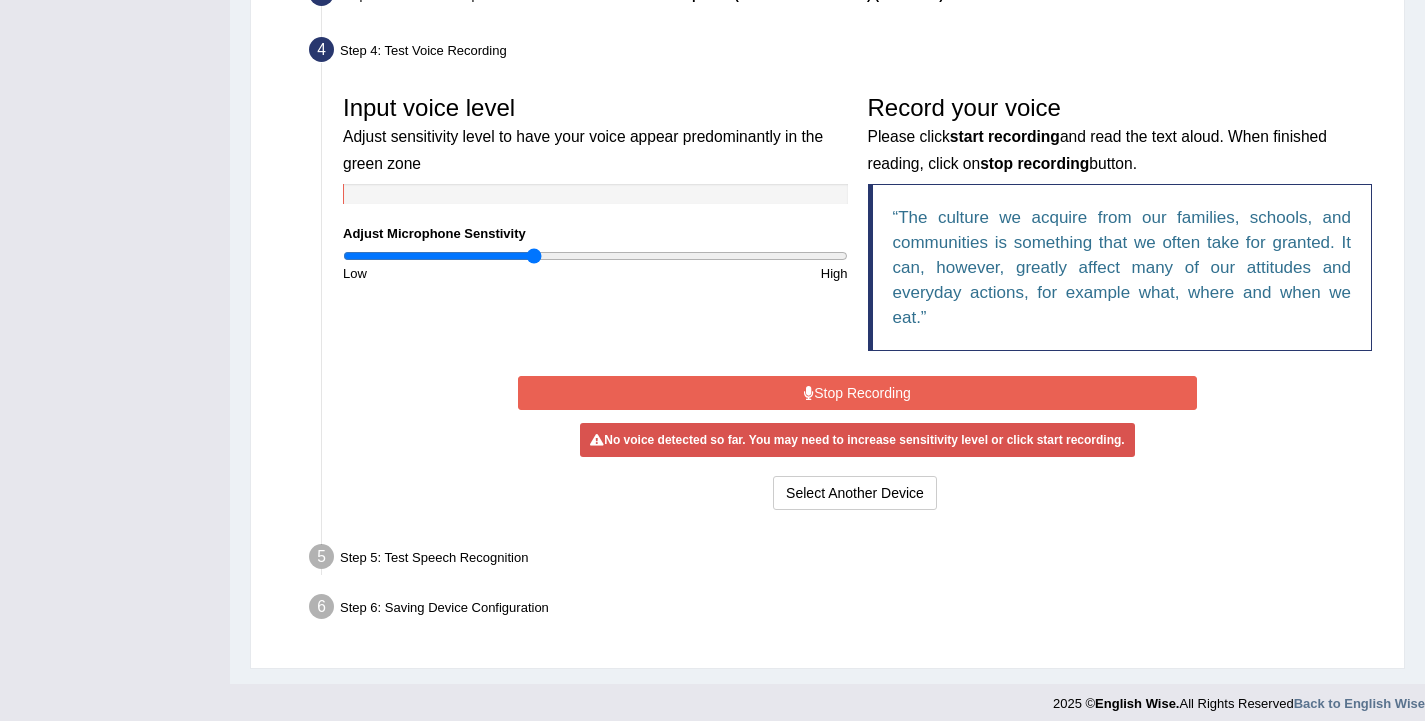click on "Stop Recording" at bounding box center (857, 393) 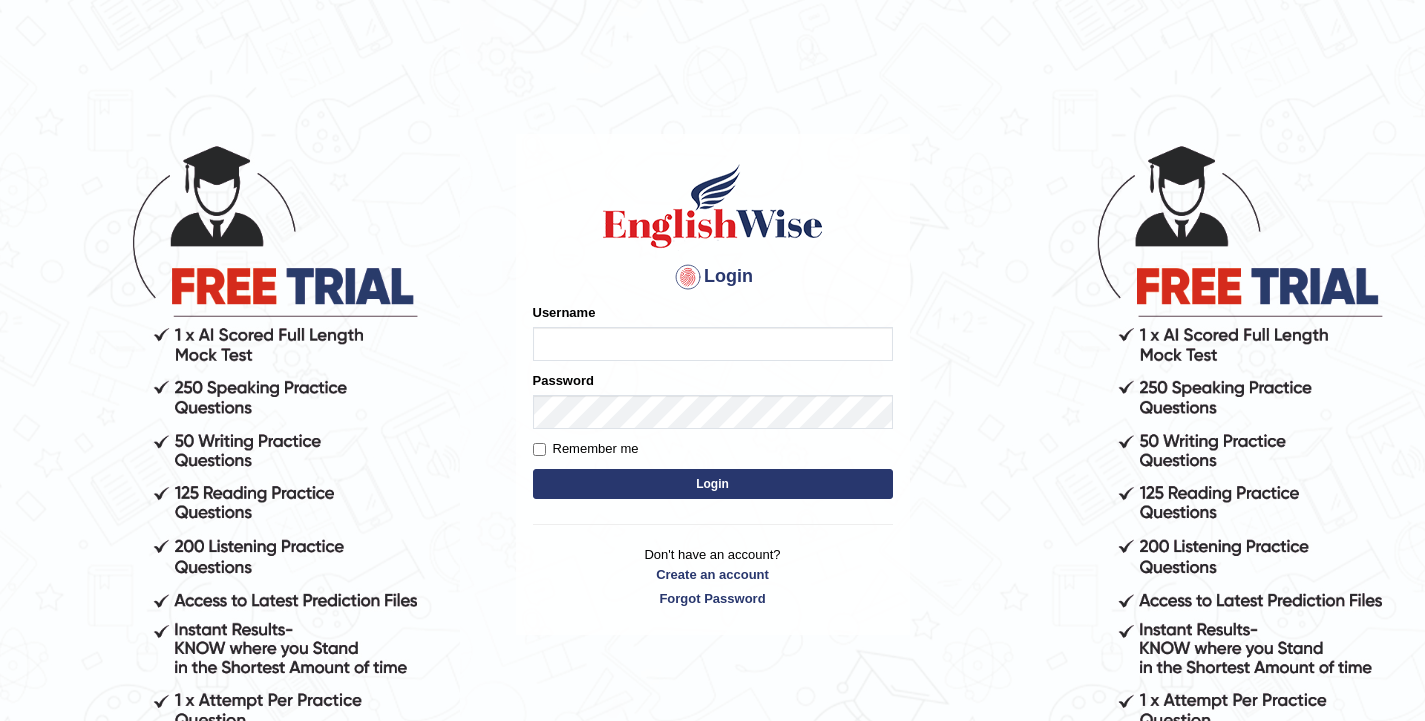 scroll, scrollTop: 0, scrollLeft: 0, axis: both 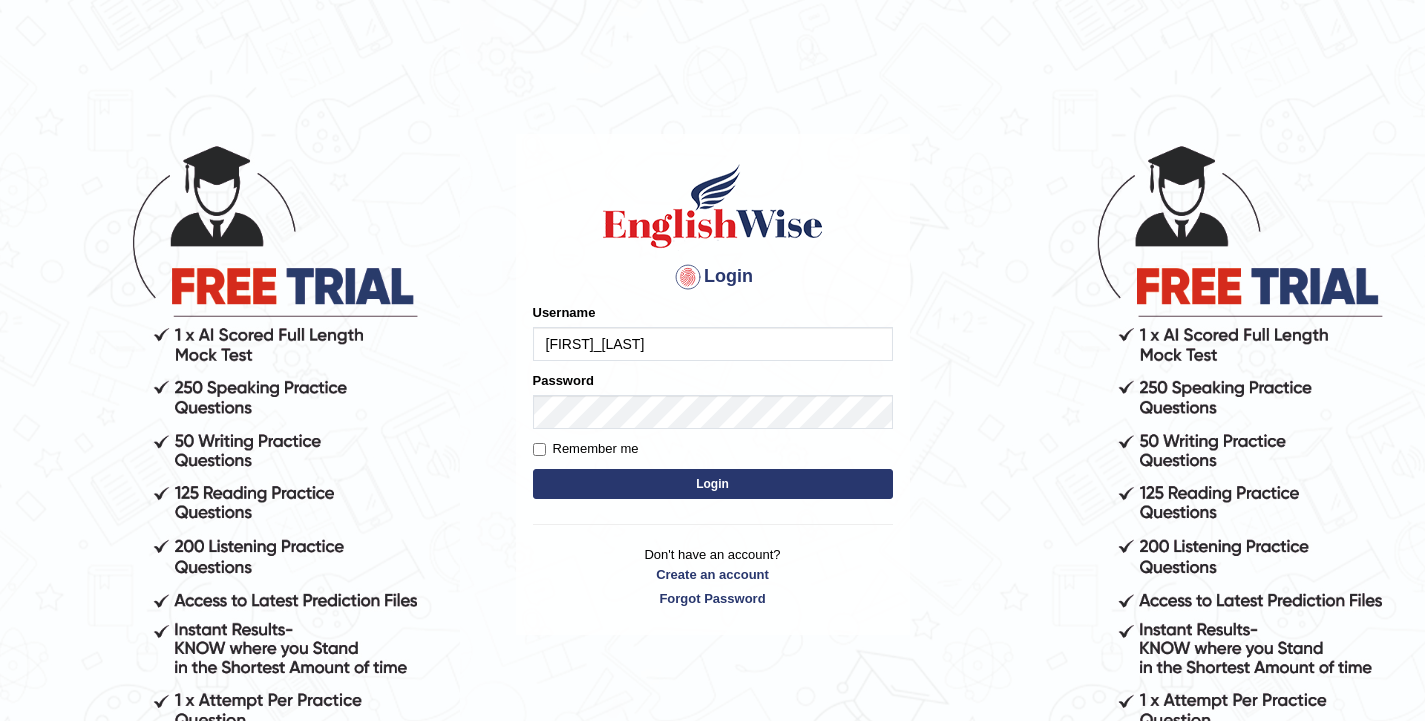type on "taghreed_parramatta" 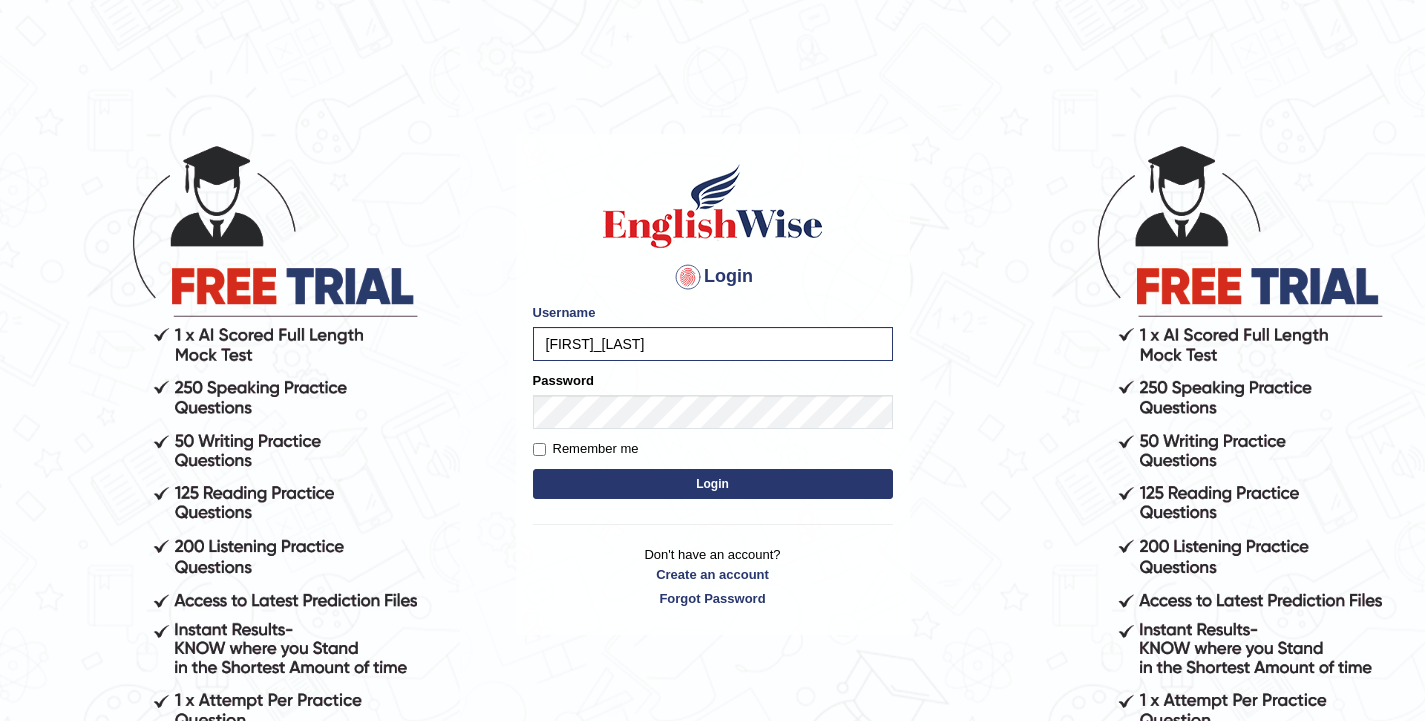 click on "Login" at bounding box center [713, 484] 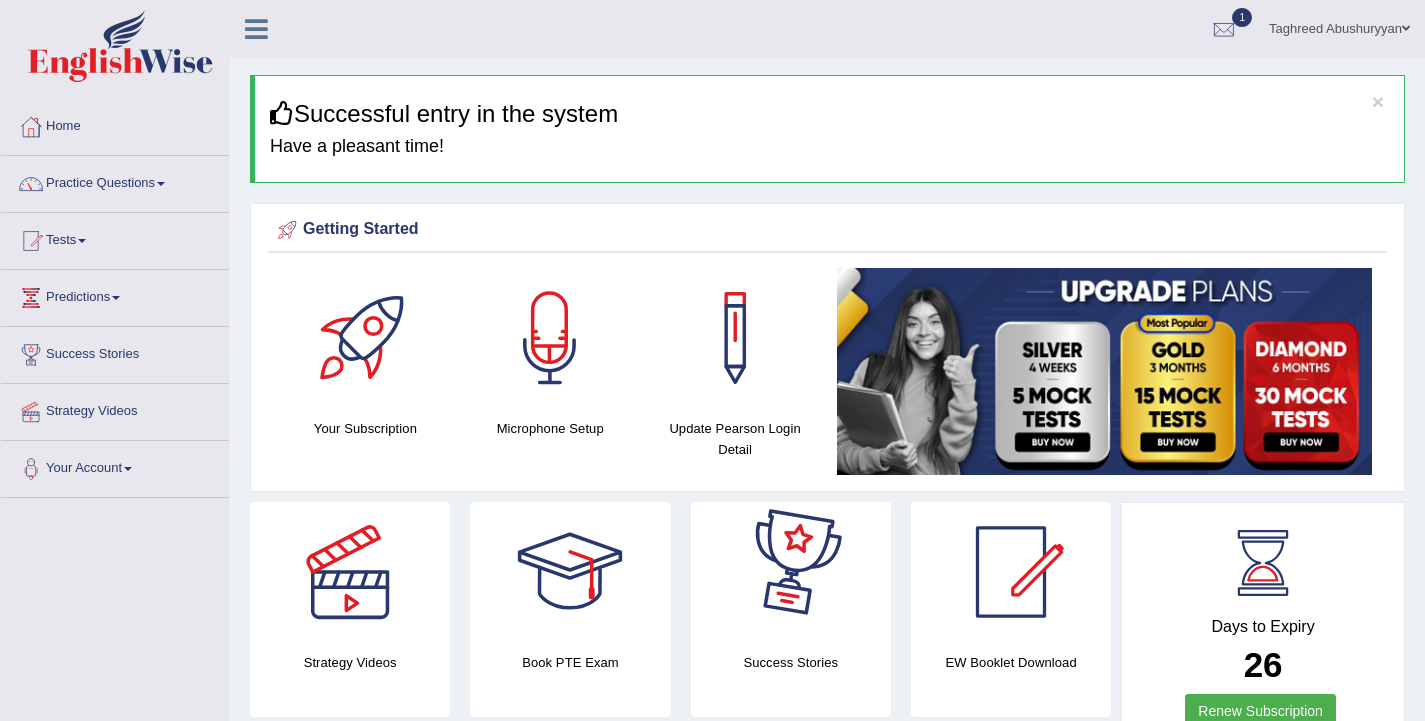 scroll, scrollTop: 0, scrollLeft: 0, axis: both 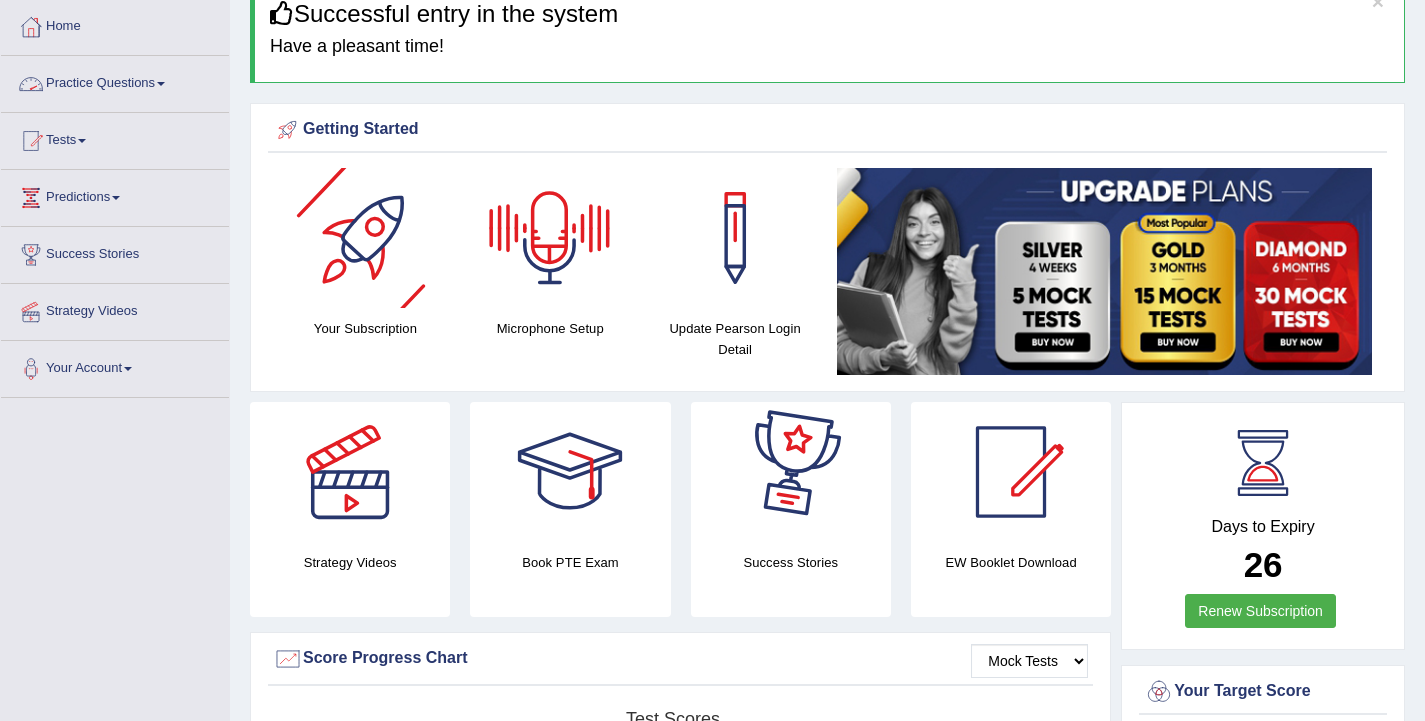 click on "Practice Questions" at bounding box center (115, 81) 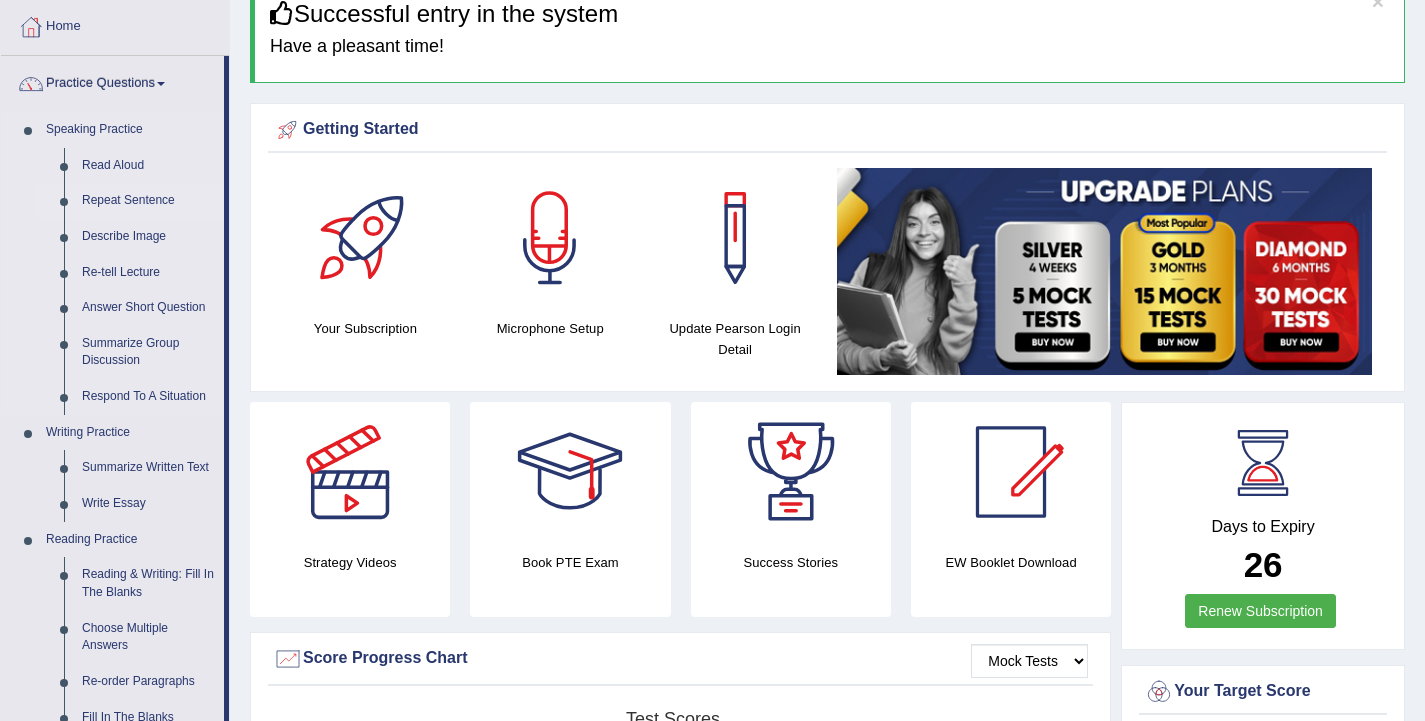 click on "Repeat Sentence" at bounding box center [148, 201] 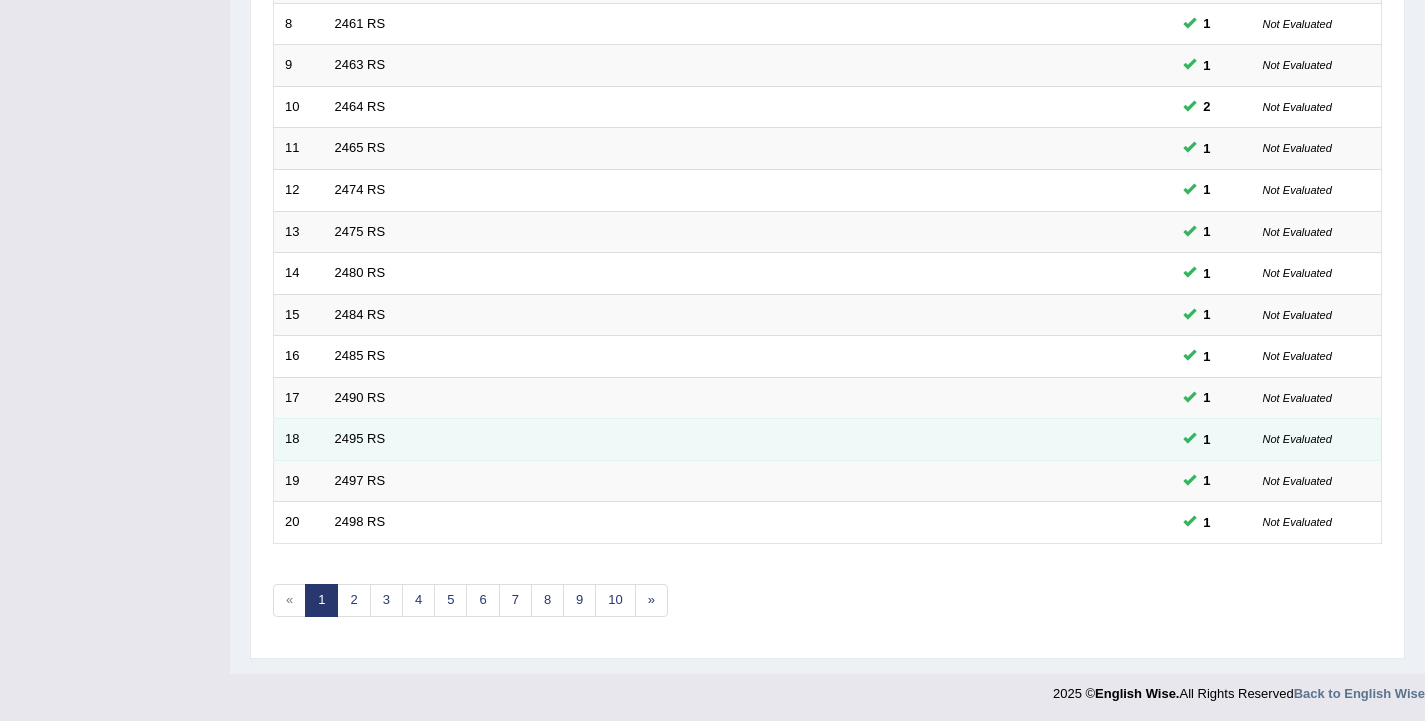 scroll, scrollTop: 0, scrollLeft: 0, axis: both 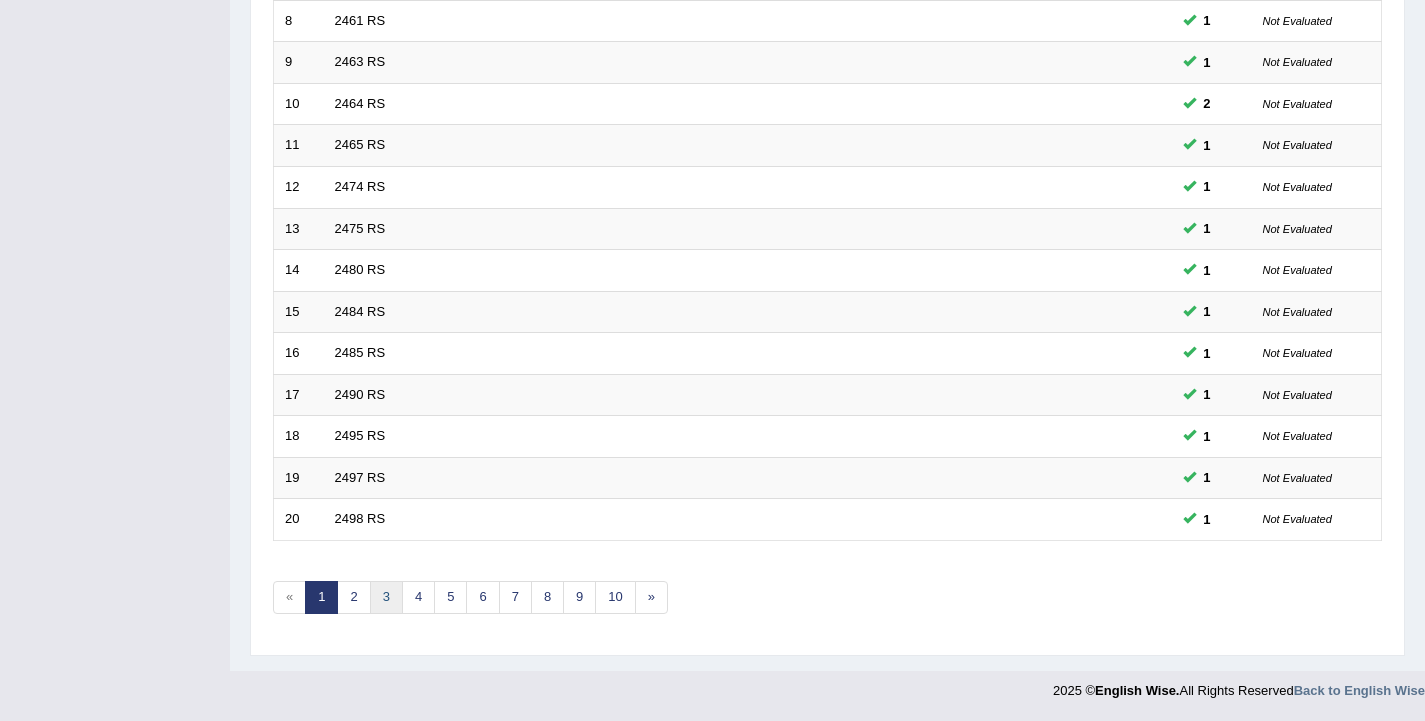 click on "3" at bounding box center (386, 597) 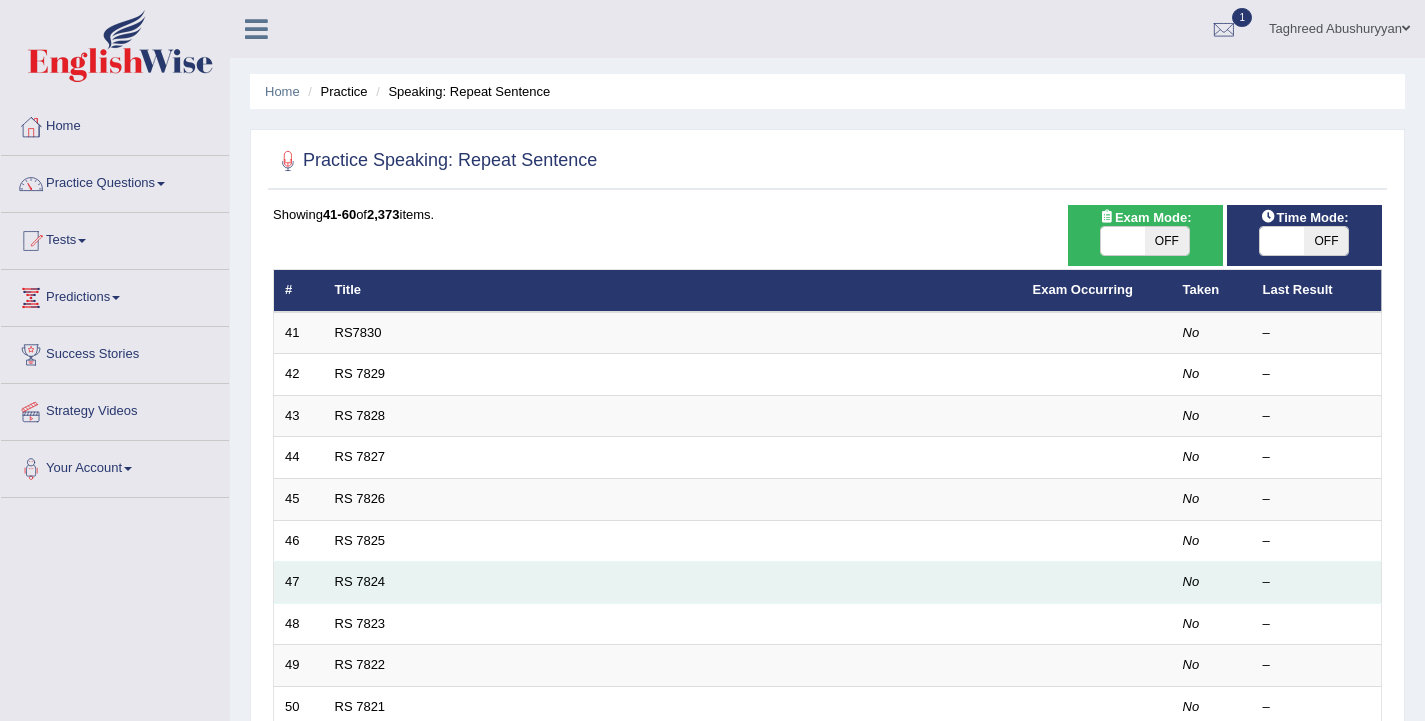 scroll, scrollTop: 0, scrollLeft: 0, axis: both 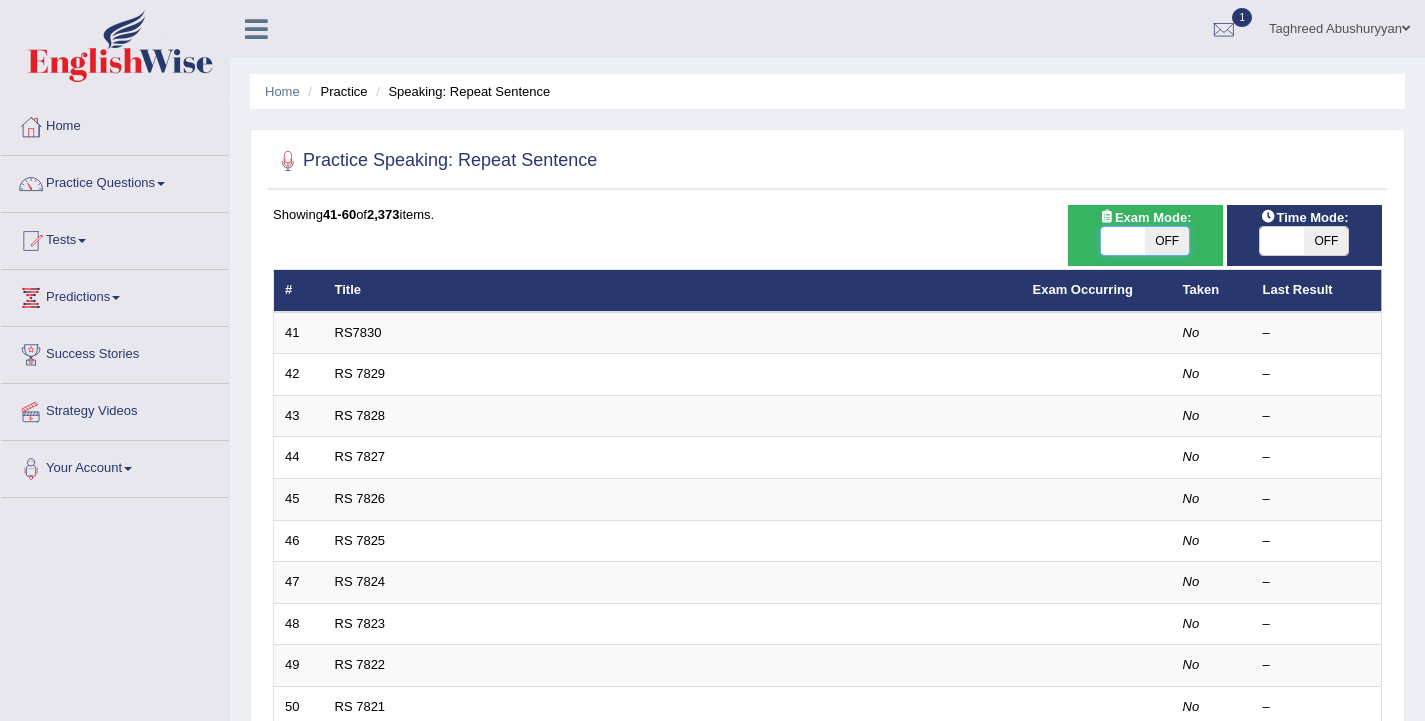 click at bounding box center (1123, 241) 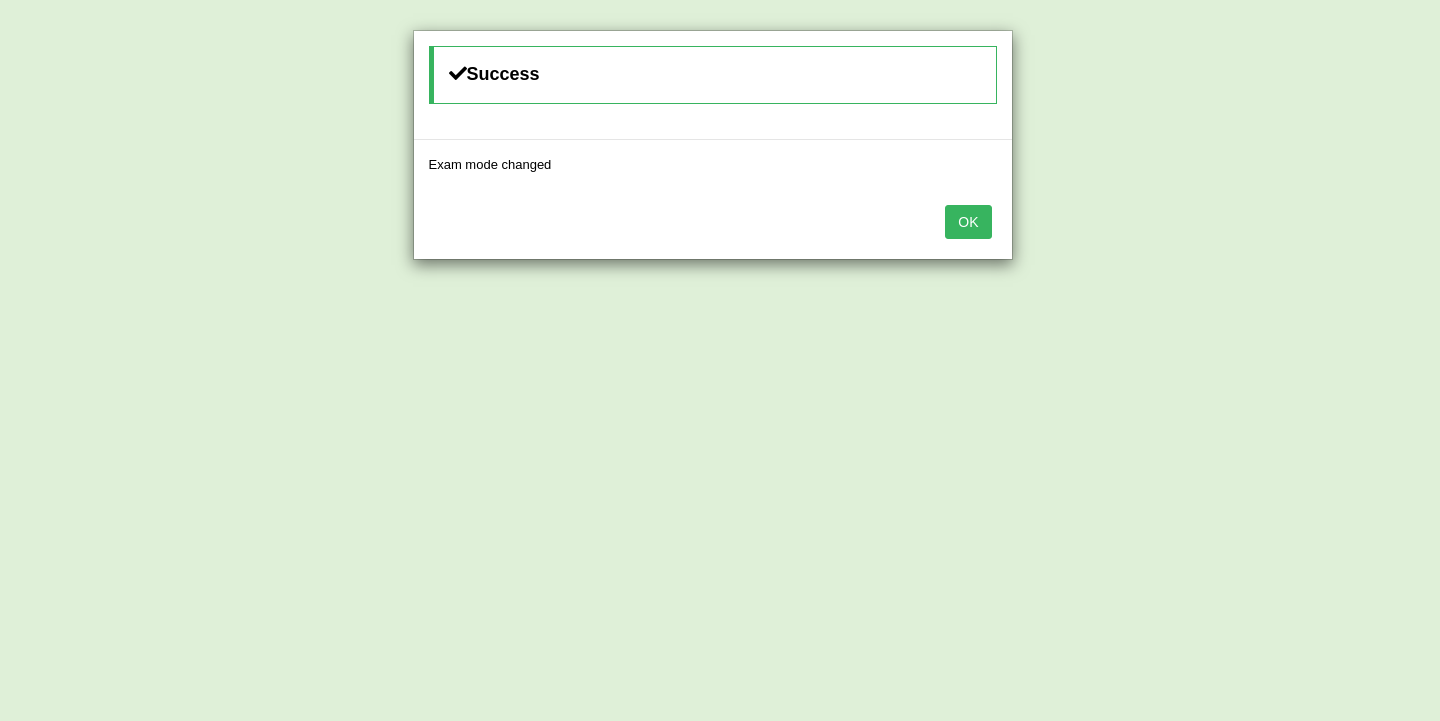 click on "OK" at bounding box center (968, 222) 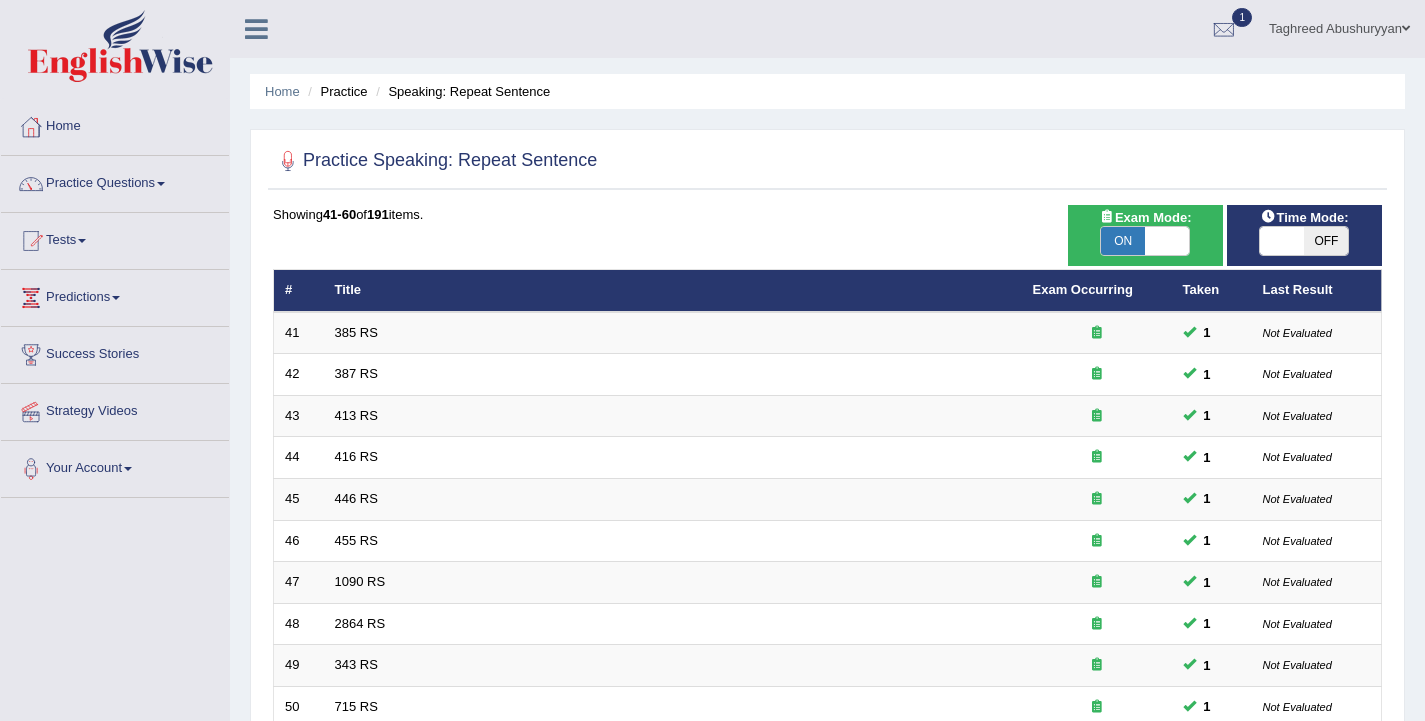 scroll, scrollTop: 0, scrollLeft: 0, axis: both 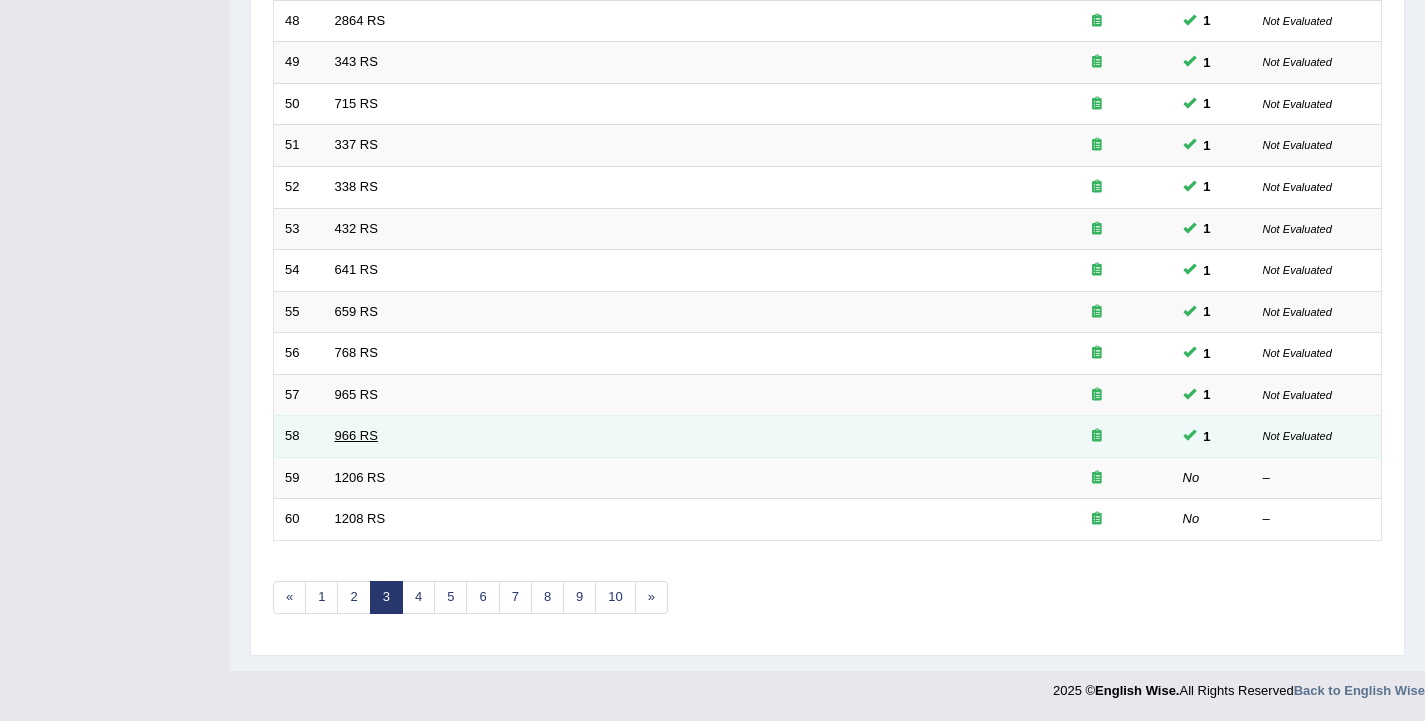 click on "966 RS" at bounding box center [356, 435] 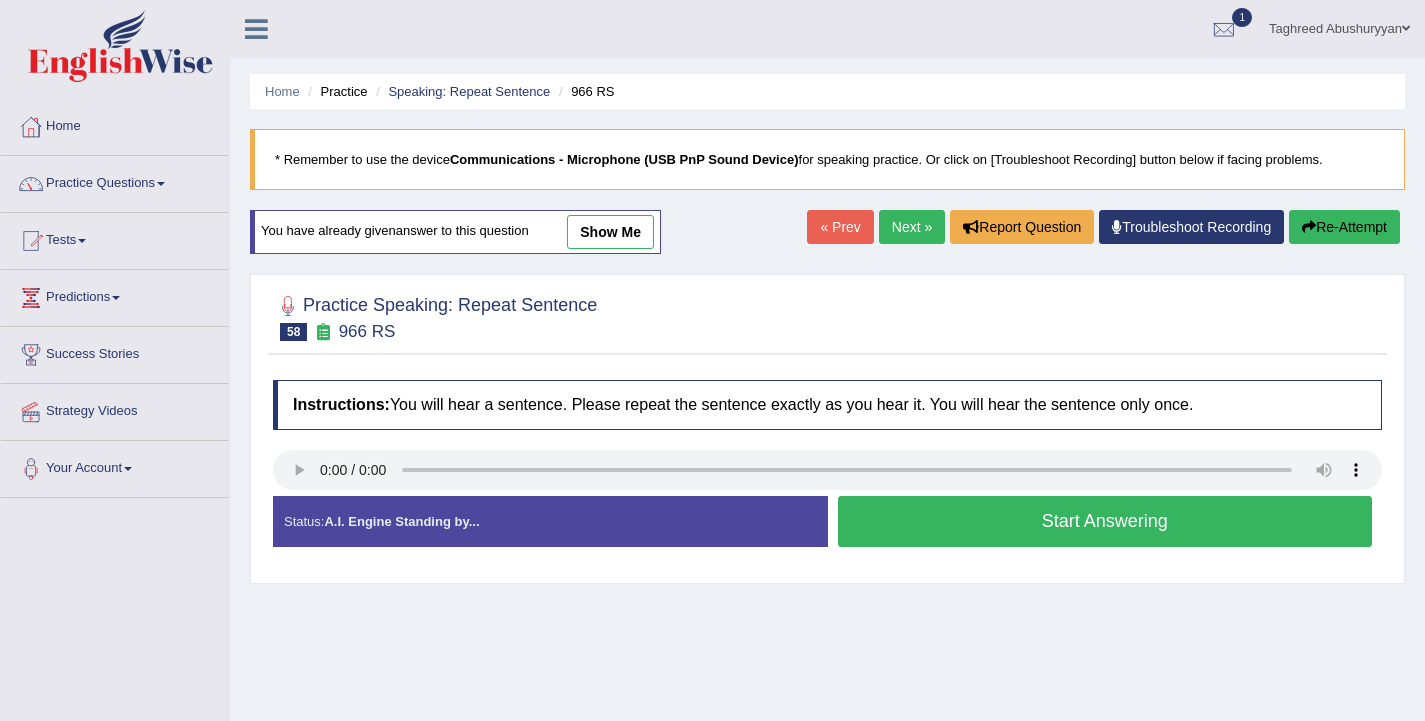 scroll, scrollTop: 0, scrollLeft: 0, axis: both 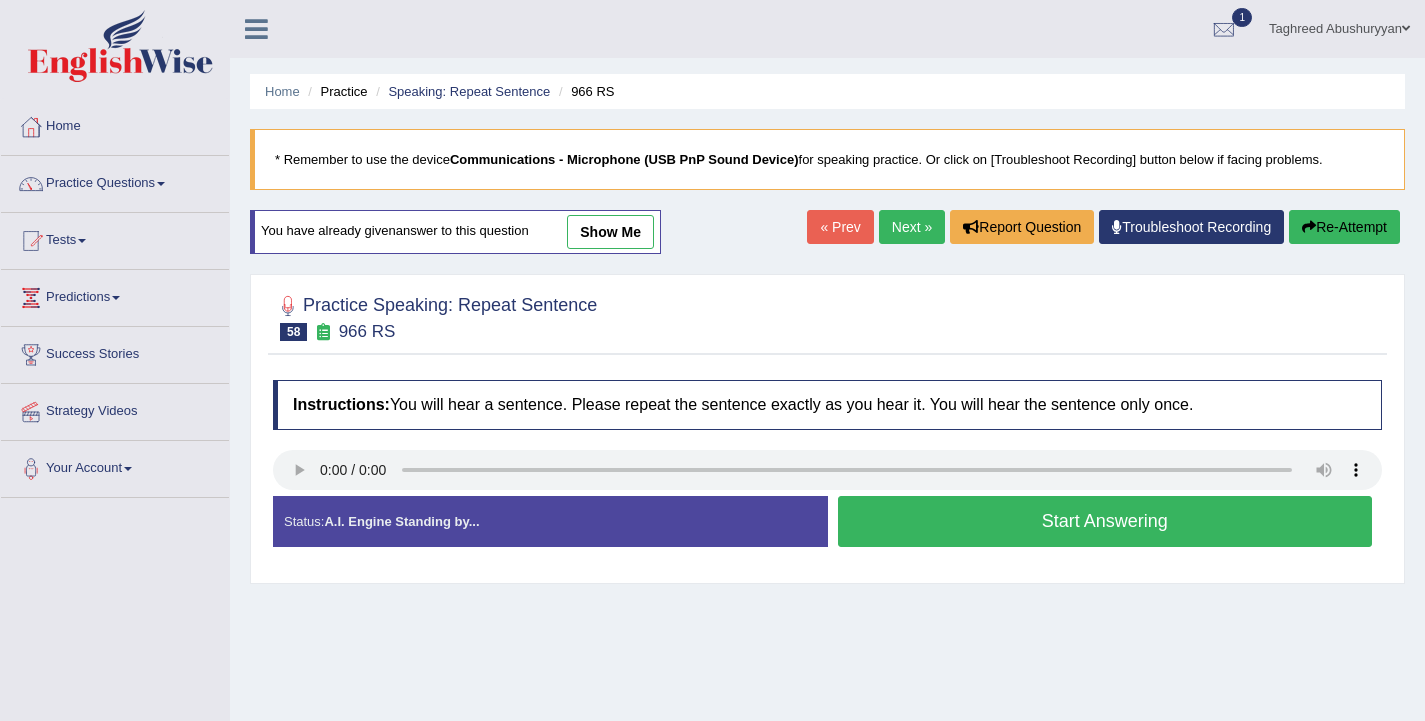 click on "Start Answering" at bounding box center (1105, 521) 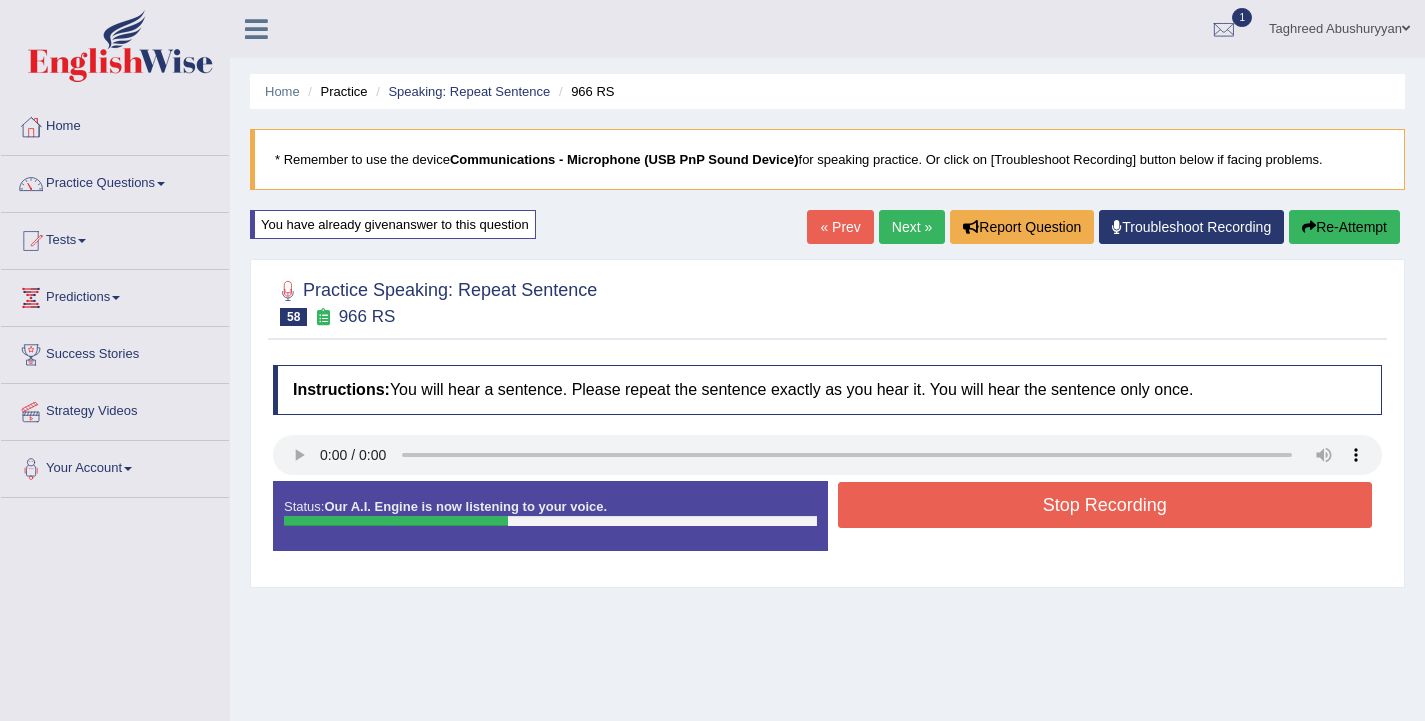 click on "Stop Recording" at bounding box center [1105, 505] 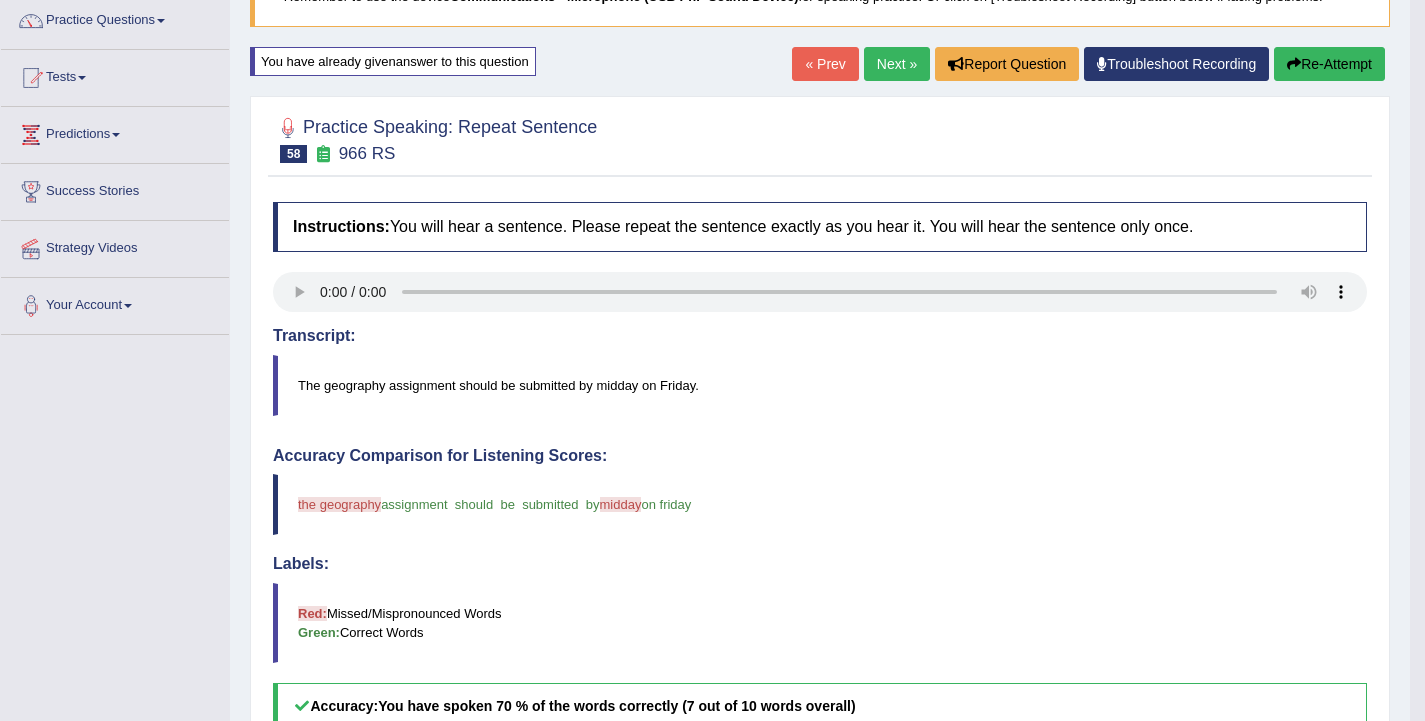 scroll, scrollTop: 100, scrollLeft: 0, axis: vertical 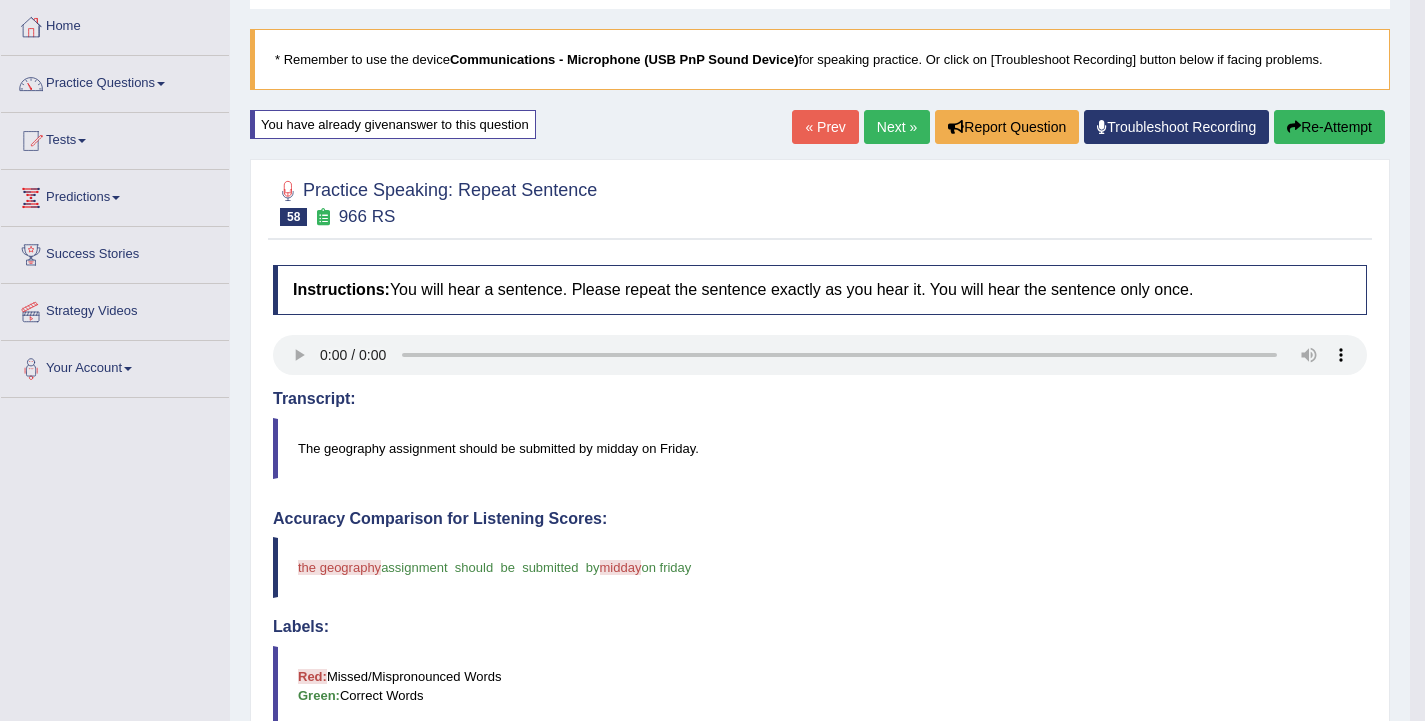 click on "Next »" at bounding box center (897, 127) 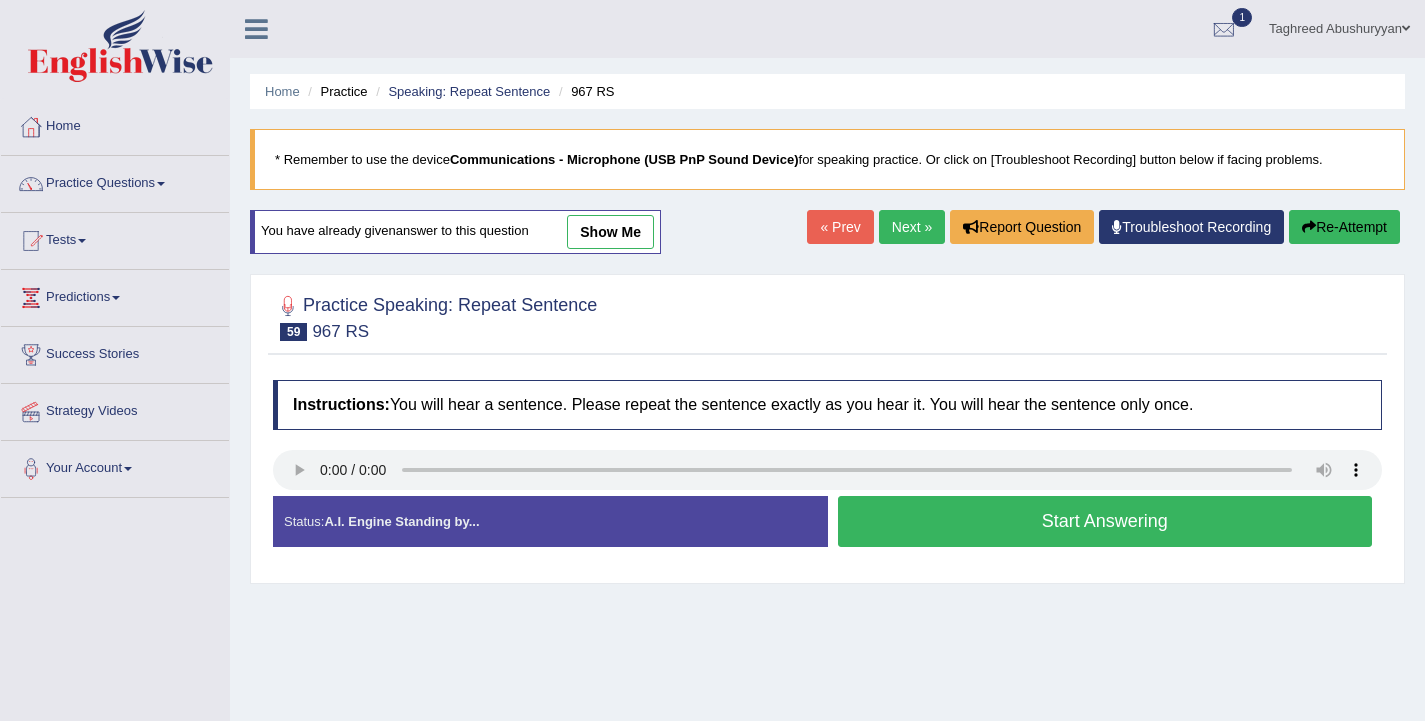 scroll, scrollTop: 0, scrollLeft: 0, axis: both 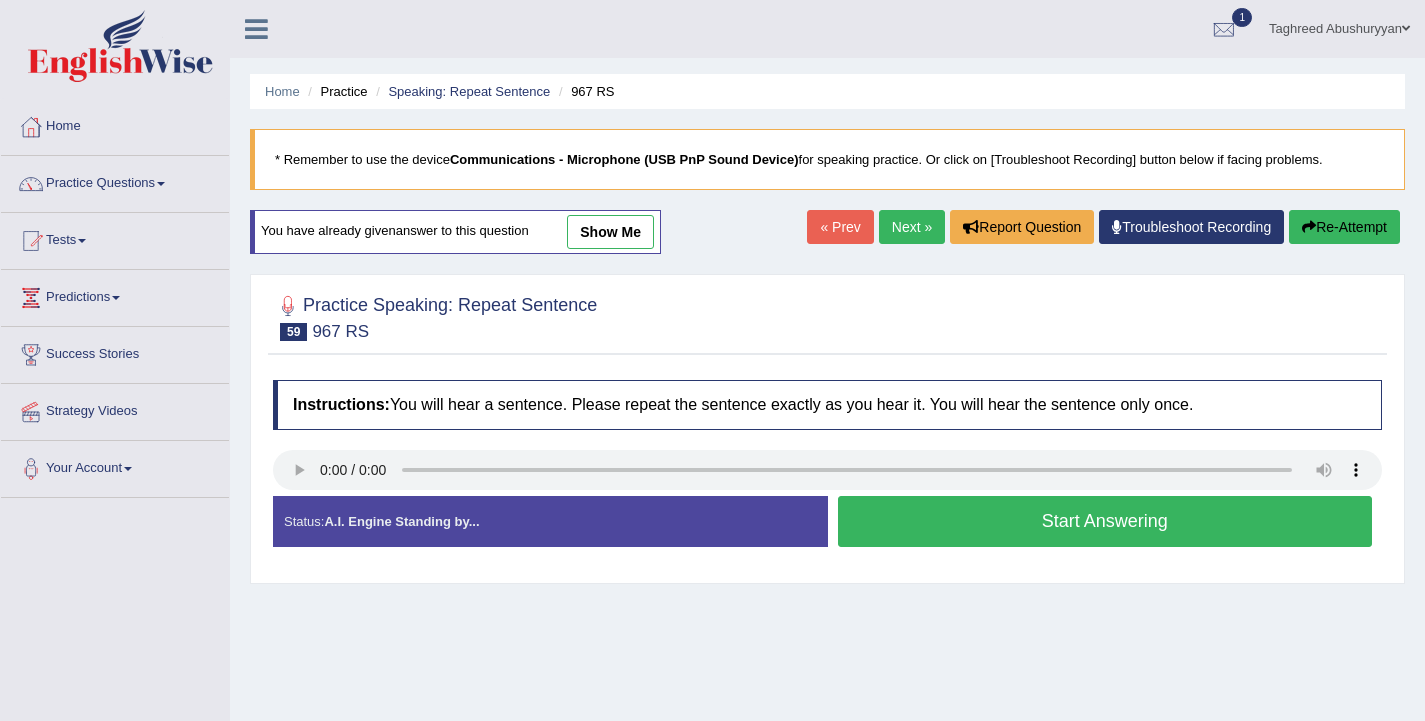 click on "Start Answering" at bounding box center (1105, 521) 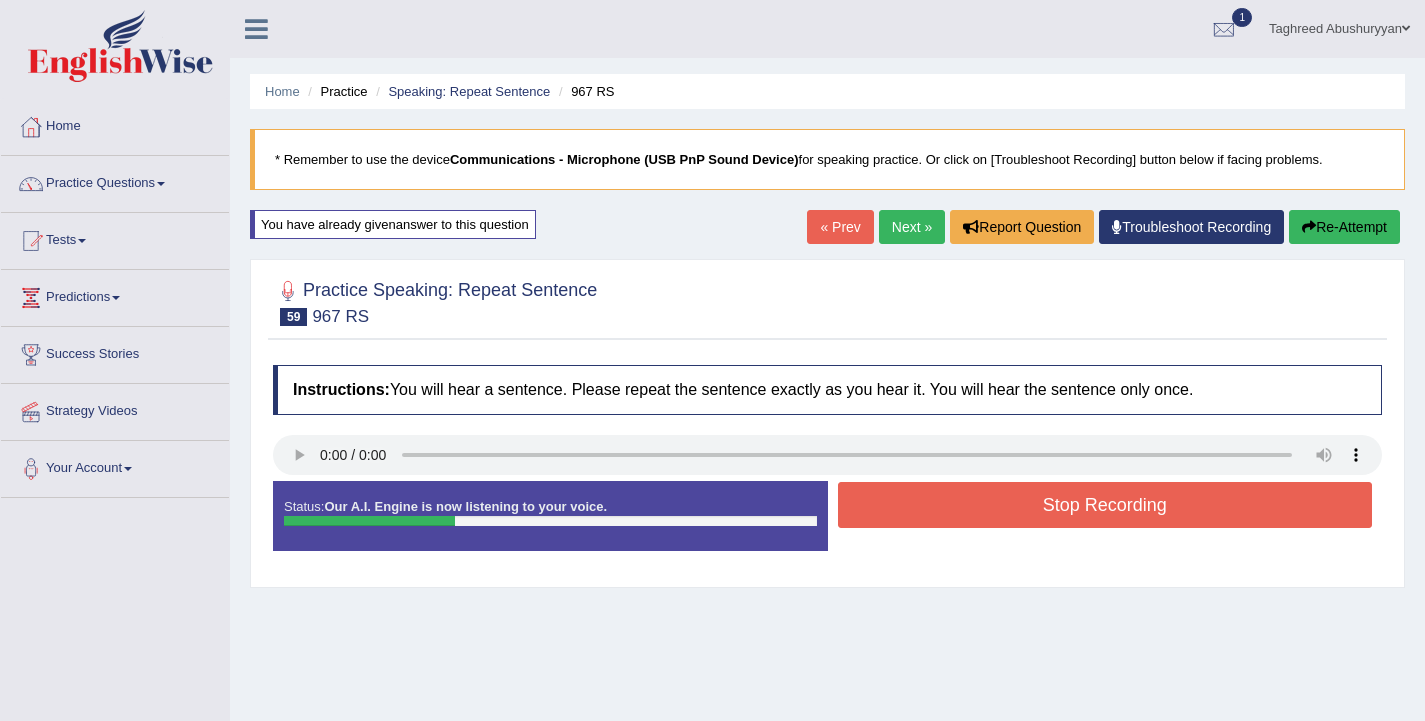 click on "Stop Recording" at bounding box center (1105, 505) 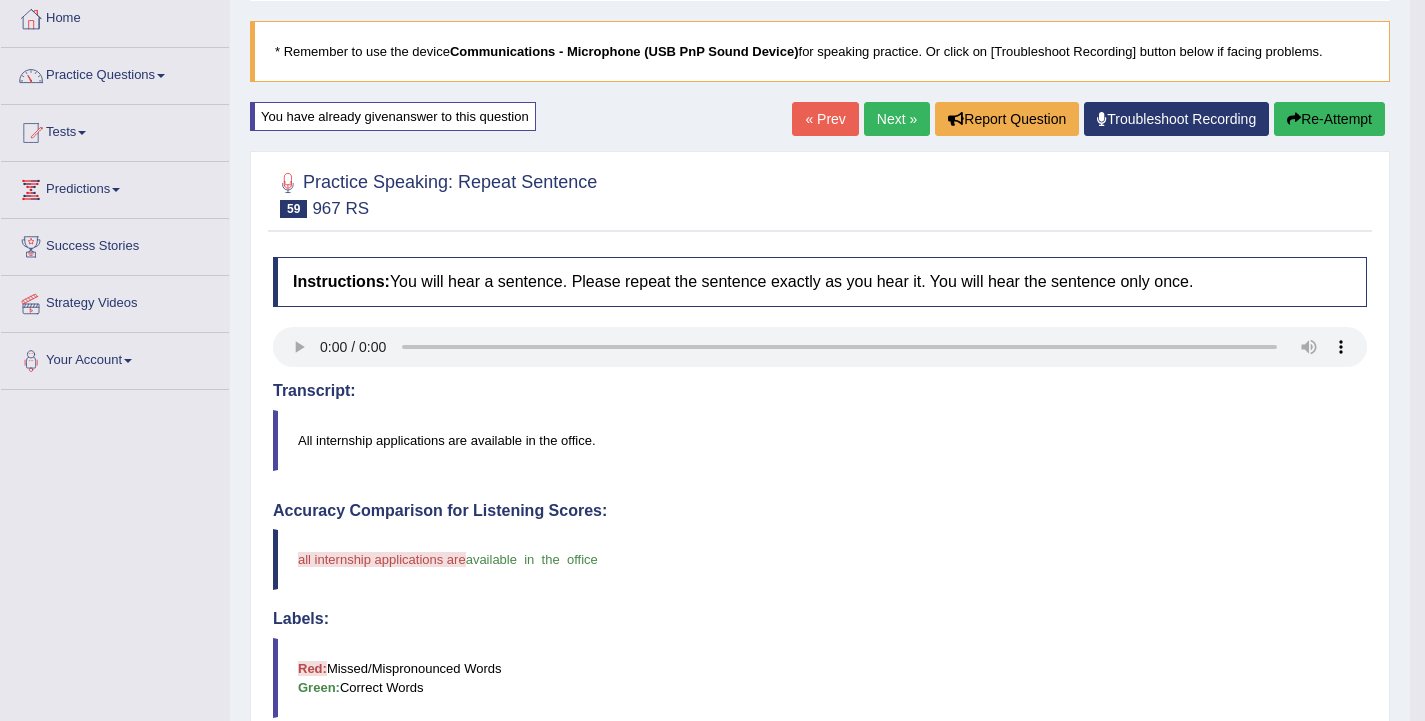 scroll, scrollTop: 0, scrollLeft: 0, axis: both 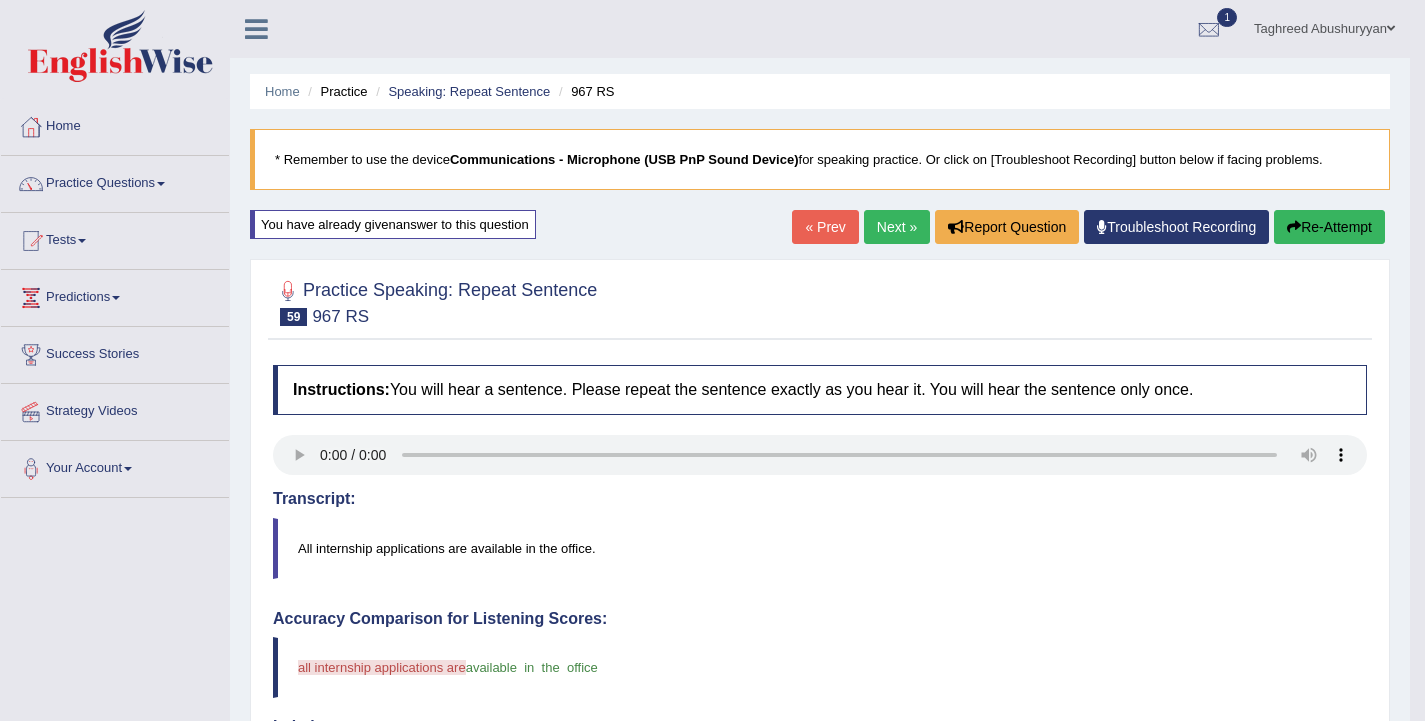 click on "Next »" at bounding box center [897, 227] 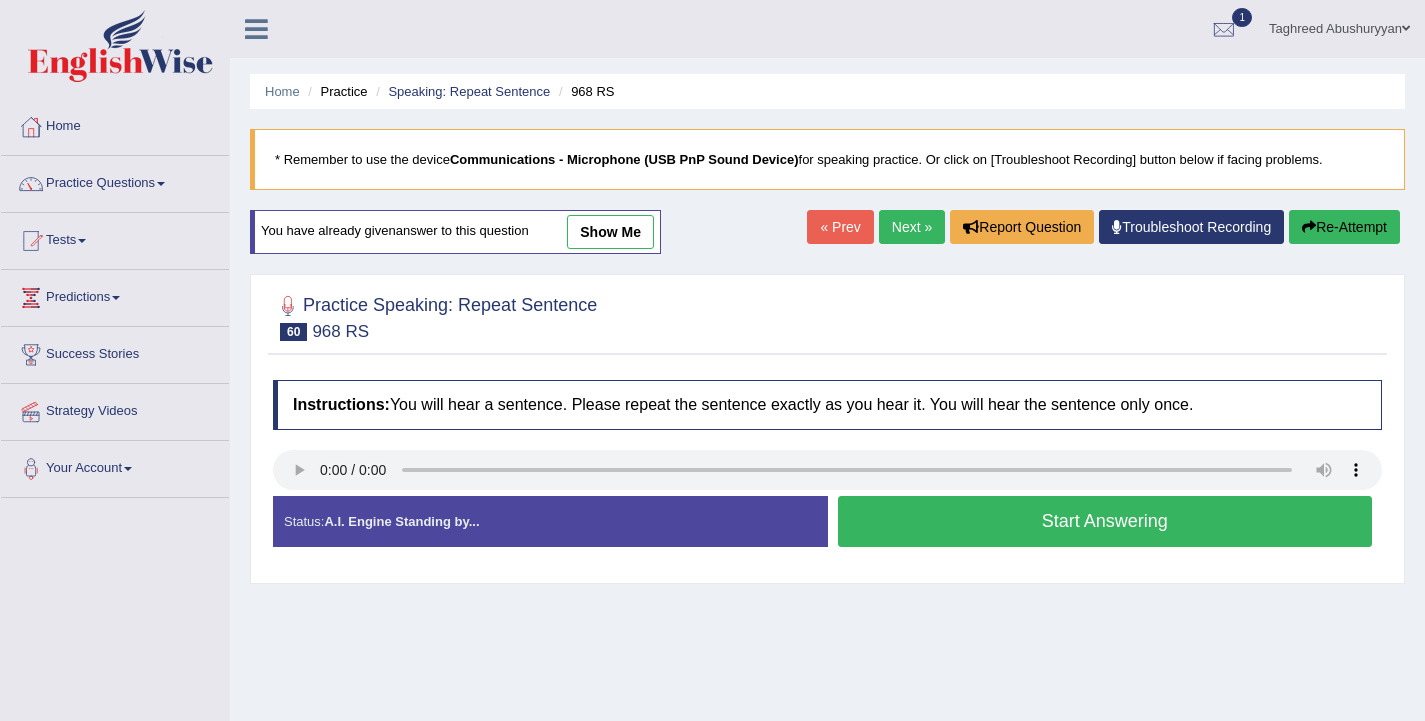 scroll, scrollTop: 0, scrollLeft: 0, axis: both 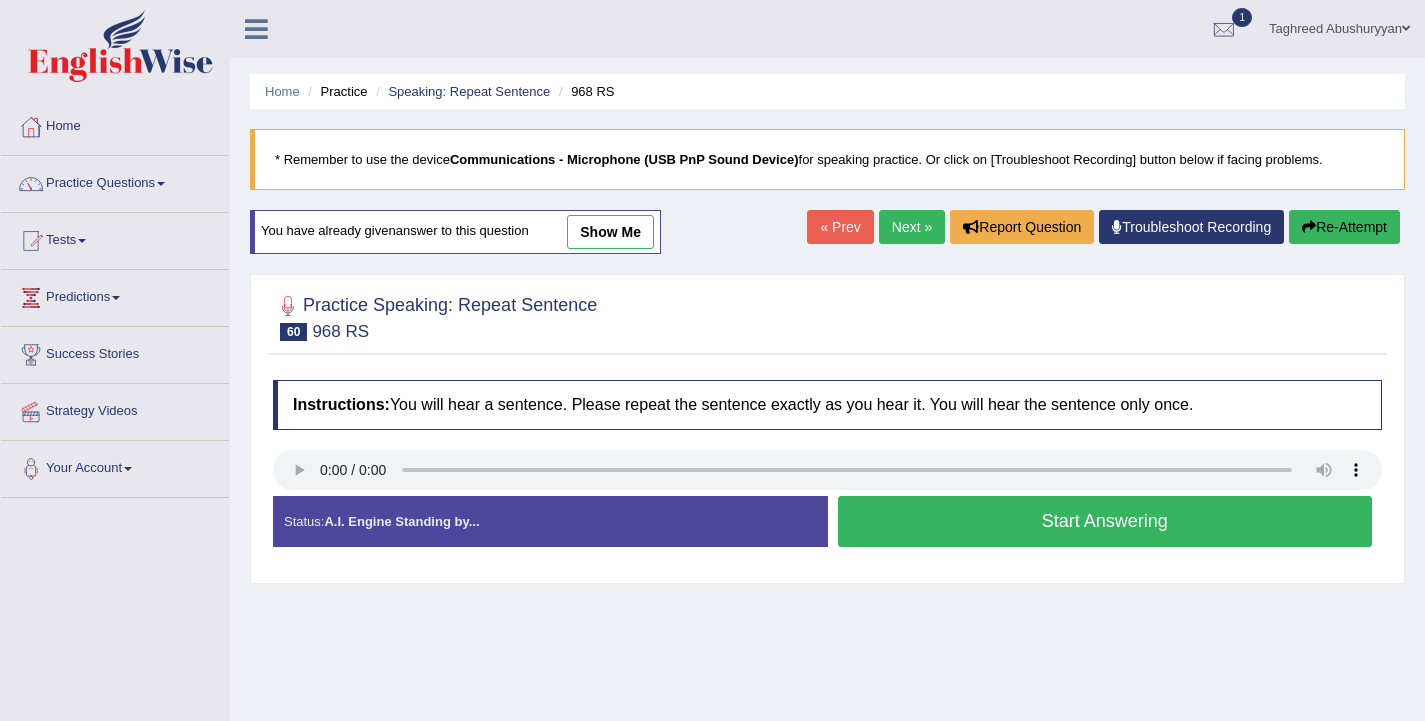 click on "Start Answering" at bounding box center (1105, 521) 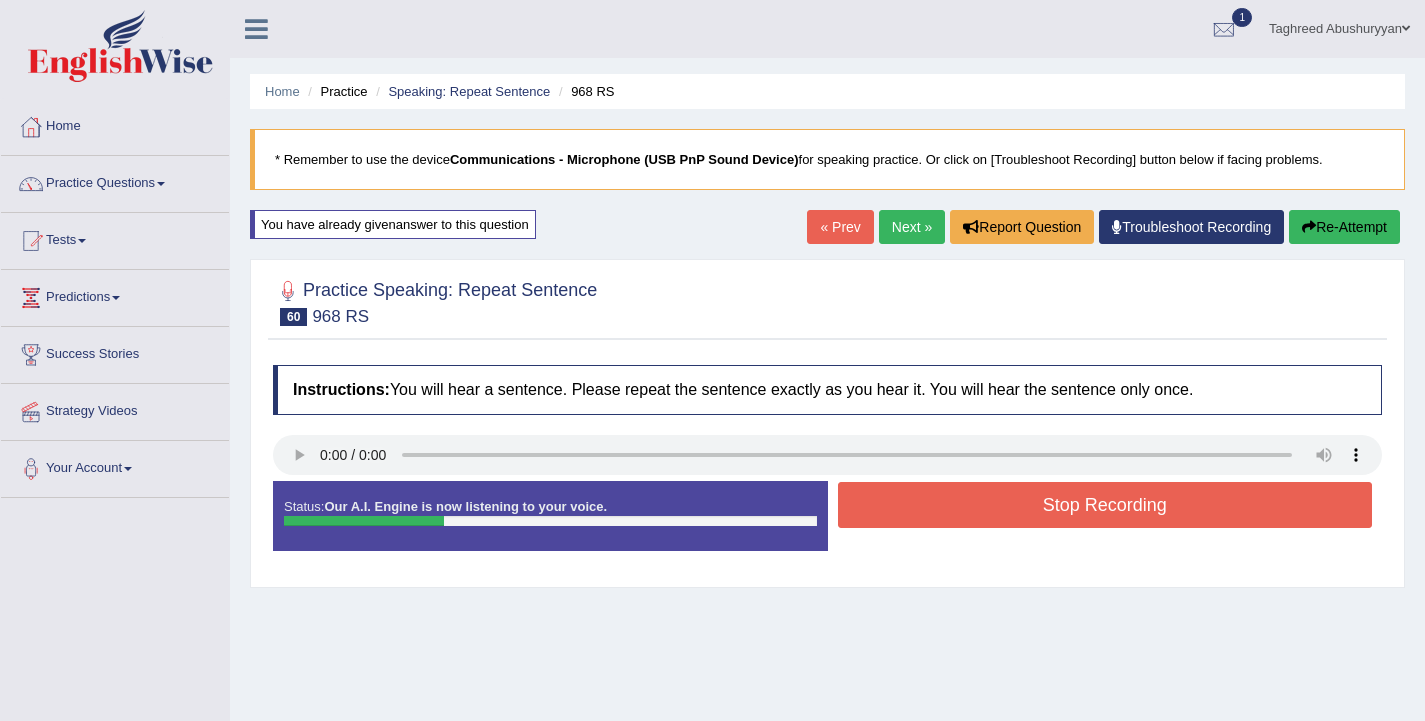 click on "Stop Recording" at bounding box center [1105, 505] 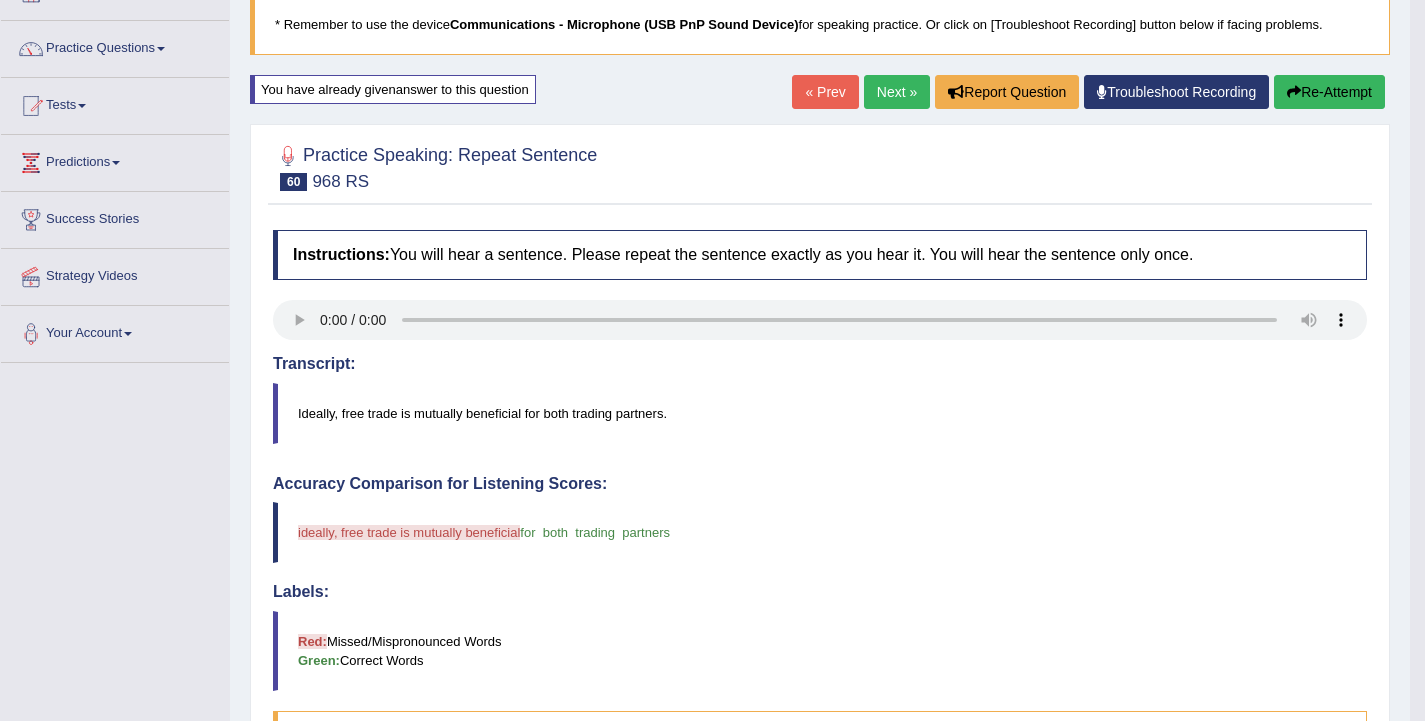 scroll, scrollTop: 0, scrollLeft: 0, axis: both 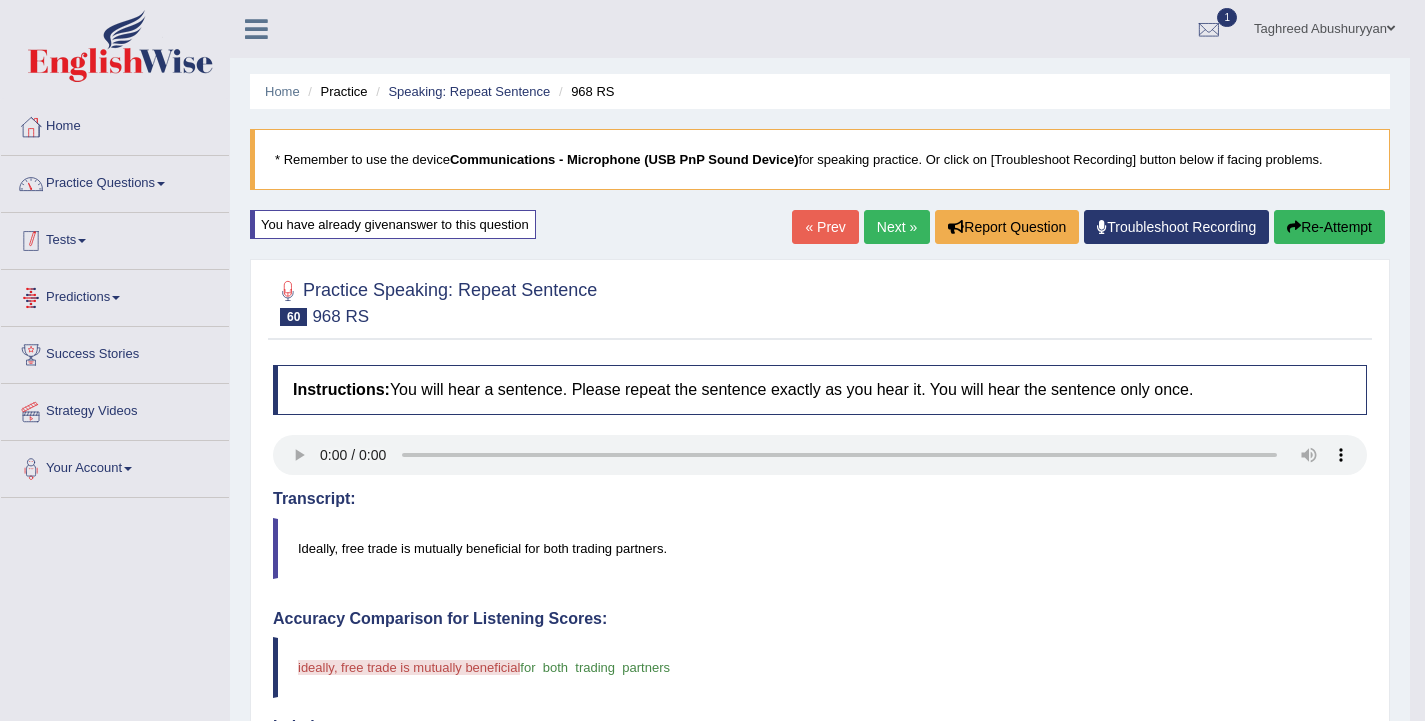 click on "Practice Questions" at bounding box center (115, 181) 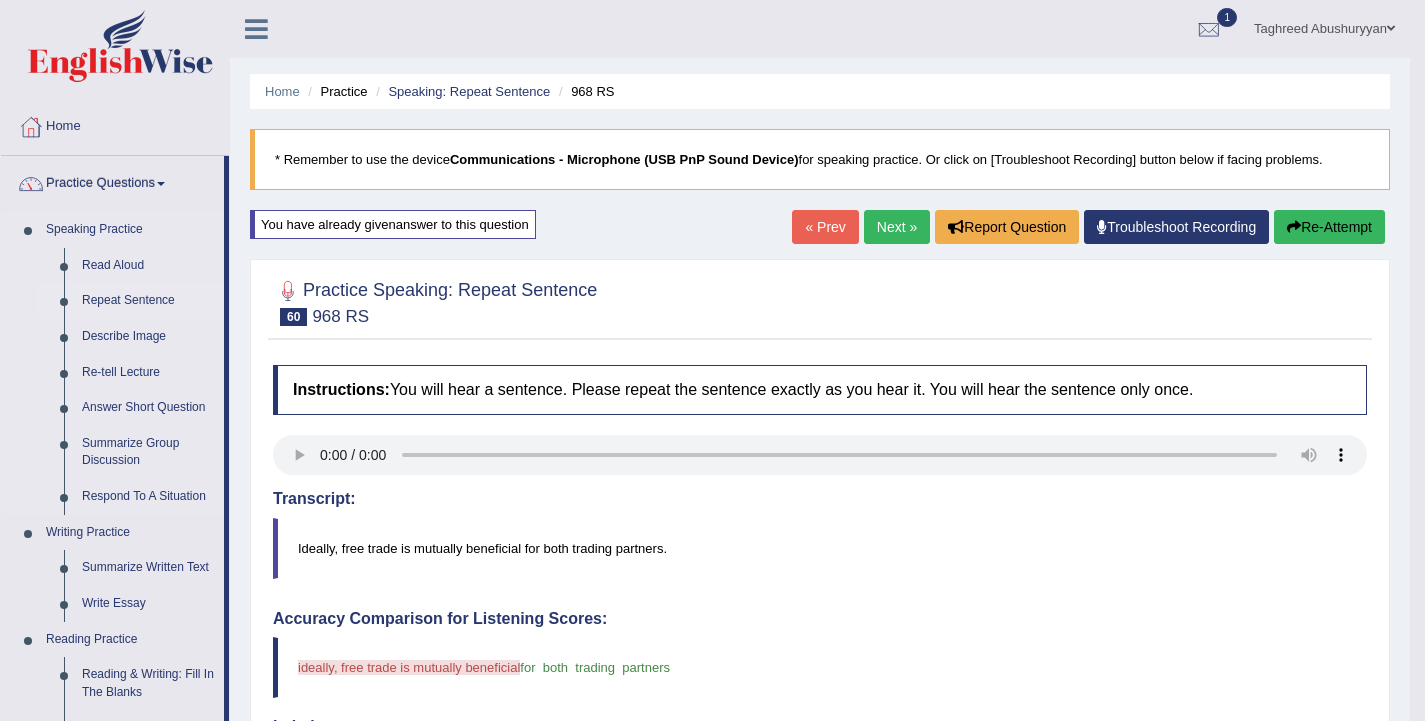 click on "Repeat Sentence" at bounding box center (148, 301) 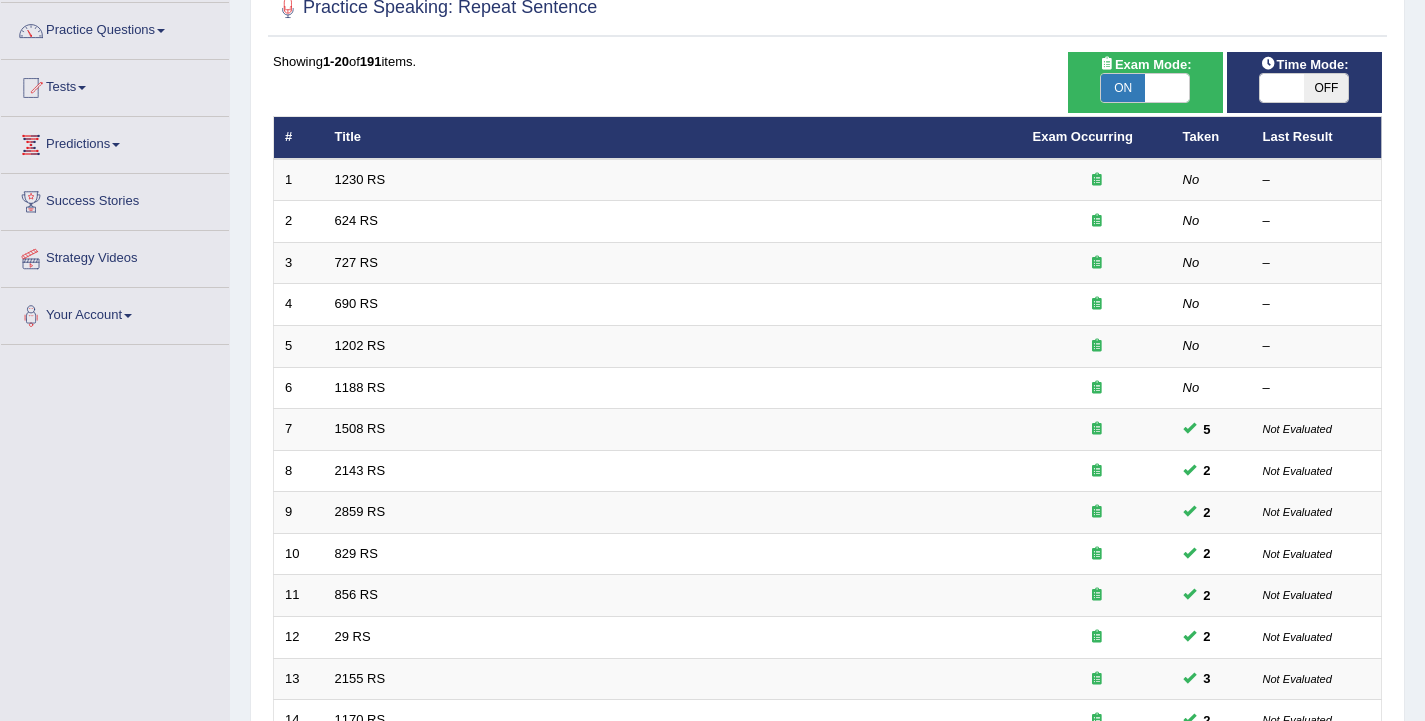 scroll, scrollTop: 300, scrollLeft: 0, axis: vertical 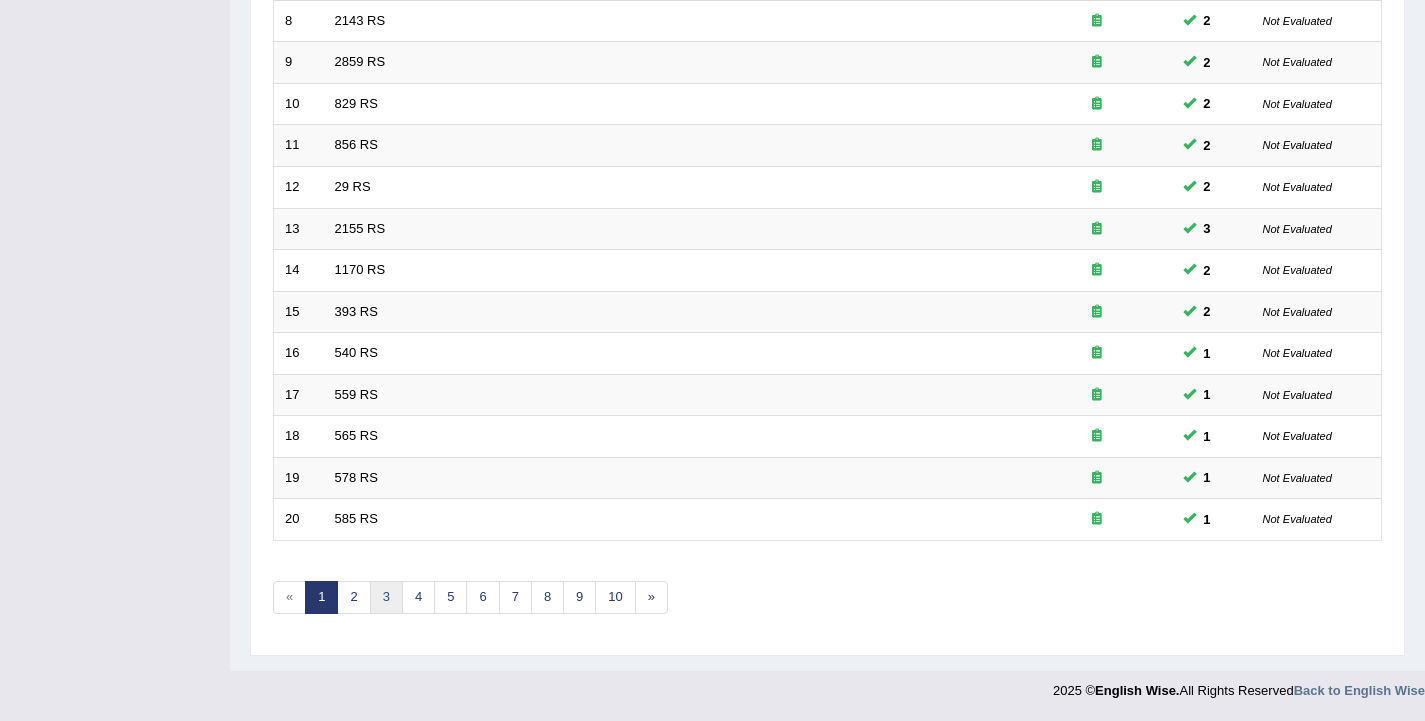 click on "3" at bounding box center (386, 597) 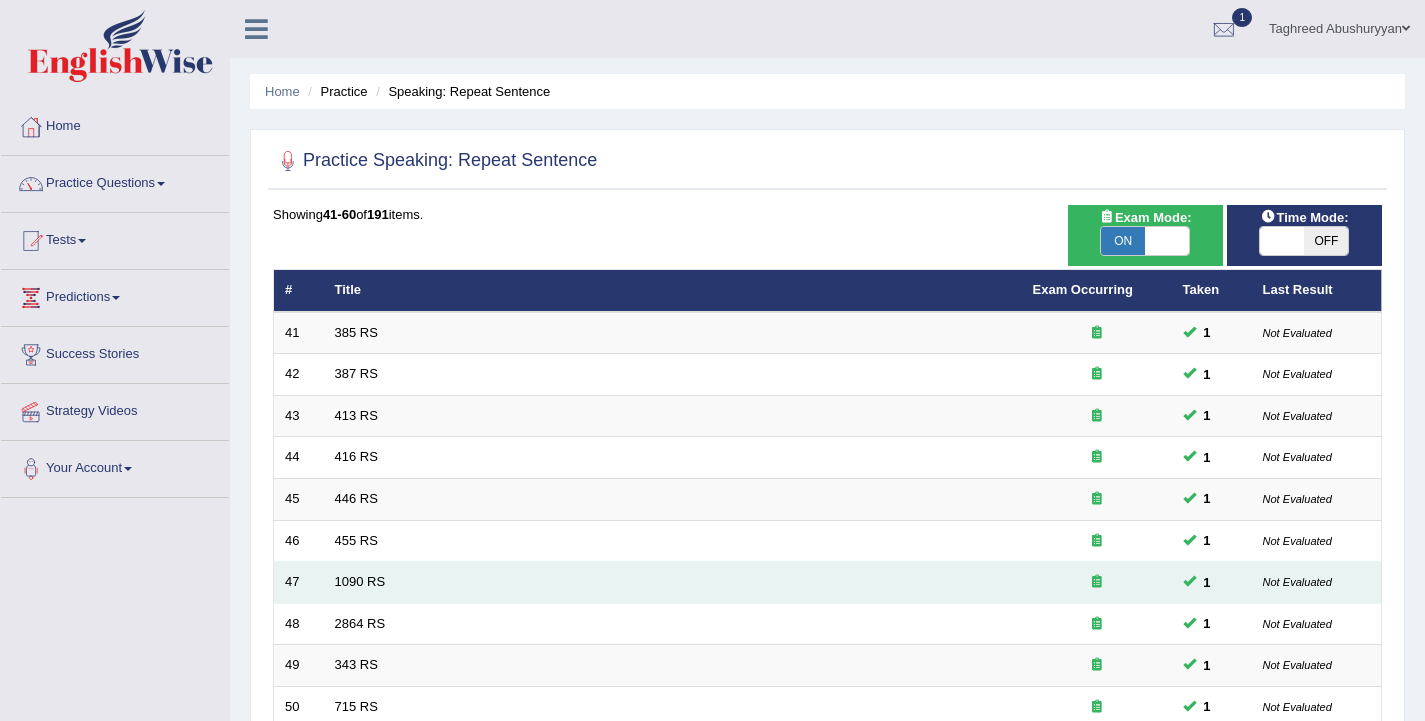 scroll, scrollTop: 42, scrollLeft: 0, axis: vertical 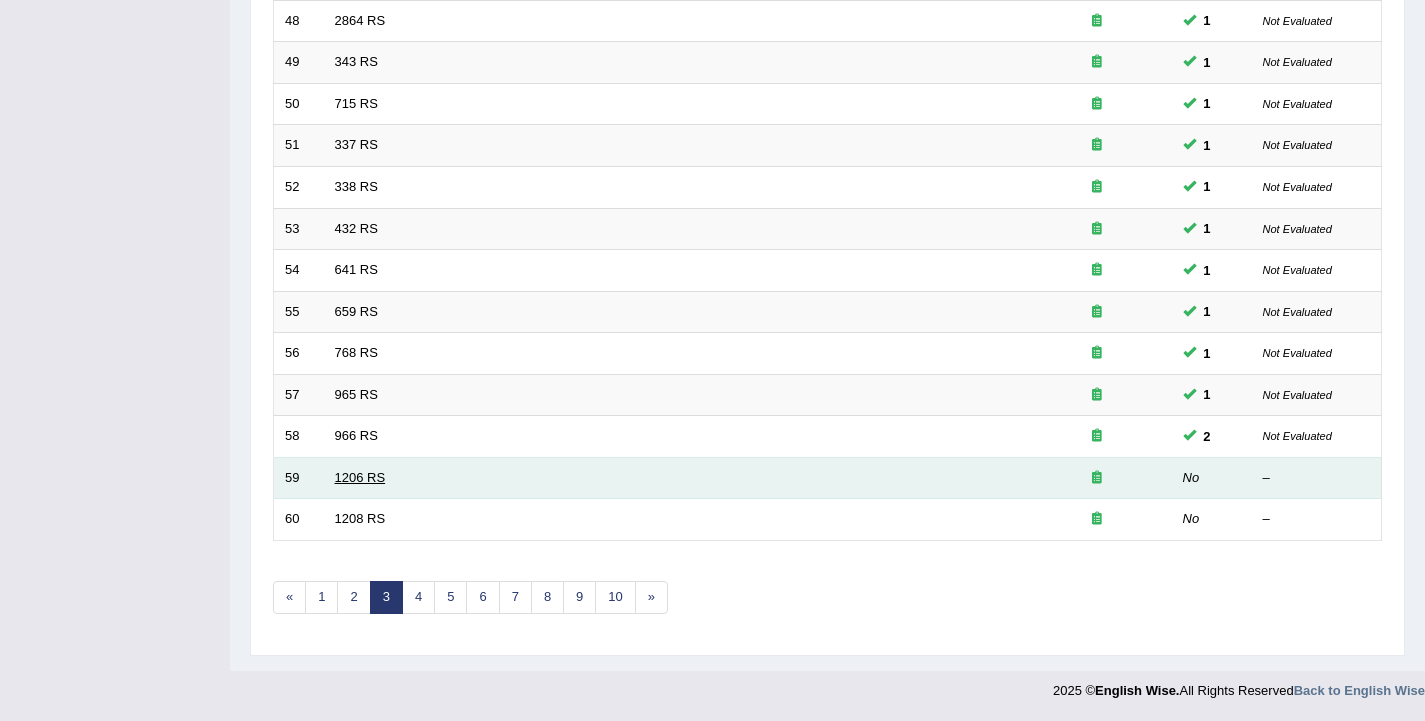 click on "1206 RS" at bounding box center (360, 477) 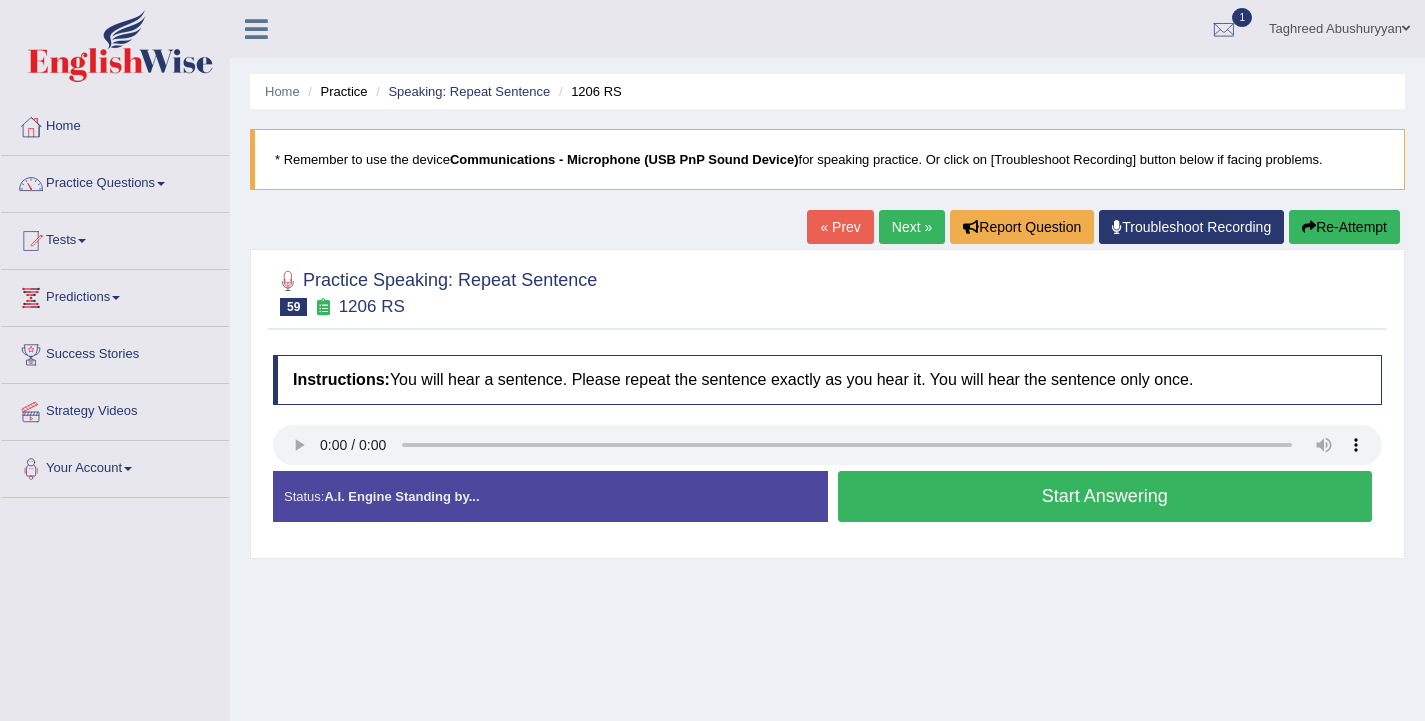 scroll, scrollTop: 0, scrollLeft: 0, axis: both 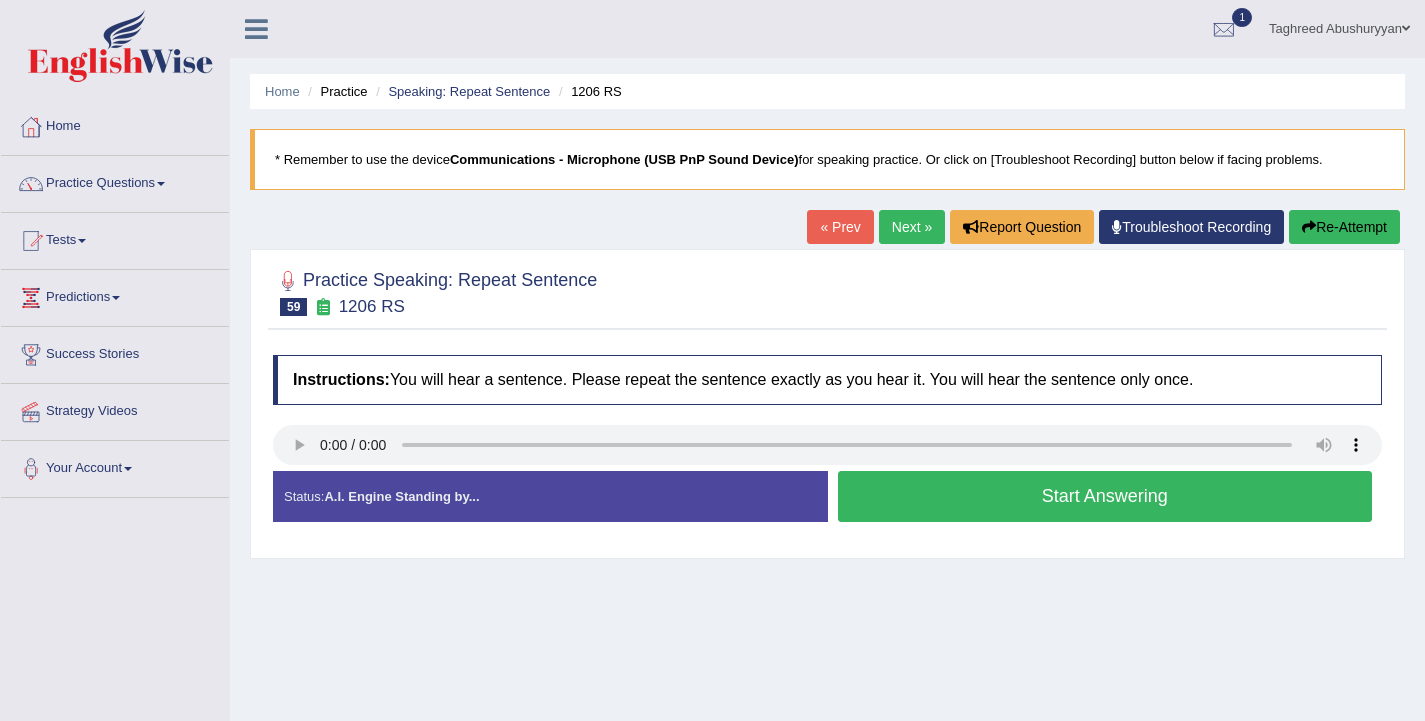 click on "Start Answering" at bounding box center [1105, 496] 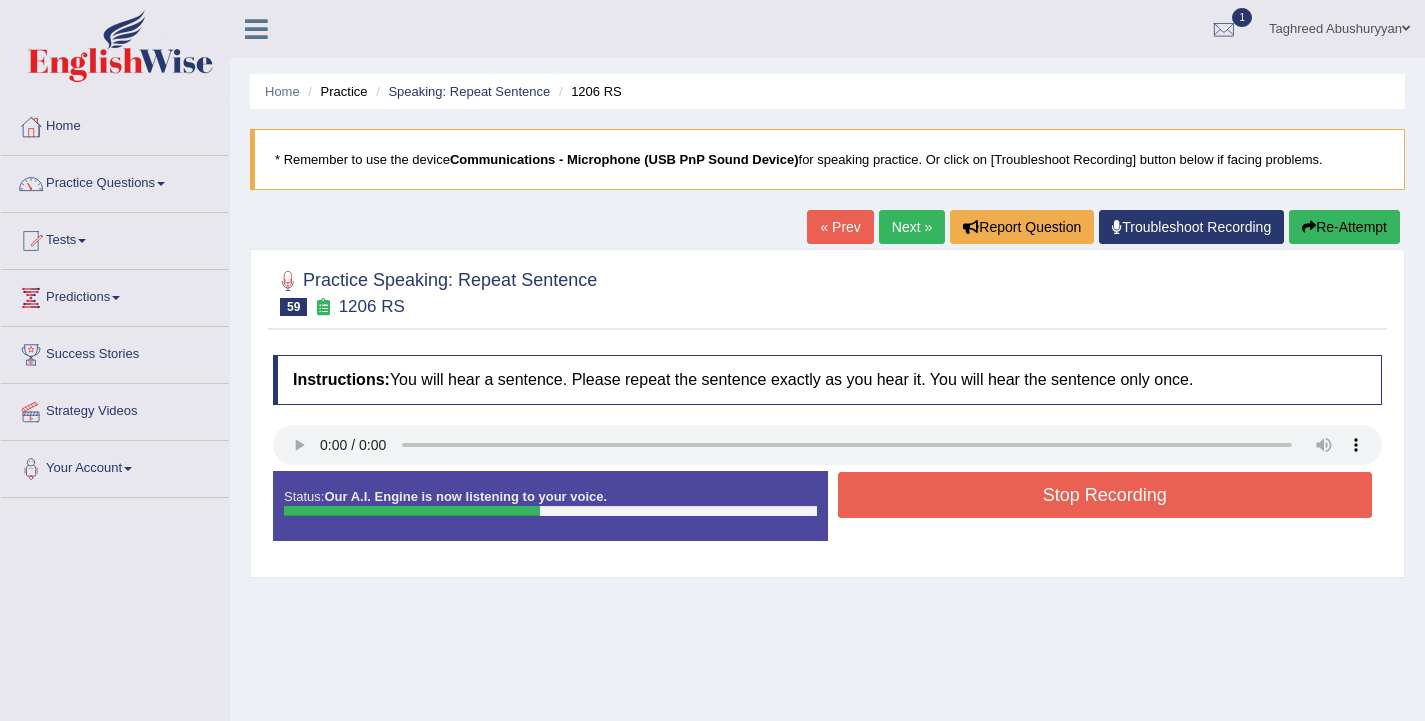 click on "Stop Recording" at bounding box center [1105, 495] 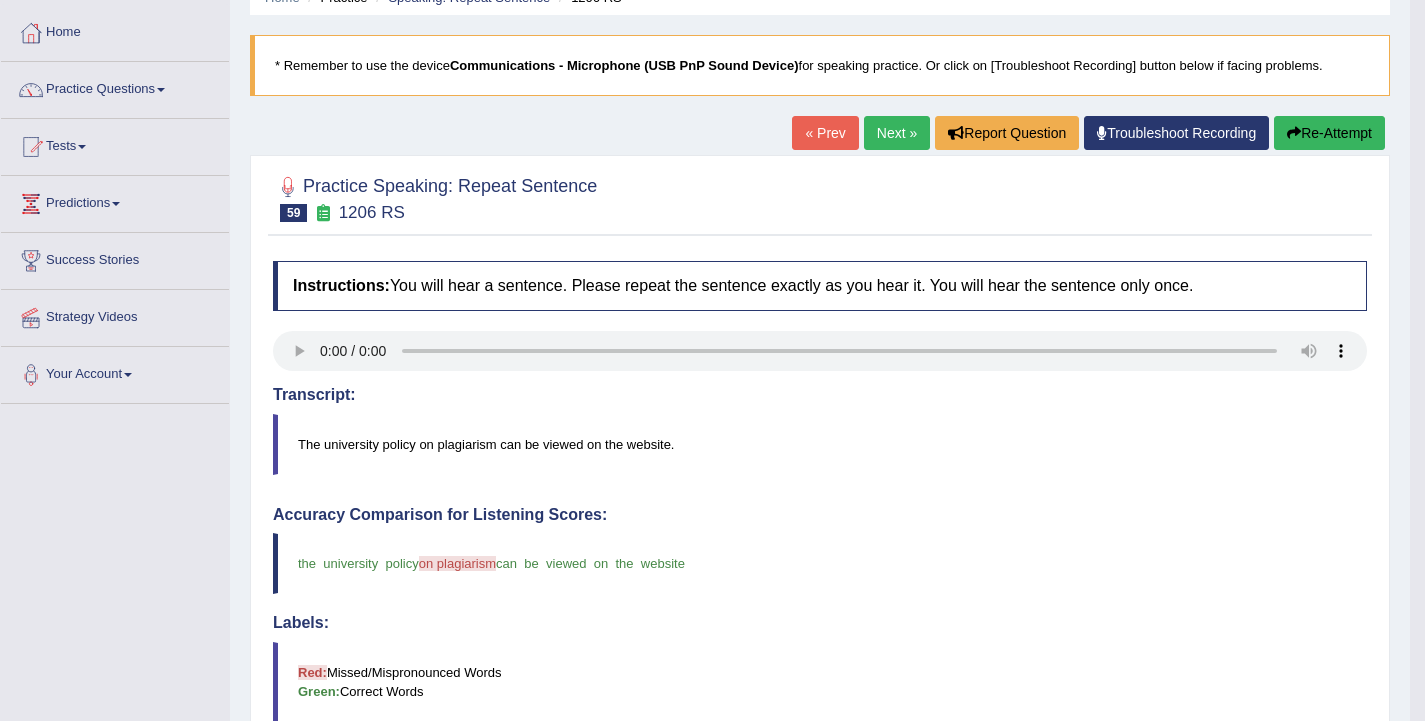 scroll, scrollTop: 0, scrollLeft: 0, axis: both 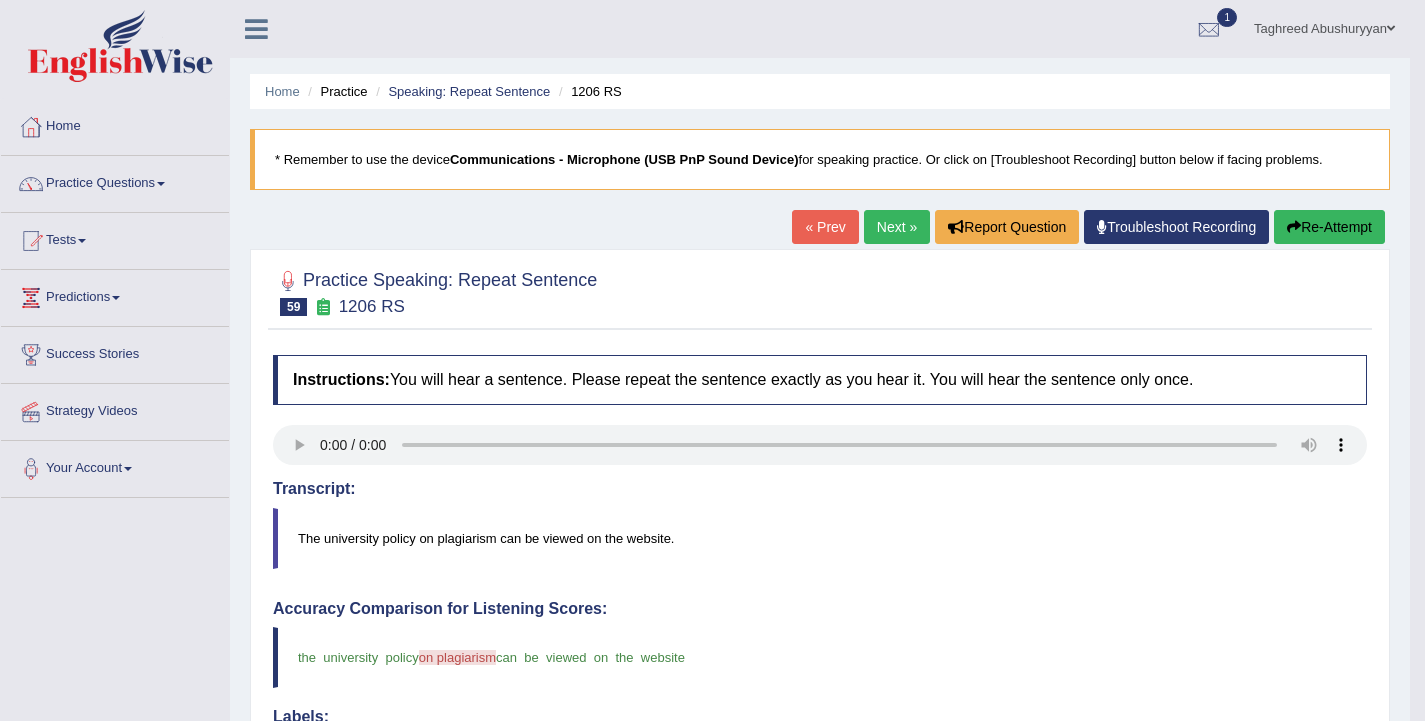 click on "Next »" at bounding box center (897, 227) 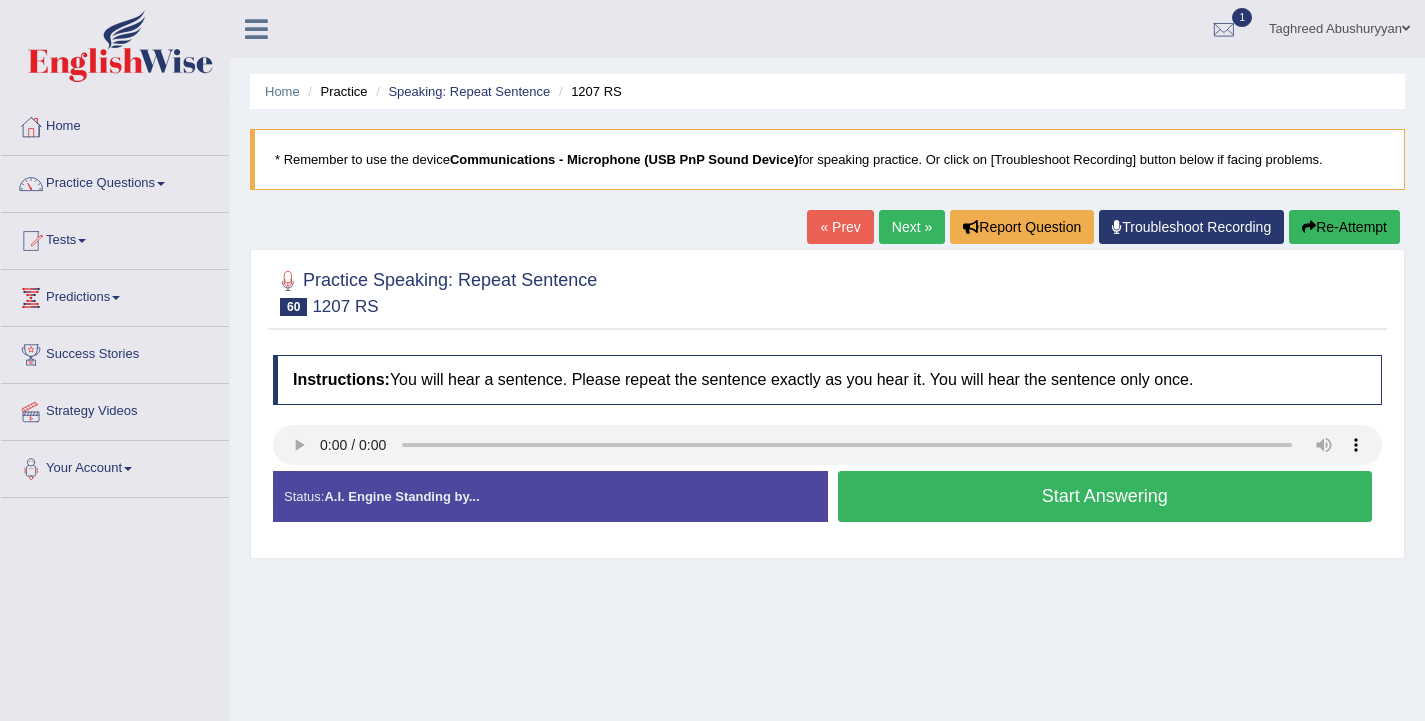 scroll, scrollTop: 0, scrollLeft: 0, axis: both 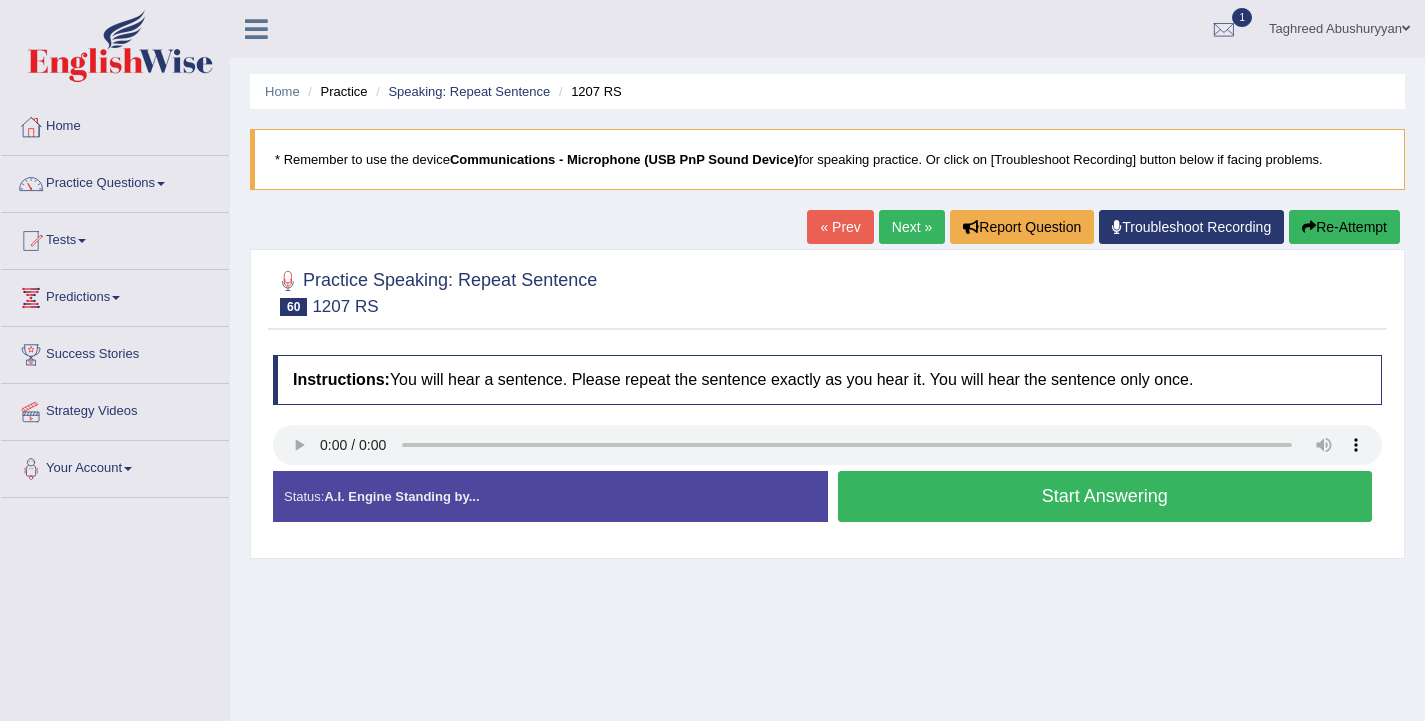 click on "Start Answering" at bounding box center [1105, 496] 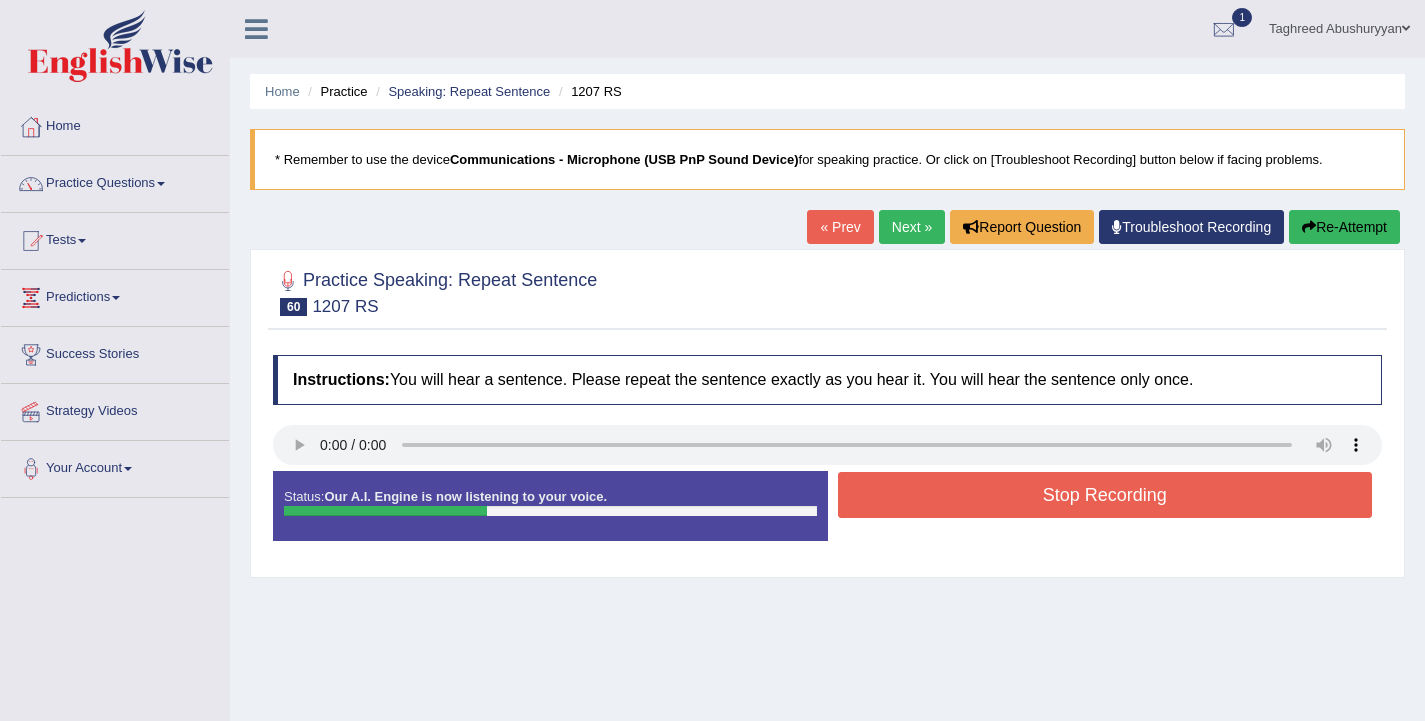 click on "Stop Recording" at bounding box center [1105, 495] 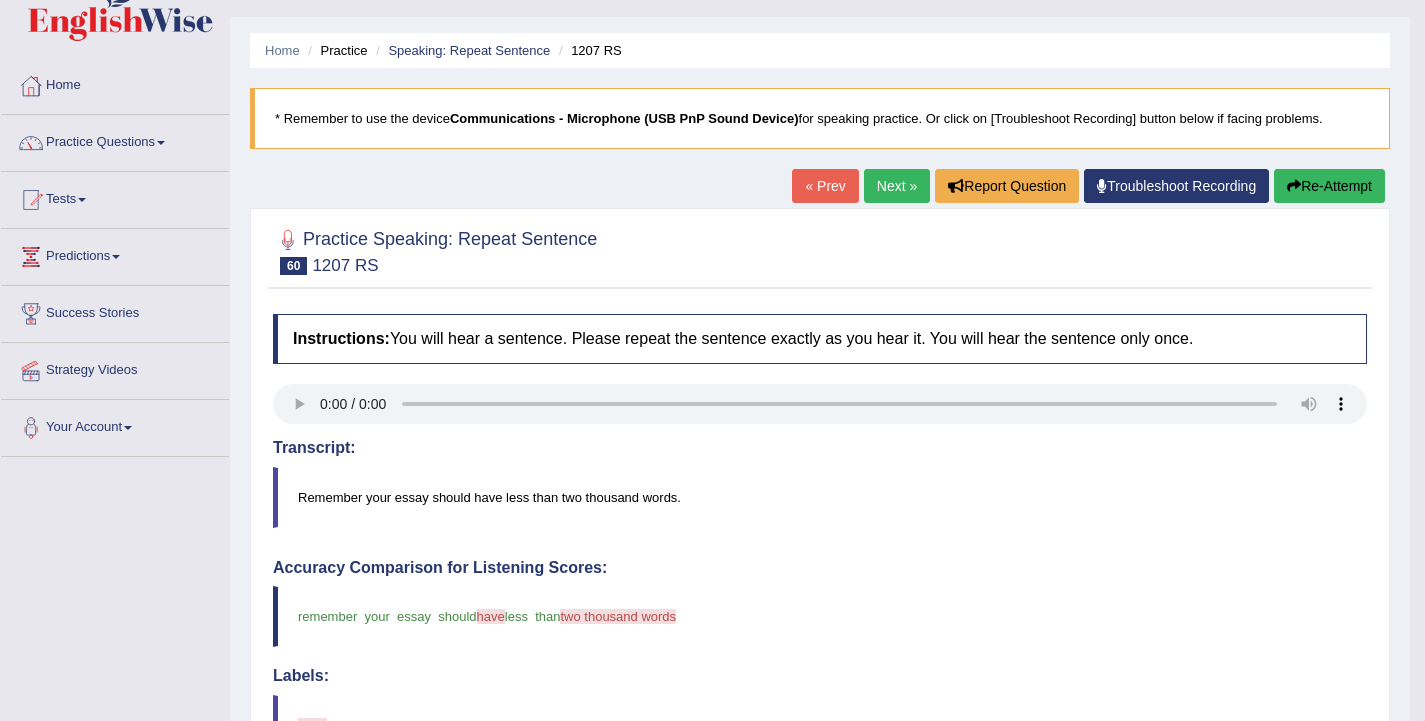 scroll, scrollTop: 0, scrollLeft: 0, axis: both 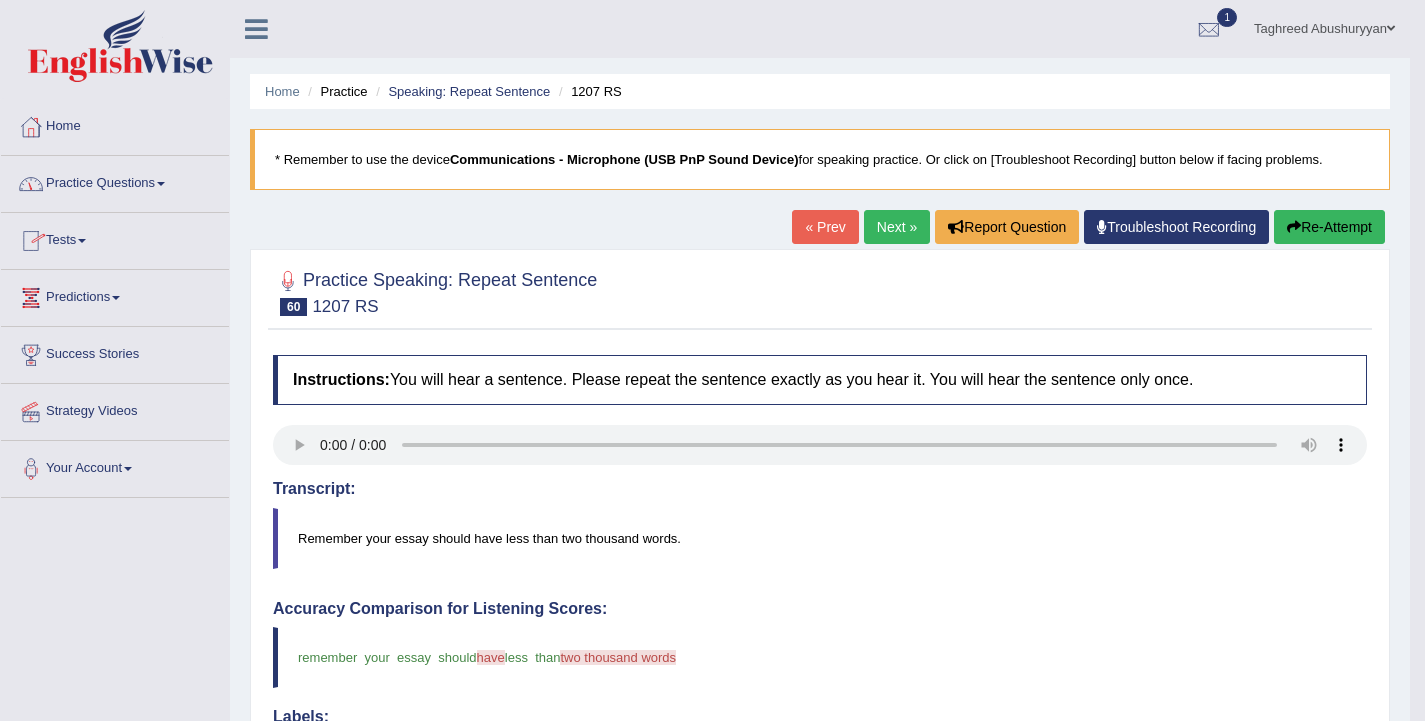 click on "Practice Questions" at bounding box center (115, 181) 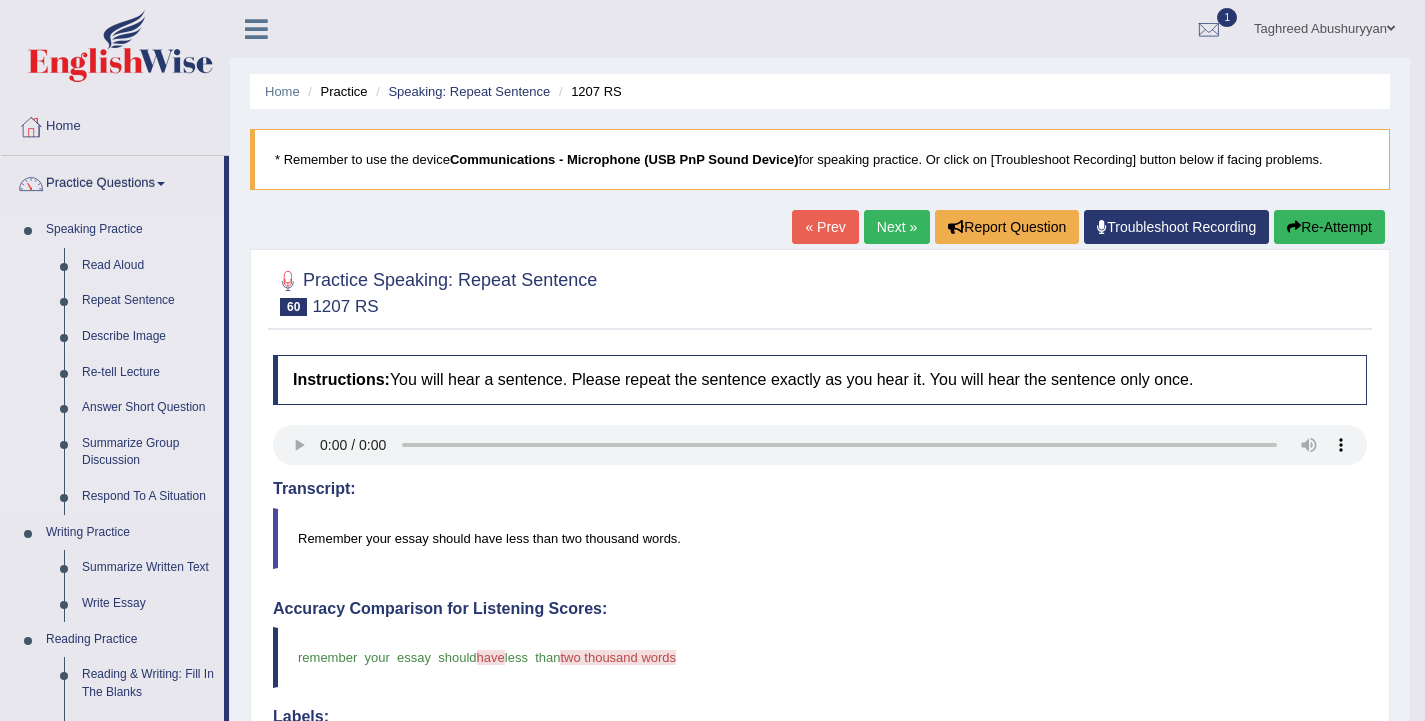 click on "Describe Image" at bounding box center [148, 337] 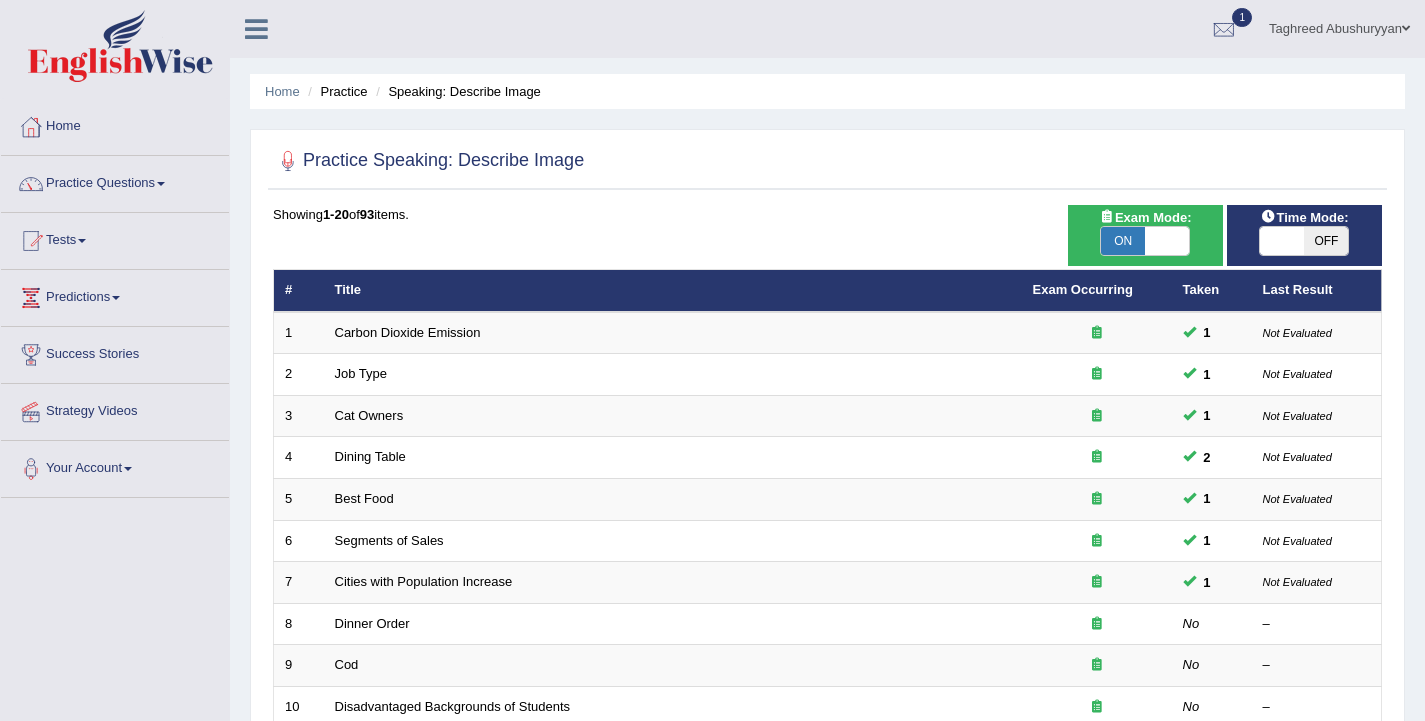 scroll, scrollTop: 0, scrollLeft: 0, axis: both 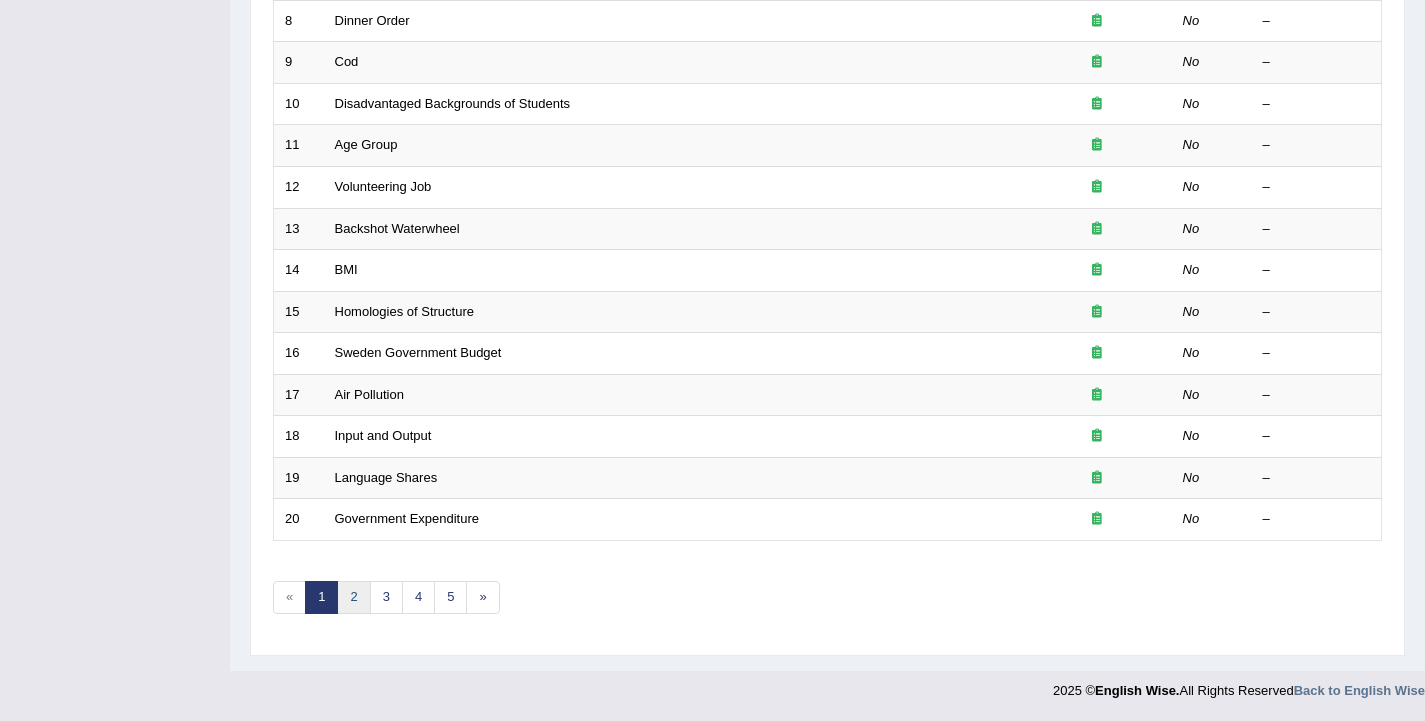 click on "2" at bounding box center (353, 597) 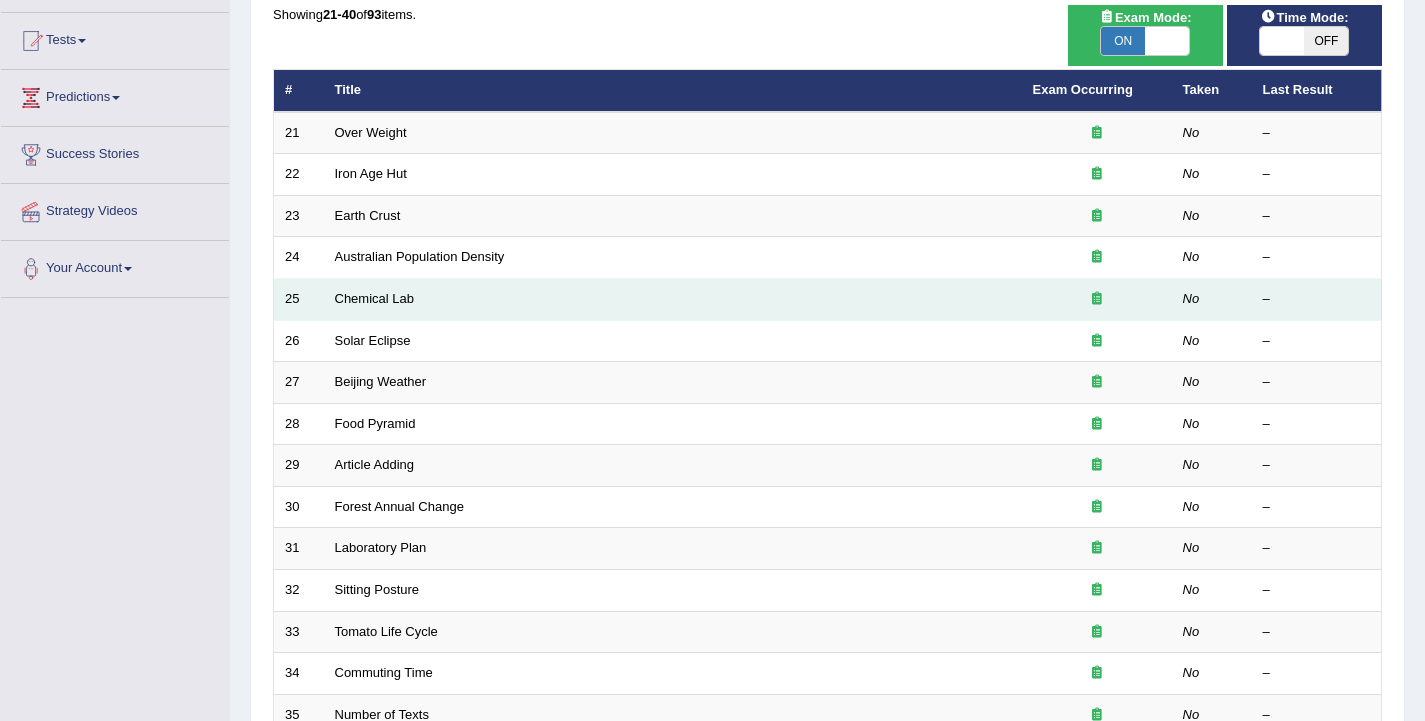 scroll, scrollTop: 200, scrollLeft: 0, axis: vertical 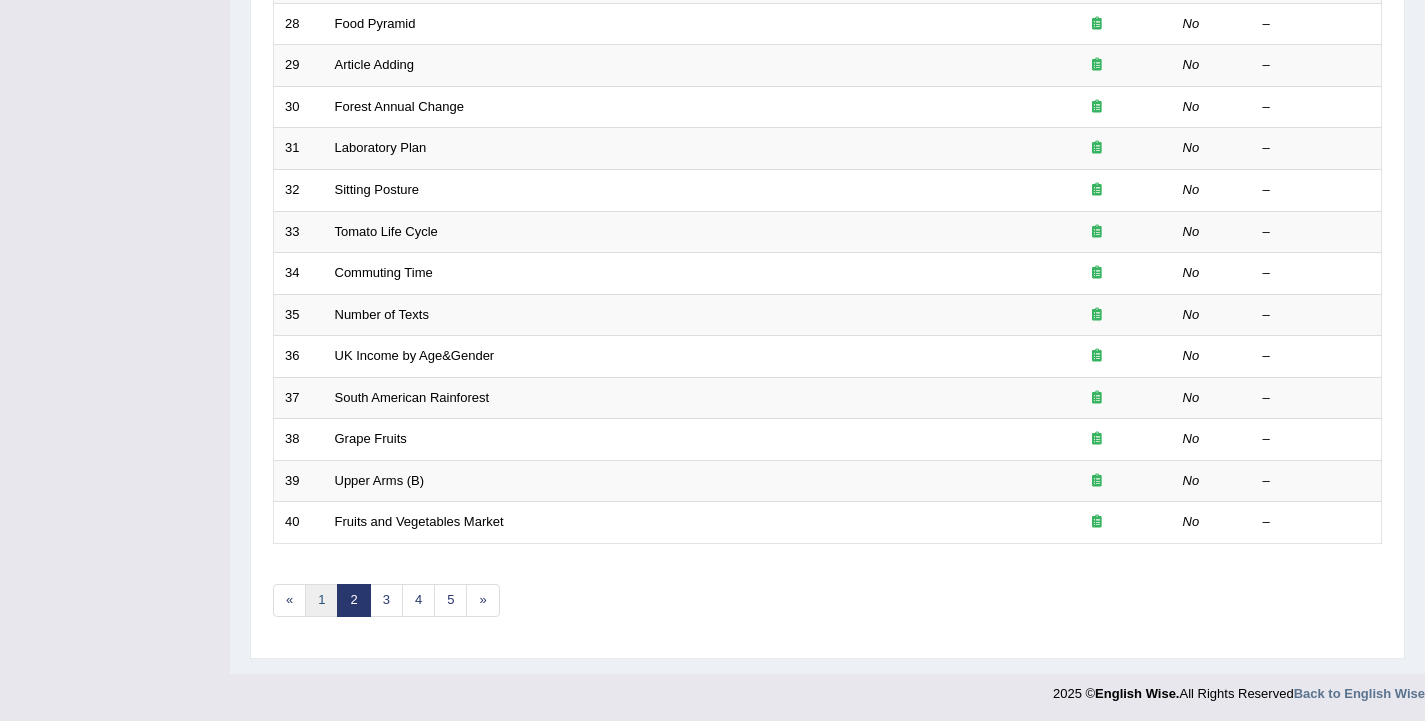 click on "1" at bounding box center [321, 600] 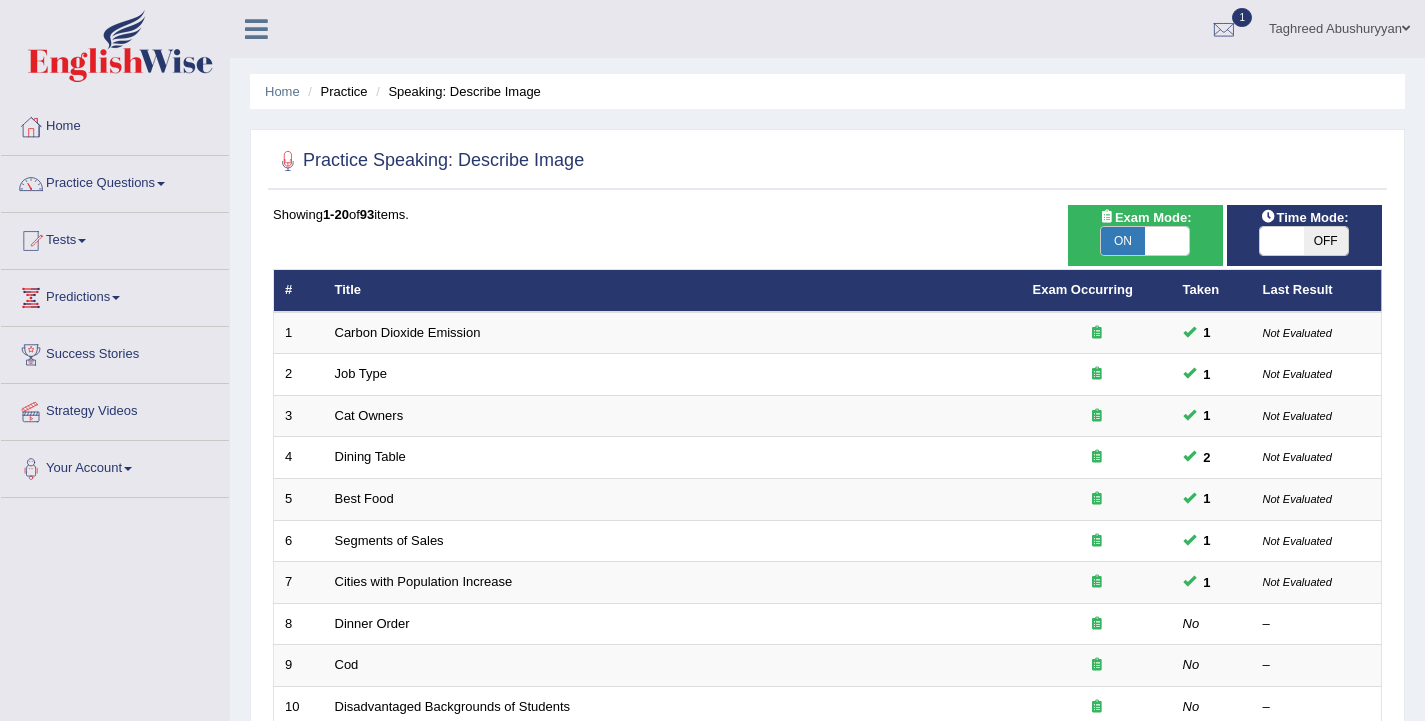 scroll, scrollTop: 400, scrollLeft: 0, axis: vertical 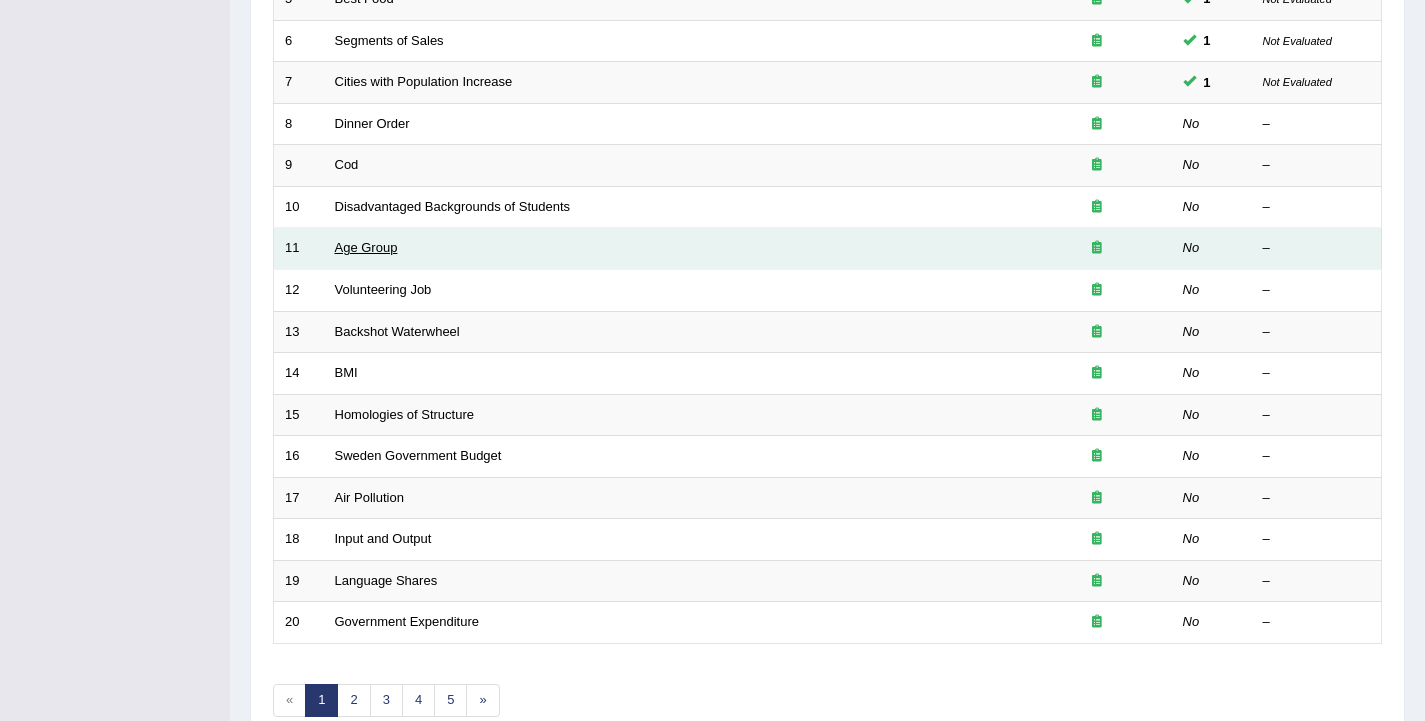 click on "Age Group" at bounding box center [366, 247] 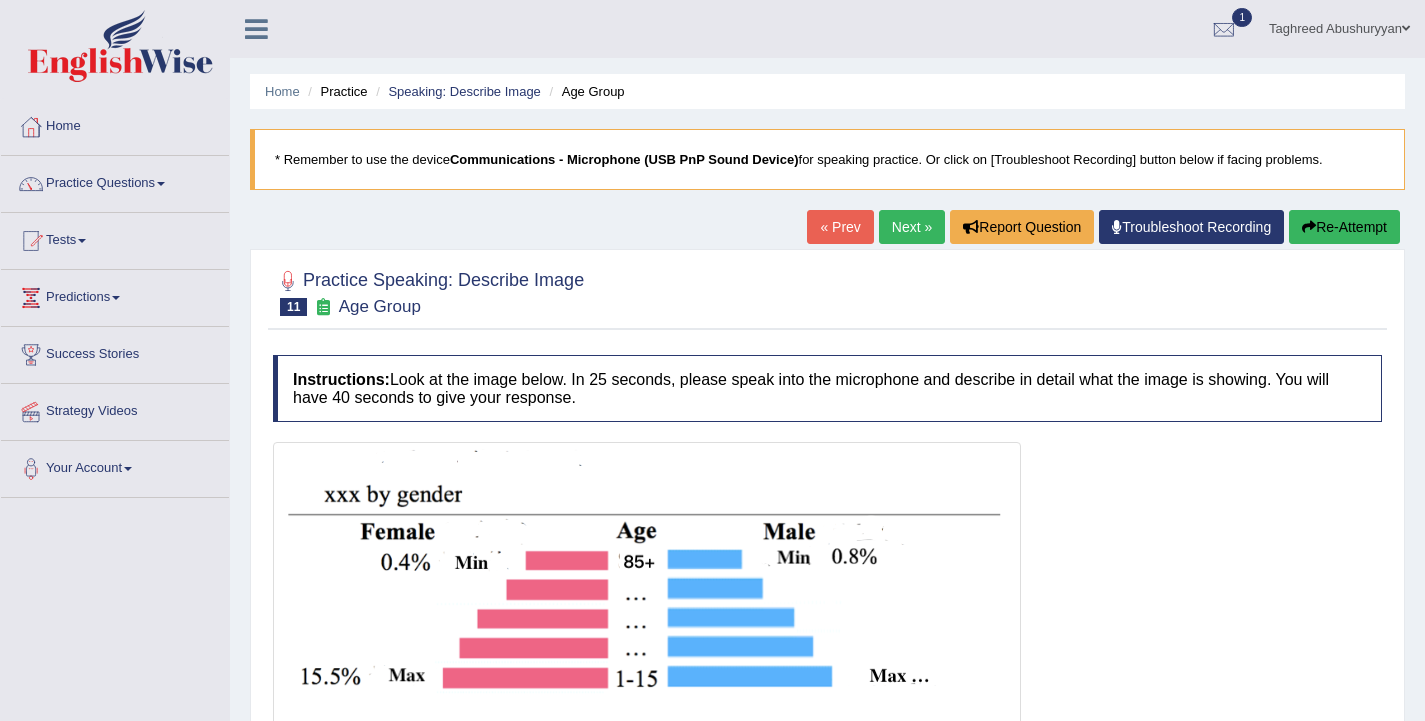 scroll, scrollTop: 0, scrollLeft: 0, axis: both 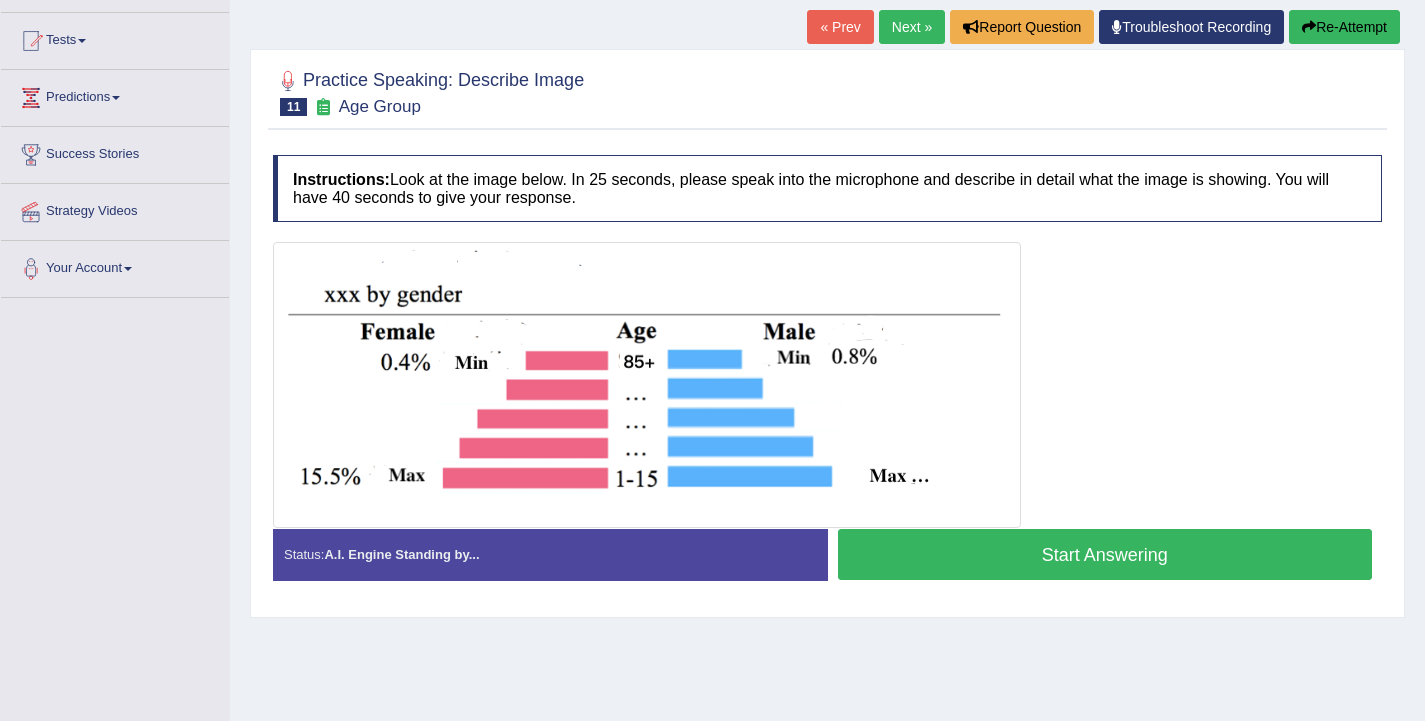 click on "Start Answering" at bounding box center [1105, 554] 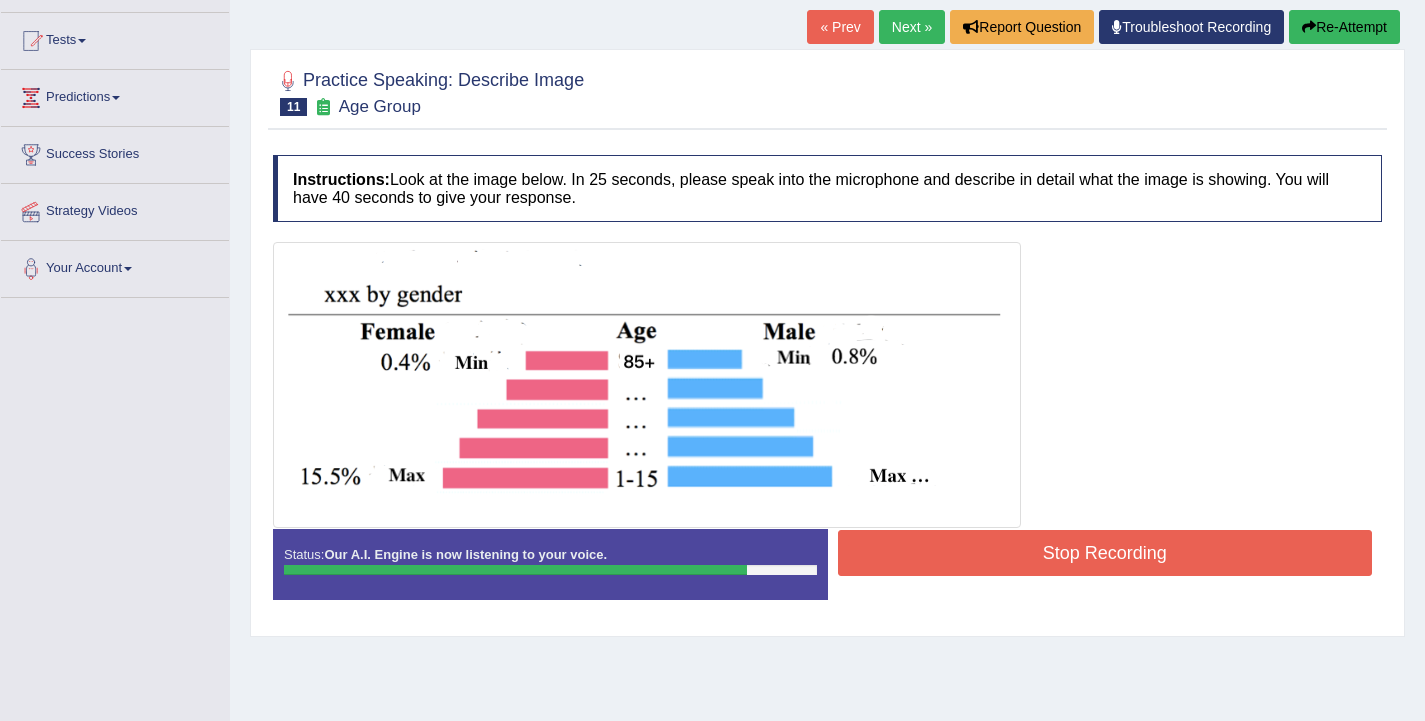 click on "Stop Recording" at bounding box center (1105, 553) 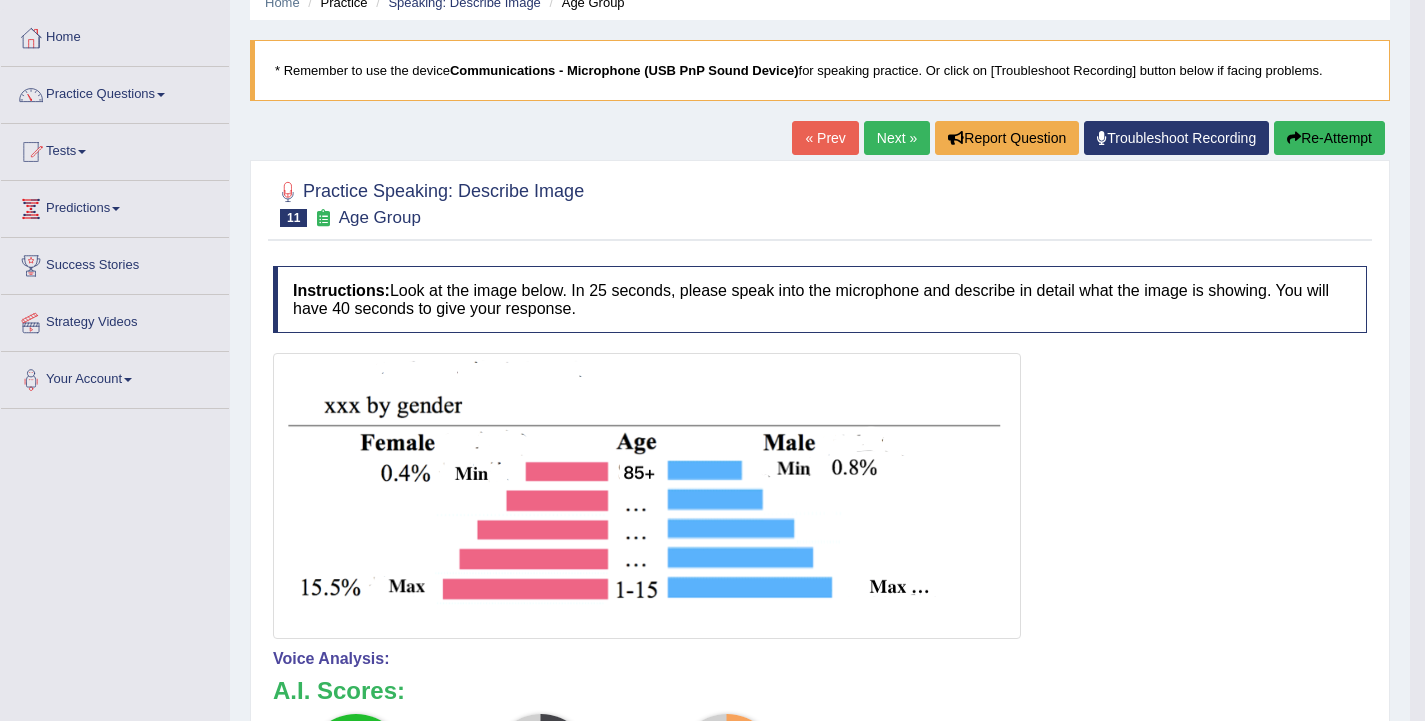 scroll, scrollTop: 85, scrollLeft: 0, axis: vertical 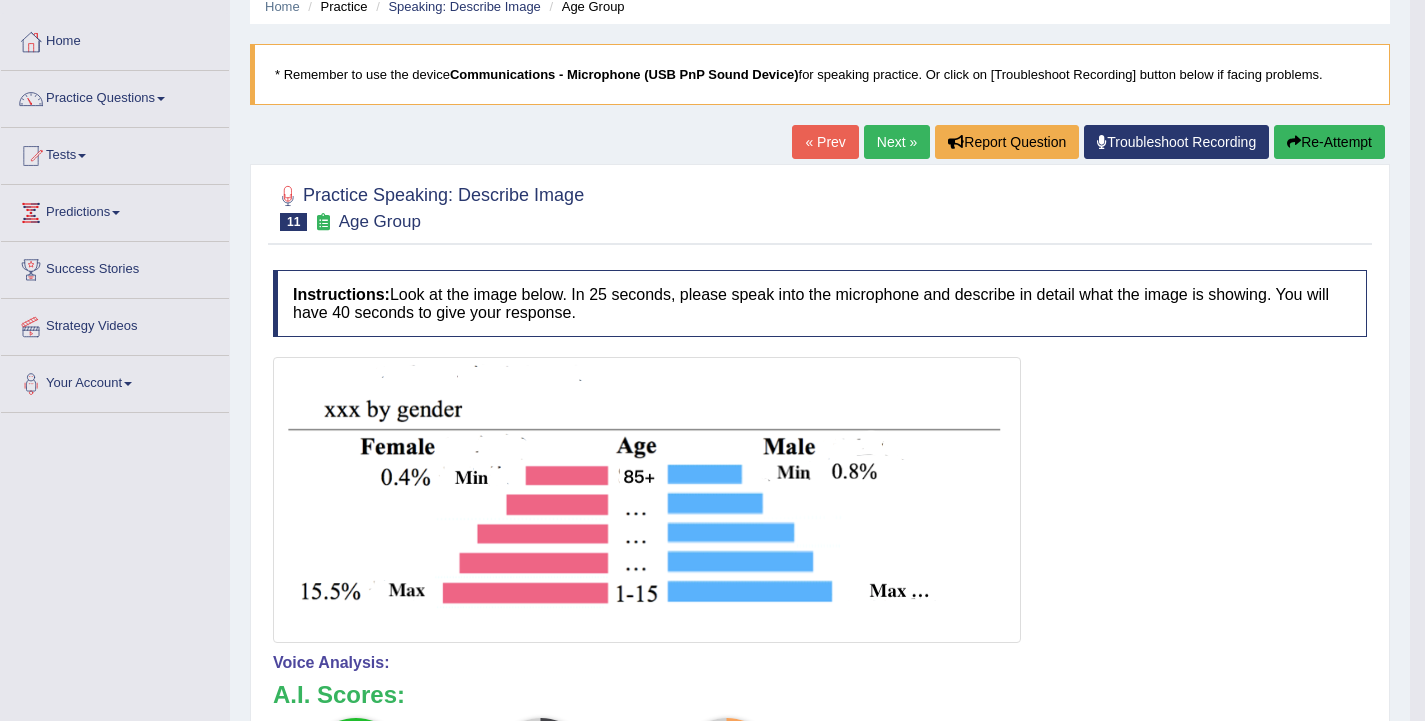 click on "Next »" at bounding box center [897, 142] 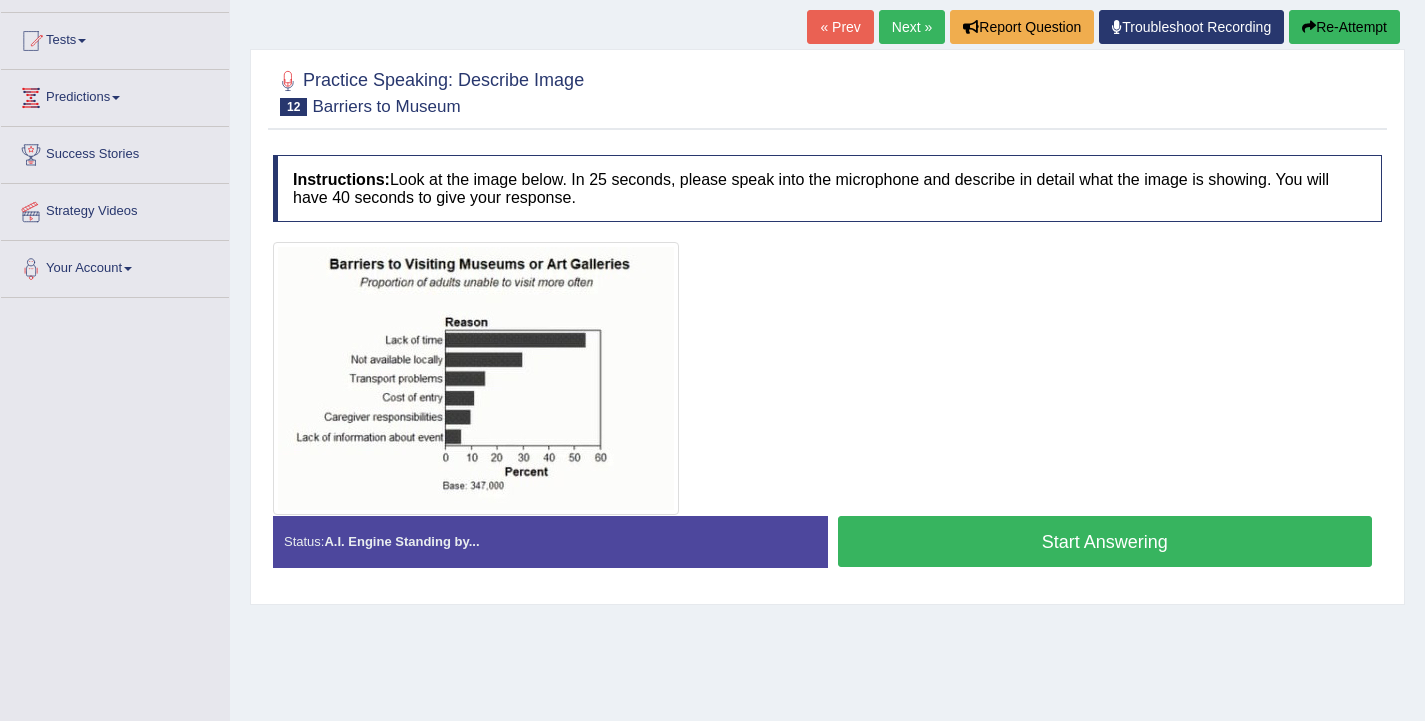 scroll, scrollTop: 200, scrollLeft: 0, axis: vertical 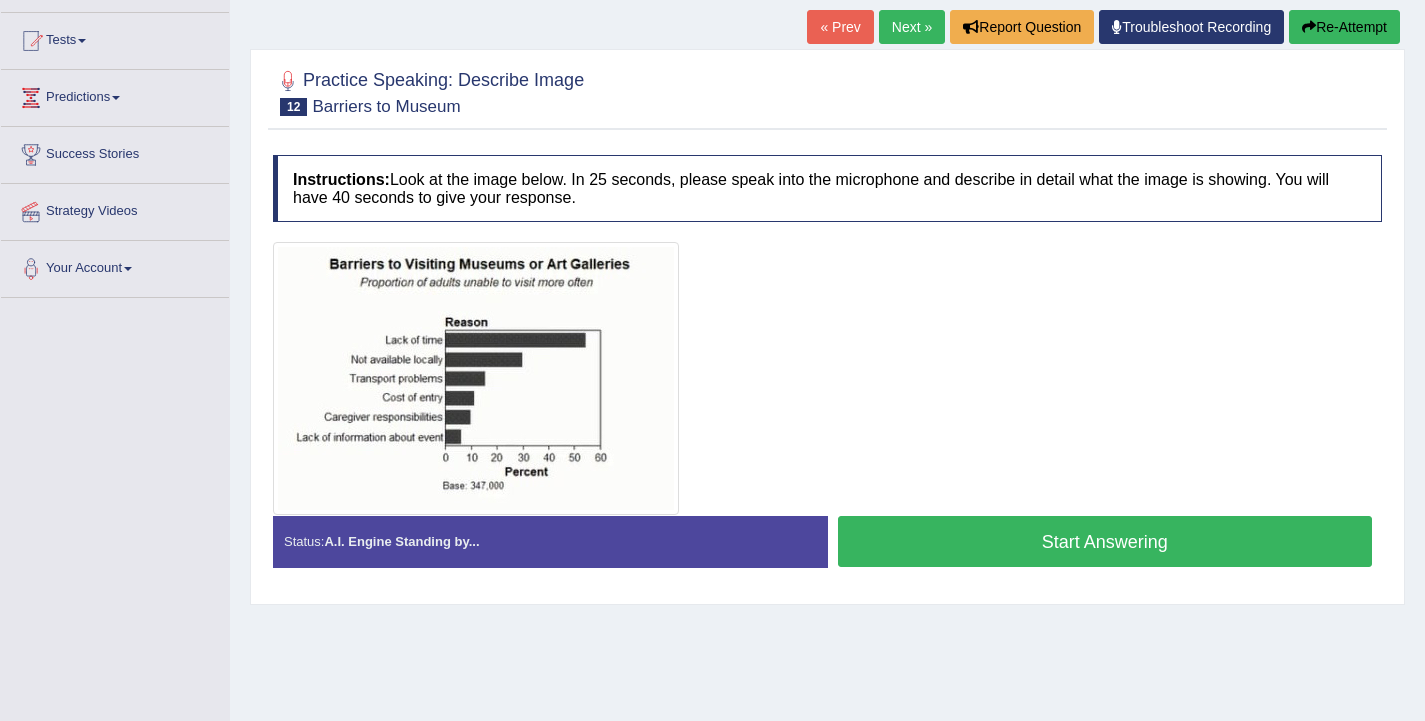 click on "Start Answering" at bounding box center [1105, 541] 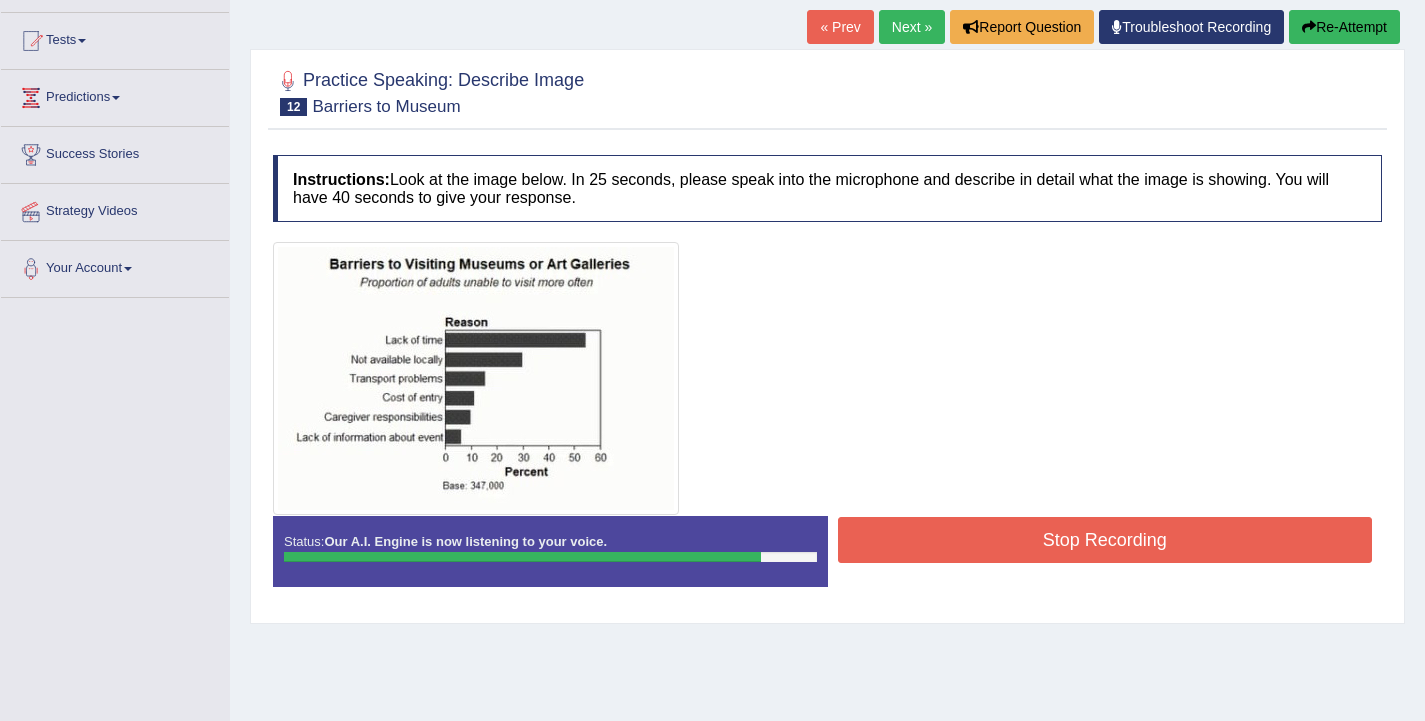 click on "Stop Recording" at bounding box center [1105, 540] 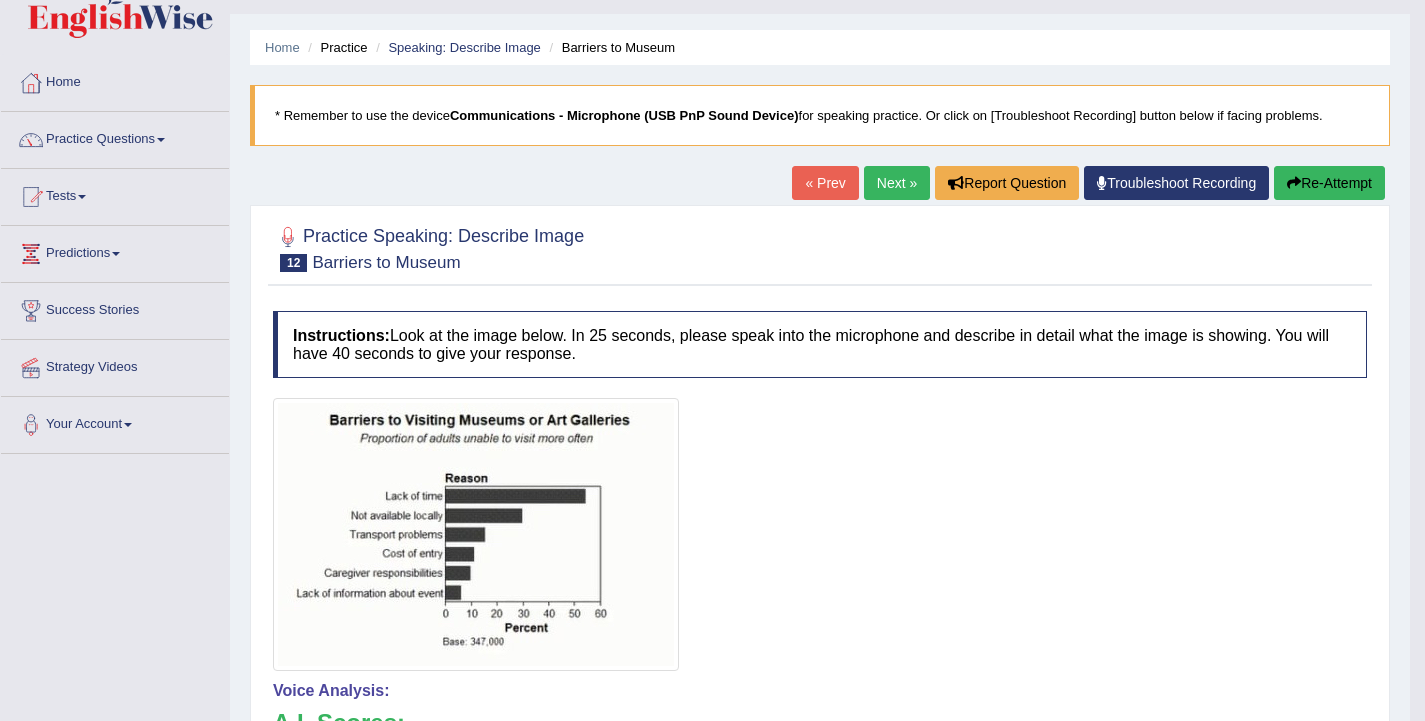 scroll, scrollTop: 0, scrollLeft: 0, axis: both 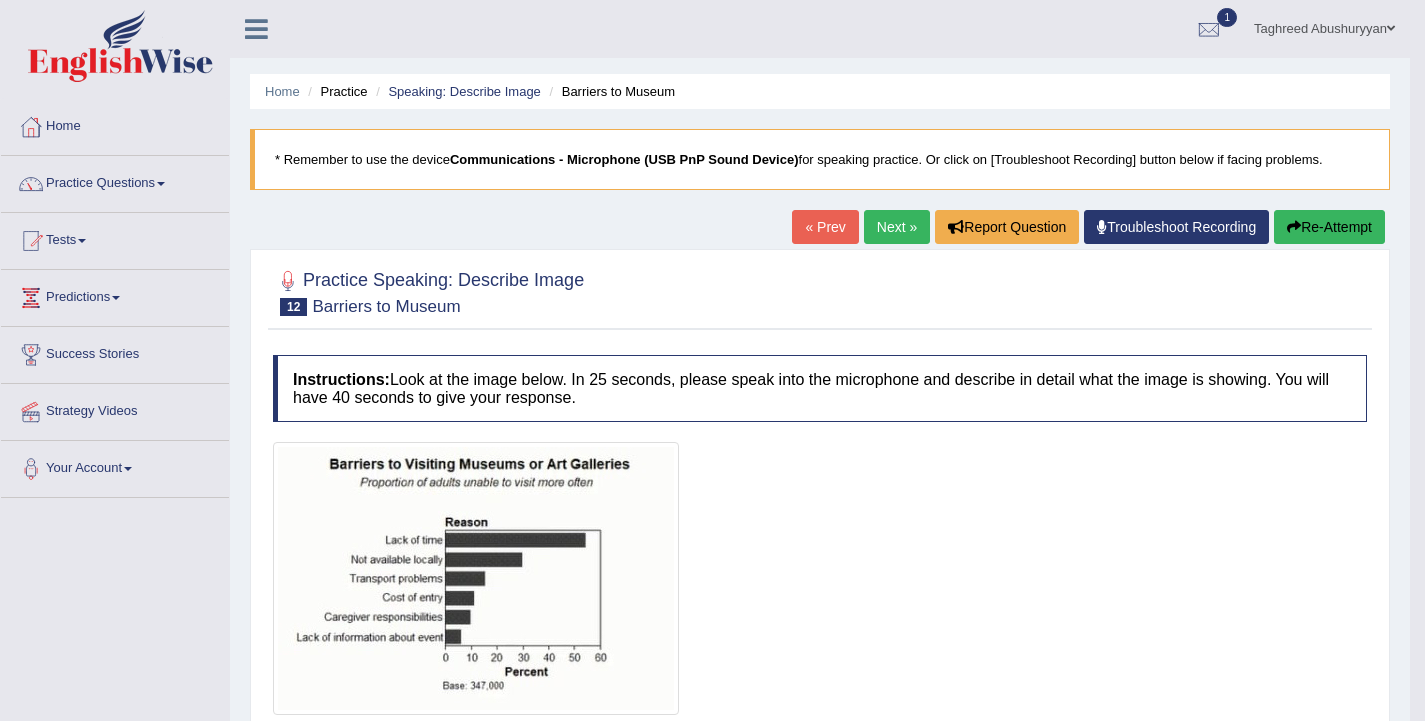 click on "Next »" at bounding box center (897, 227) 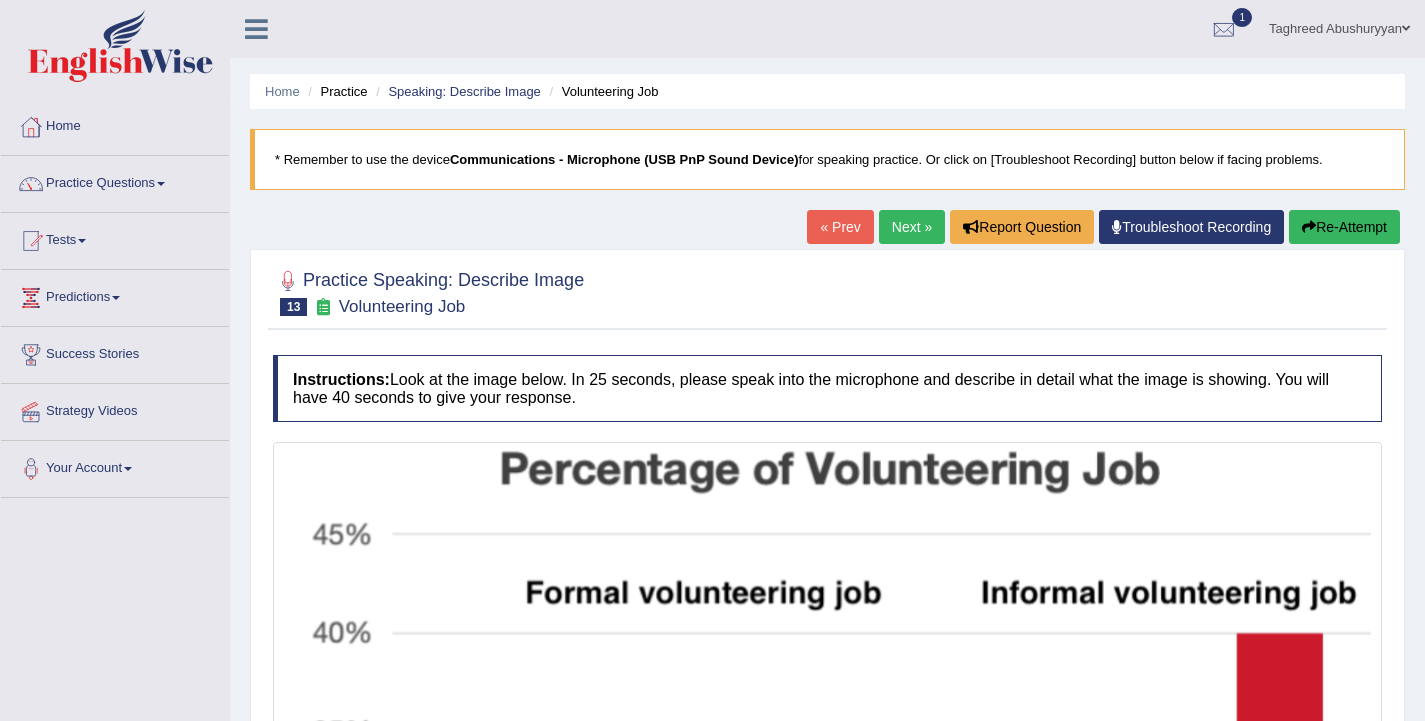 scroll, scrollTop: 0, scrollLeft: 0, axis: both 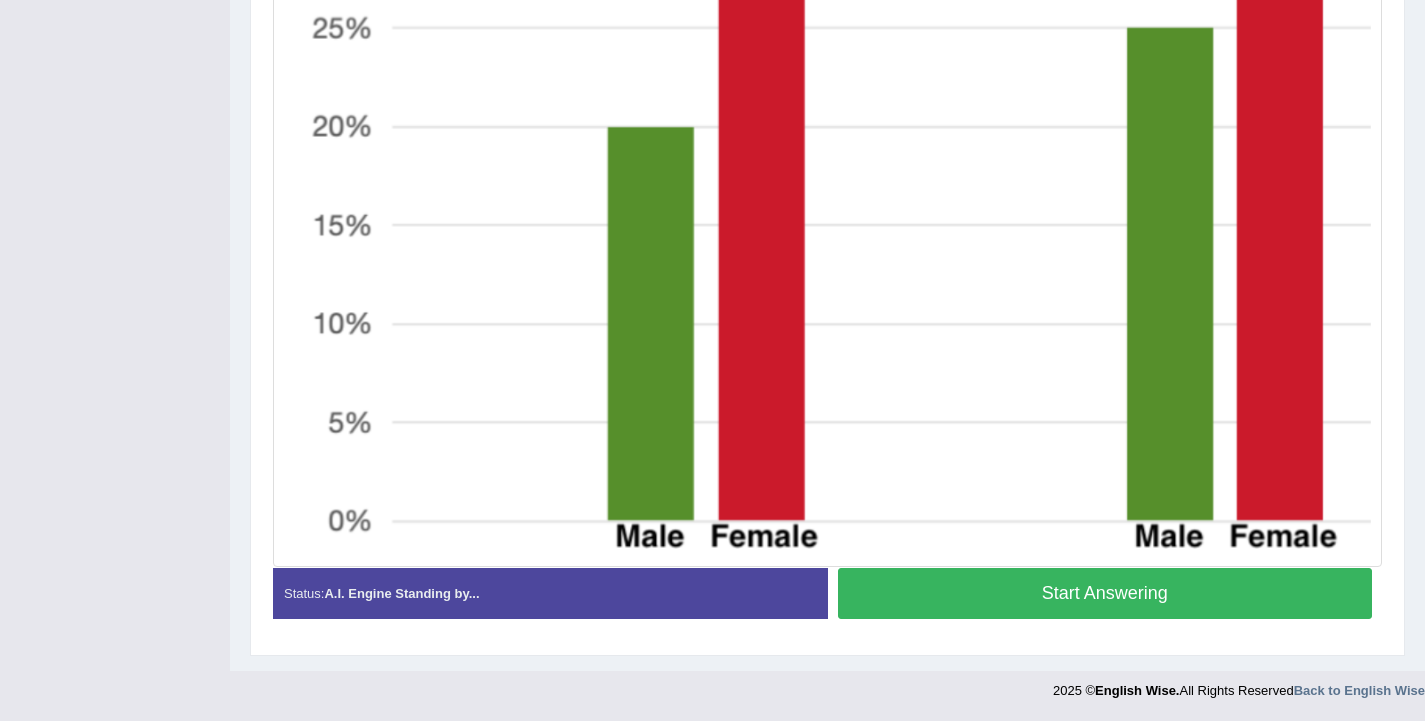 click on "Start Answering" at bounding box center [1105, 593] 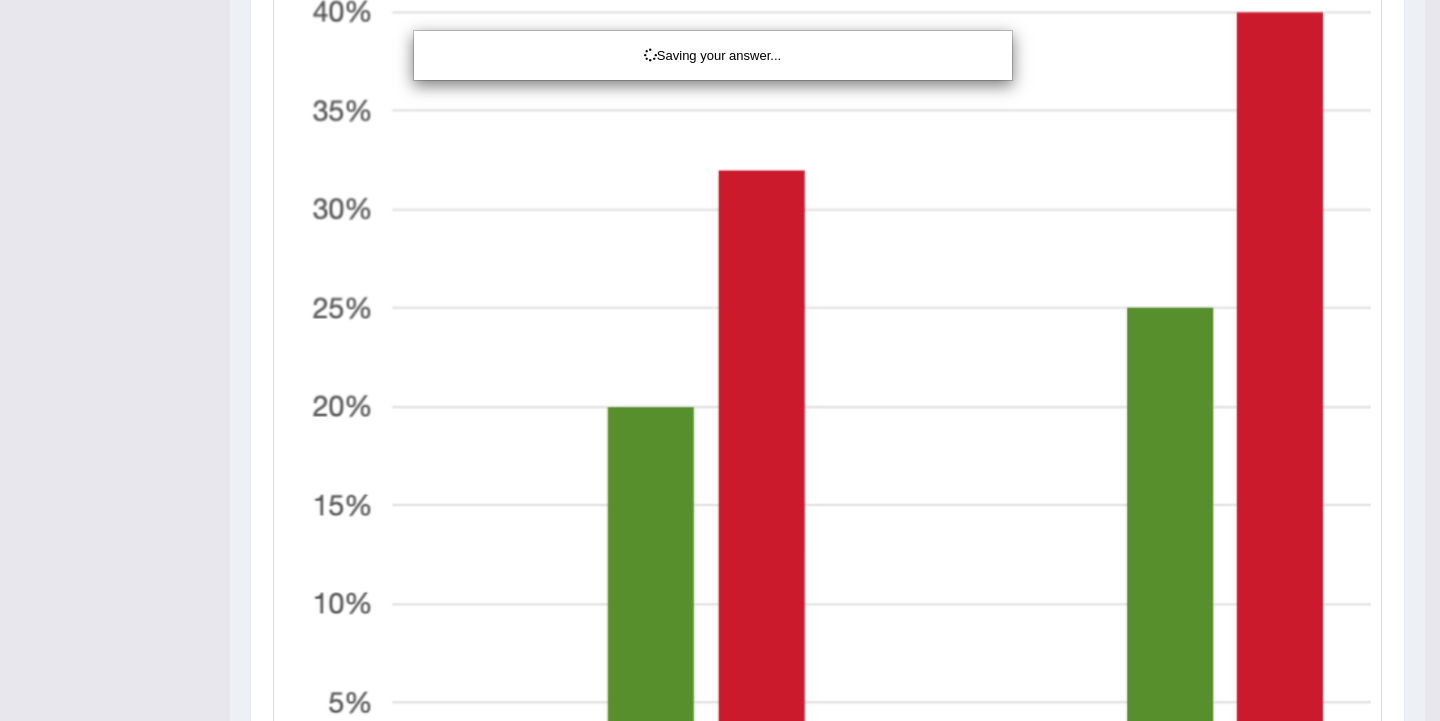scroll, scrollTop: 689, scrollLeft: 0, axis: vertical 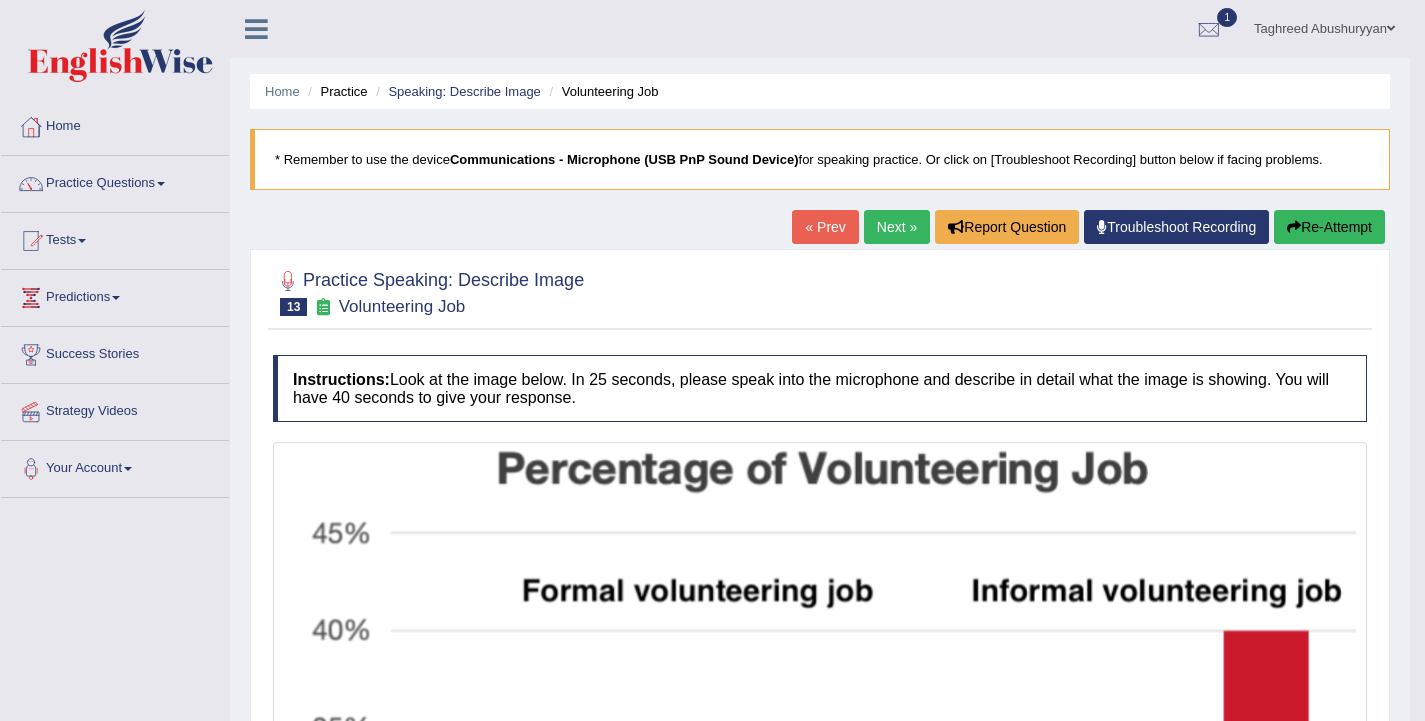 click on "Next »" at bounding box center [897, 227] 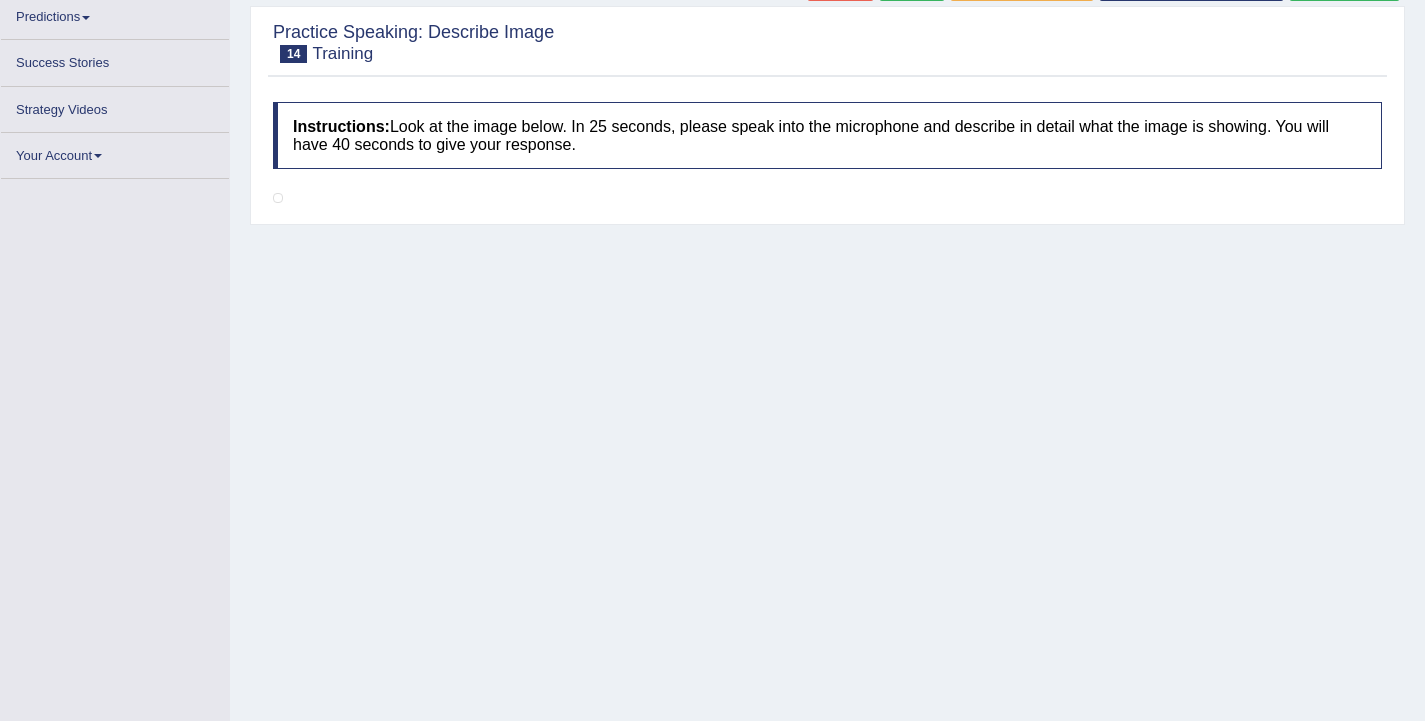 scroll, scrollTop: 319, scrollLeft: 0, axis: vertical 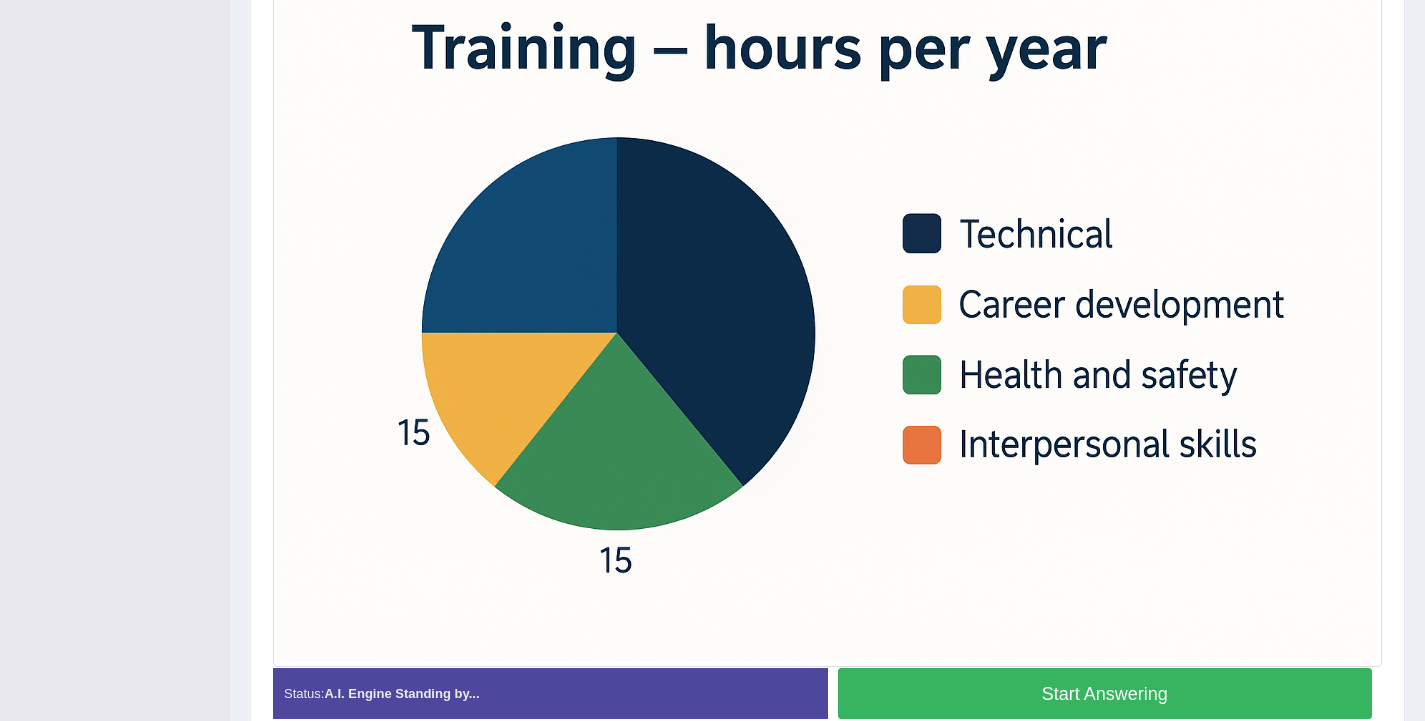 click on "Start Answering" at bounding box center (1105, 693) 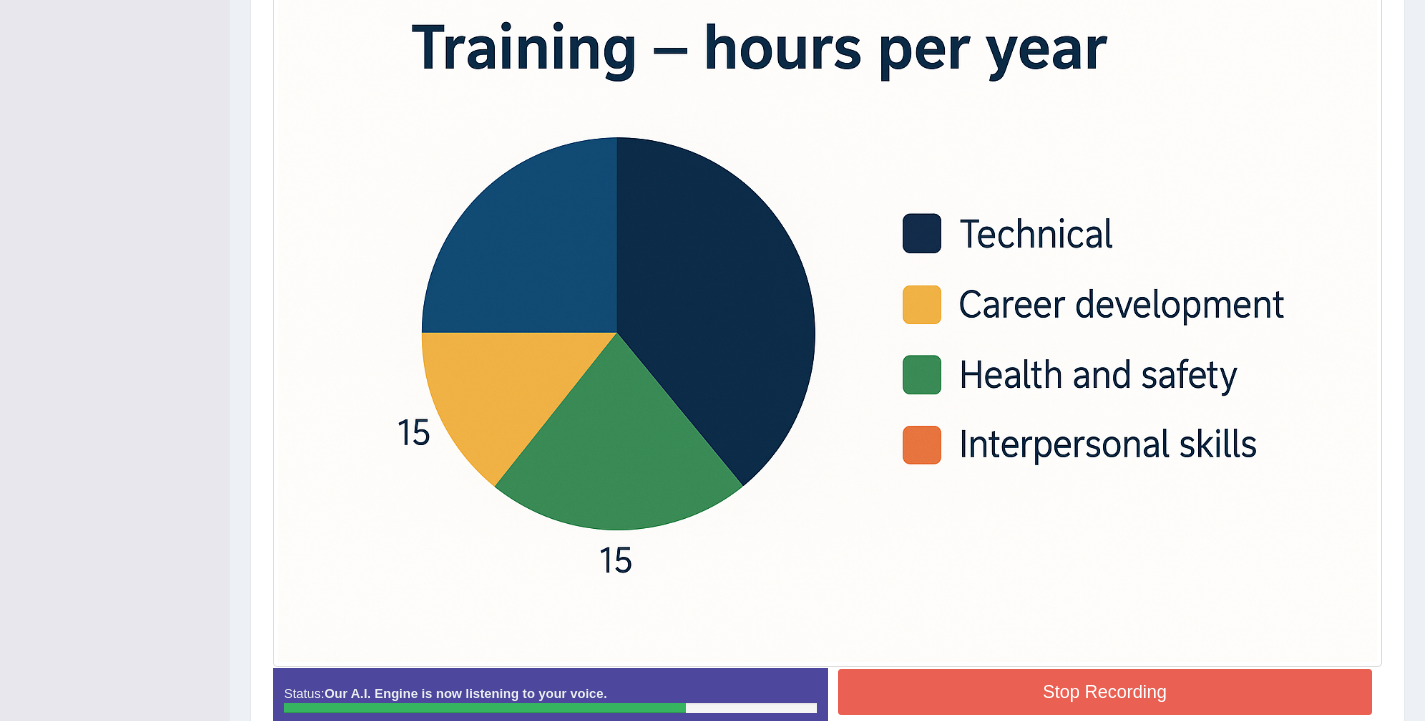 click on "Stop Recording" at bounding box center [1105, 692] 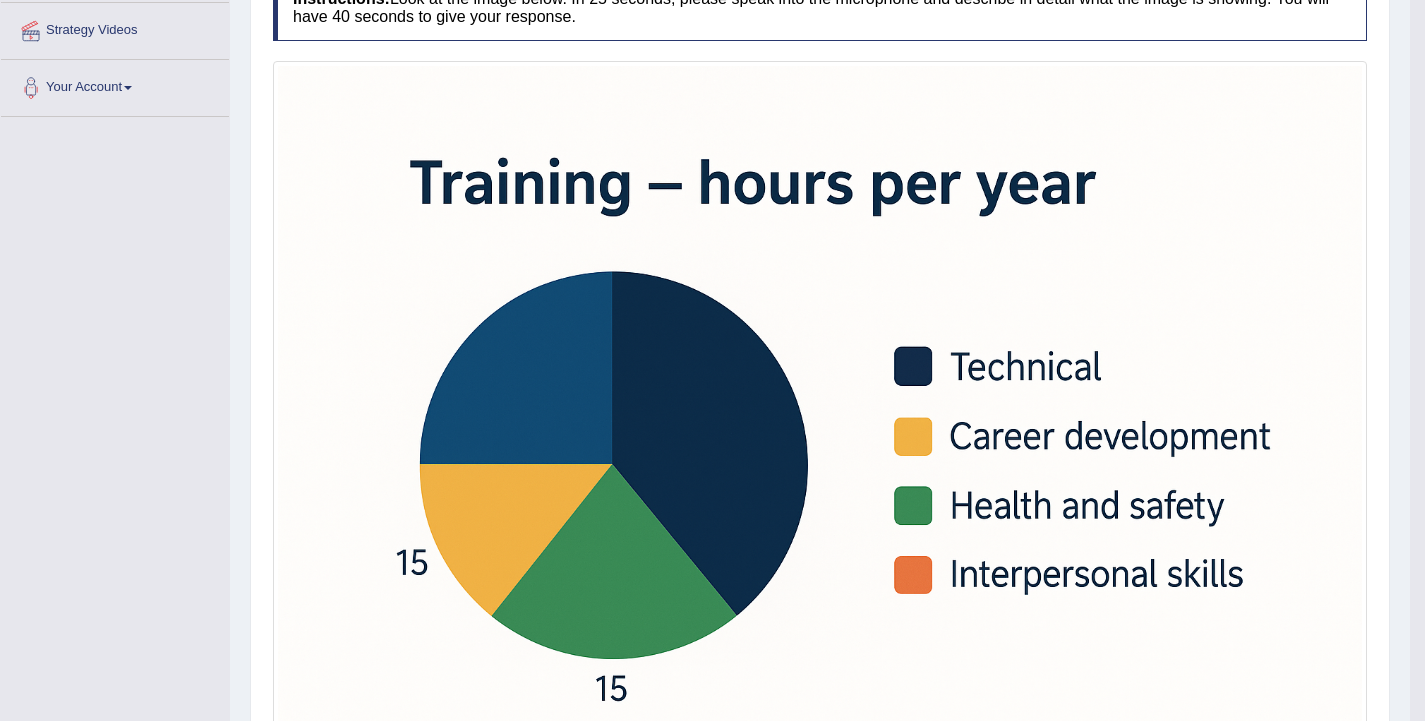 scroll, scrollTop: 118, scrollLeft: 0, axis: vertical 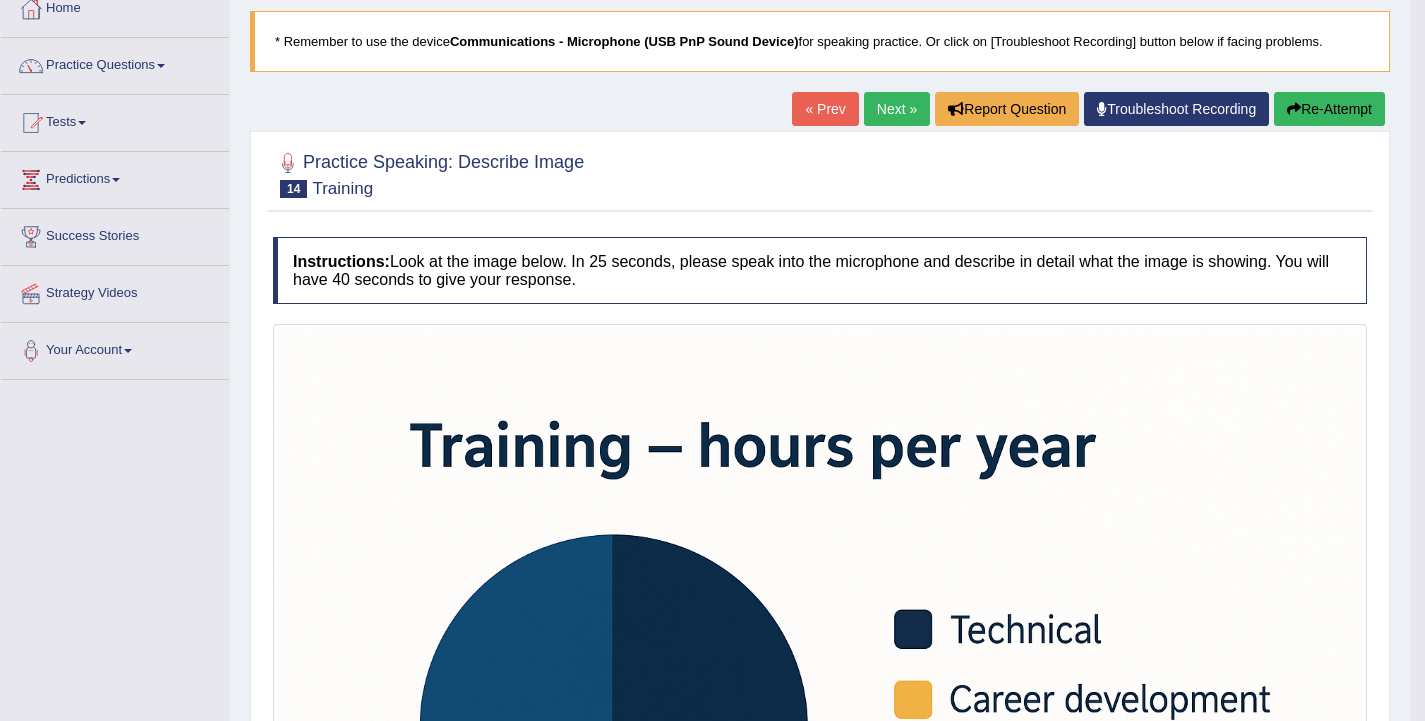 click on "Next »" at bounding box center [897, 109] 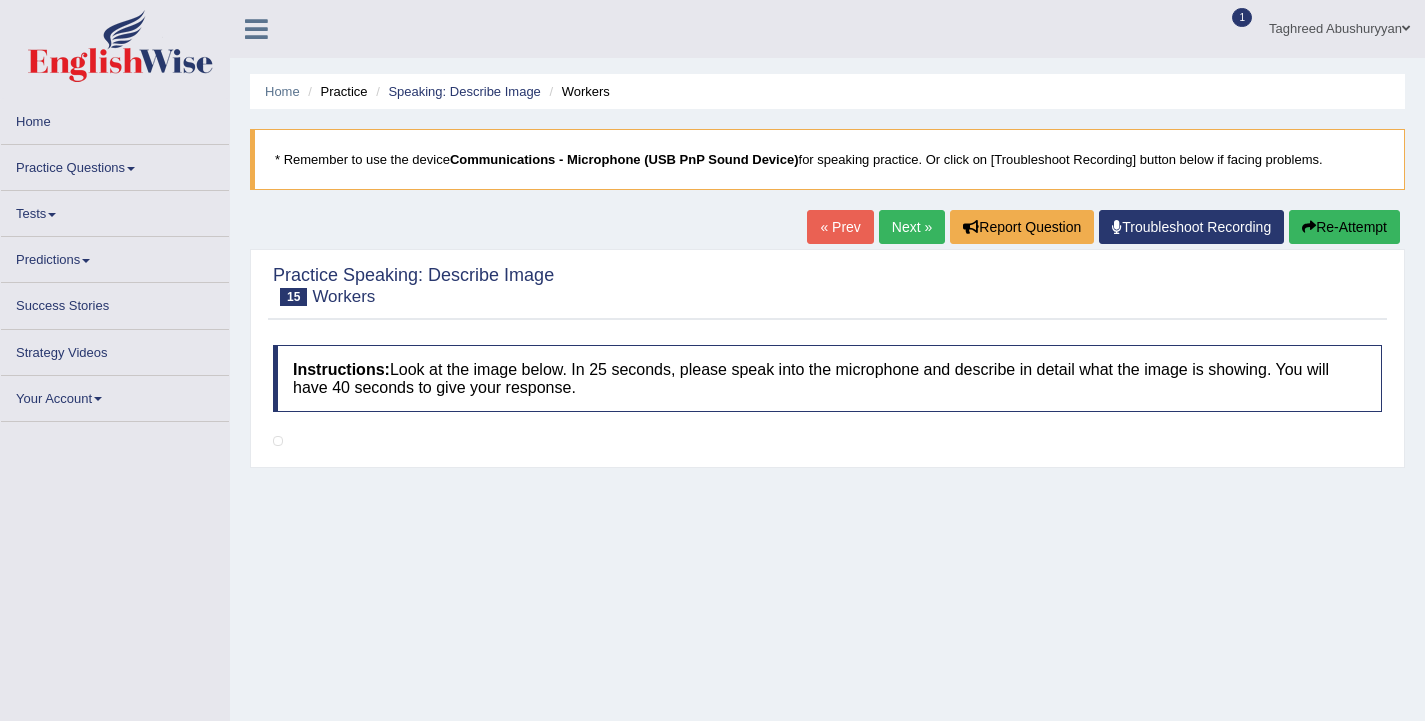 scroll, scrollTop: 0, scrollLeft: 0, axis: both 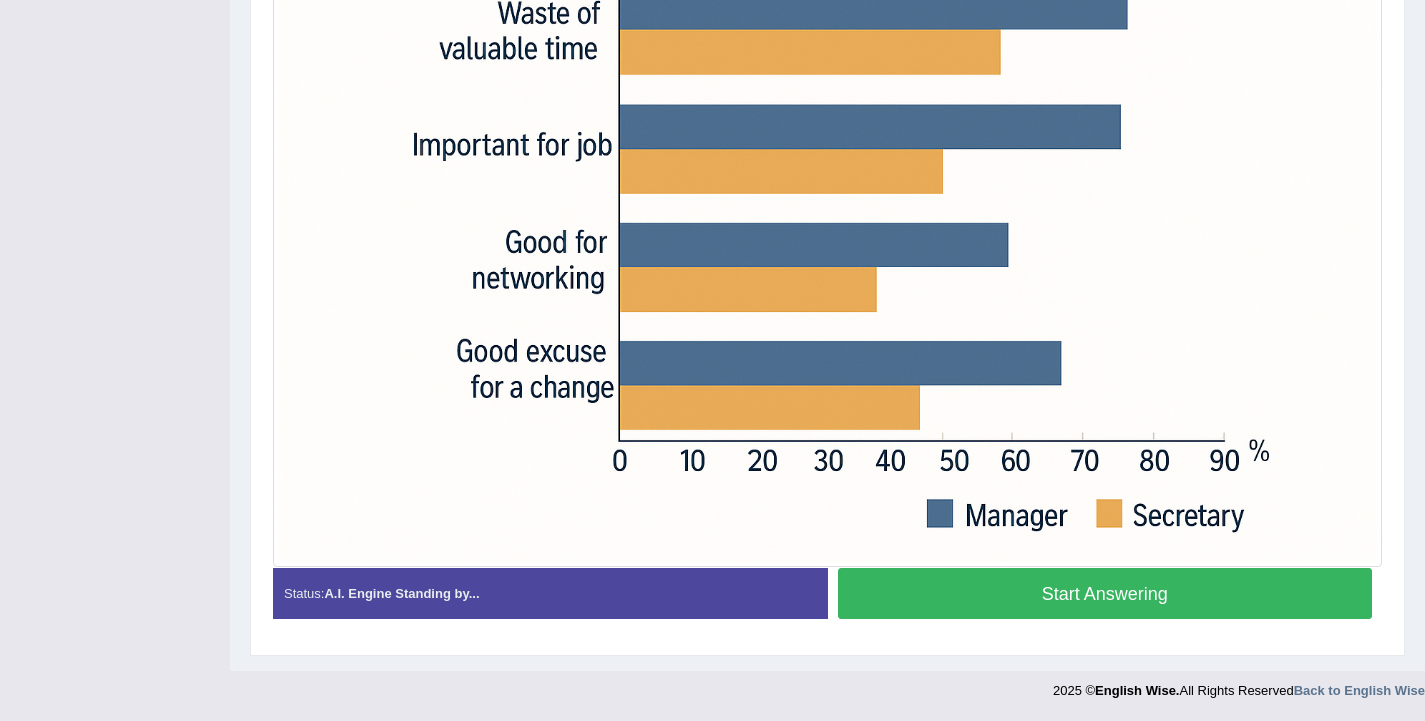 click on "Start Answering" at bounding box center (1105, 593) 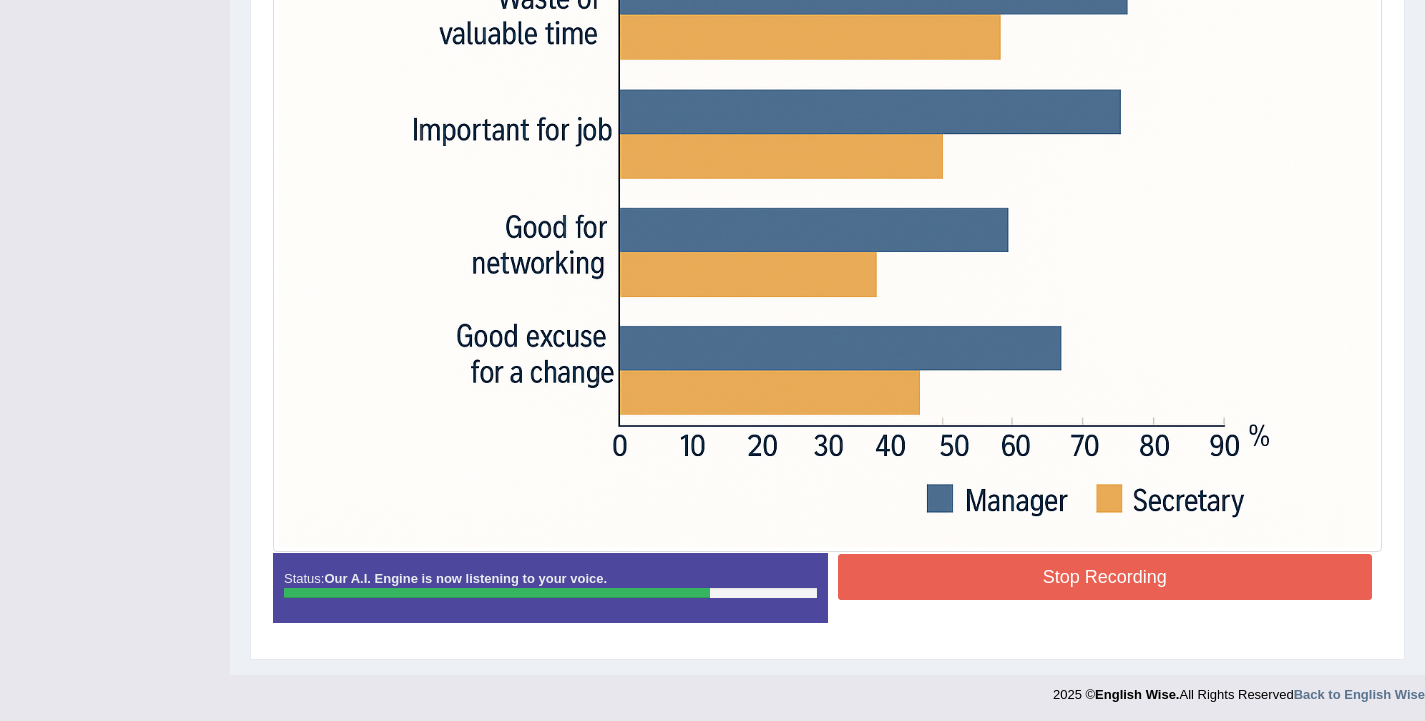 scroll, scrollTop: 637, scrollLeft: 0, axis: vertical 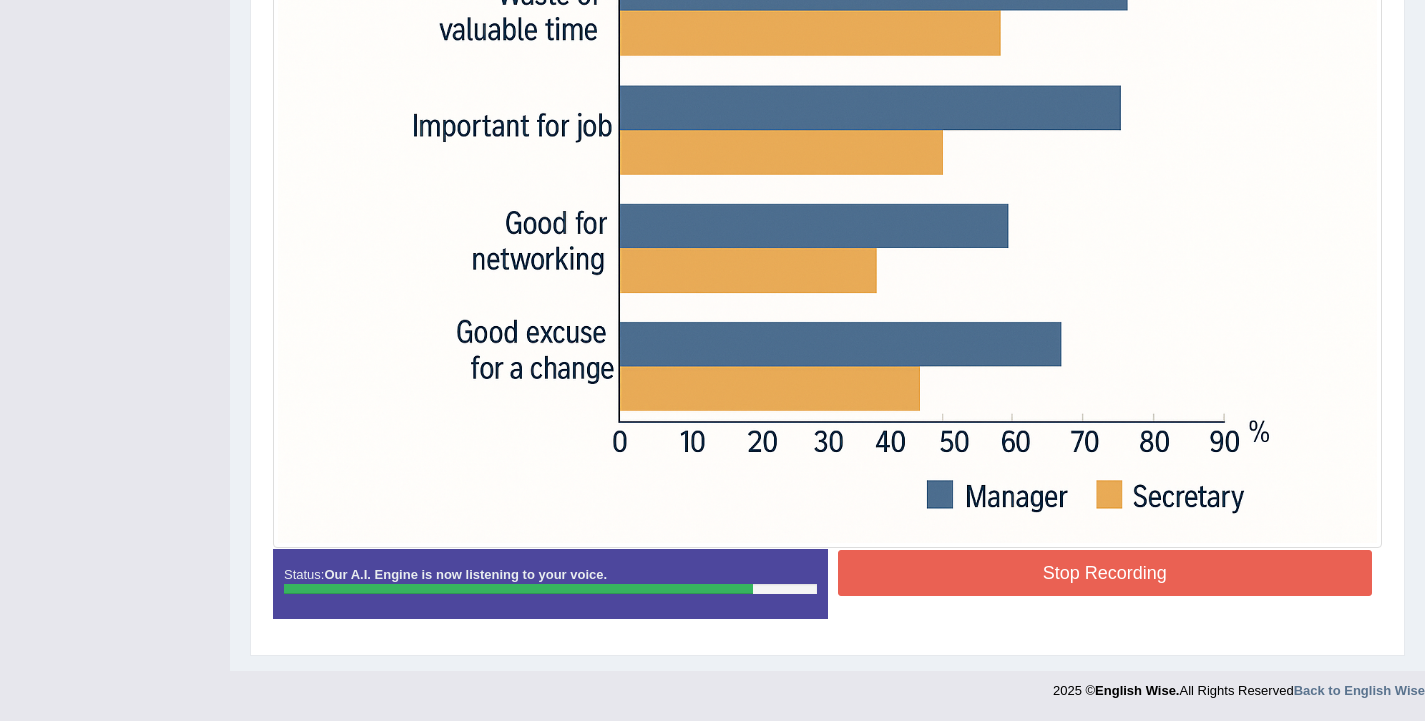 click on "Stop Recording" at bounding box center [1105, 573] 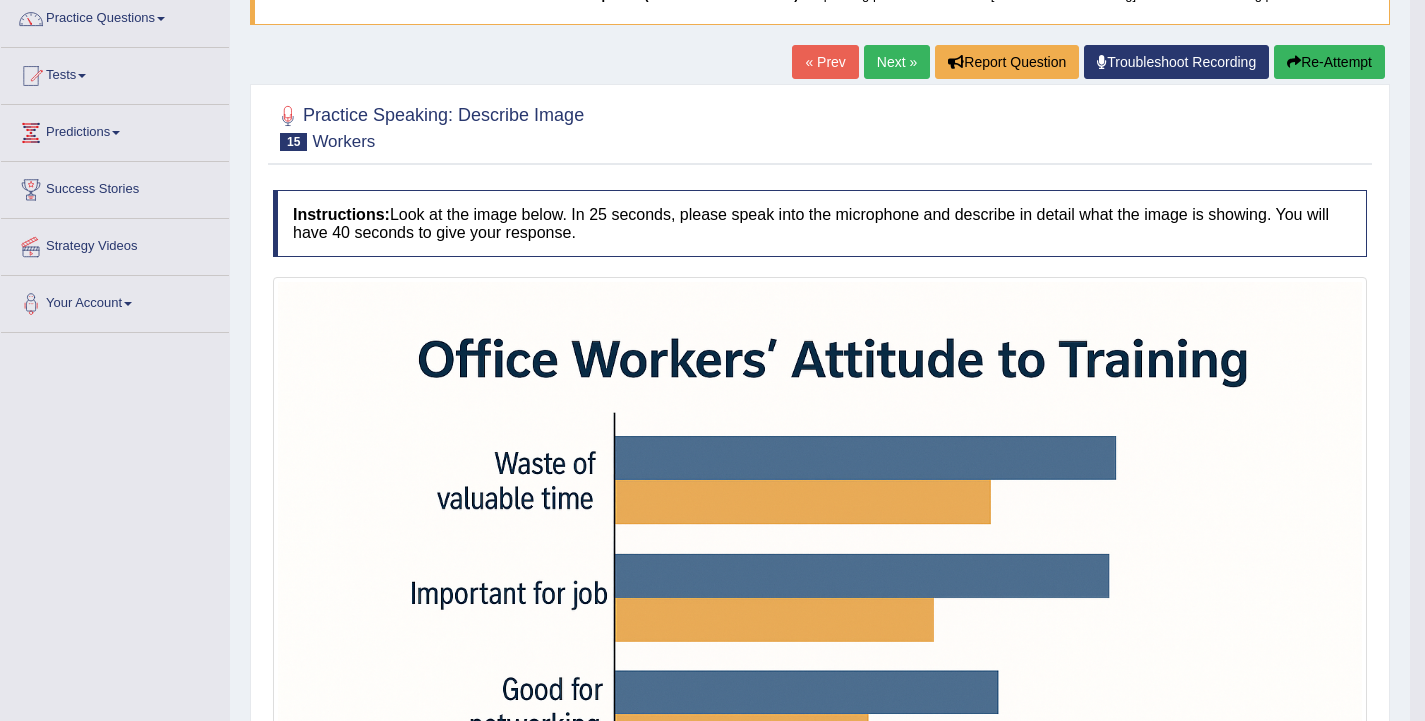 scroll, scrollTop: 37, scrollLeft: 0, axis: vertical 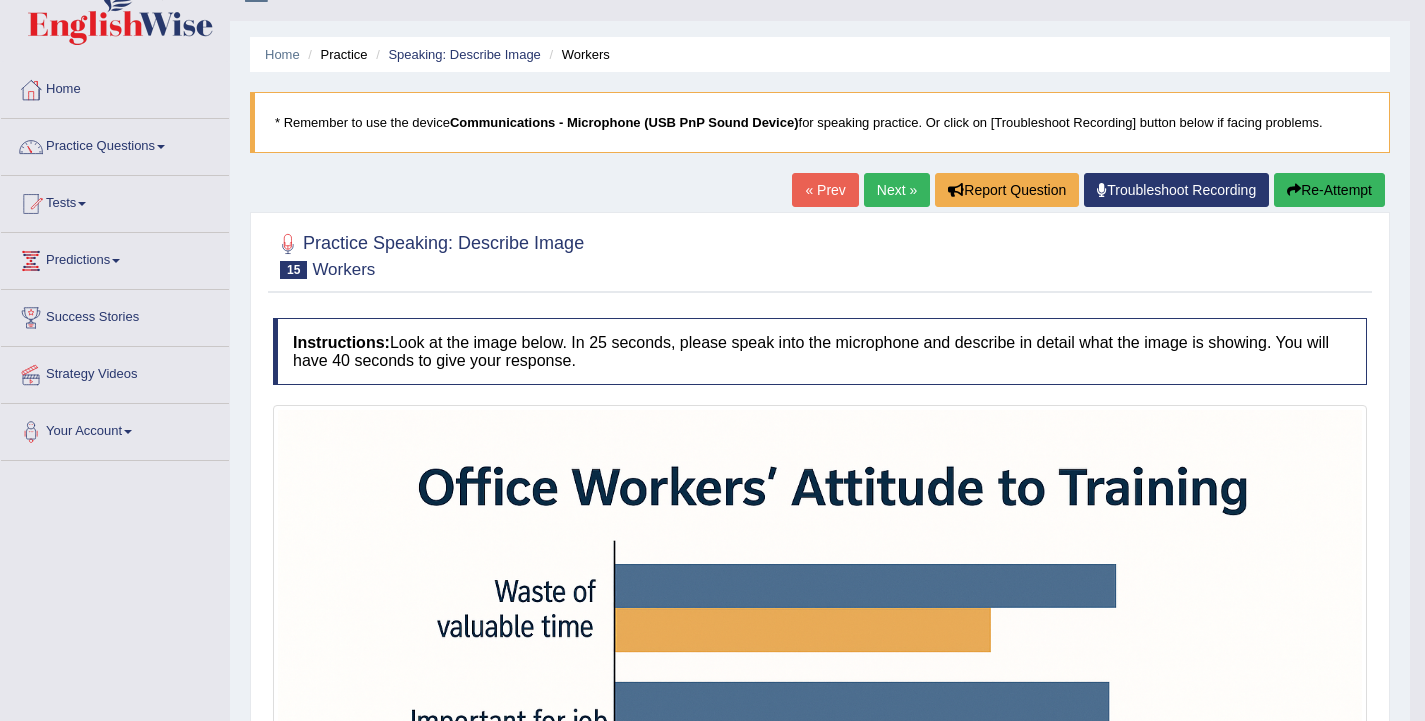 click on "Next »" at bounding box center (897, 190) 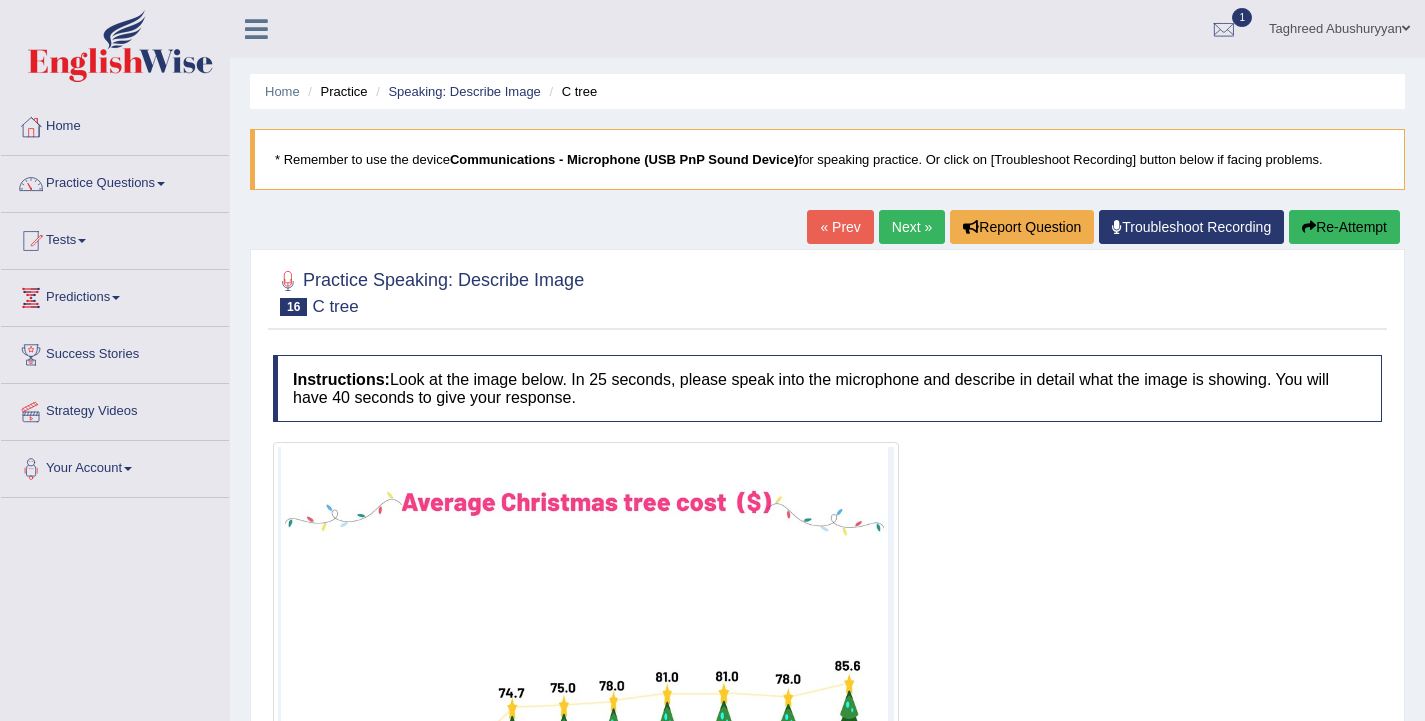 scroll, scrollTop: 0, scrollLeft: 0, axis: both 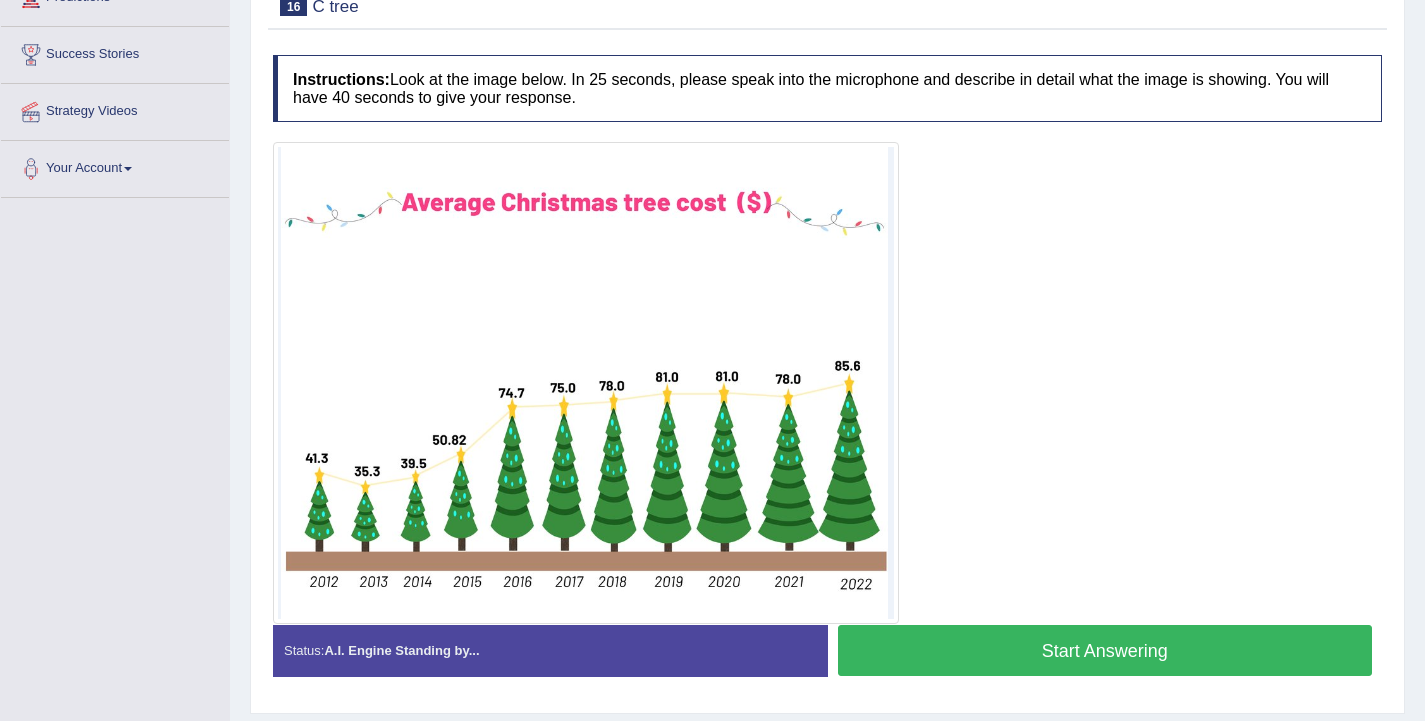 click on "Start Answering" at bounding box center (1105, 650) 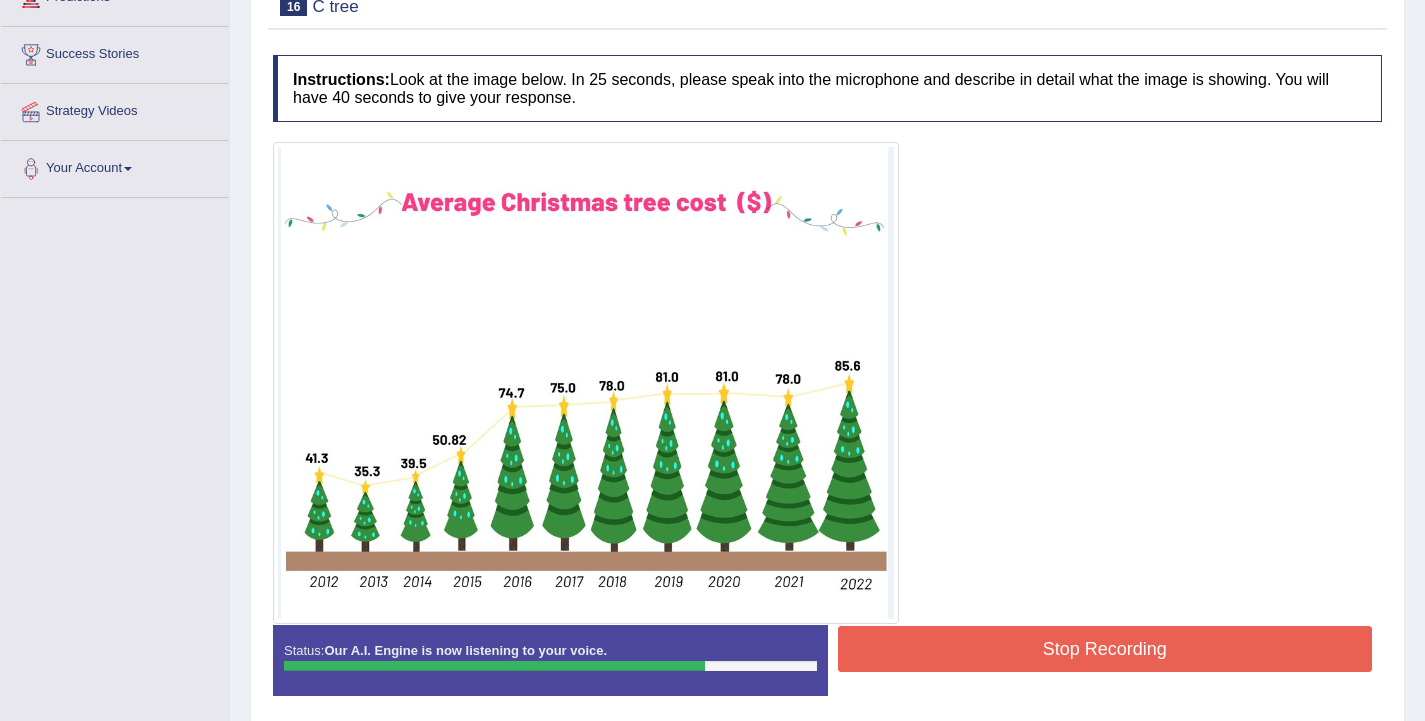 click on "Stop Recording" at bounding box center [1105, 649] 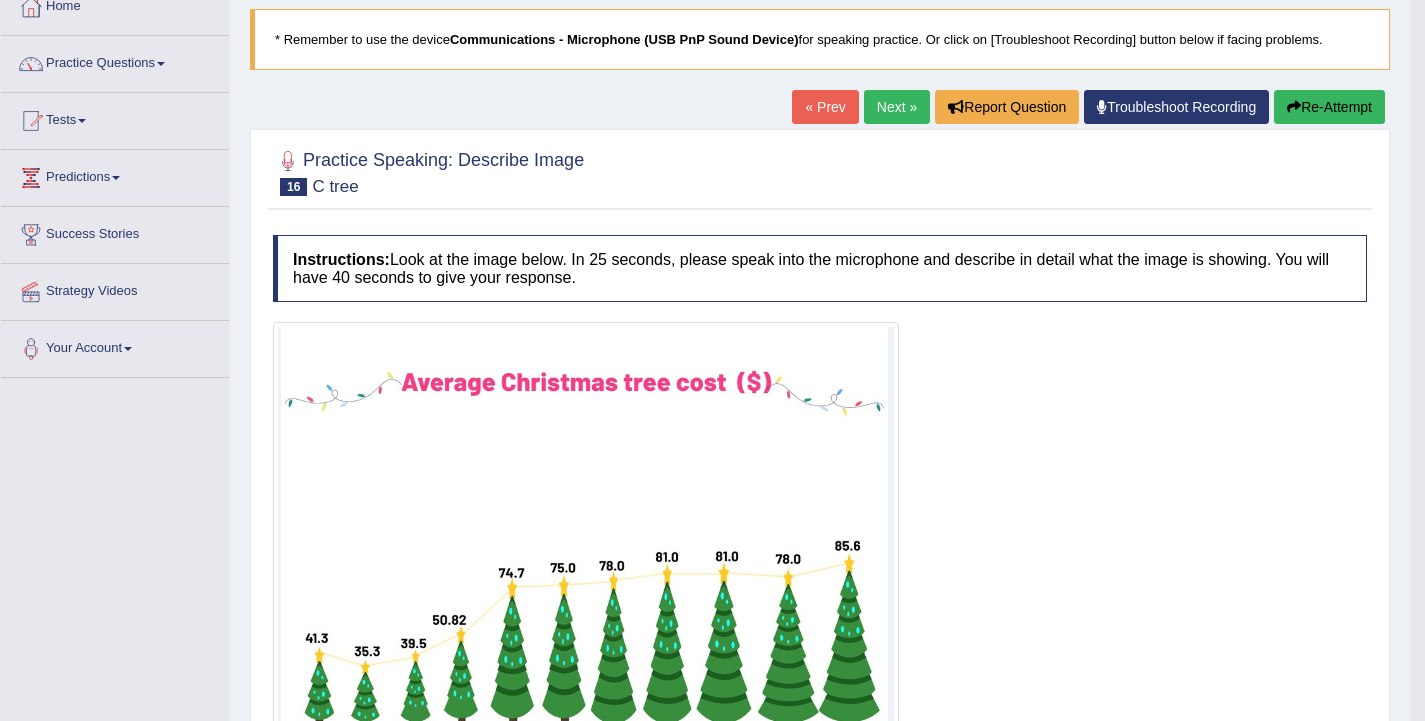 scroll, scrollTop: 0, scrollLeft: 0, axis: both 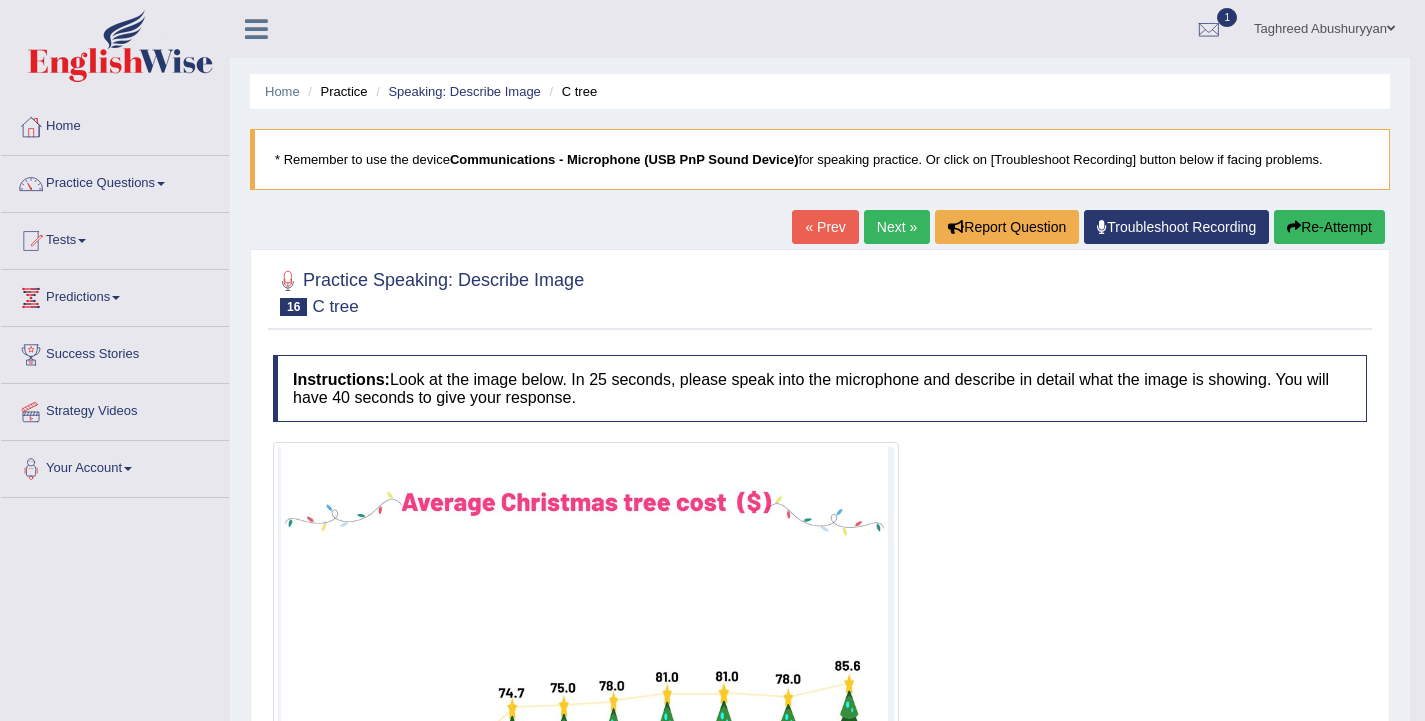 click on "Next »" at bounding box center (897, 227) 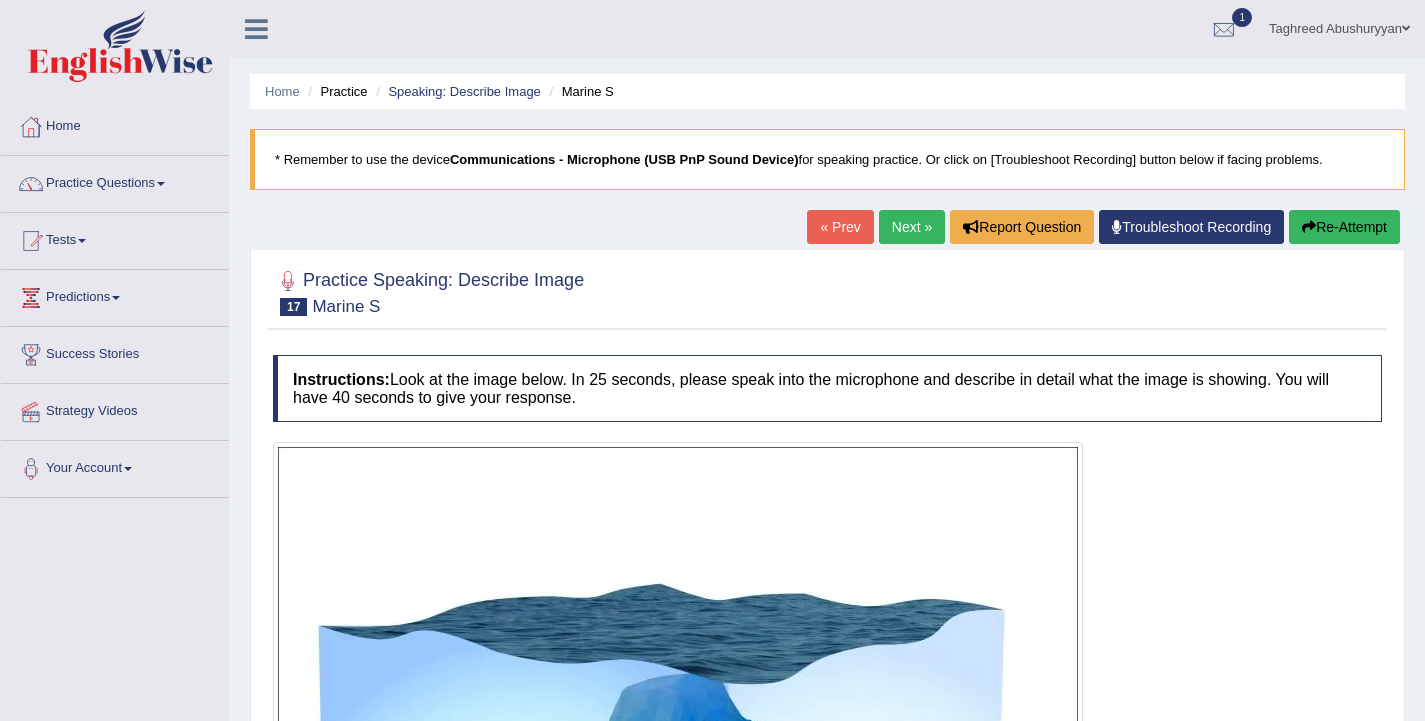 scroll, scrollTop: 400, scrollLeft: 0, axis: vertical 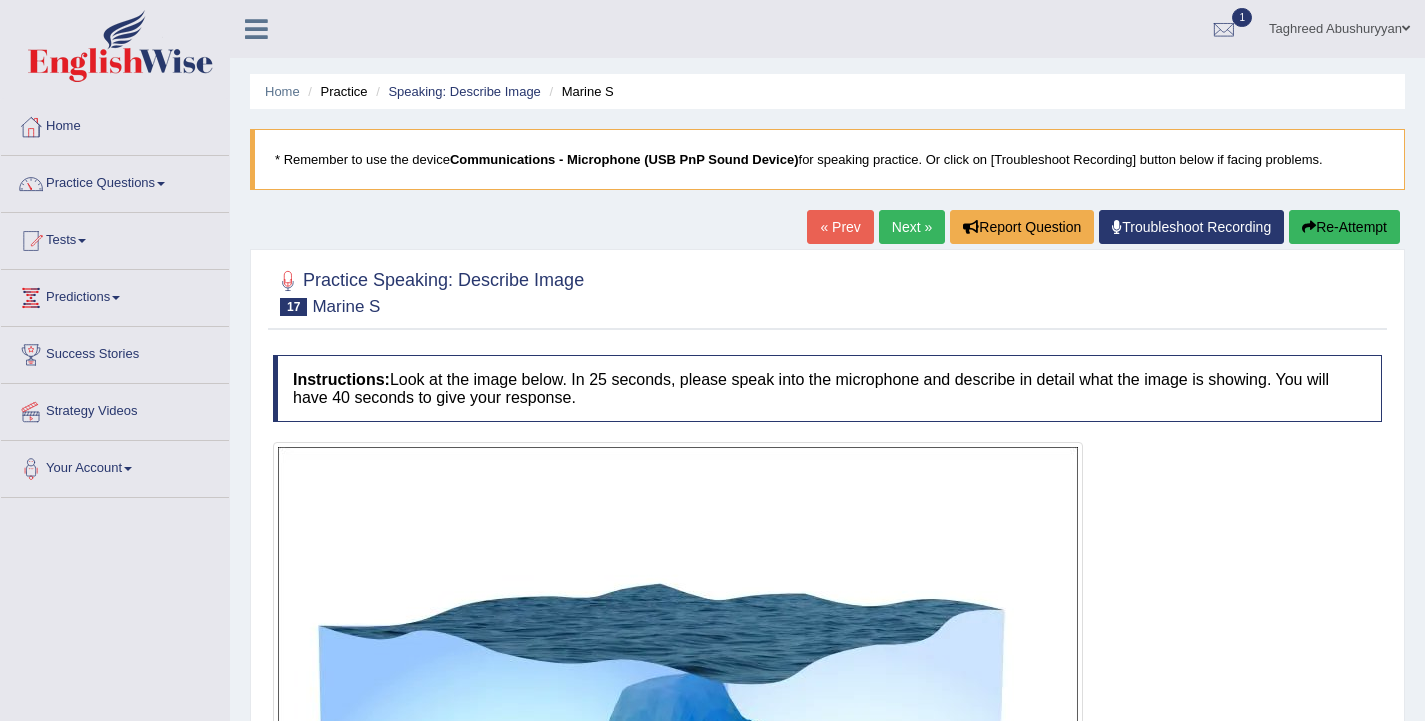 click on "Next »" at bounding box center (912, 227) 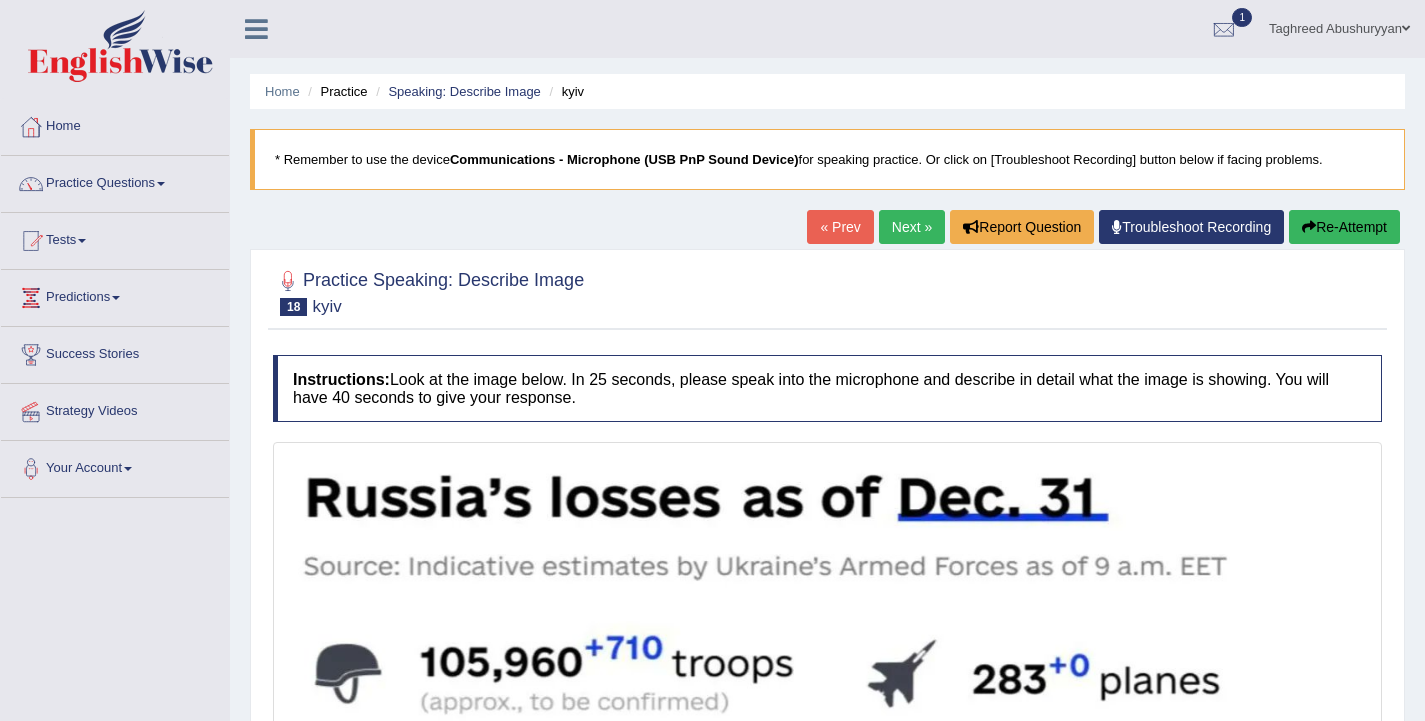 scroll, scrollTop: 300, scrollLeft: 0, axis: vertical 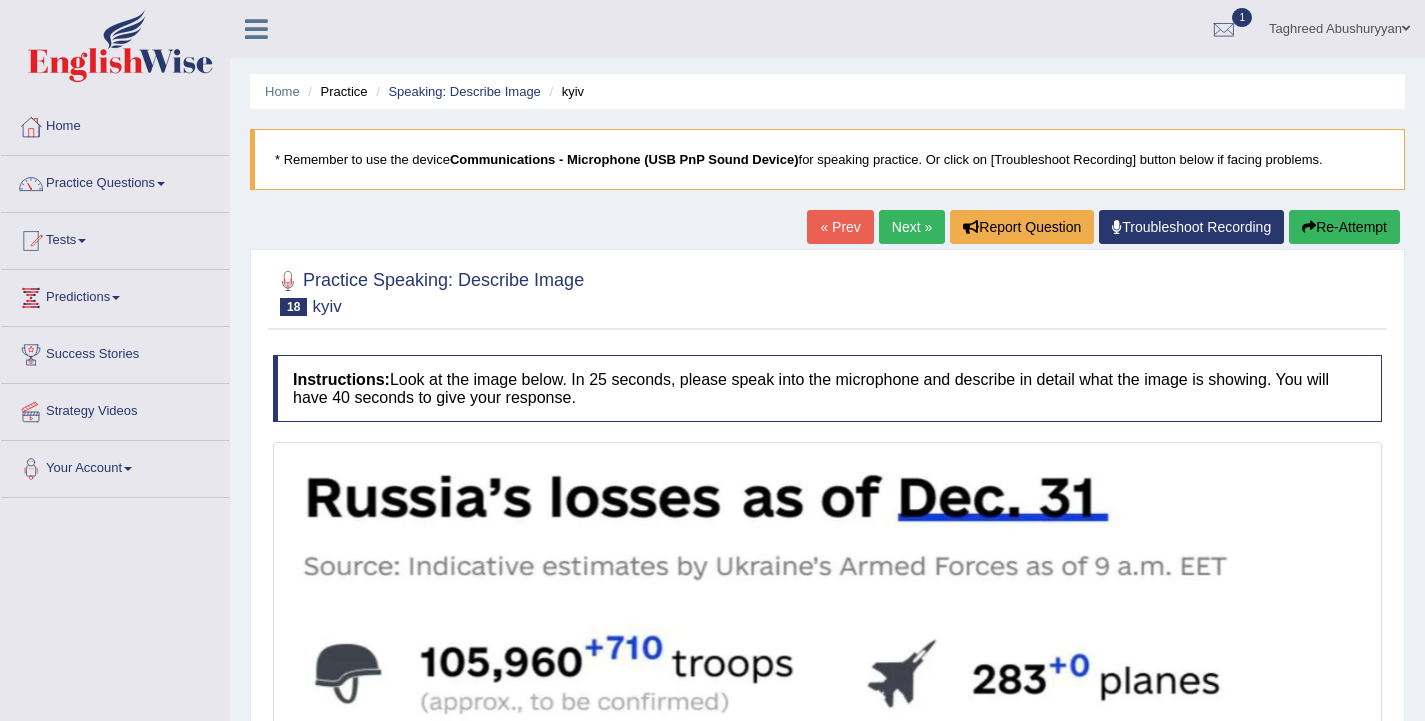 click on "Next »" at bounding box center (912, 227) 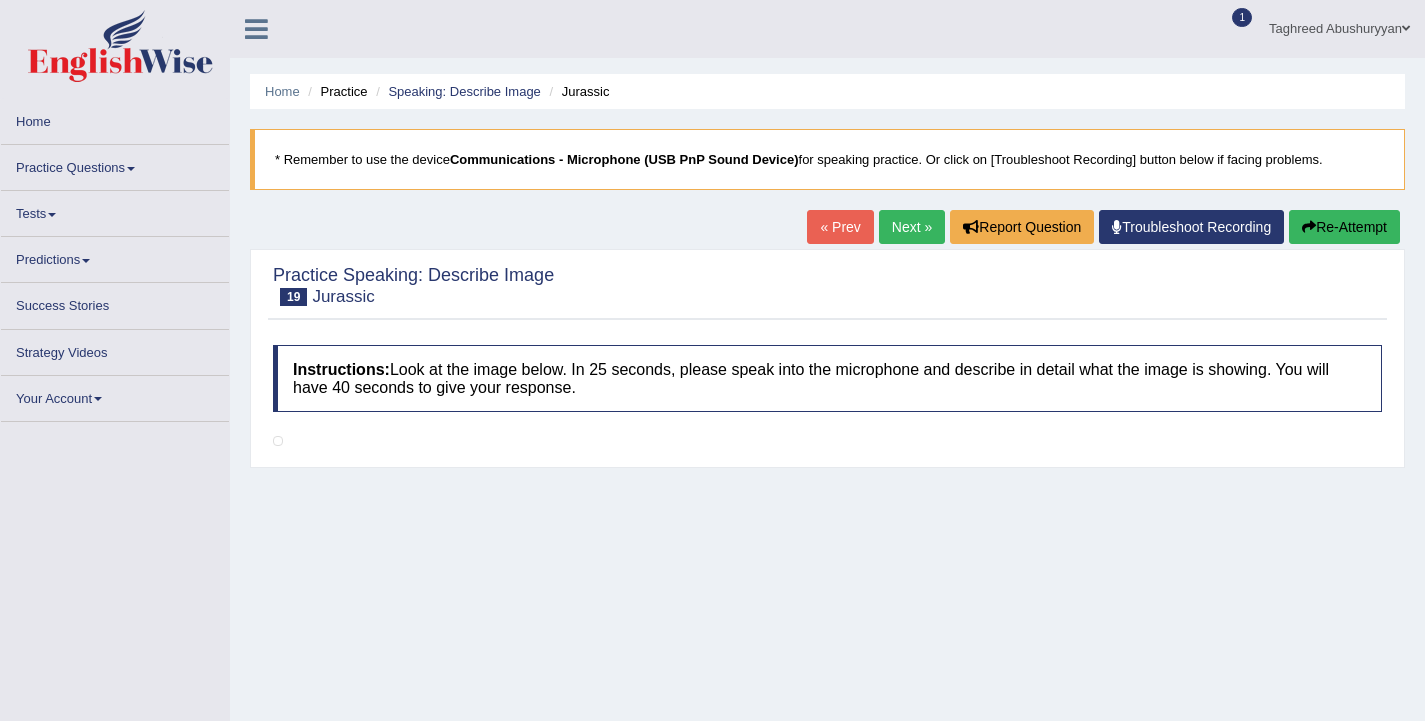 scroll, scrollTop: 0, scrollLeft: 0, axis: both 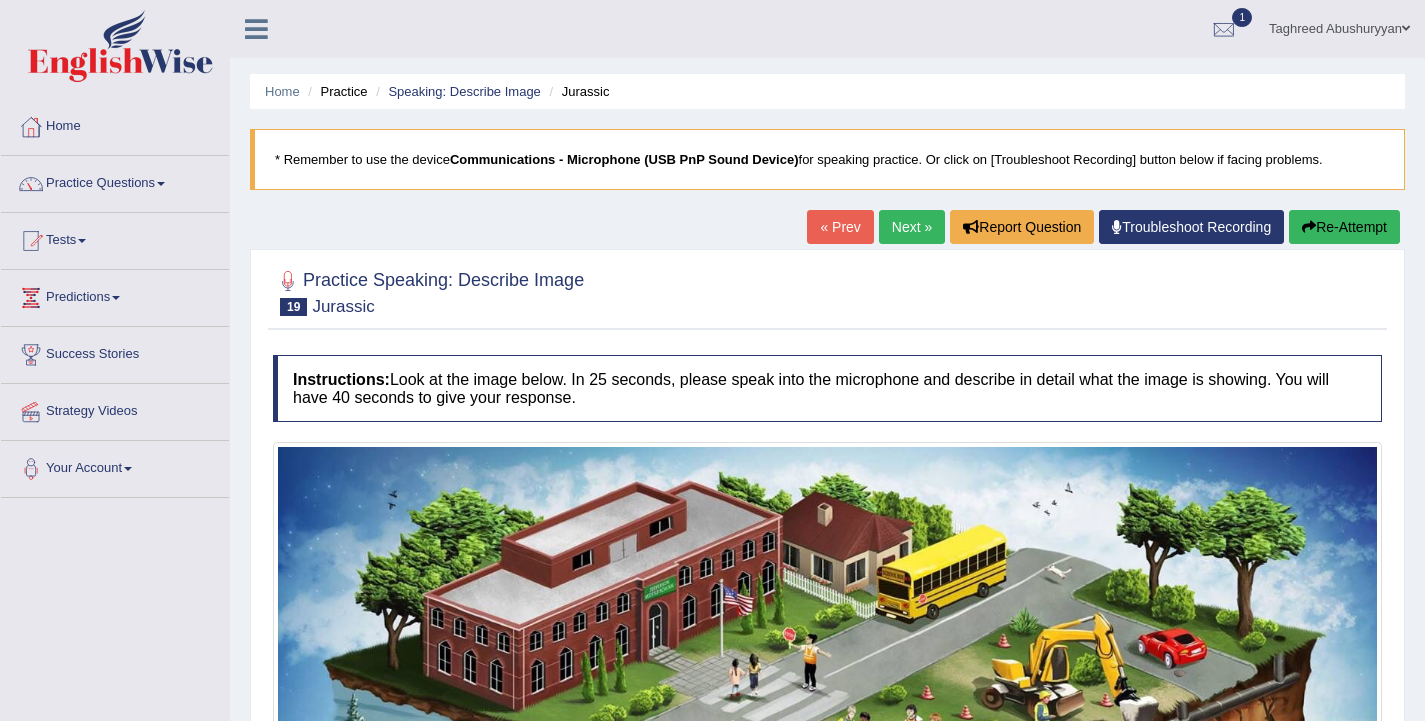 click on "Next »" at bounding box center (912, 227) 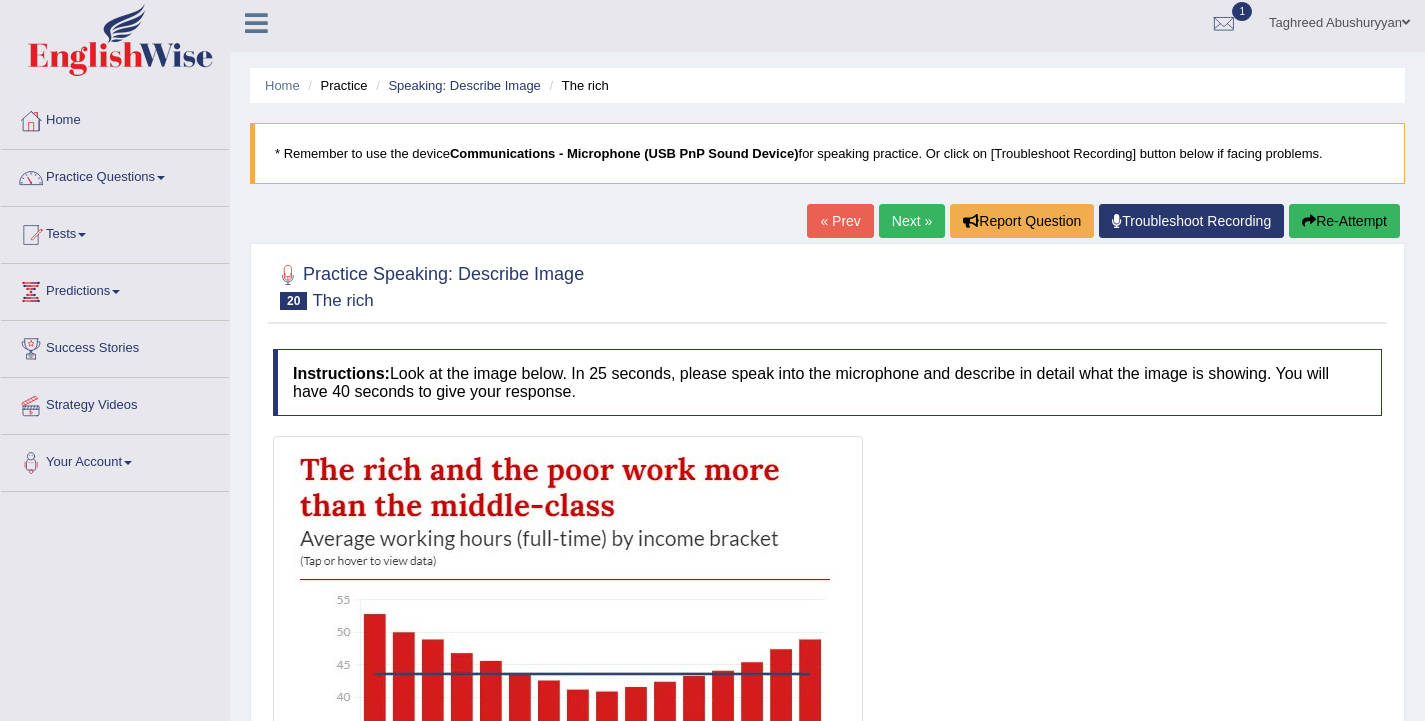 scroll, scrollTop: 400, scrollLeft: 0, axis: vertical 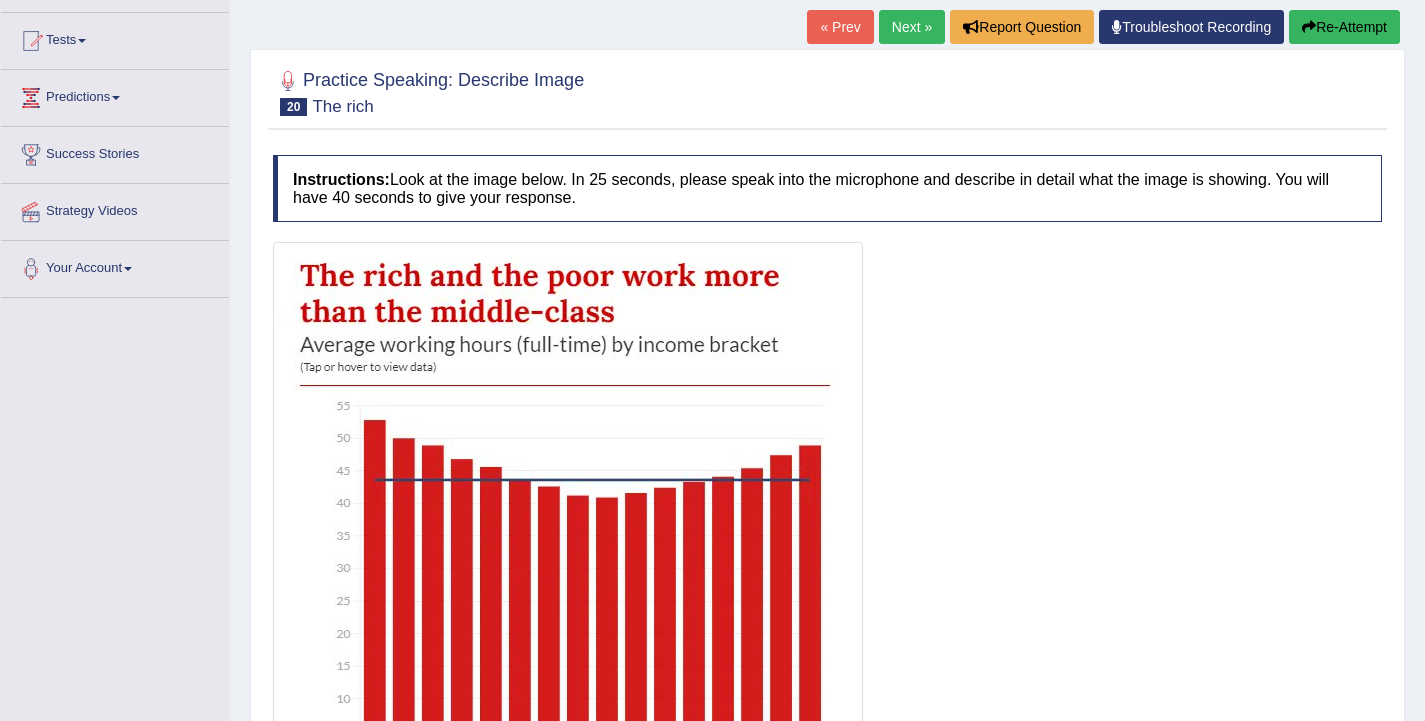 click on "Next »" at bounding box center (912, 27) 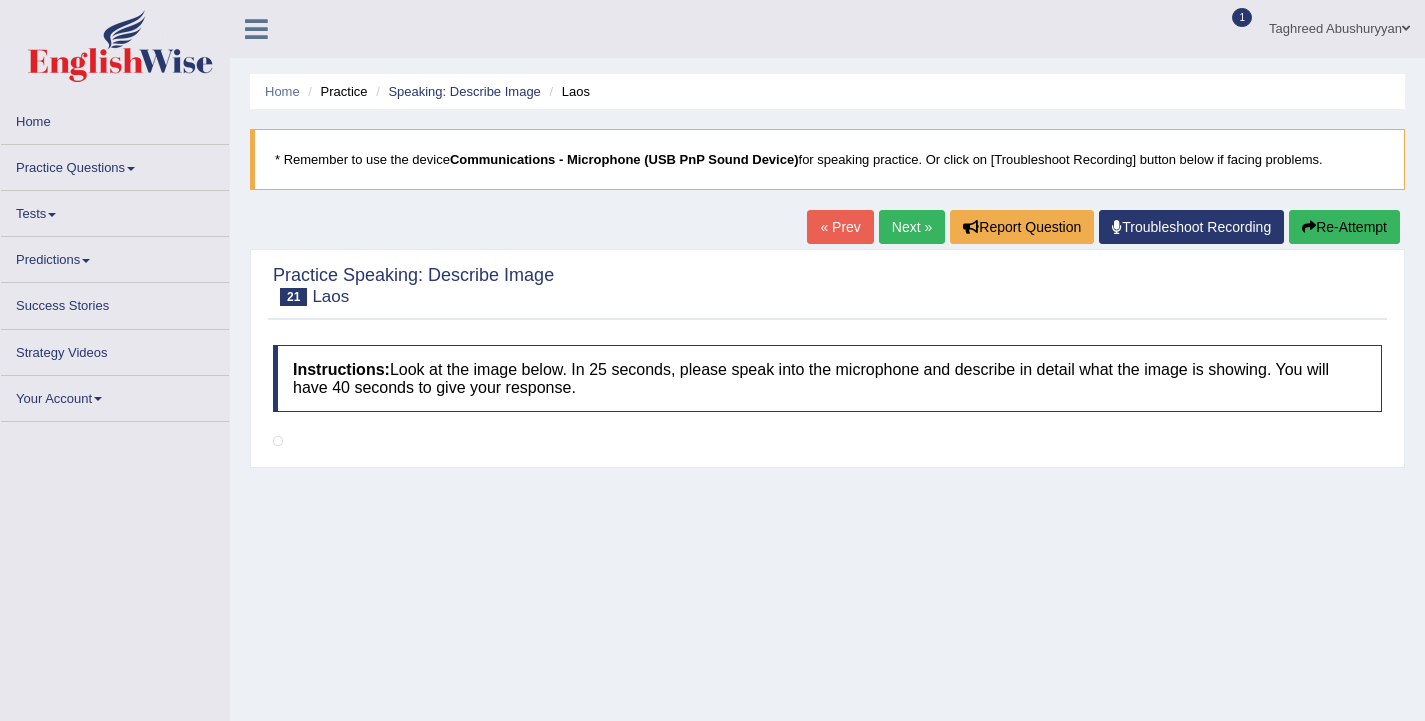 scroll, scrollTop: 0, scrollLeft: 0, axis: both 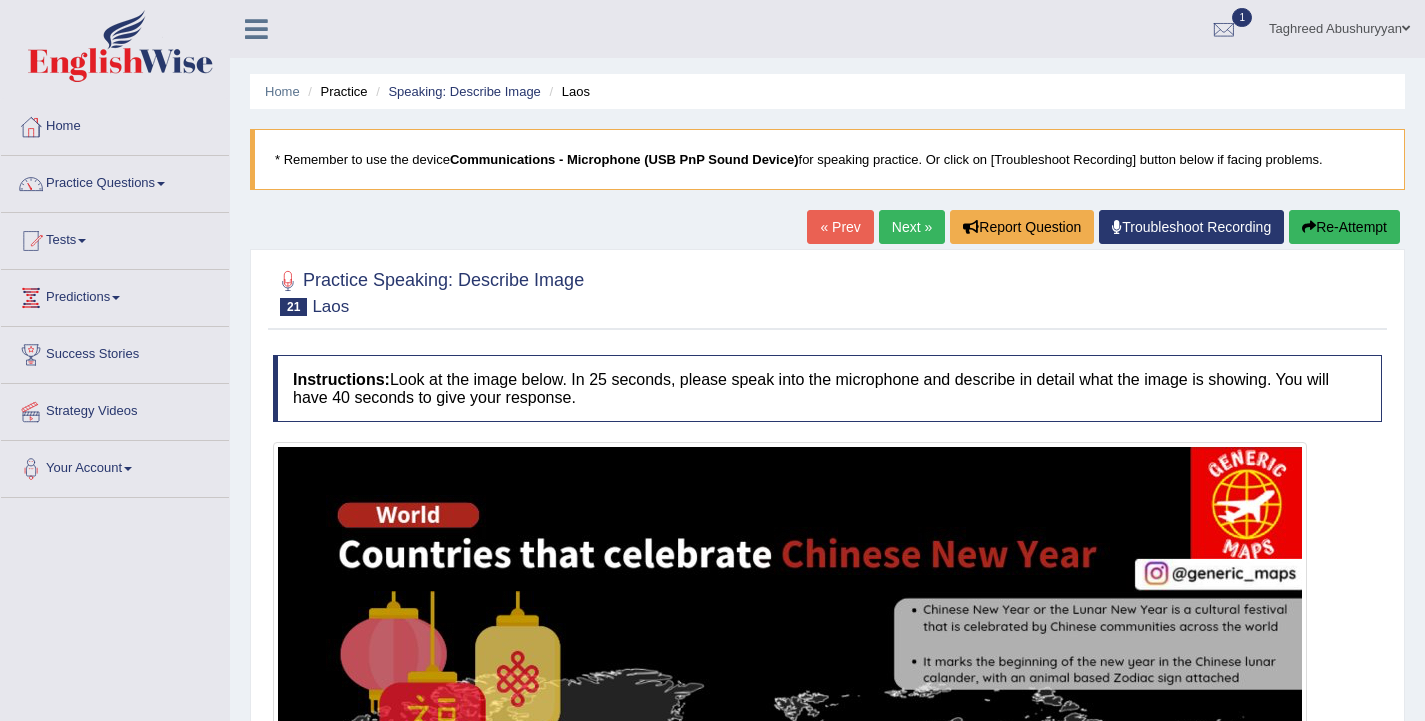 click on "Next »" at bounding box center (912, 227) 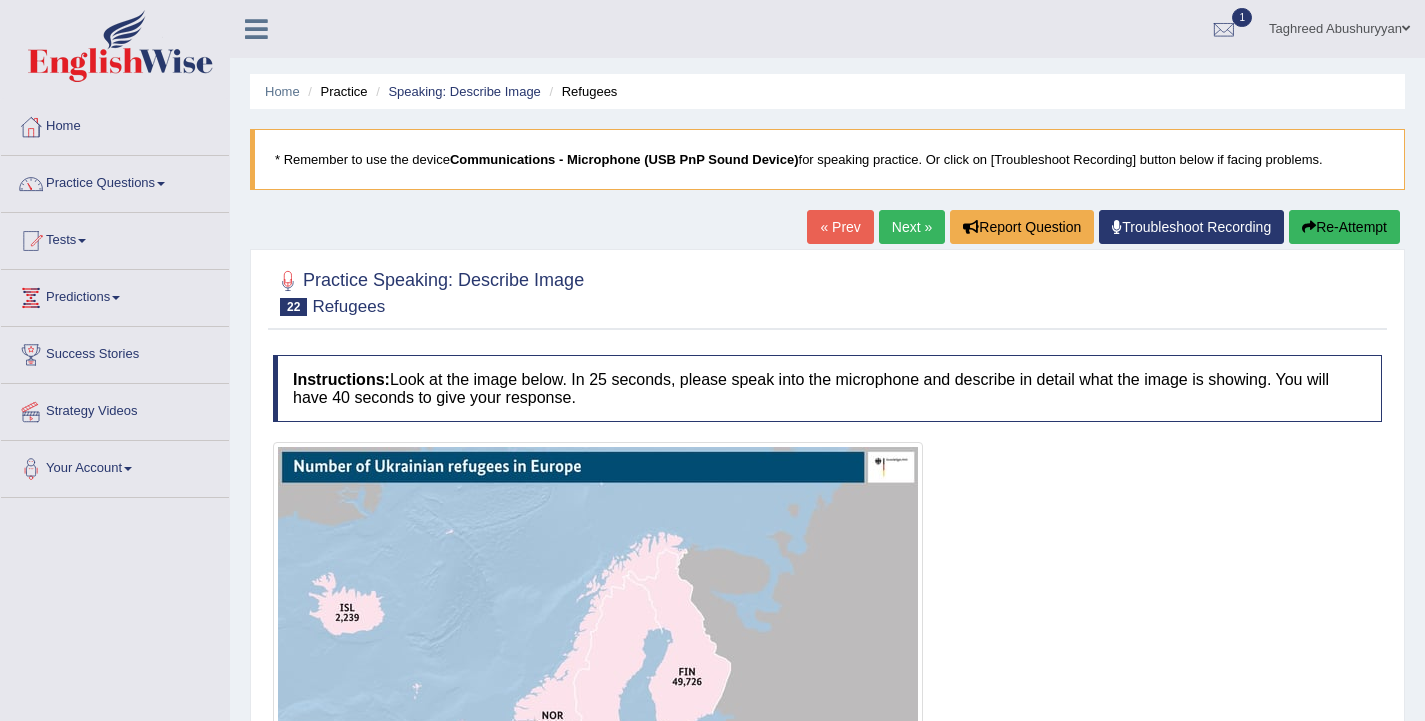scroll, scrollTop: 300, scrollLeft: 0, axis: vertical 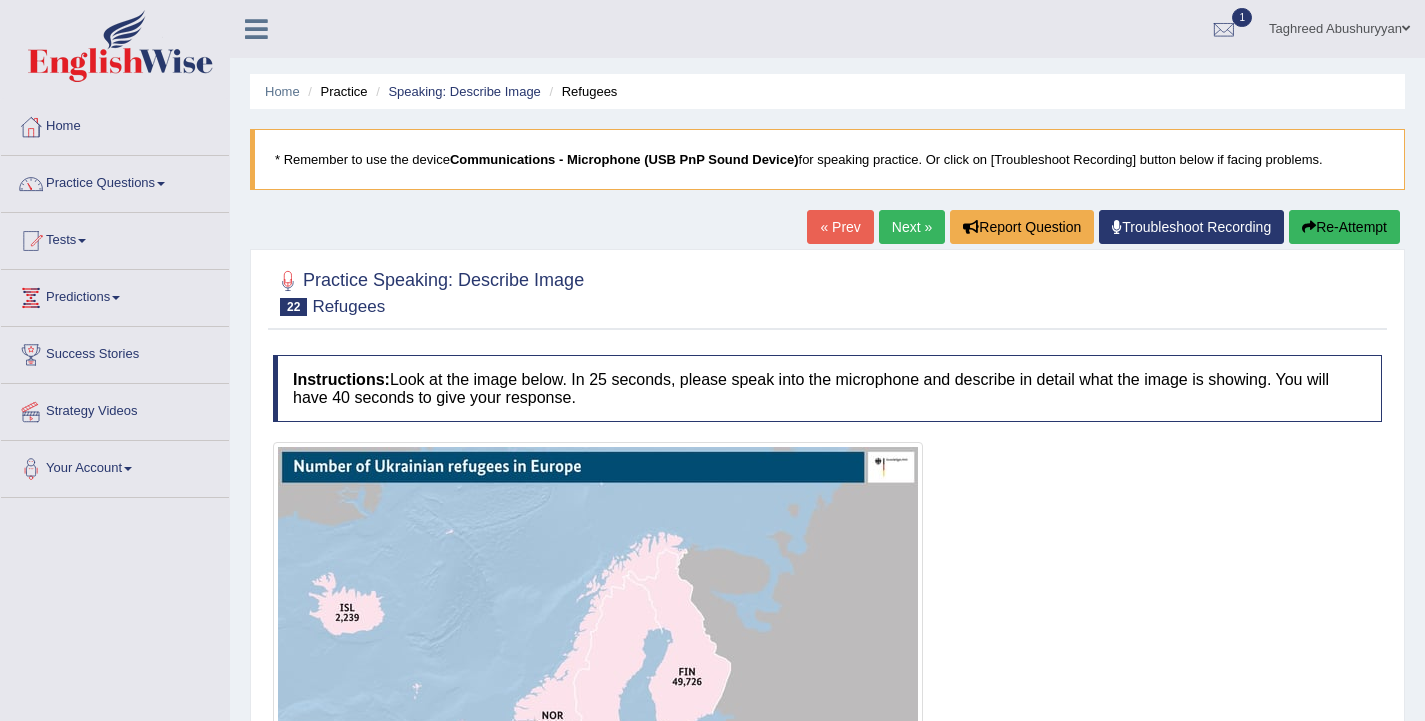 click on "Next »" at bounding box center (912, 227) 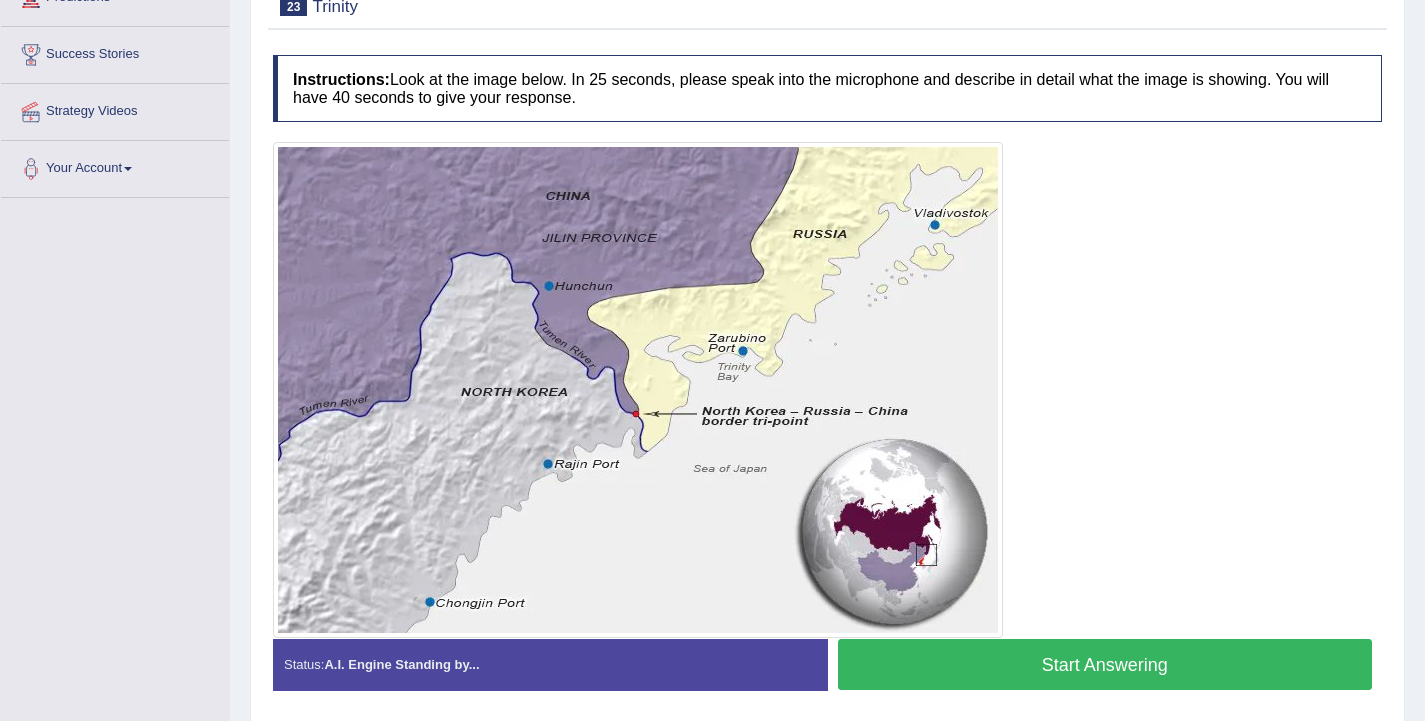 scroll, scrollTop: 300, scrollLeft: 0, axis: vertical 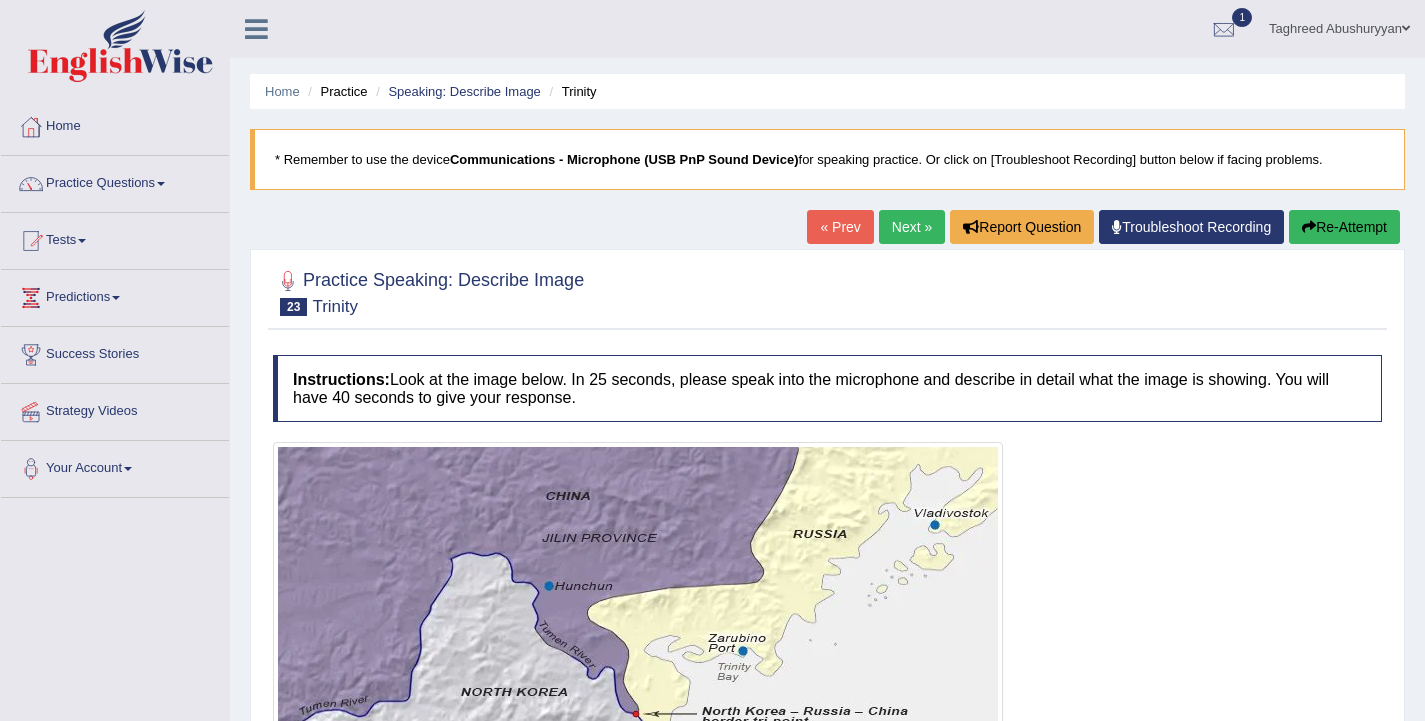 click on "Next »" at bounding box center (912, 227) 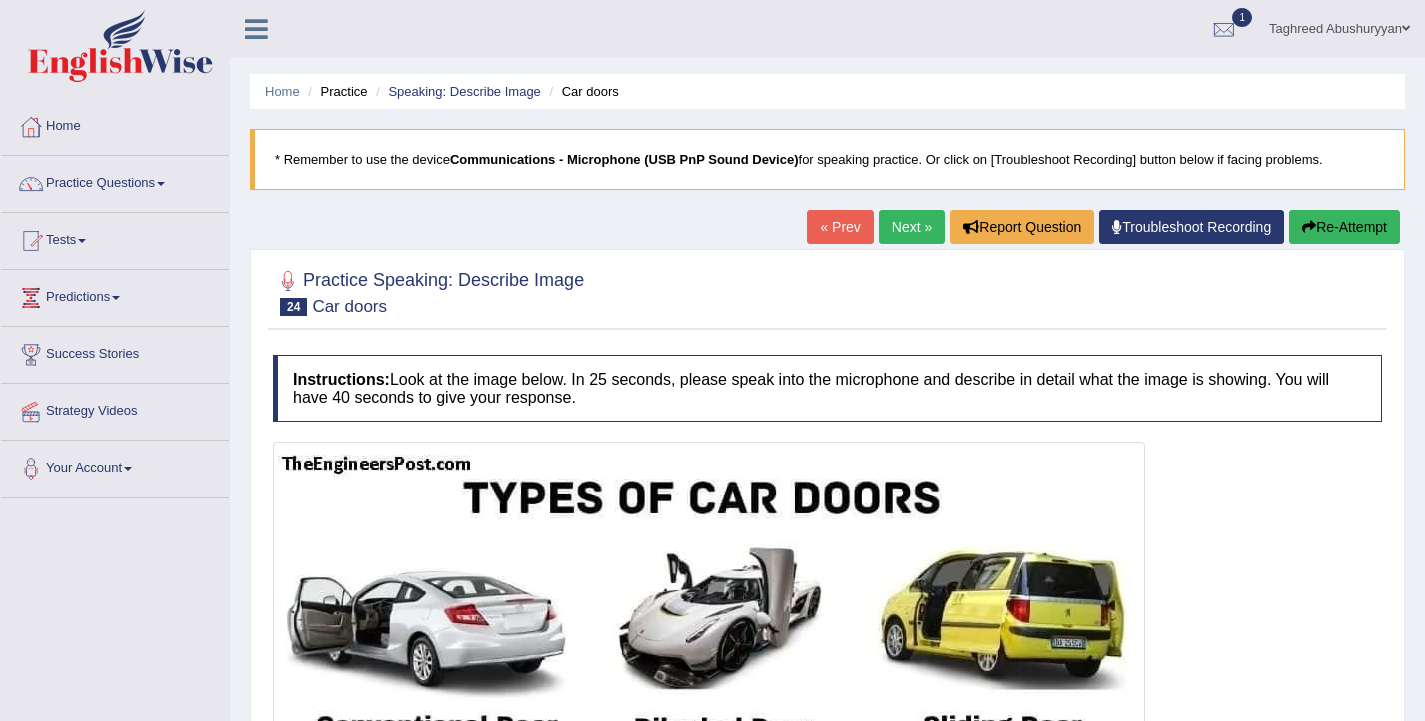 scroll, scrollTop: 0, scrollLeft: 0, axis: both 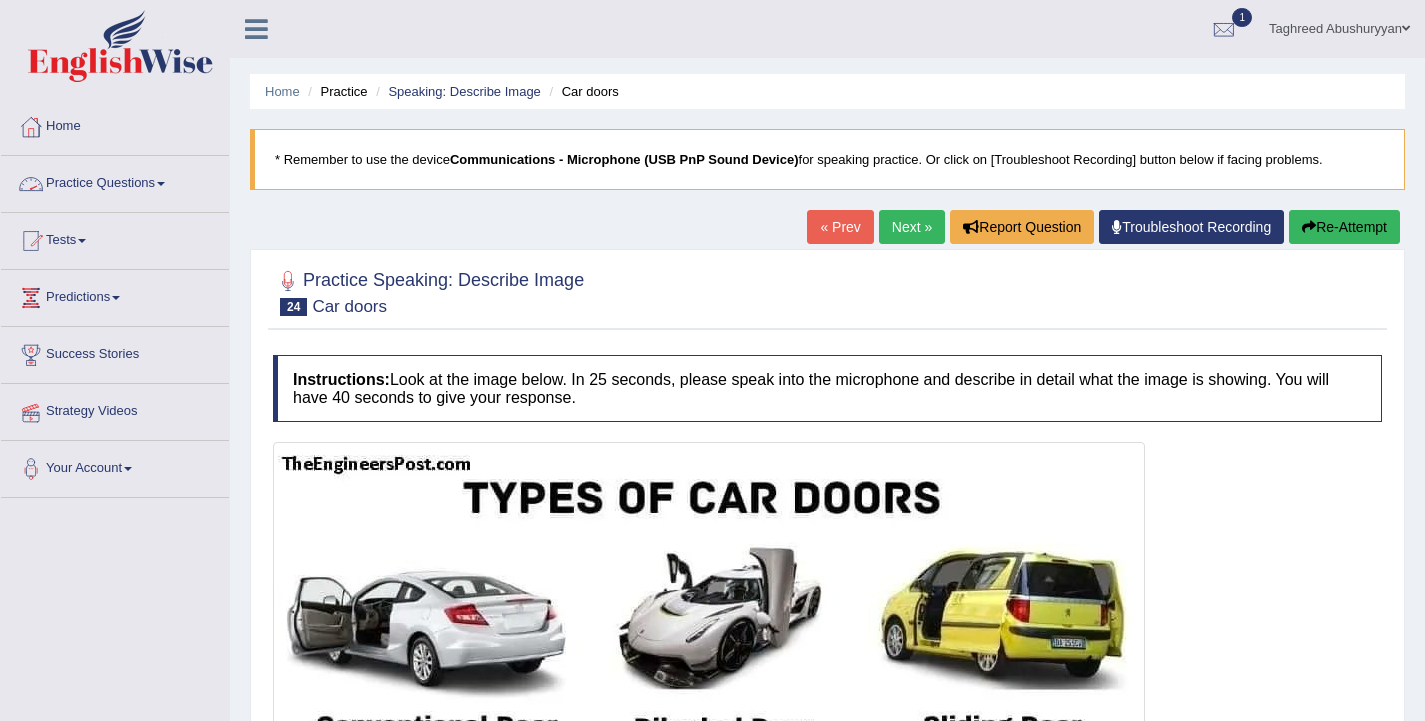 click on "Practice Questions" at bounding box center (115, 181) 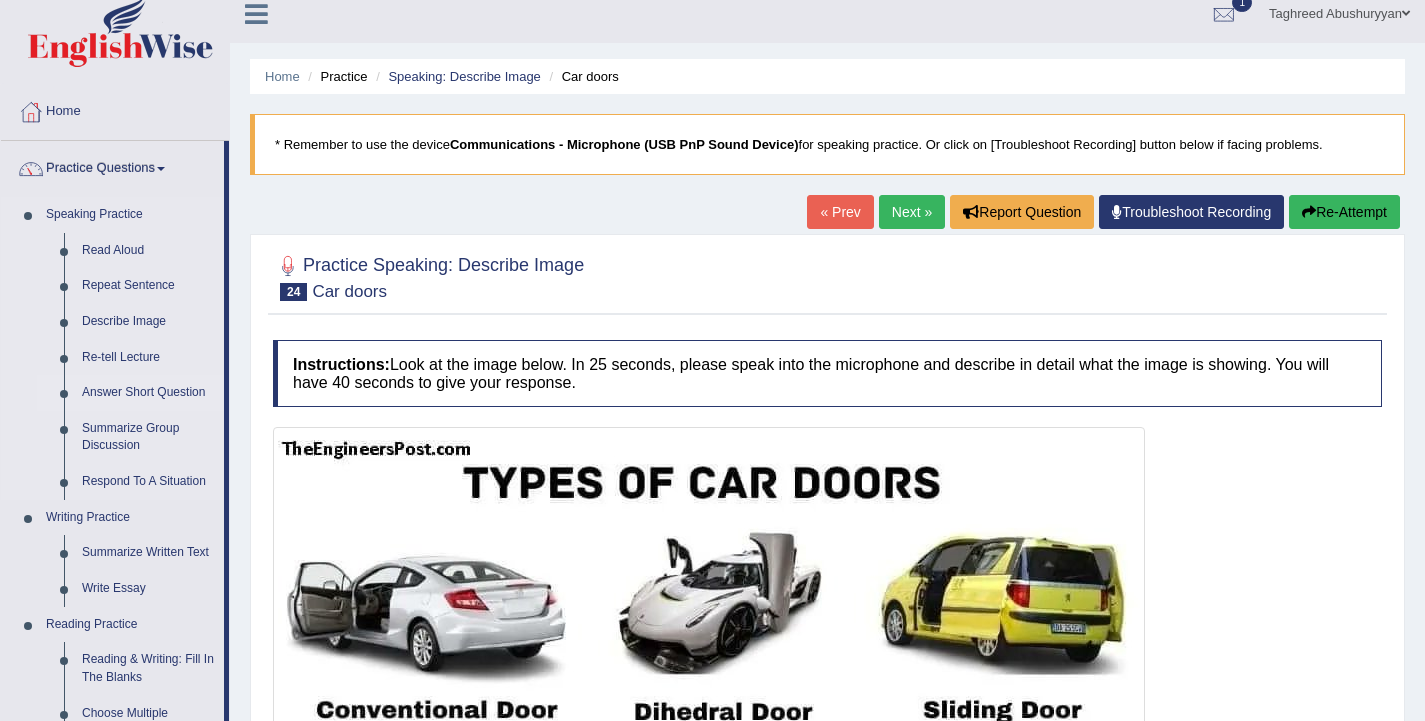 scroll, scrollTop: 0, scrollLeft: 0, axis: both 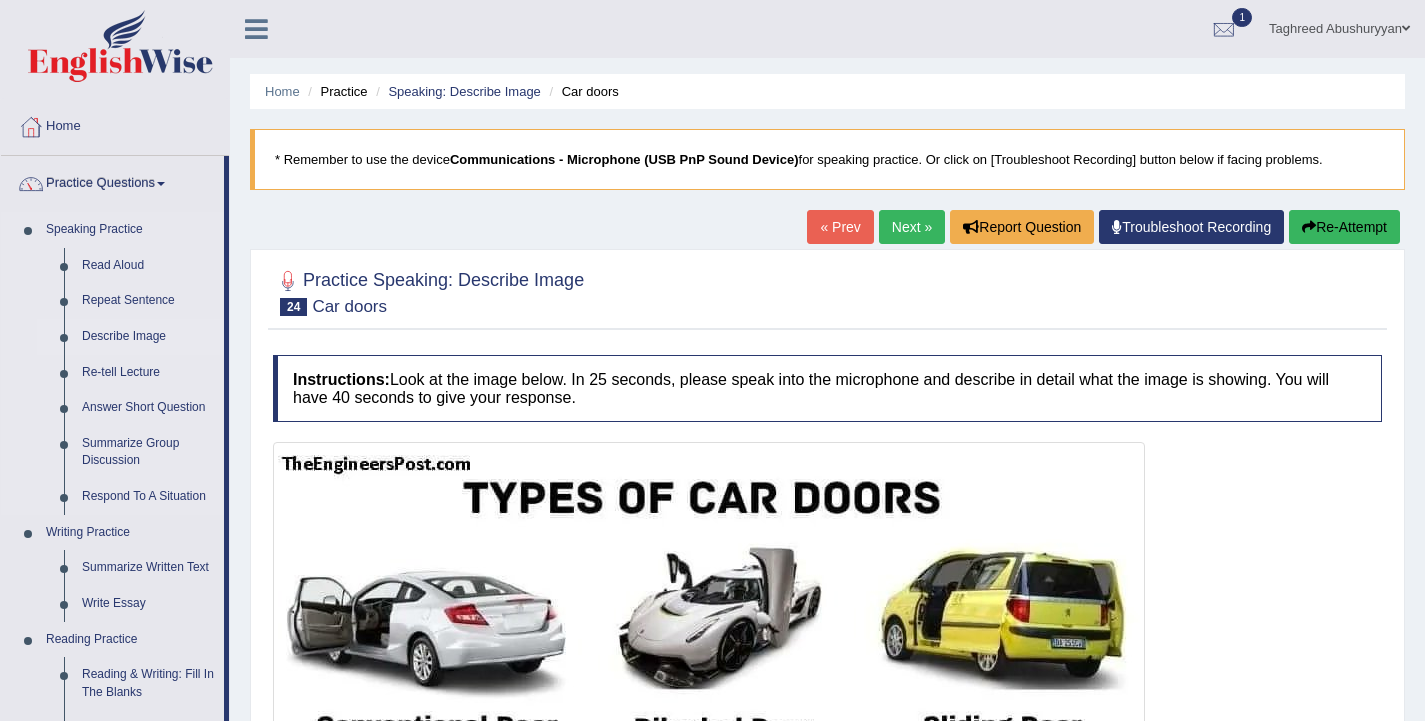 click on "Describe Image" at bounding box center [148, 337] 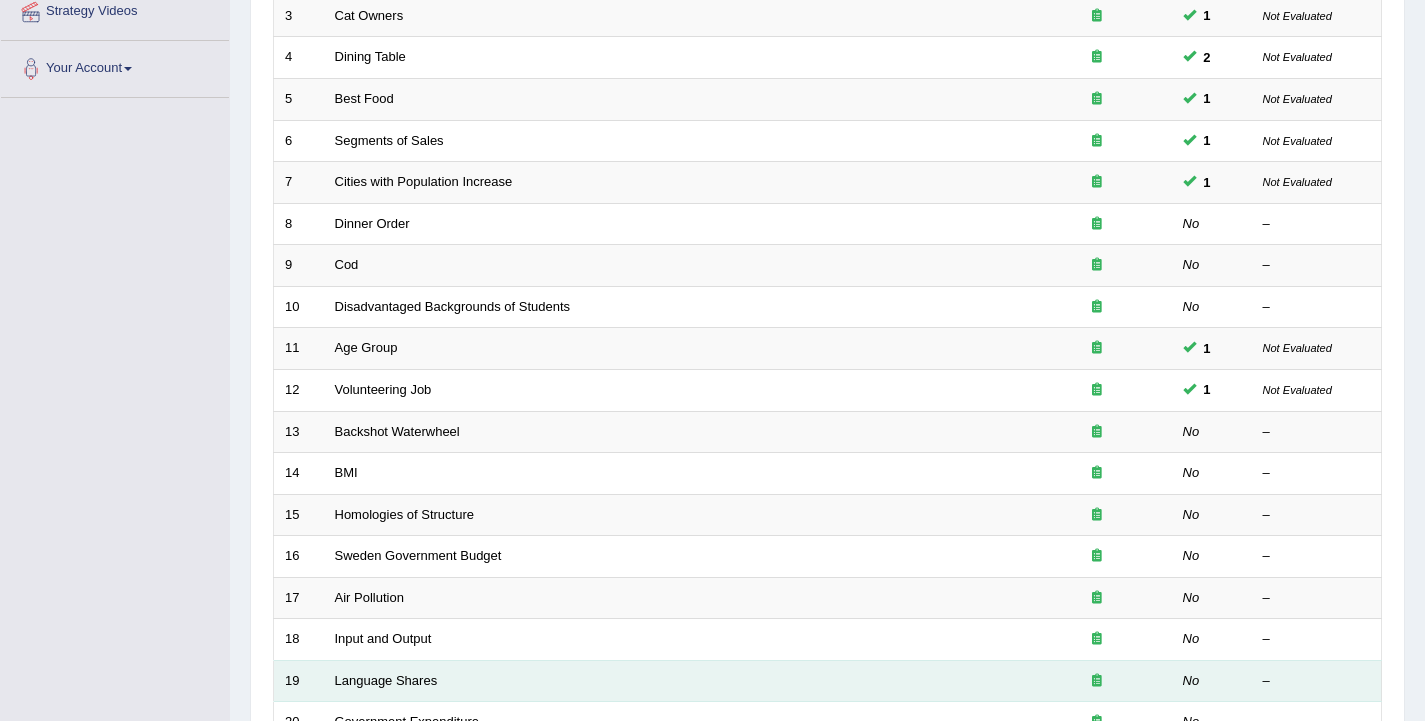 scroll, scrollTop: 559, scrollLeft: 0, axis: vertical 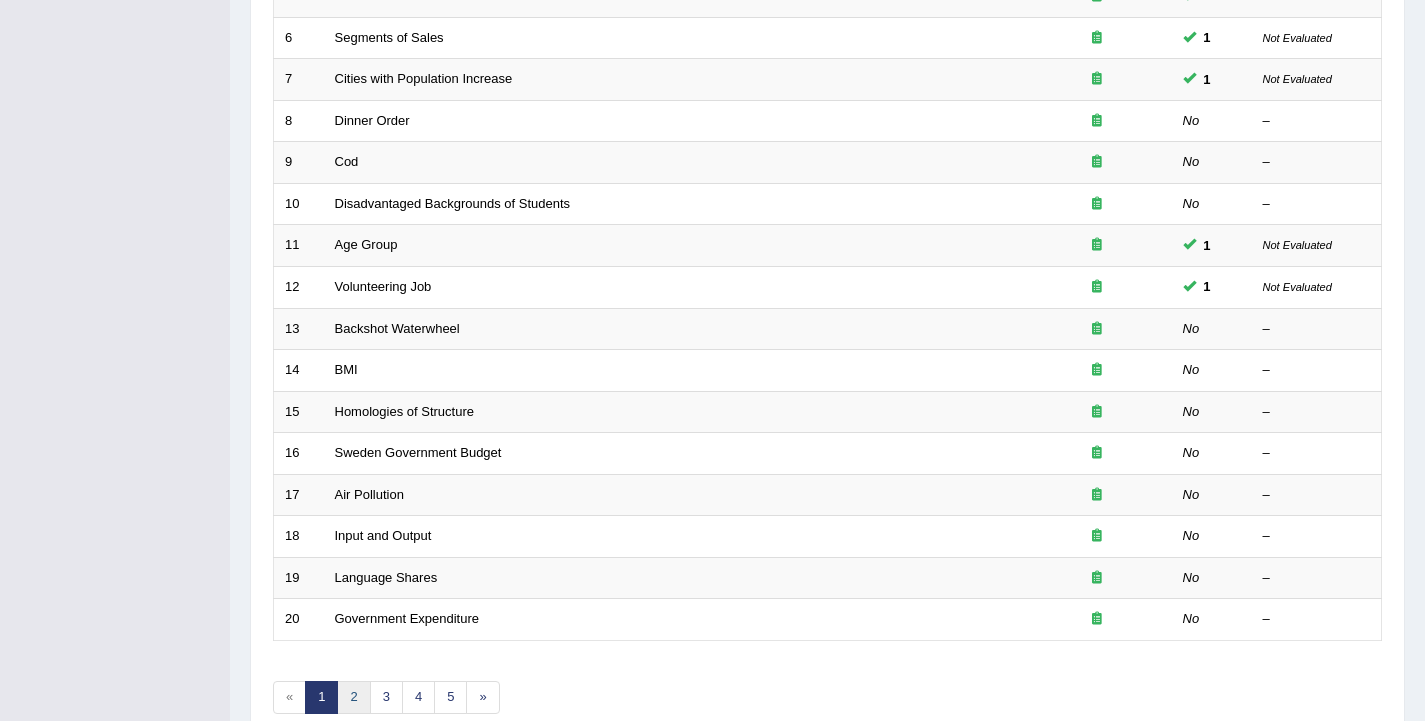 click on "2" at bounding box center (353, 697) 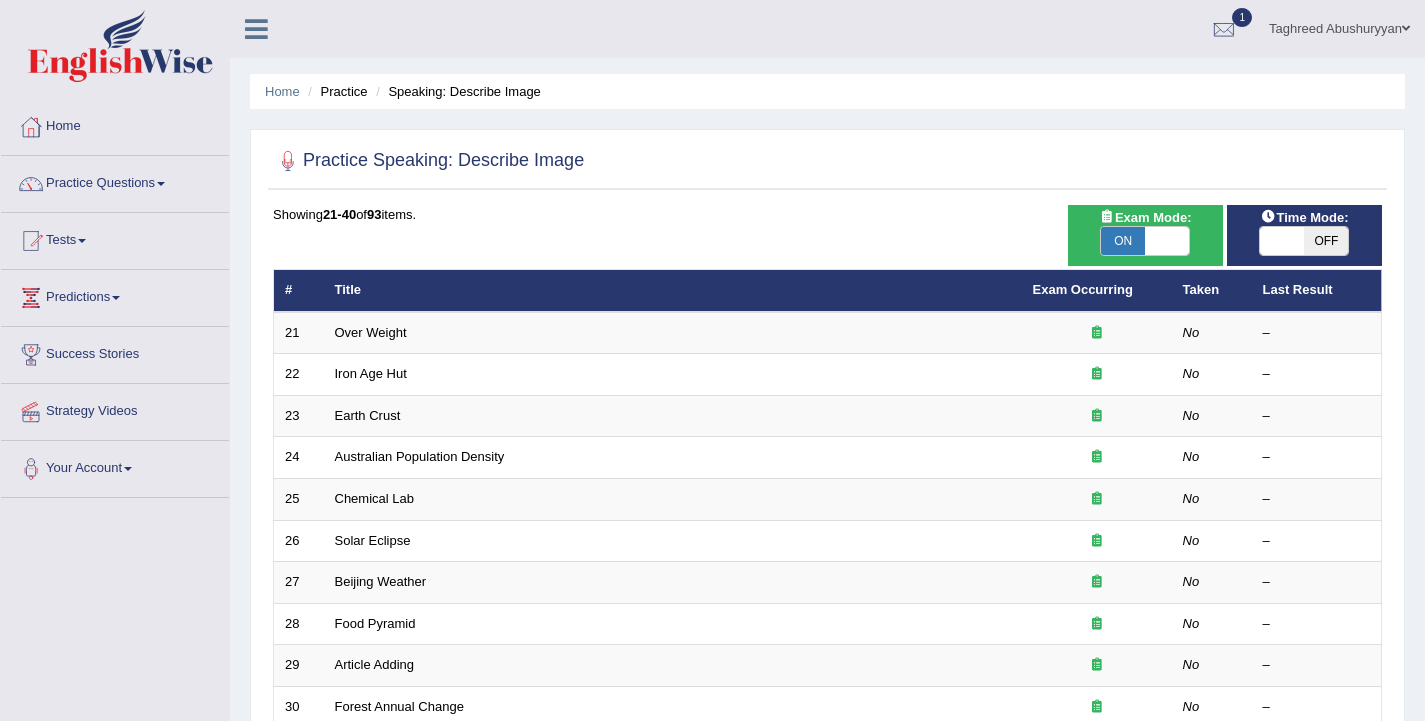scroll, scrollTop: 300, scrollLeft: 0, axis: vertical 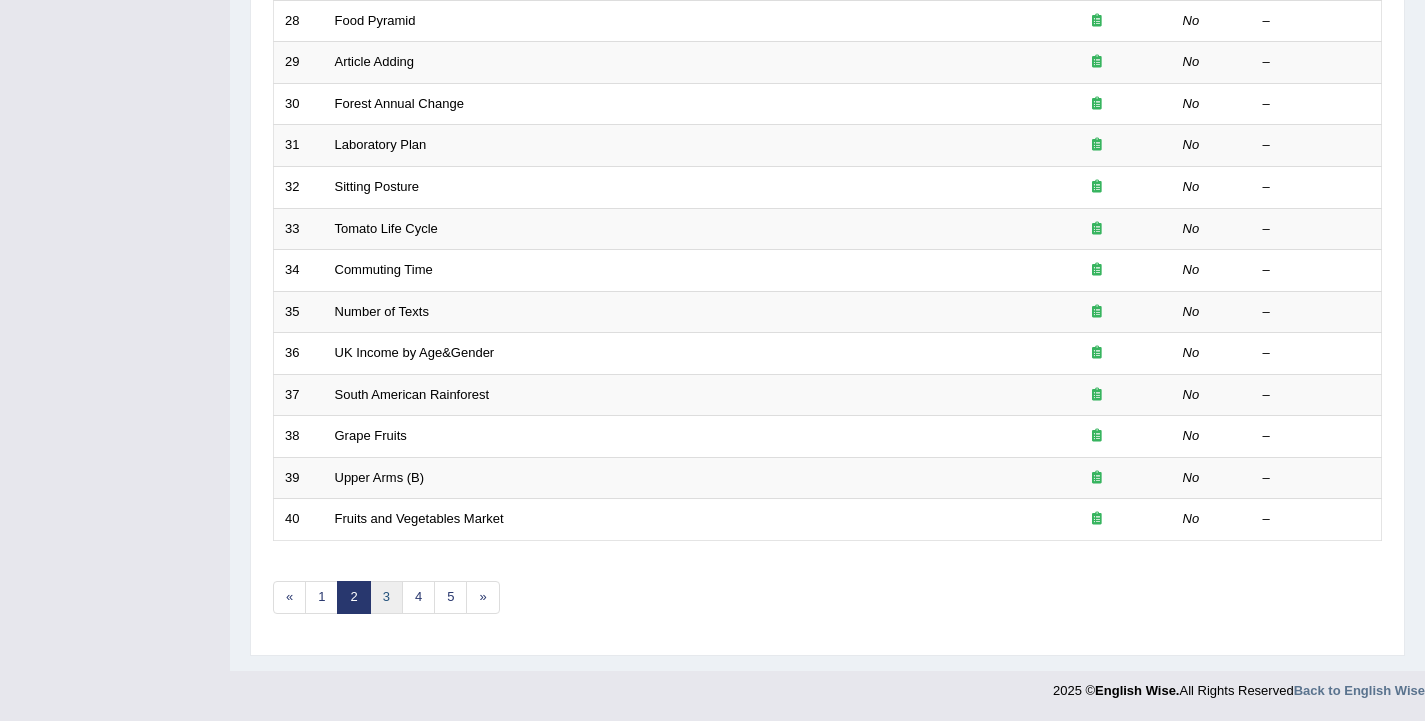 click on "3" at bounding box center [386, 597] 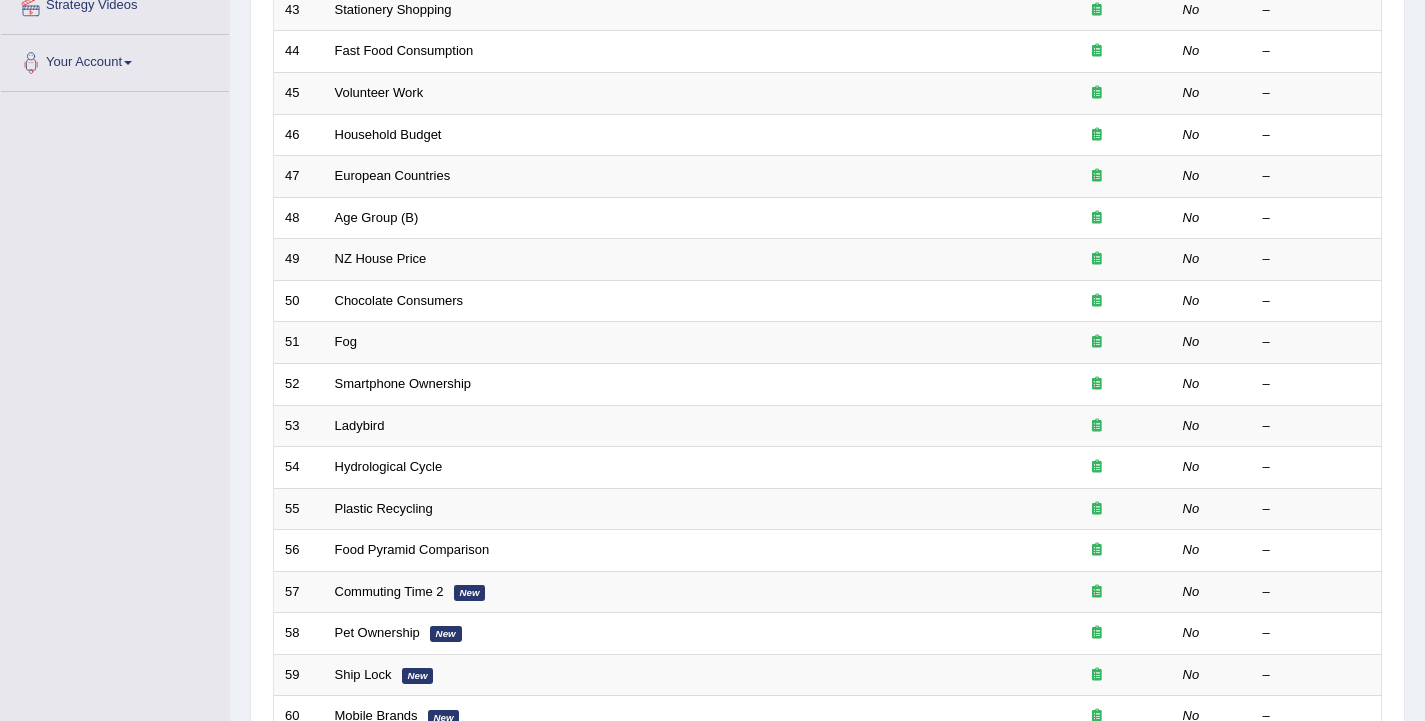 scroll, scrollTop: 0, scrollLeft: 0, axis: both 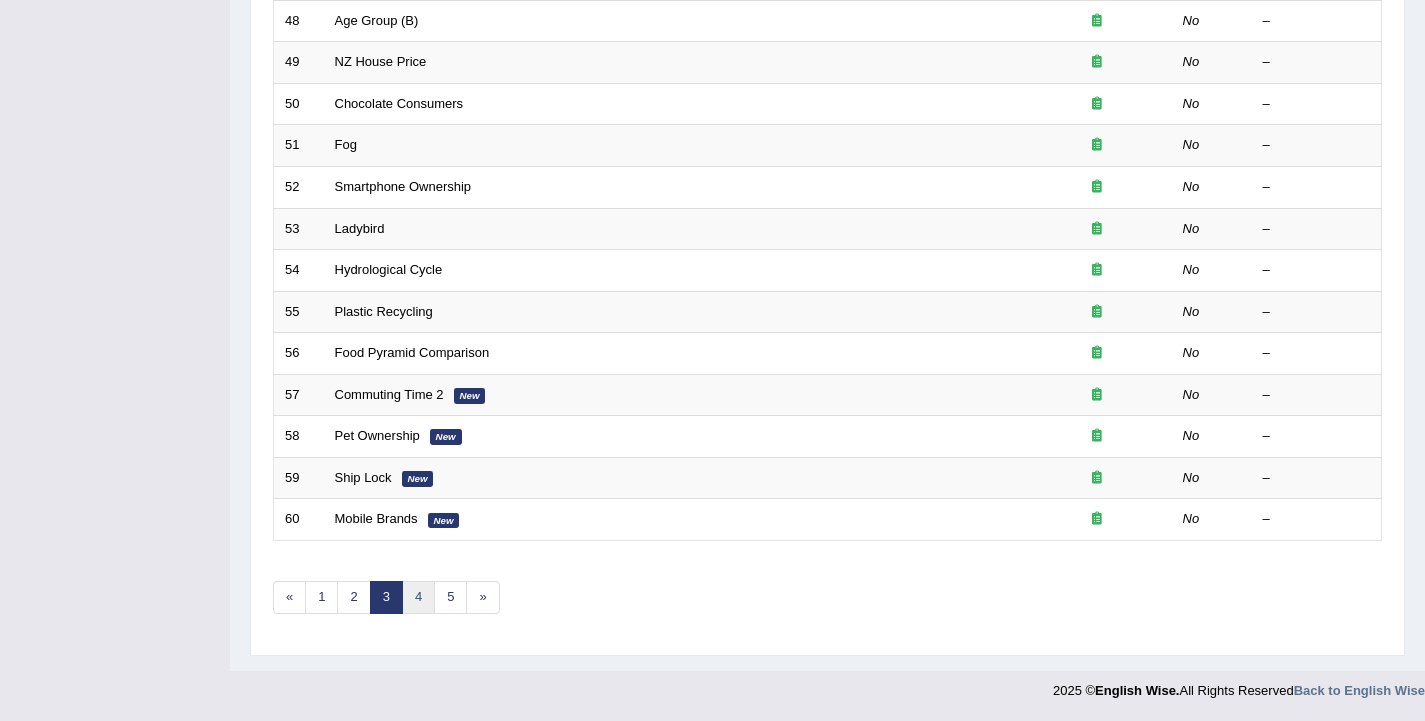 click on "4" at bounding box center (418, 597) 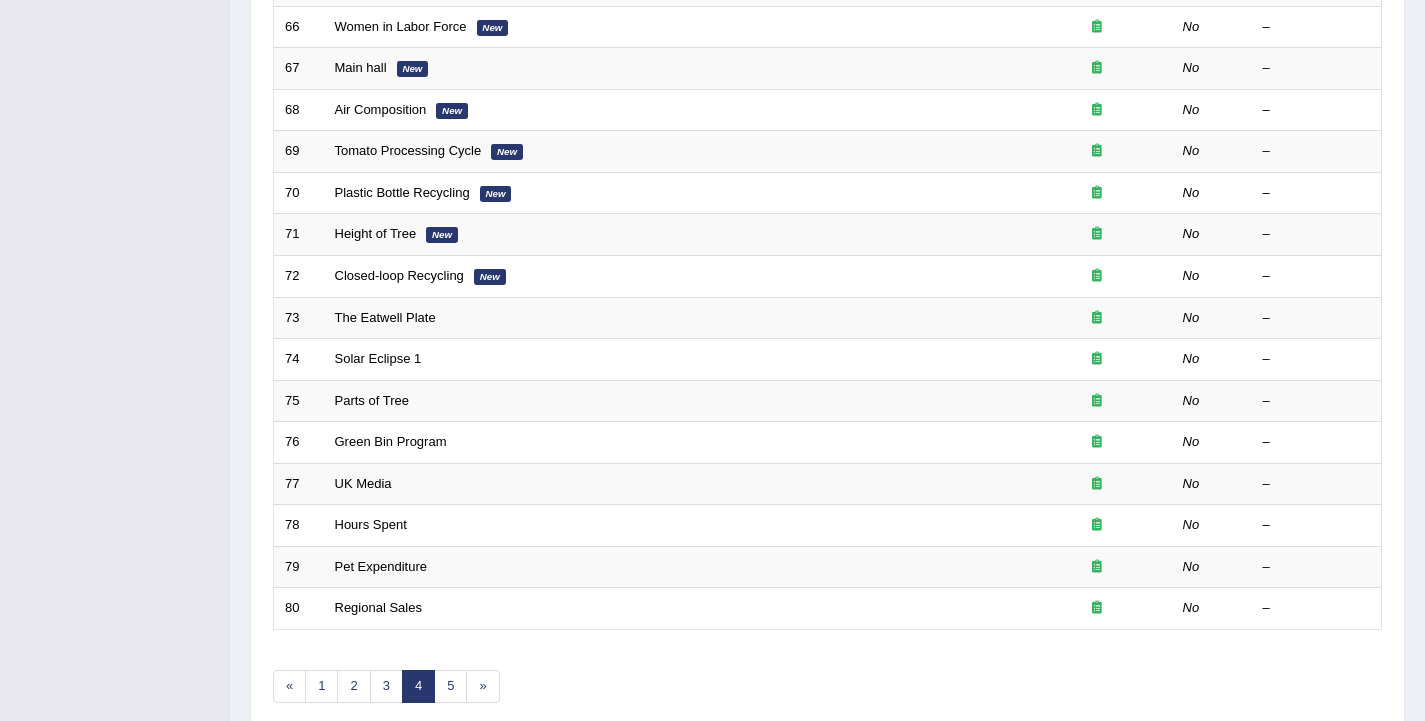 scroll, scrollTop: 603, scrollLeft: 0, axis: vertical 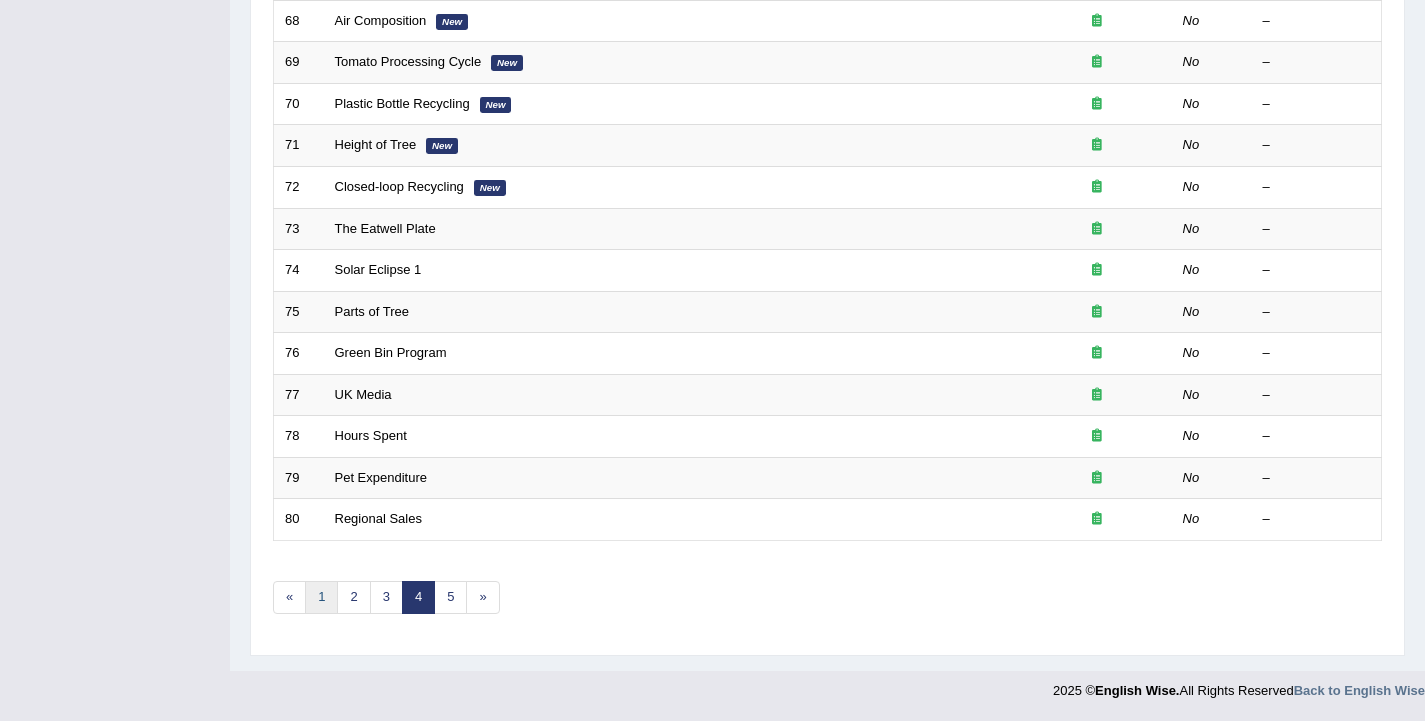 click on "1" at bounding box center (321, 597) 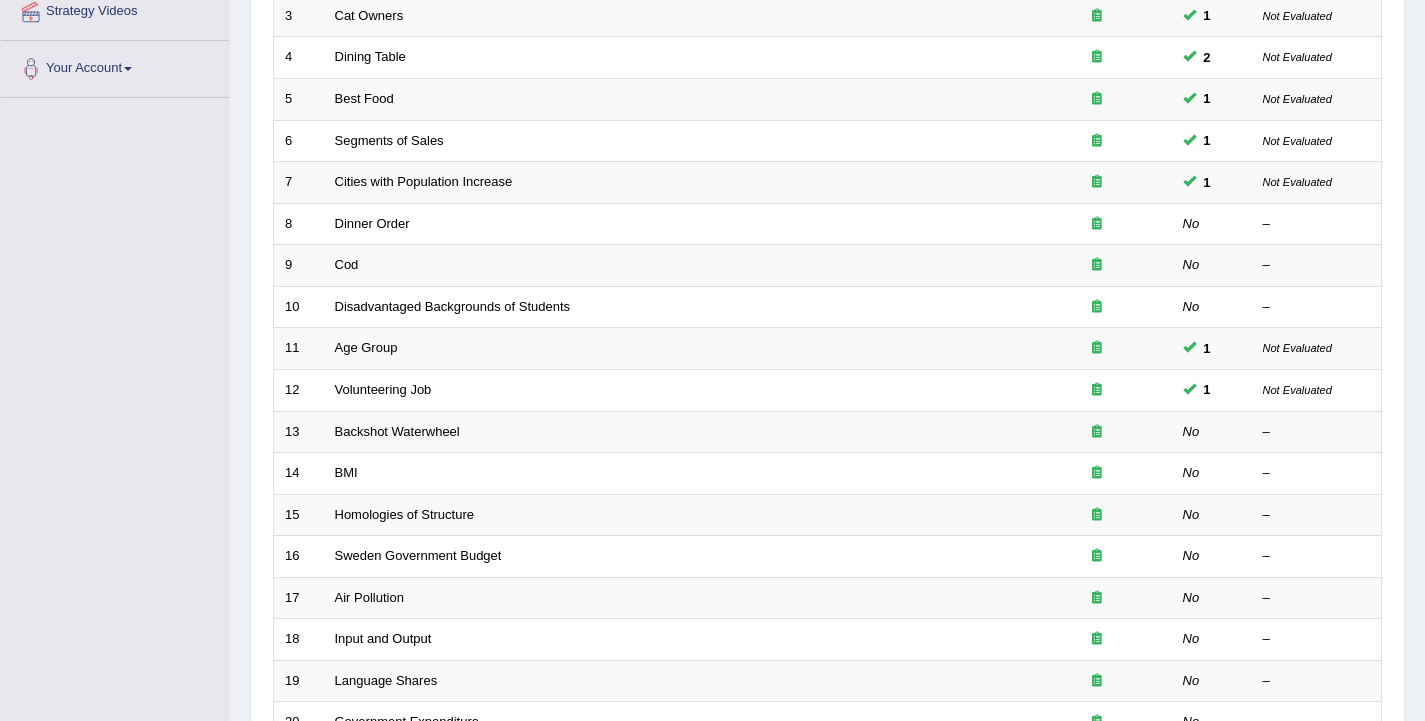 scroll, scrollTop: 0, scrollLeft: 0, axis: both 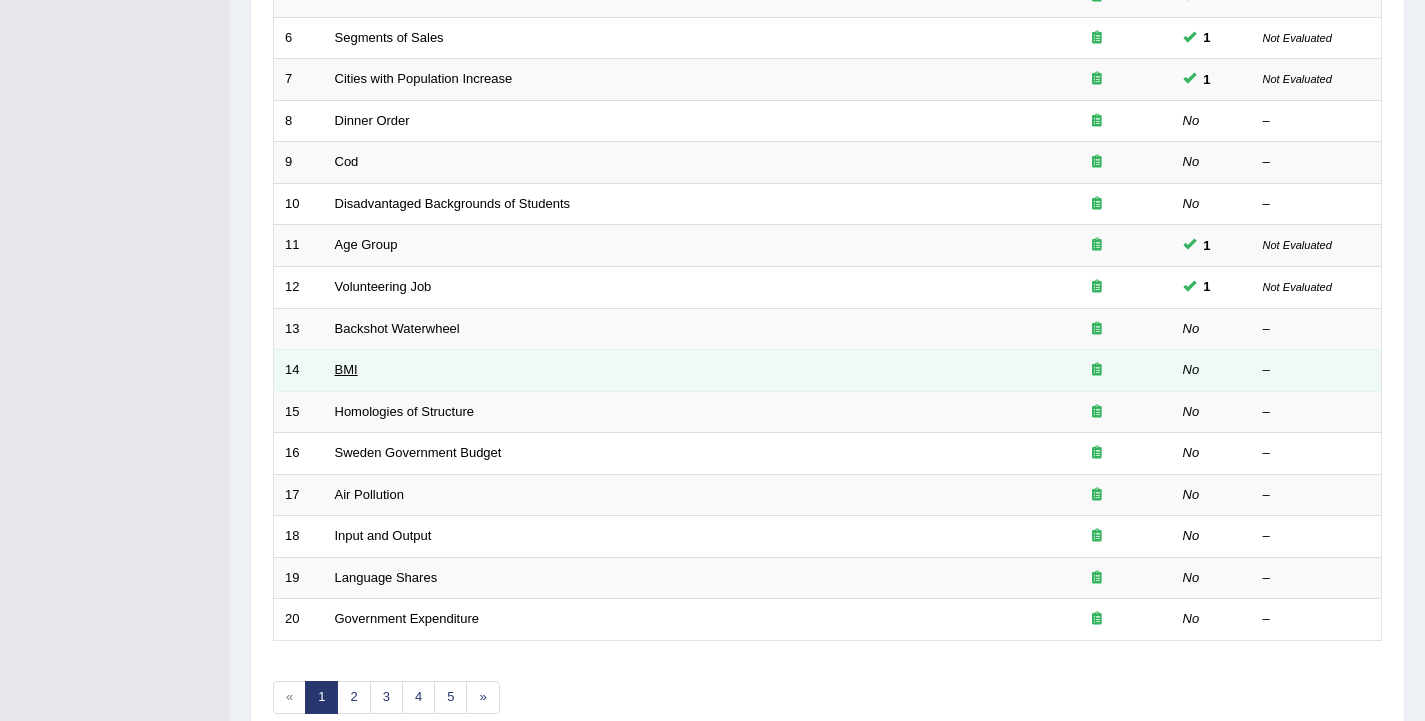 click on "BMI" at bounding box center (346, 369) 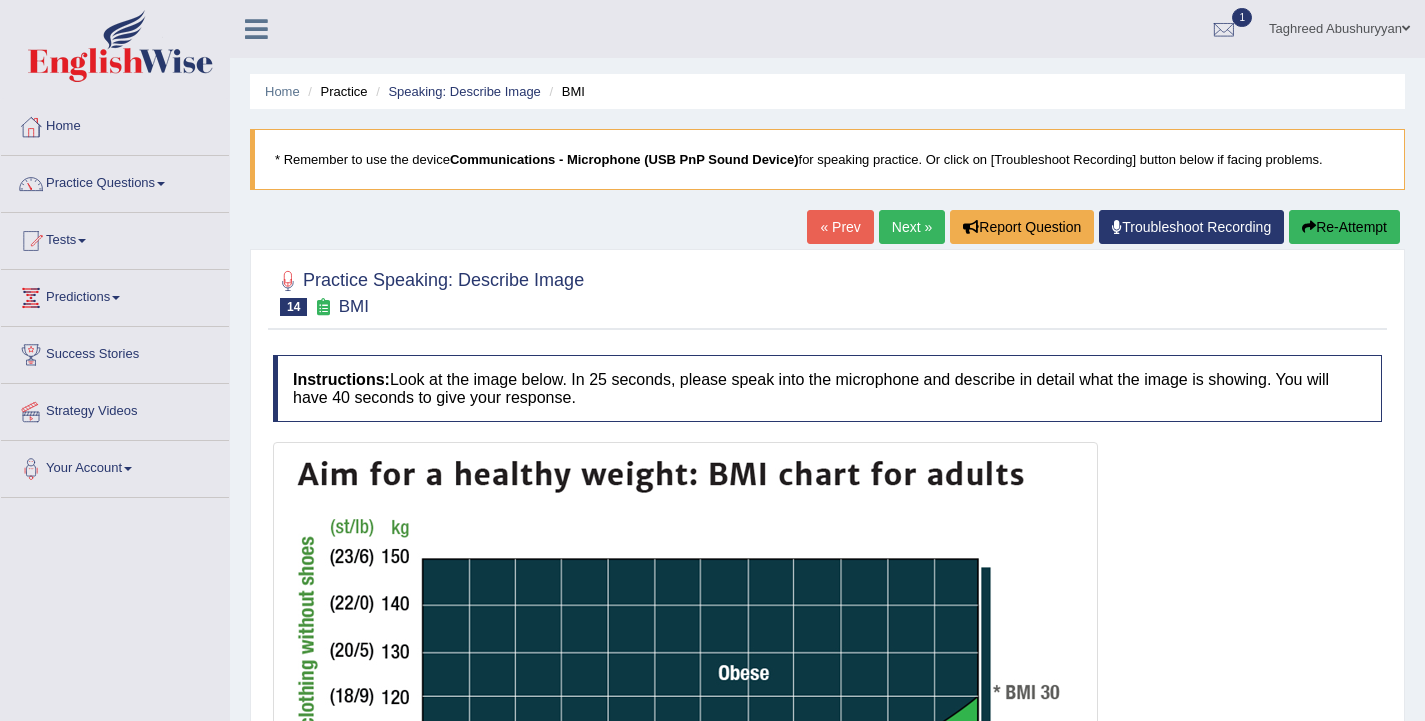 scroll, scrollTop: 266, scrollLeft: 0, axis: vertical 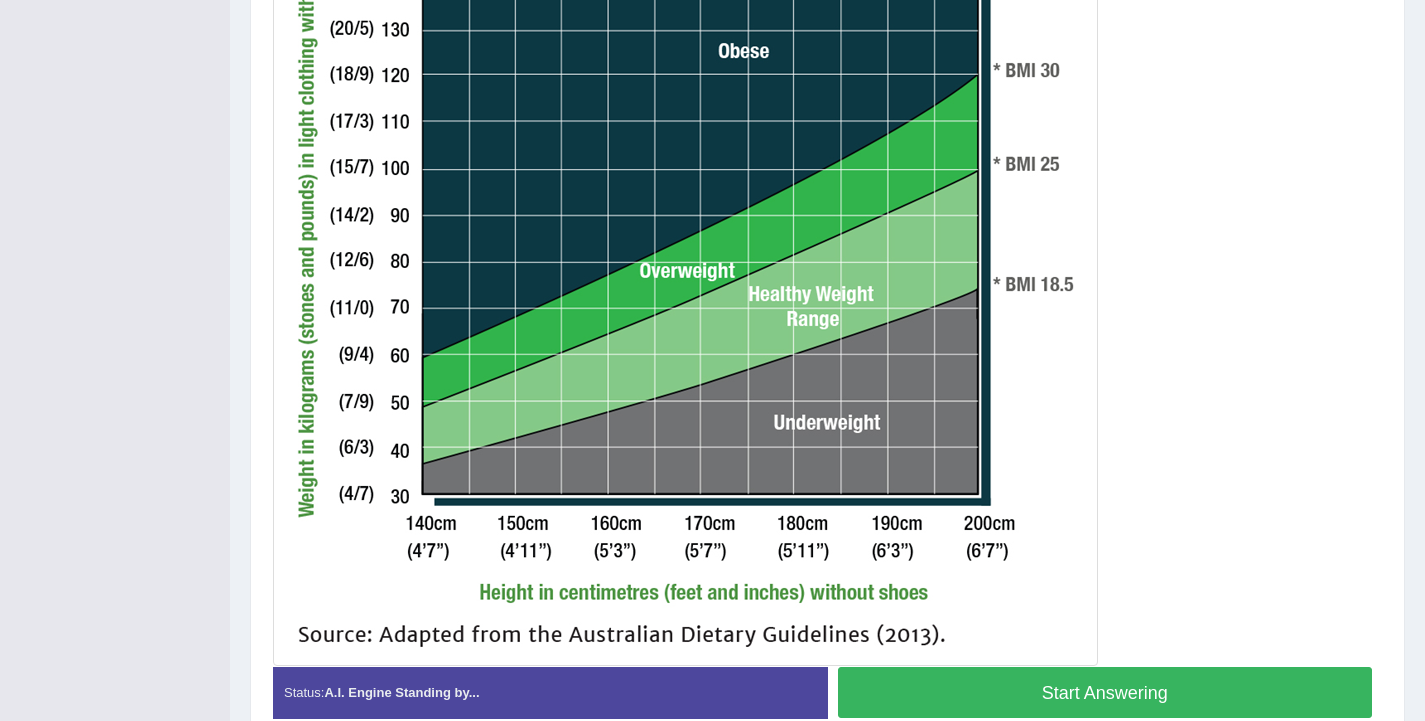 click on "Start Answering" at bounding box center [1105, 692] 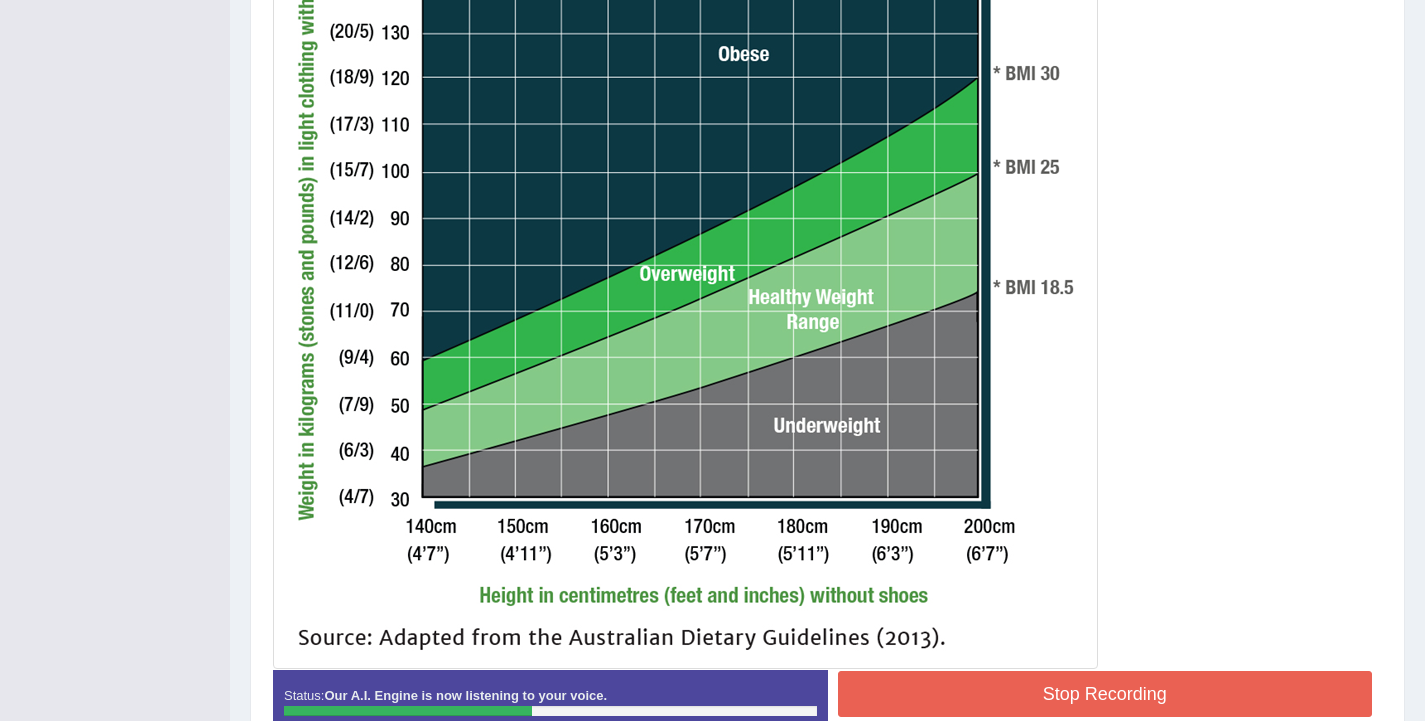 scroll, scrollTop: 622, scrollLeft: 0, axis: vertical 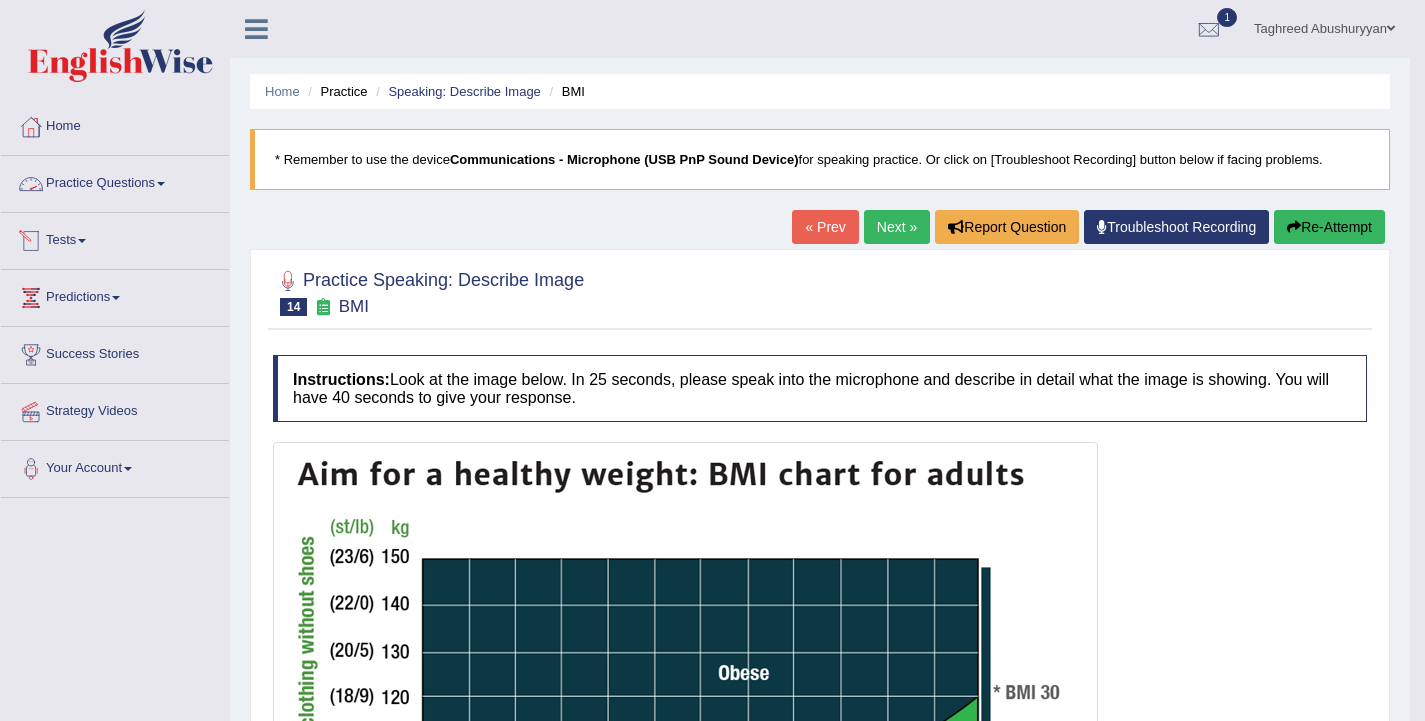 click on "Practice Questions" at bounding box center (115, 181) 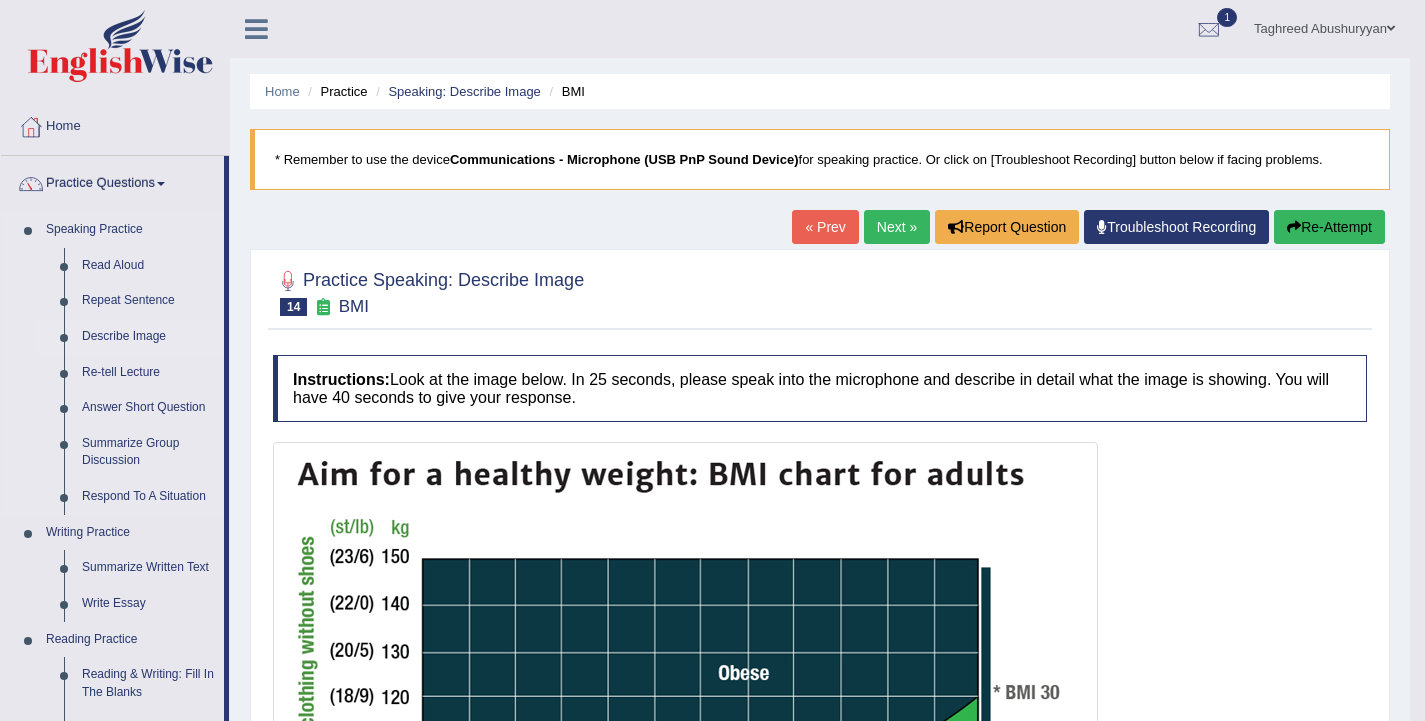 click on "Describe Image" at bounding box center [148, 337] 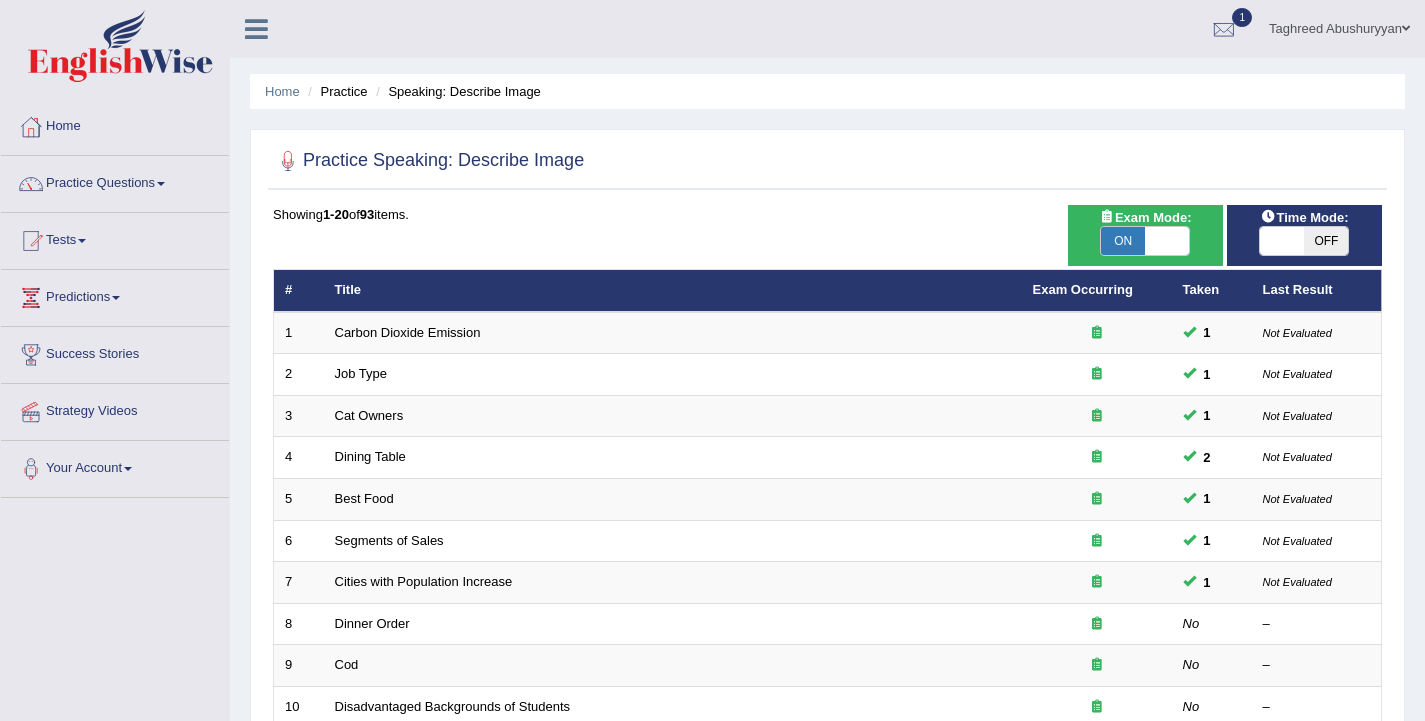 scroll, scrollTop: 550, scrollLeft: 0, axis: vertical 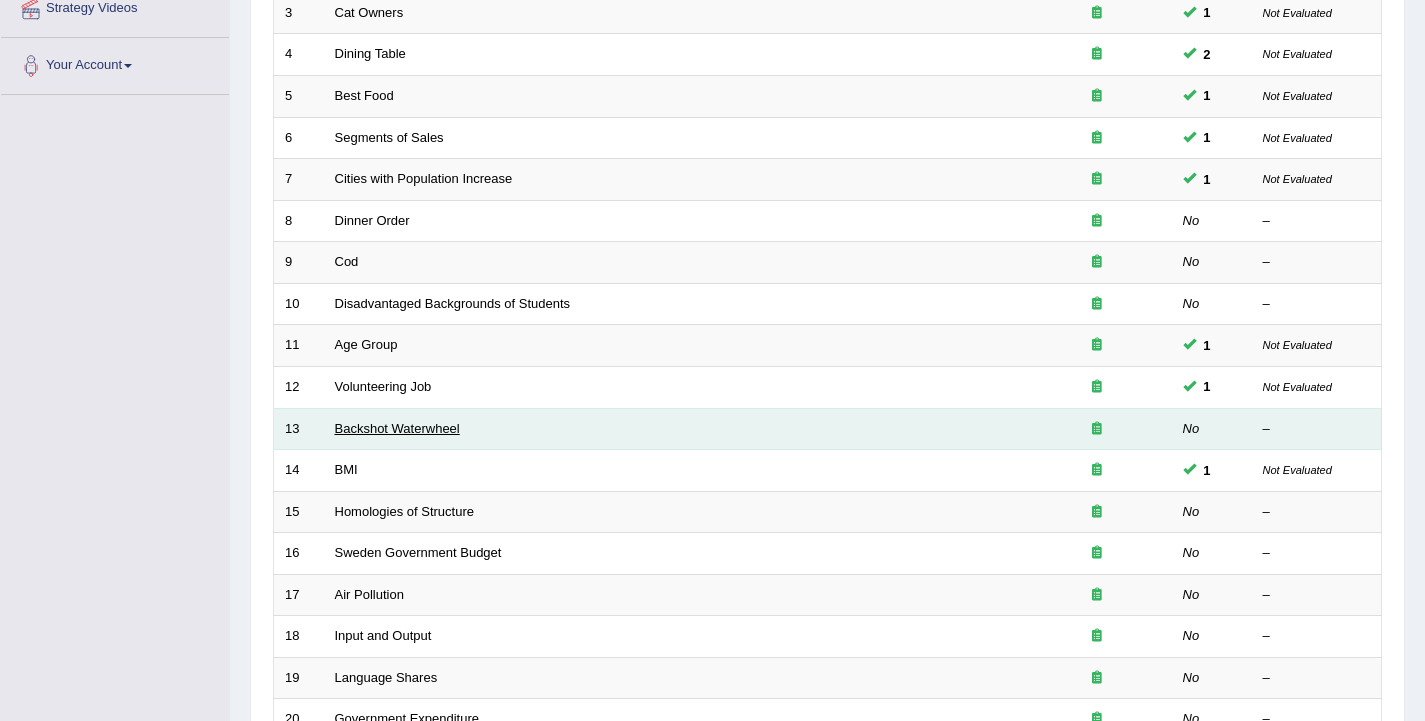 click on "Backshot Waterwheel" at bounding box center [397, 428] 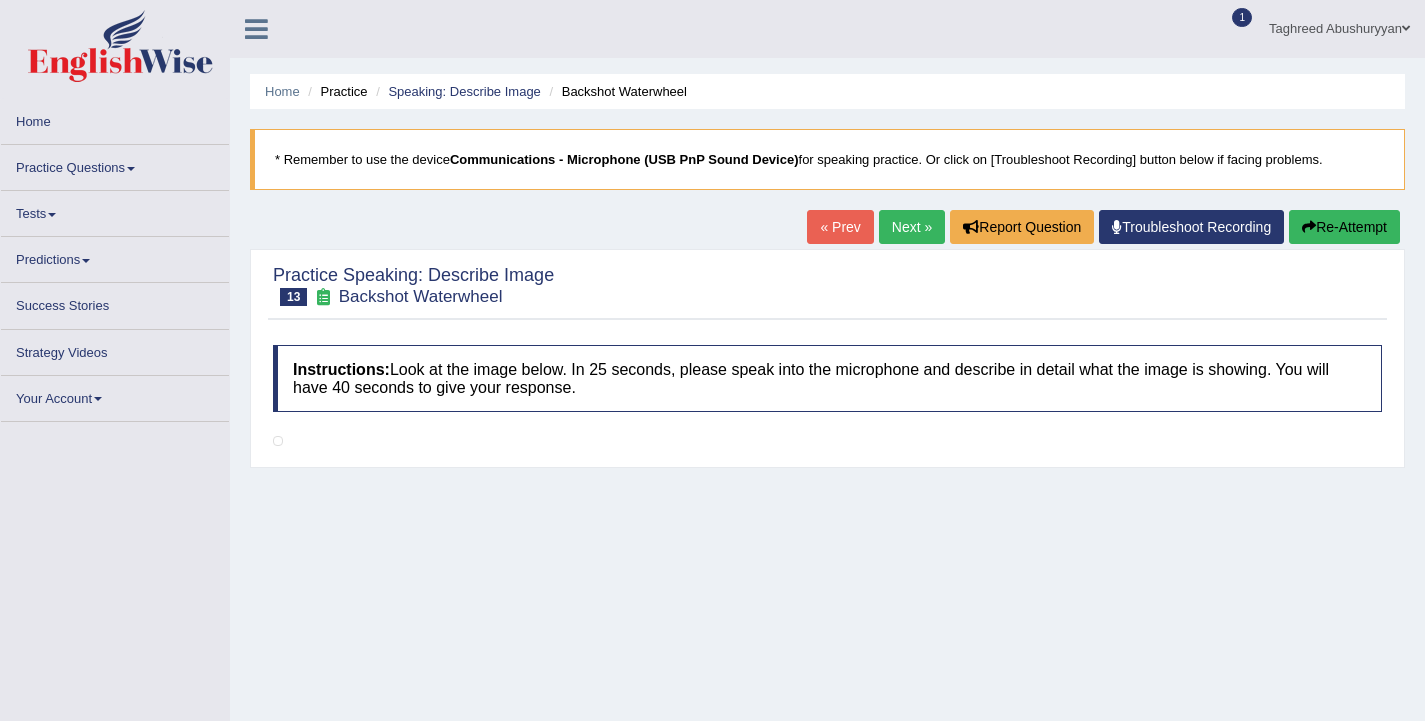 scroll, scrollTop: 0, scrollLeft: 0, axis: both 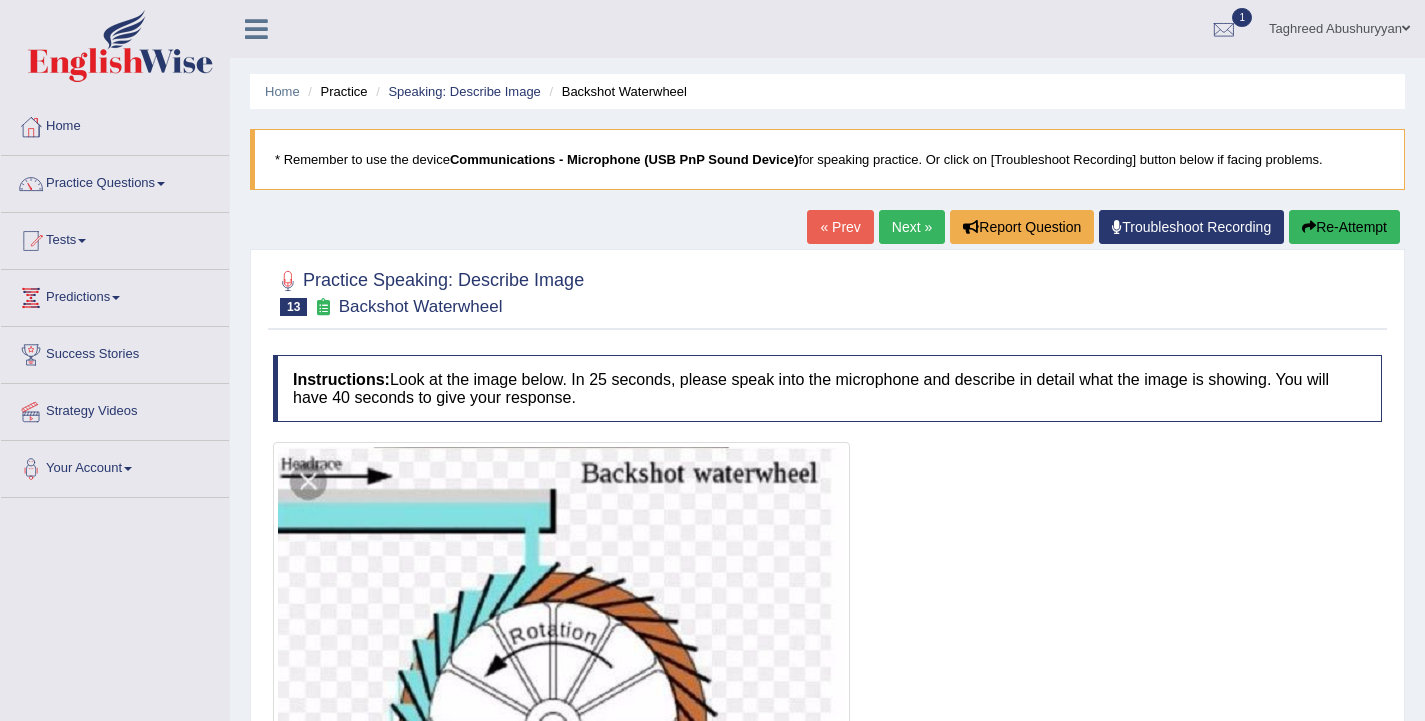 click on "Next »" at bounding box center [912, 227] 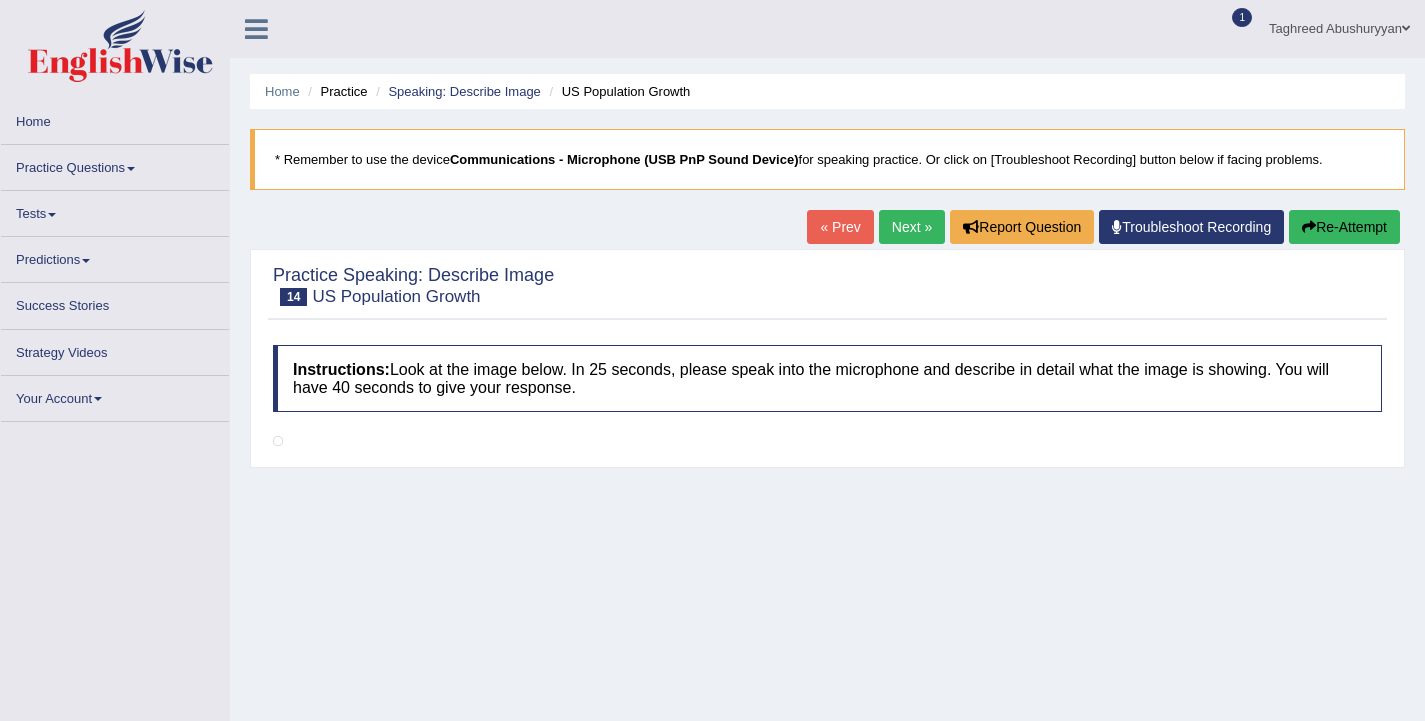 scroll, scrollTop: 0, scrollLeft: 0, axis: both 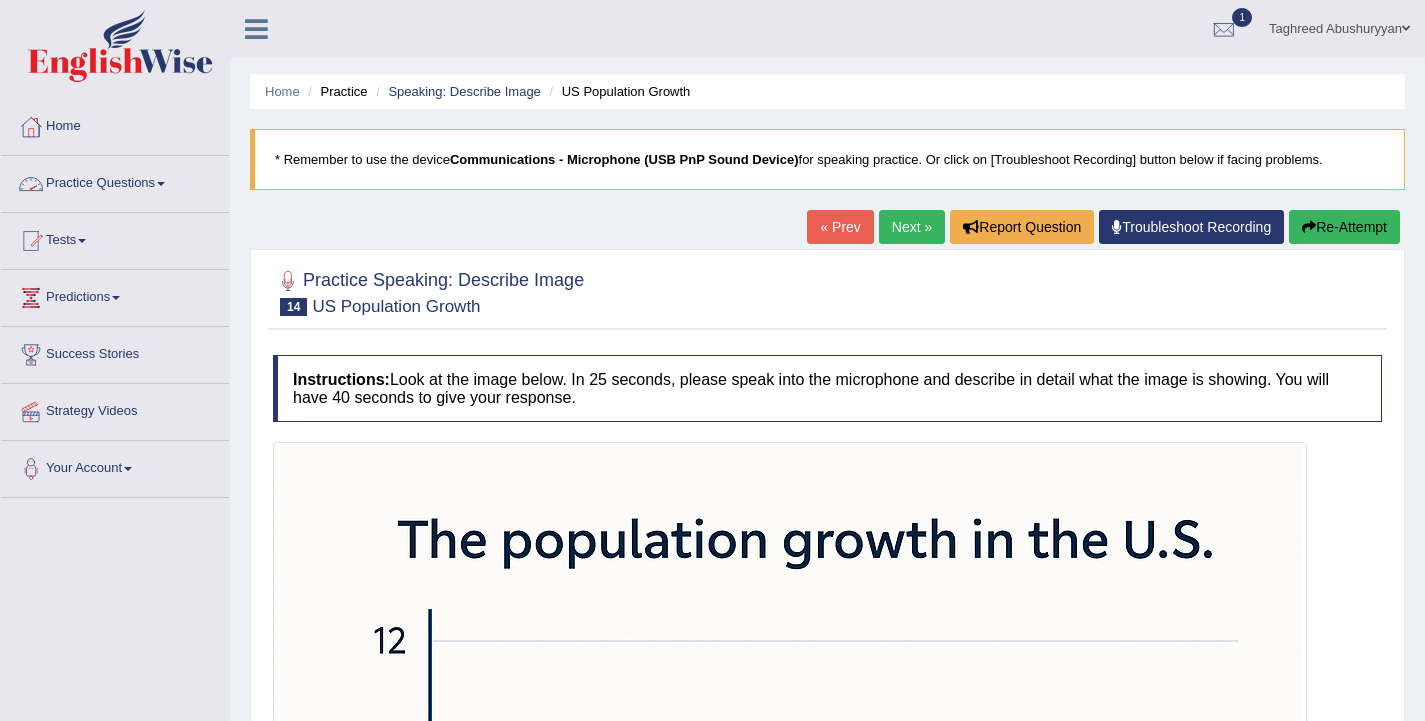 click on "Practice Questions" at bounding box center (115, 181) 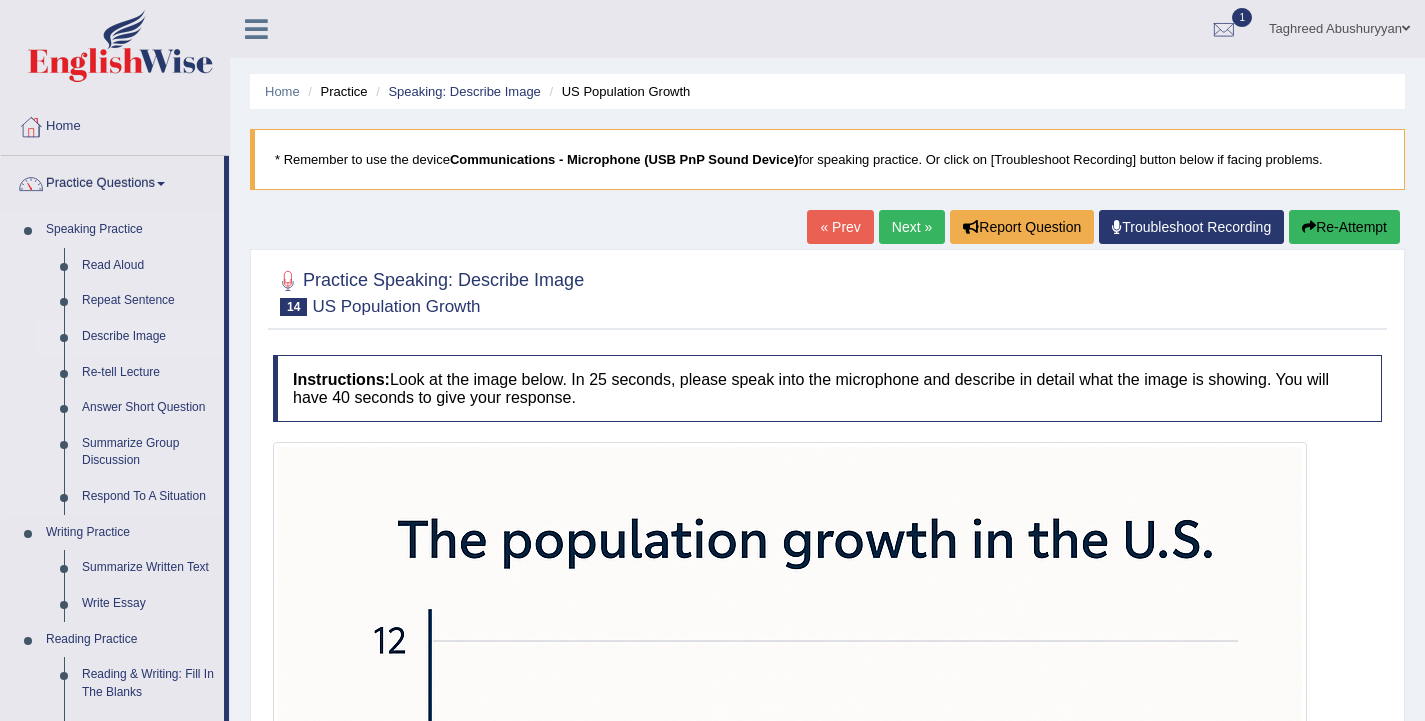 click on "Describe Image" at bounding box center [148, 337] 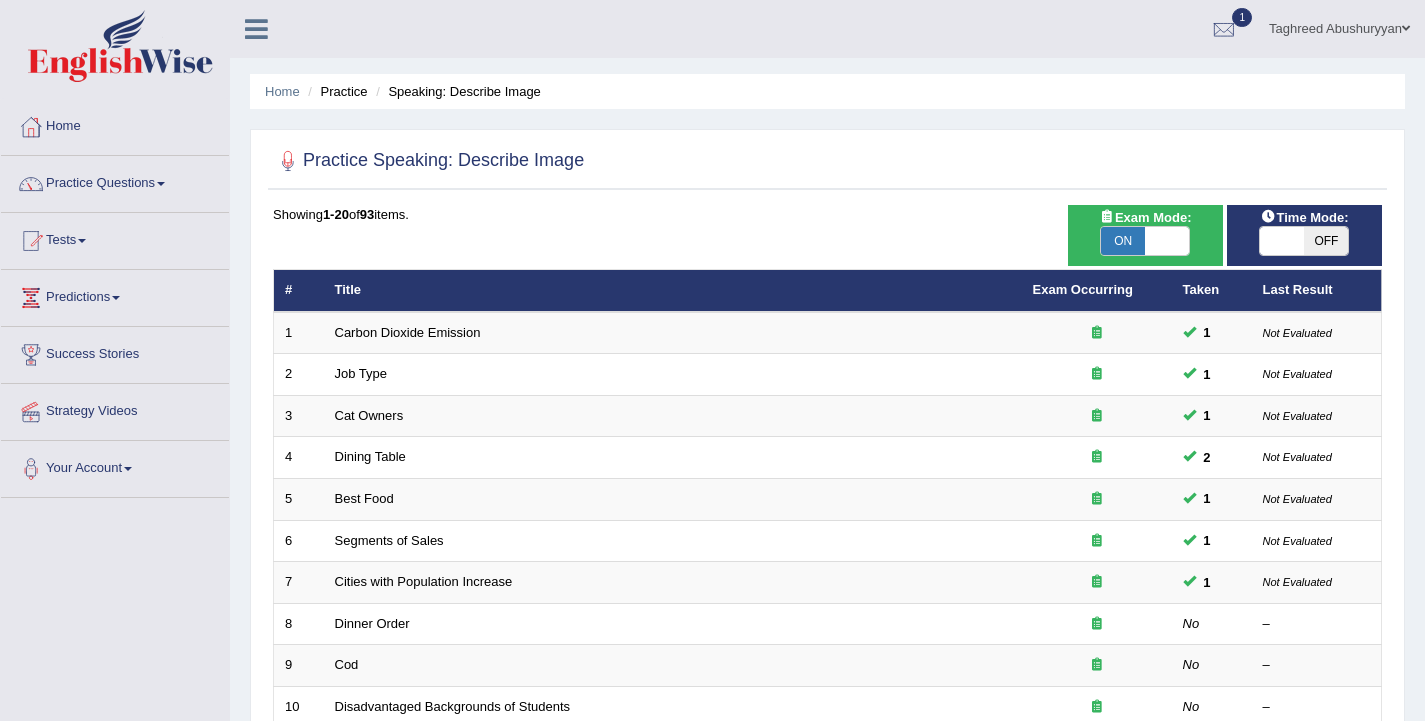 scroll, scrollTop: 400, scrollLeft: 0, axis: vertical 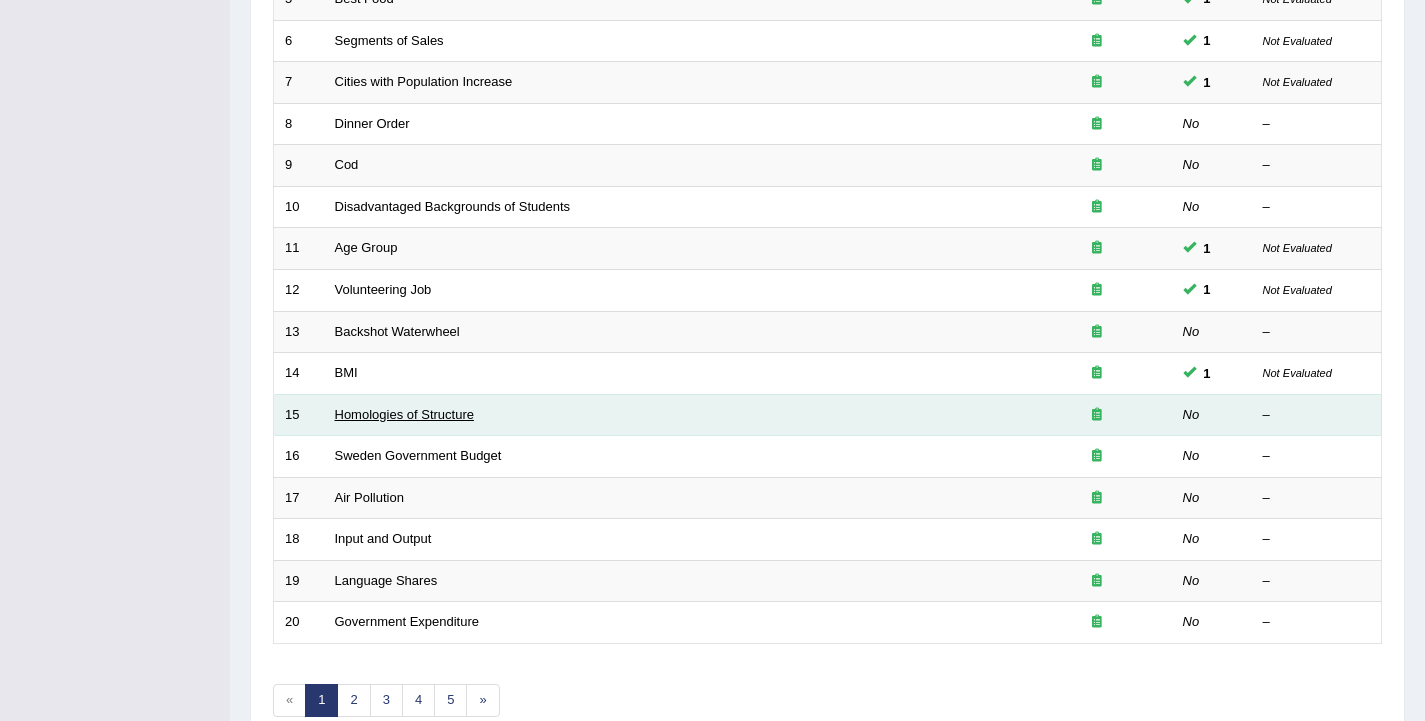 click on "Homologies of Structure" at bounding box center [404, 414] 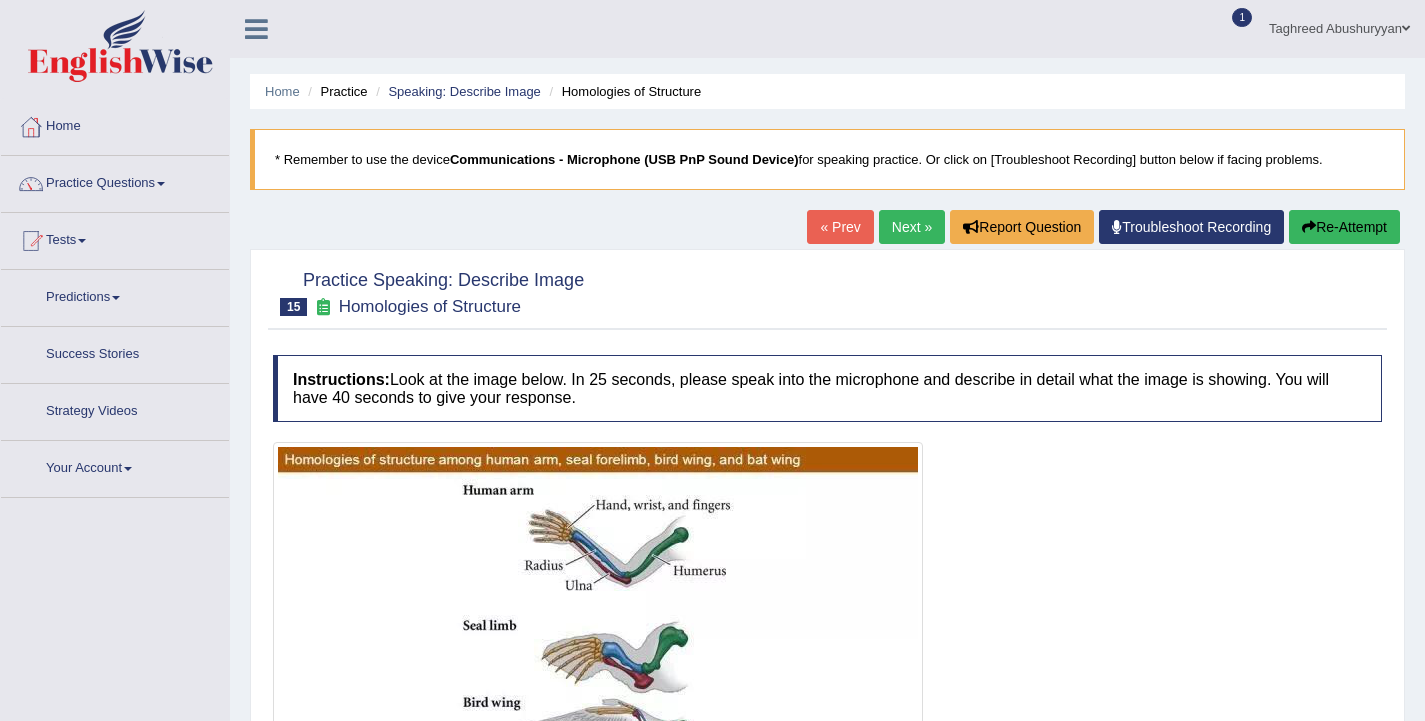 scroll, scrollTop: 0, scrollLeft: 0, axis: both 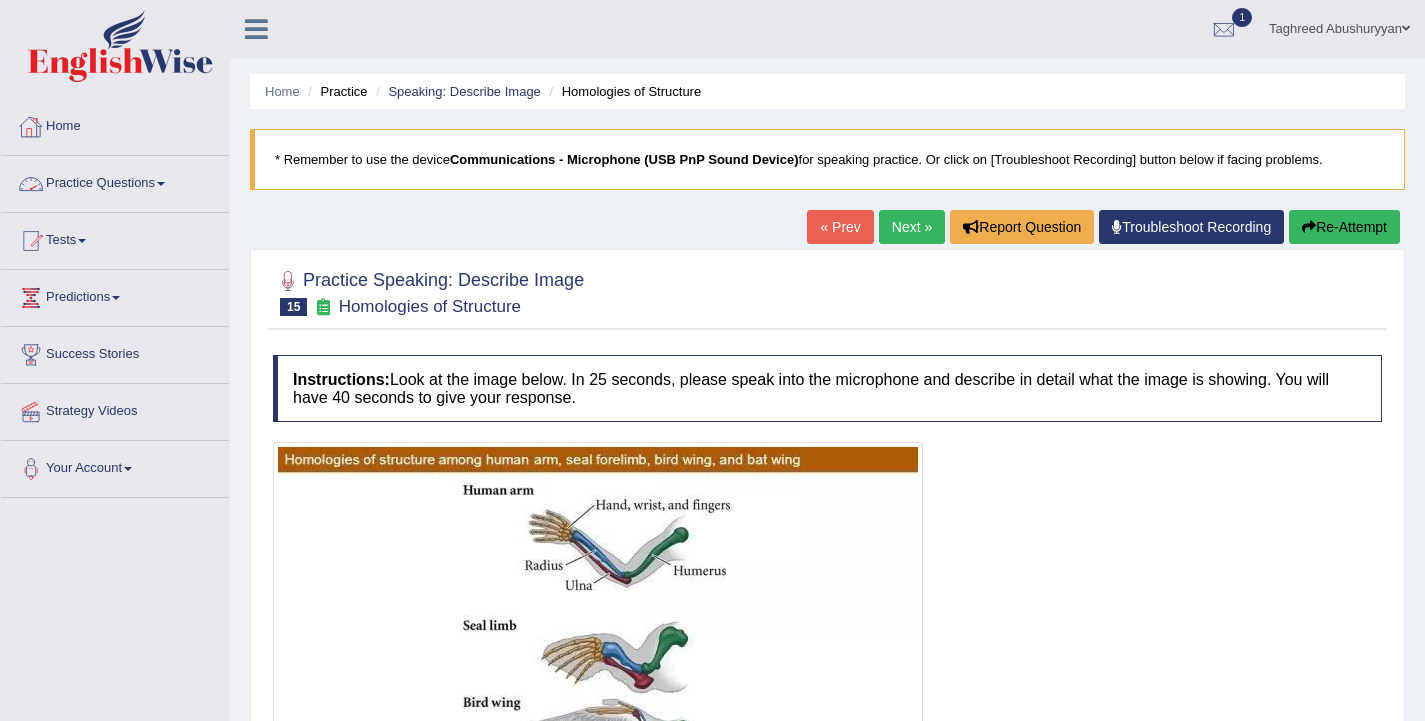 click on "Practice Questions" at bounding box center [115, 181] 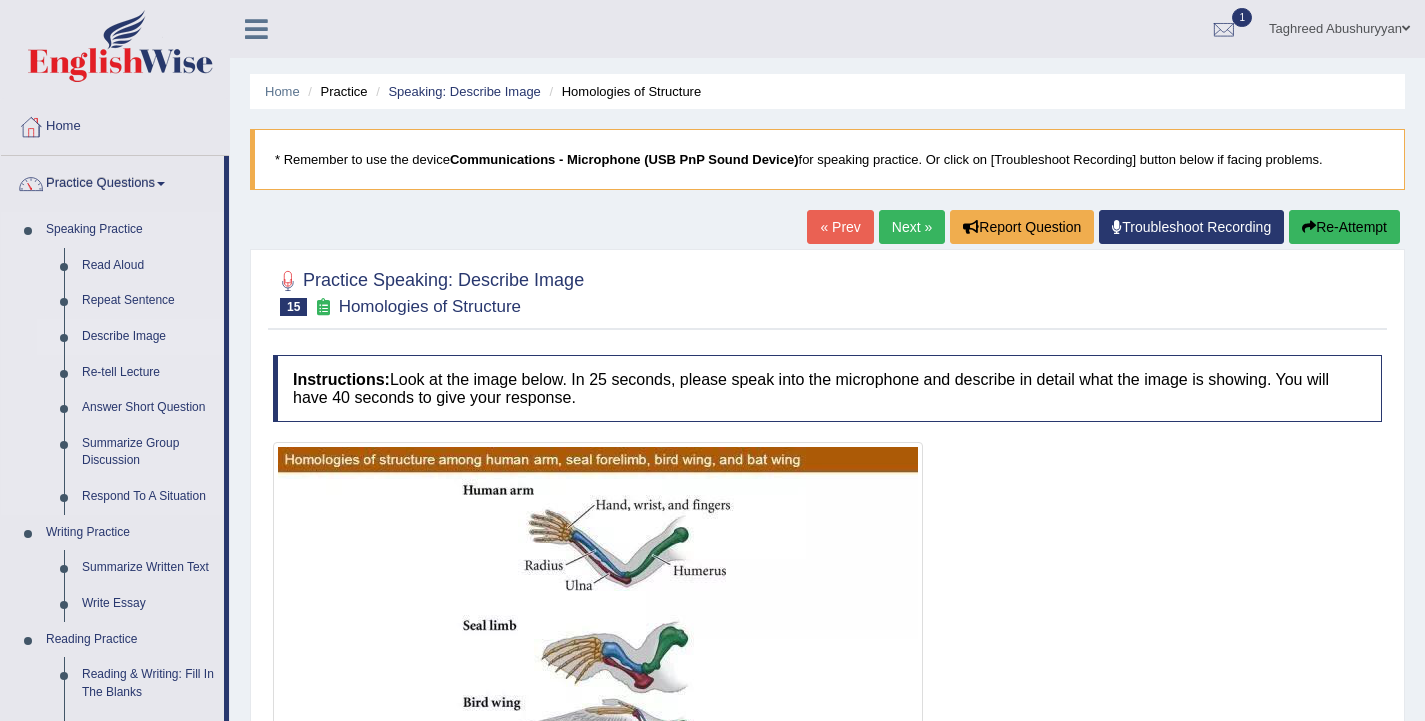 click on "Describe Image" at bounding box center [148, 337] 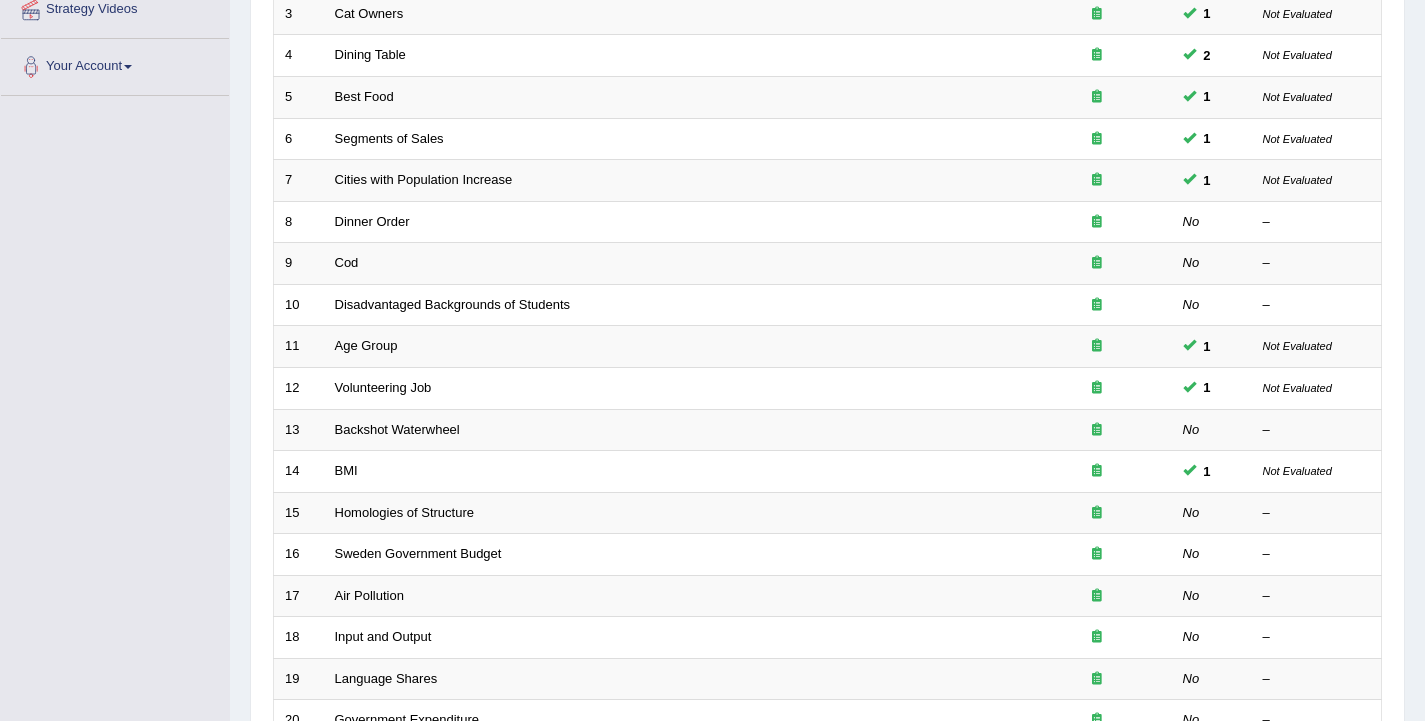 scroll, scrollTop: 0, scrollLeft: 0, axis: both 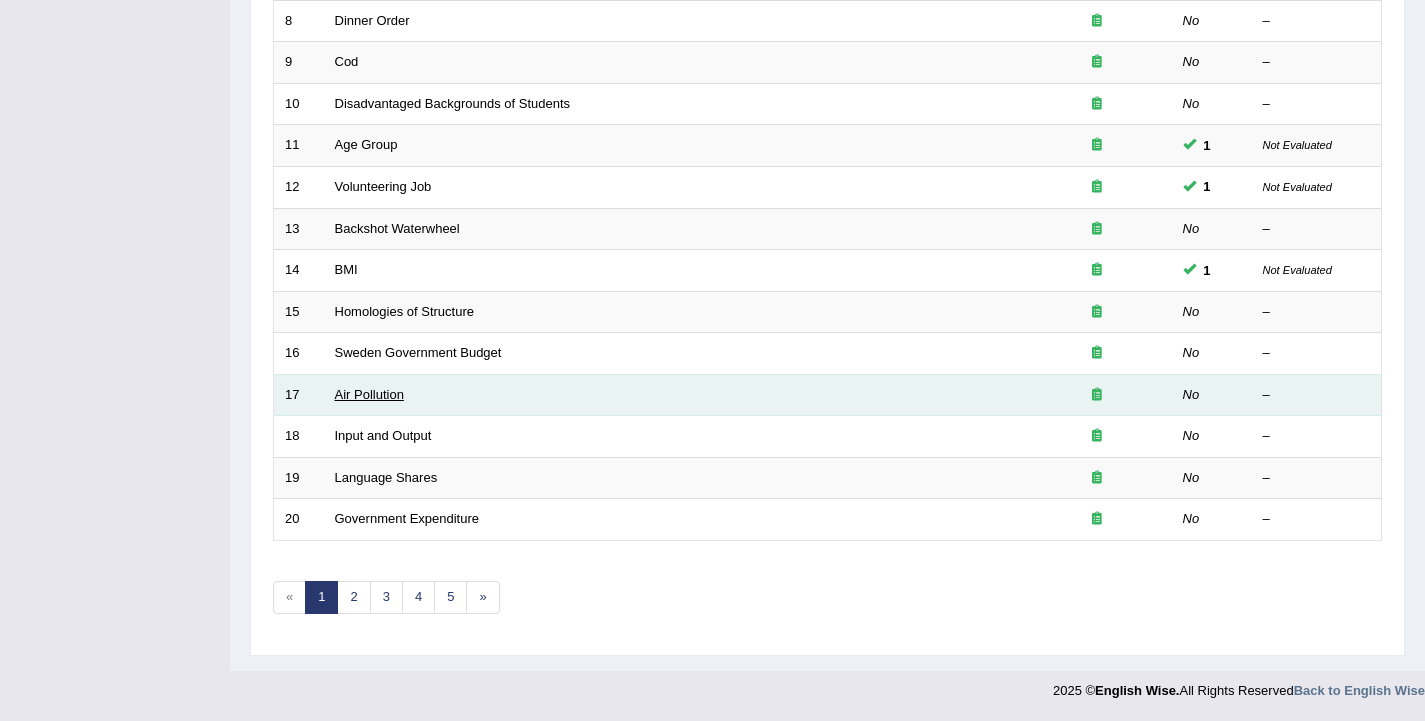click on "Air Pollution" at bounding box center [369, 394] 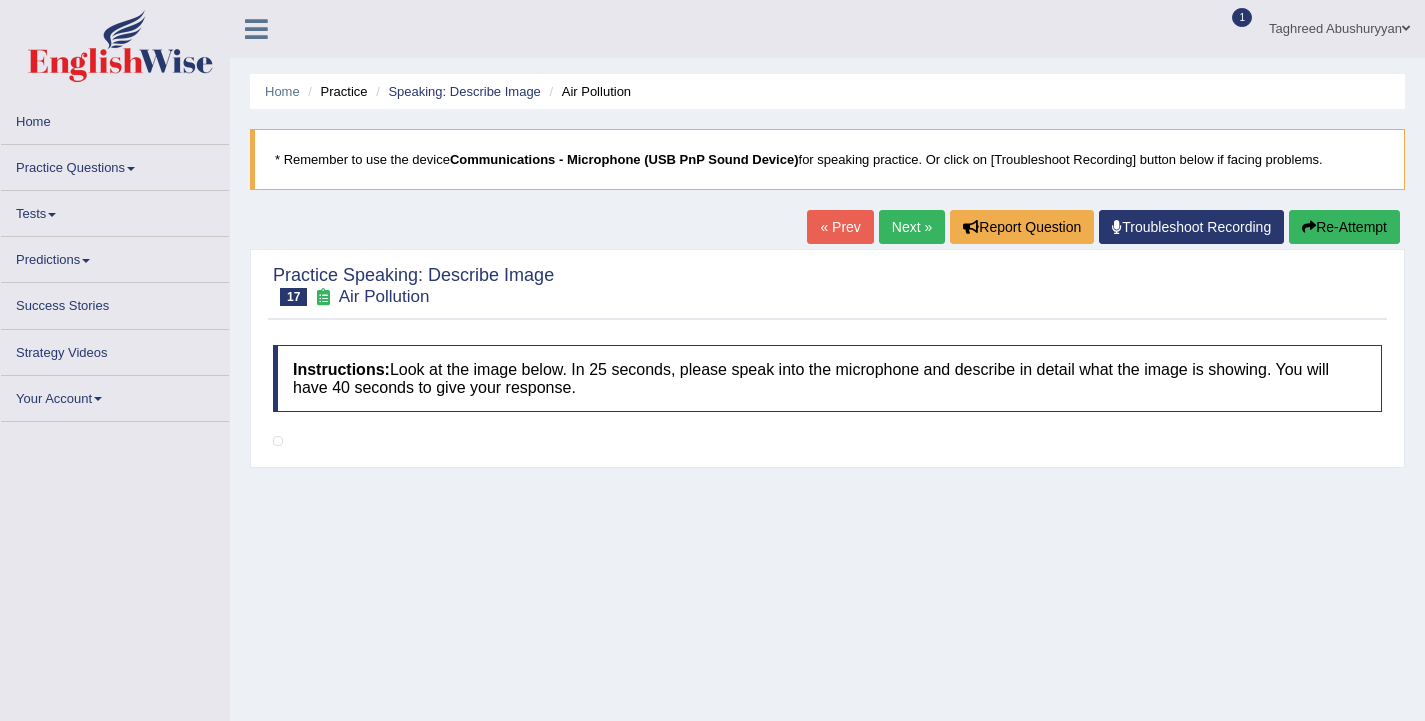 scroll, scrollTop: 0, scrollLeft: 0, axis: both 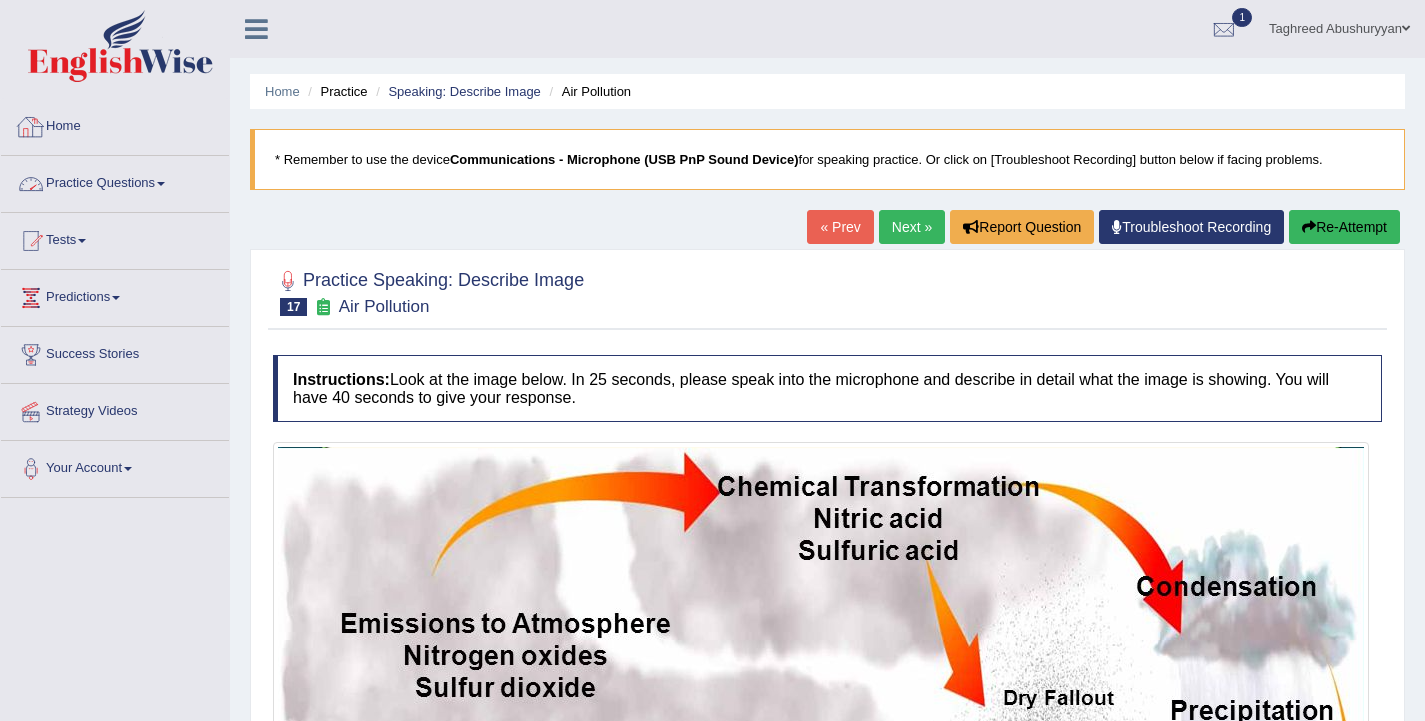 click on "Practice Questions" at bounding box center (115, 181) 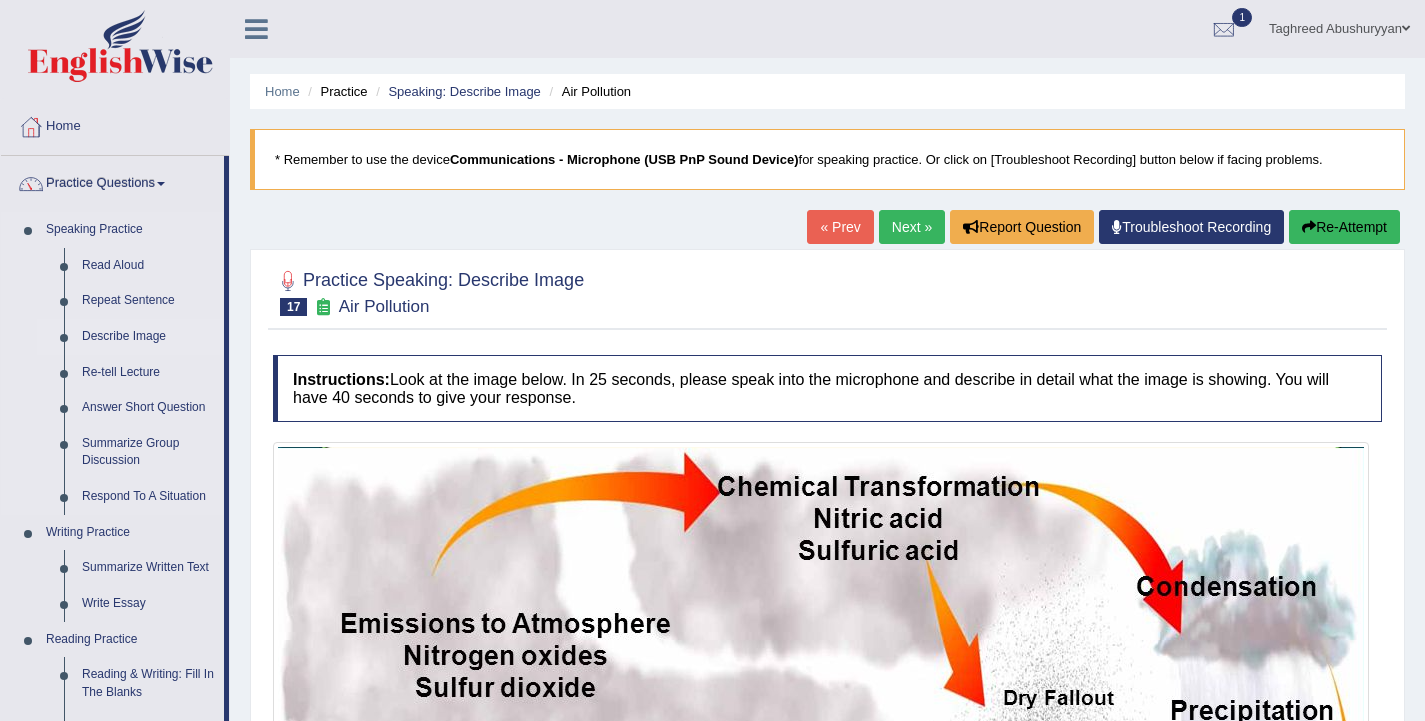 click on "Describe Image" at bounding box center [148, 337] 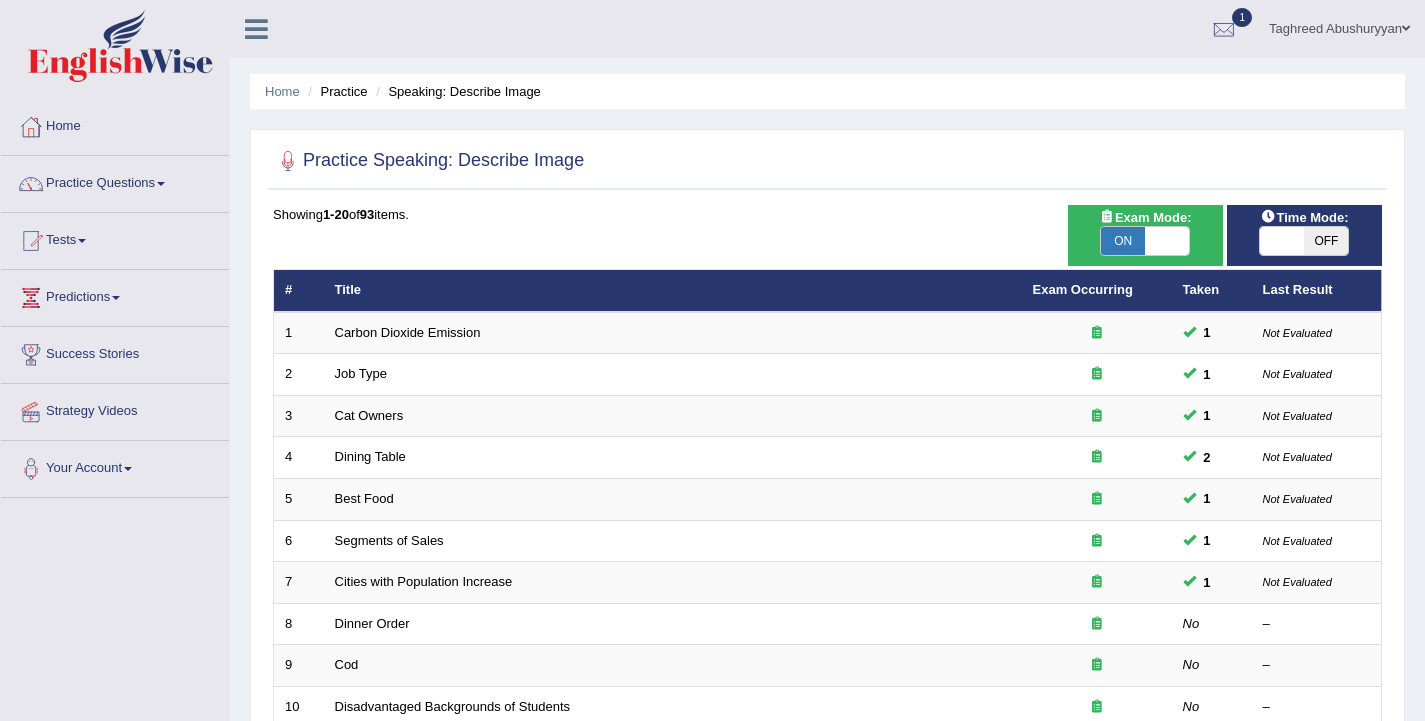 scroll, scrollTop: 600, scrollLeft: 0, axis: vertical 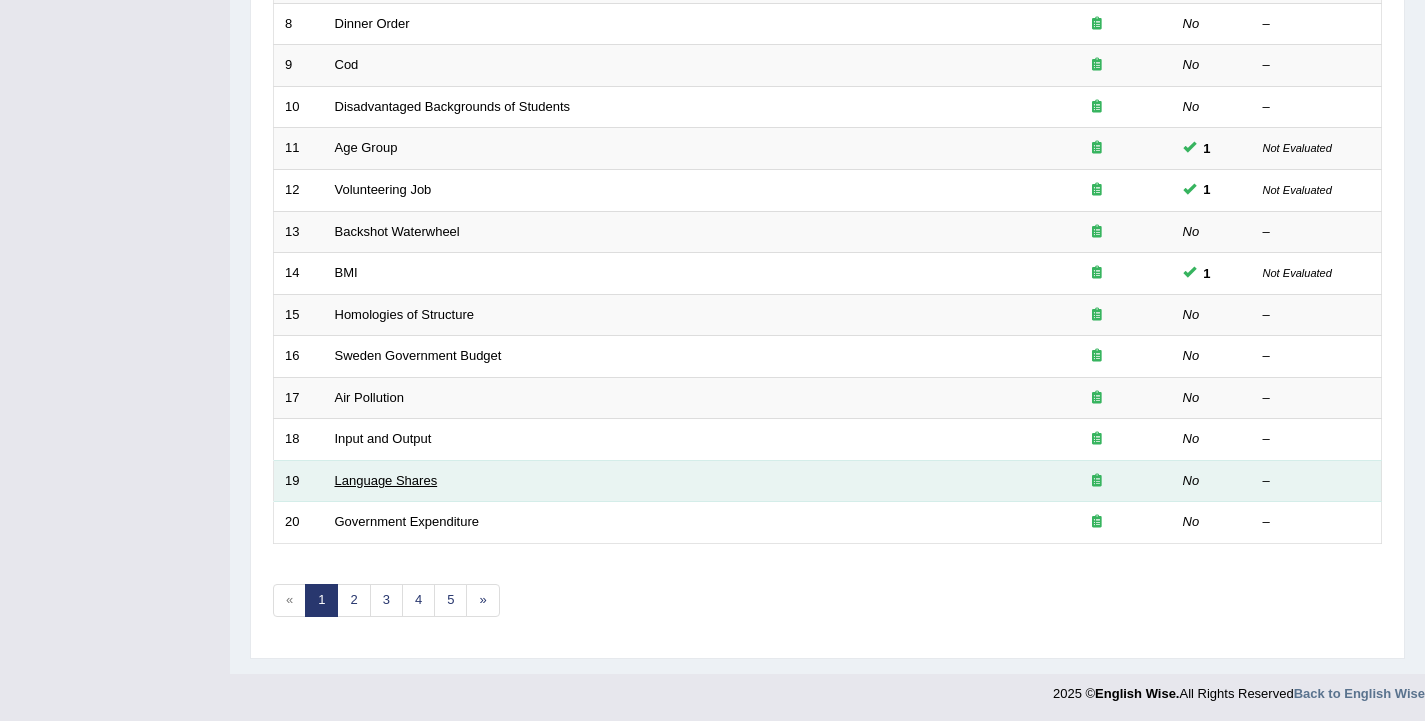 click on "Language Shares" at bounding box center (386, 480) 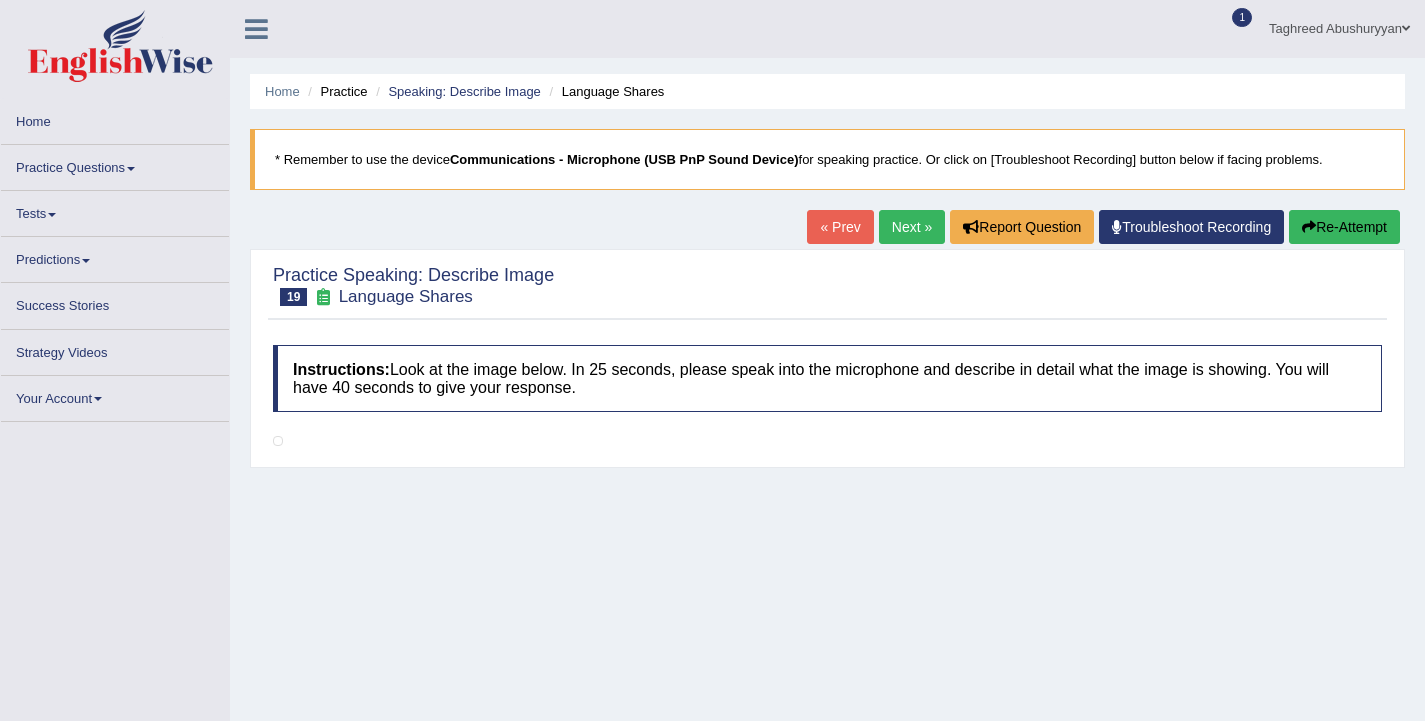 scroll, scrollTop: 0, scrollLeft: 0, axis: both 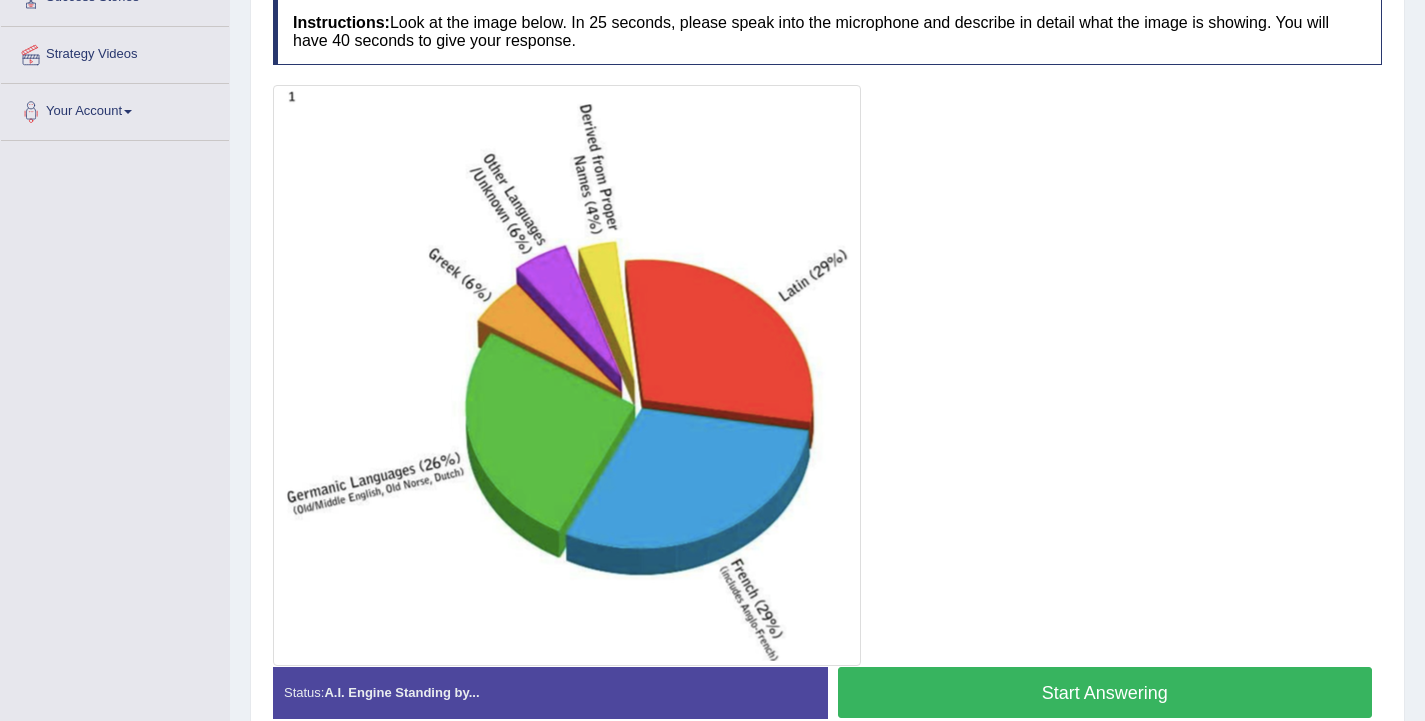 click on "Start Answering" at bounding box center (1105, 692) 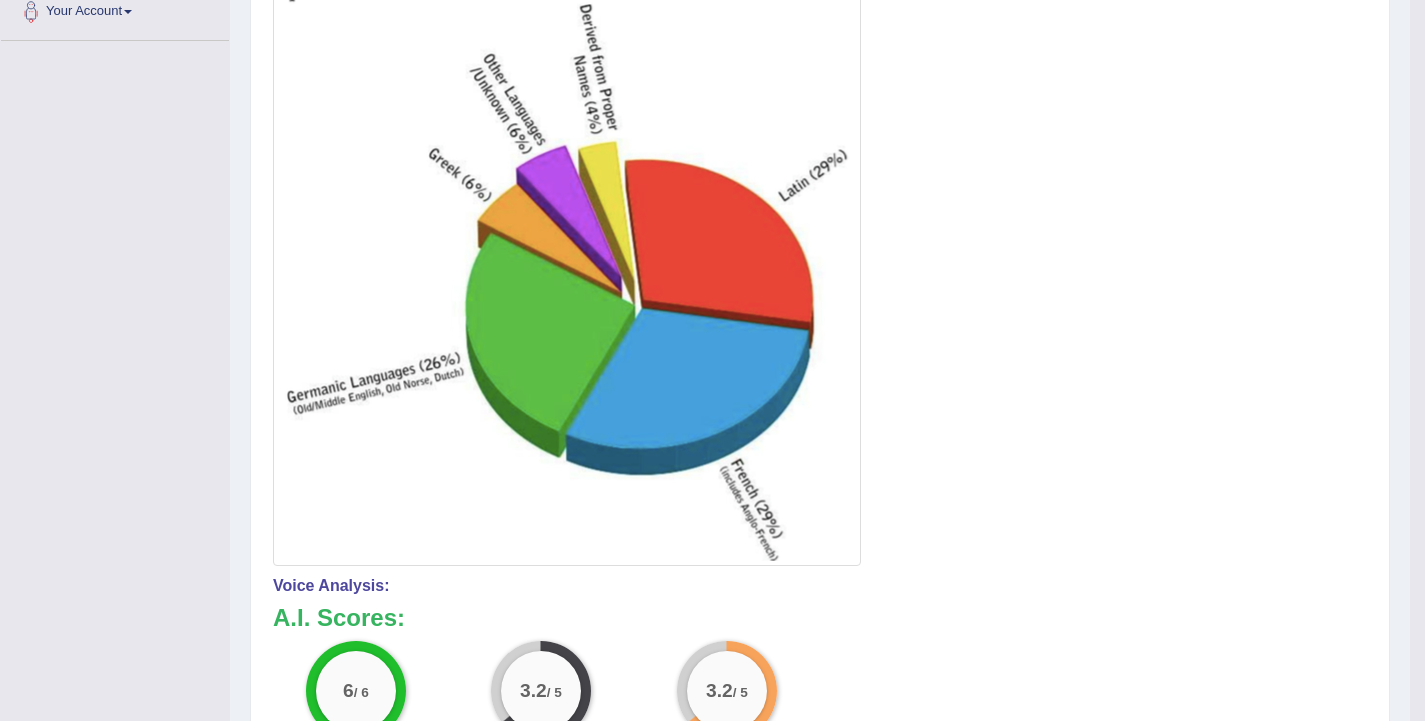 scroll, scrollTop: 57, scrollLeft: 0, axis: vertical 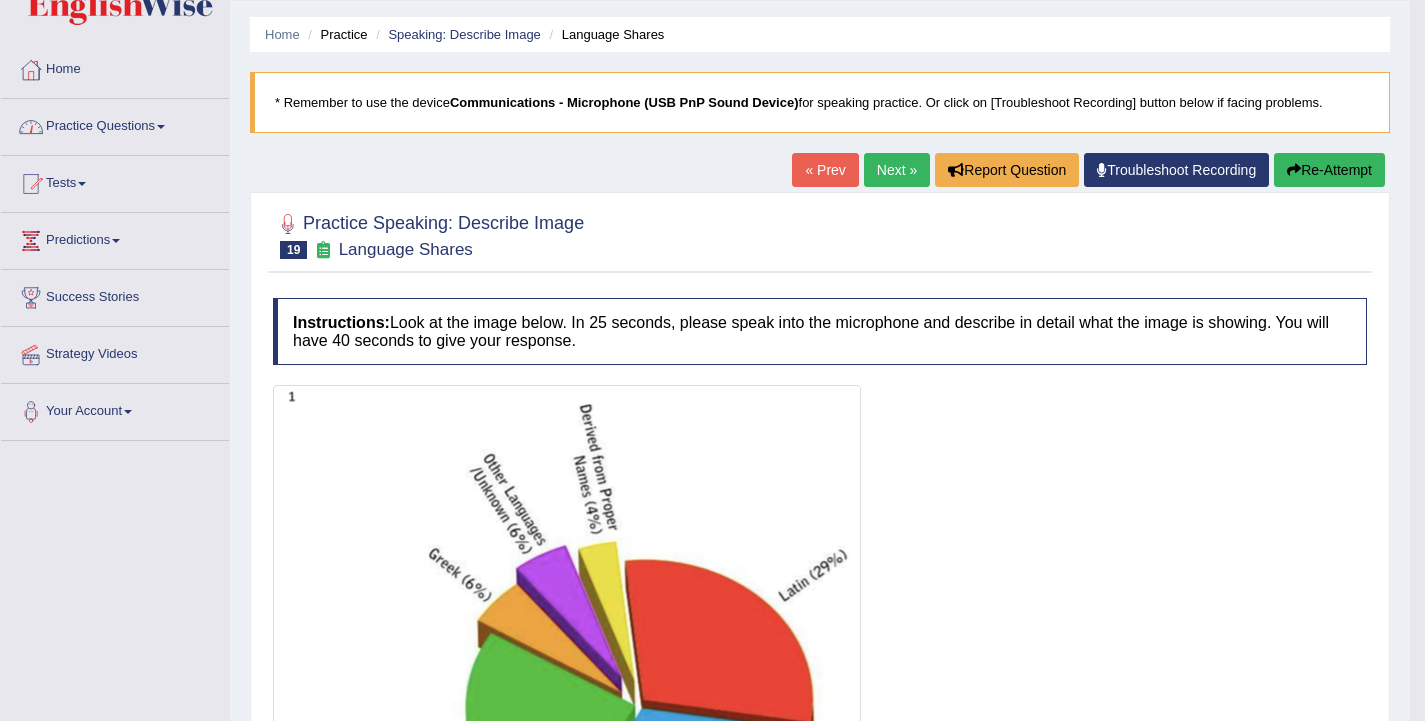 click on "Practice Questions" at bounding box center (115, 124) 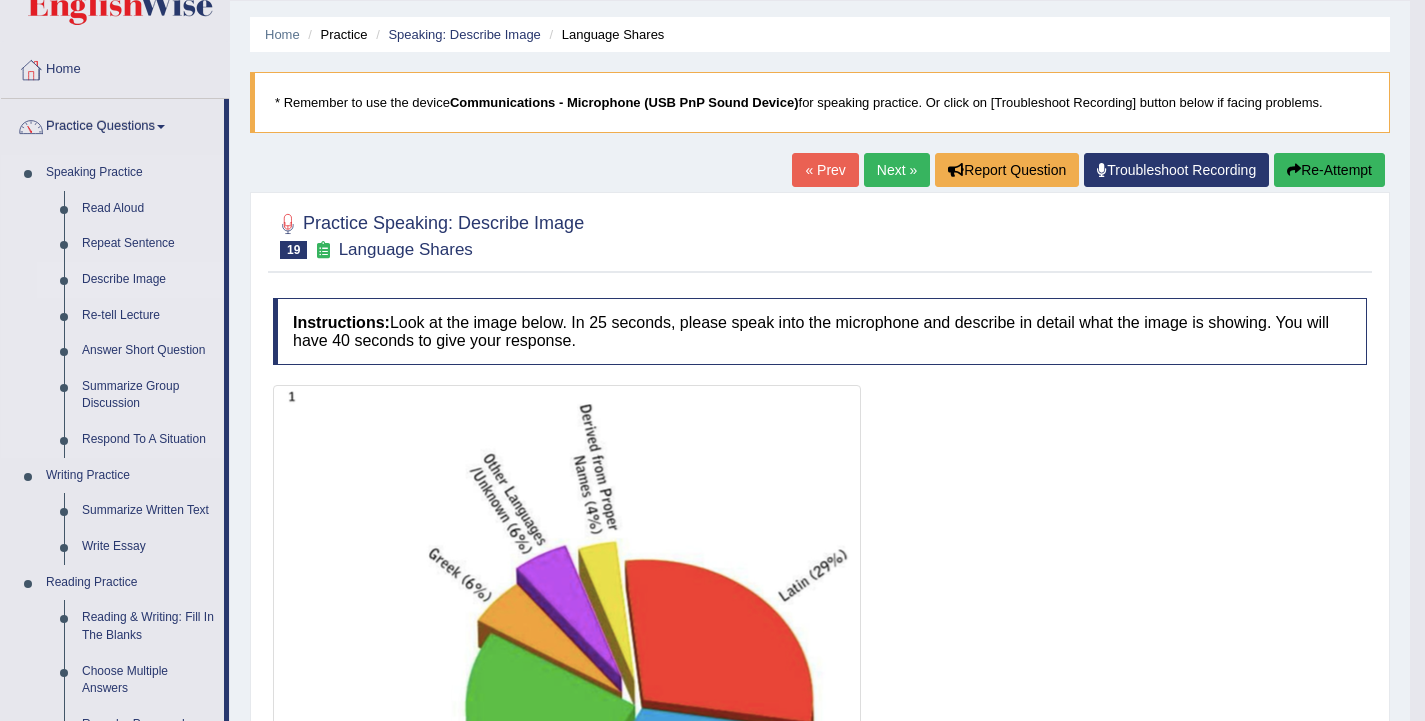 click on "Describe Image" at bounding box center (148, 280) 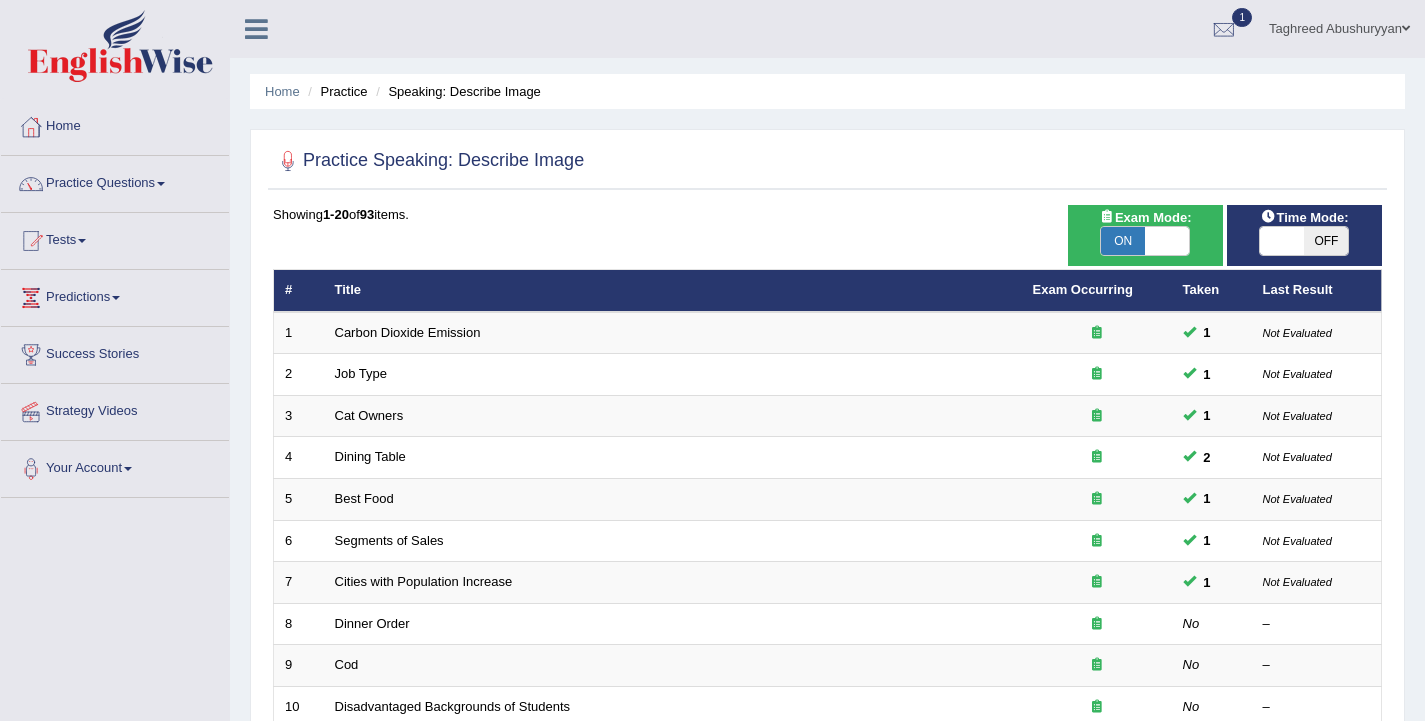 scroll, scrollTop: 603, scrollLeft: 0, axis: vertical 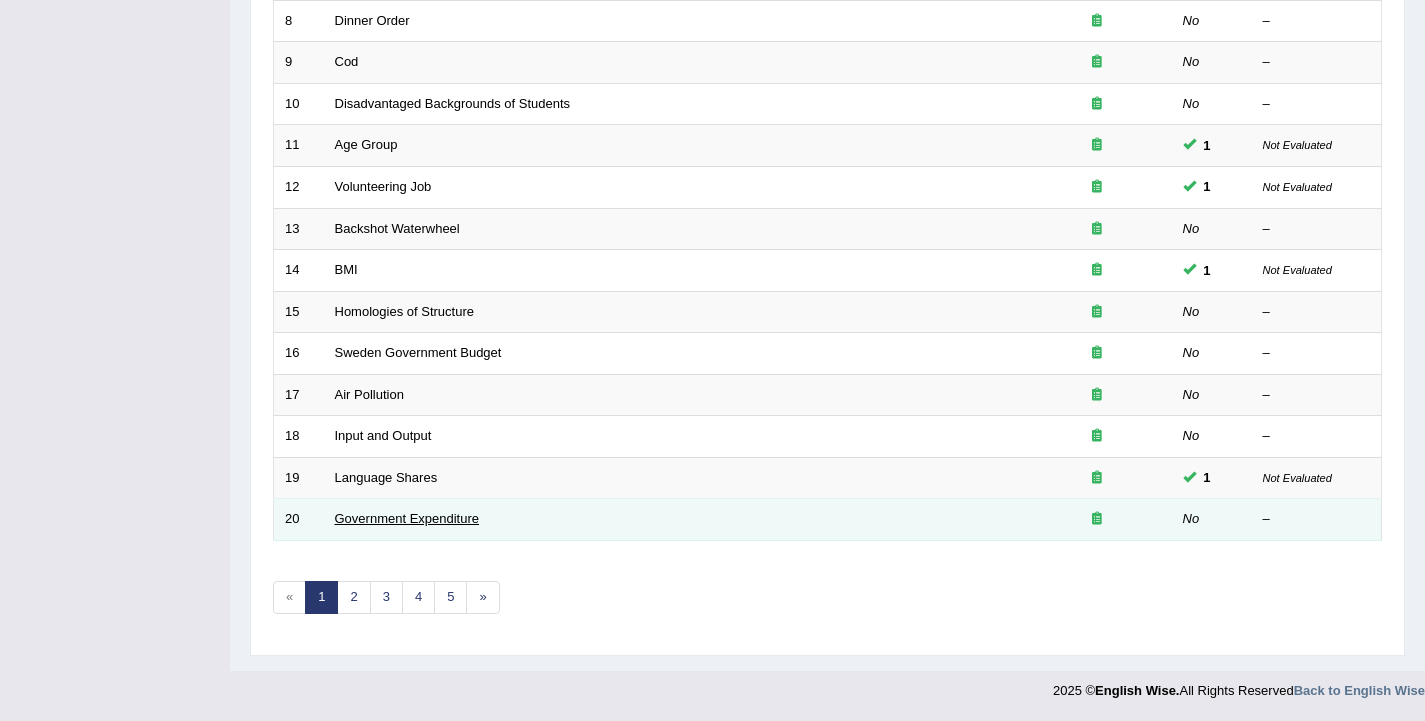 click on "Government Expenditure" at bounding box center [407, 518] 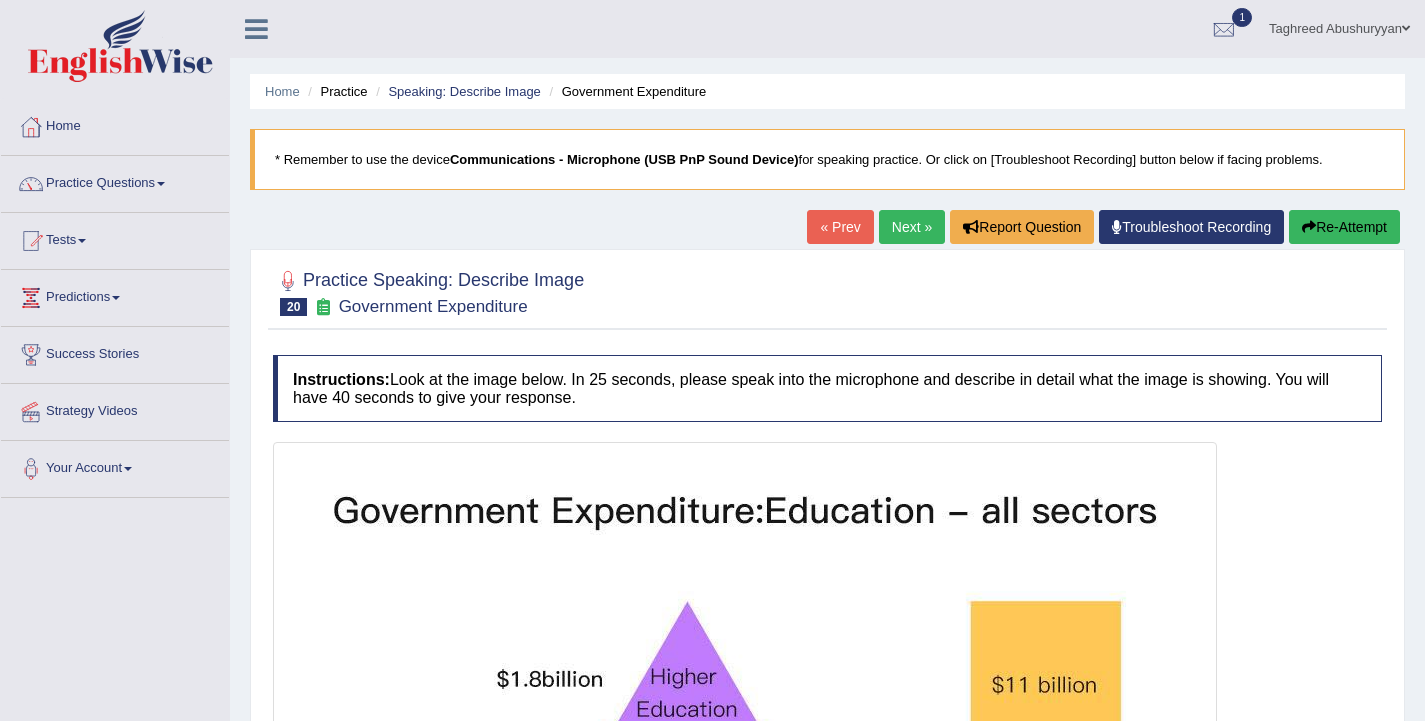 scroll, scrollTop: 400, scrollLeft: 0, axis: vertical 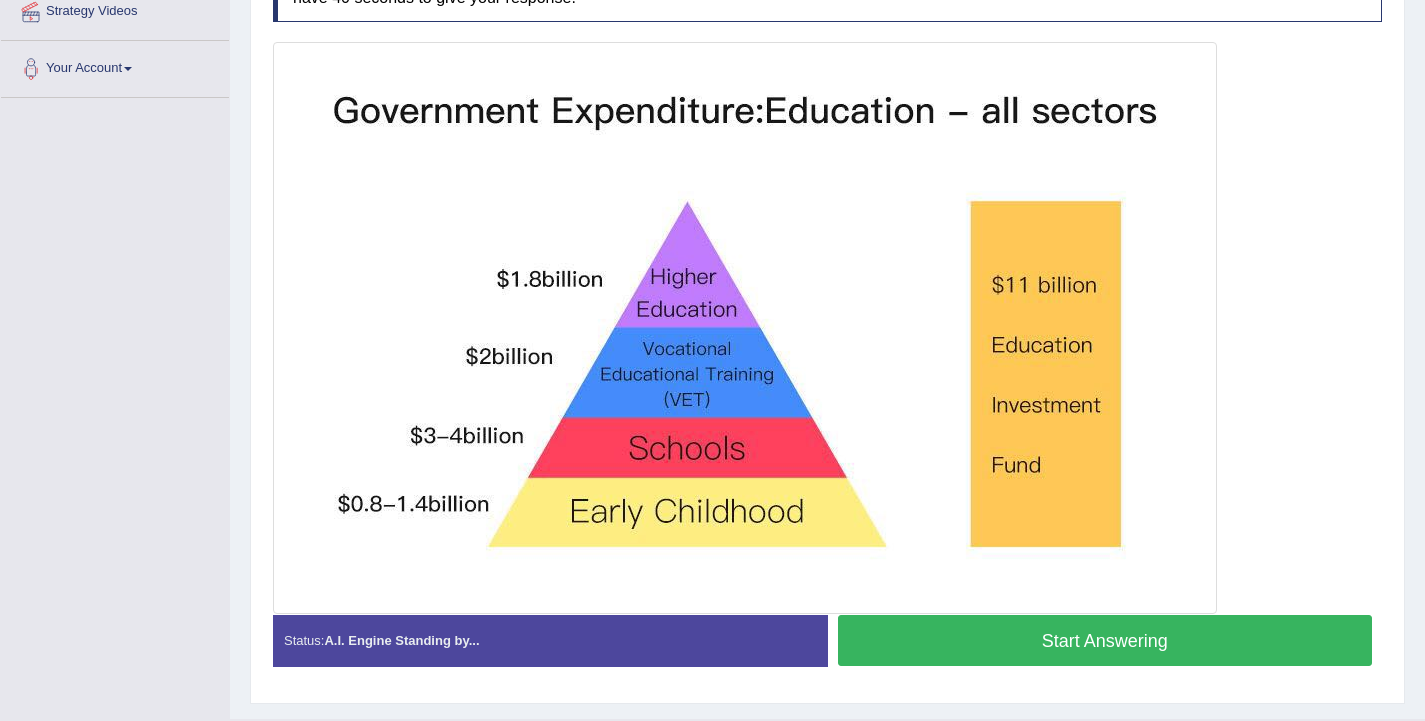 click on "Start Answering" at bounding box center (1105, 640) 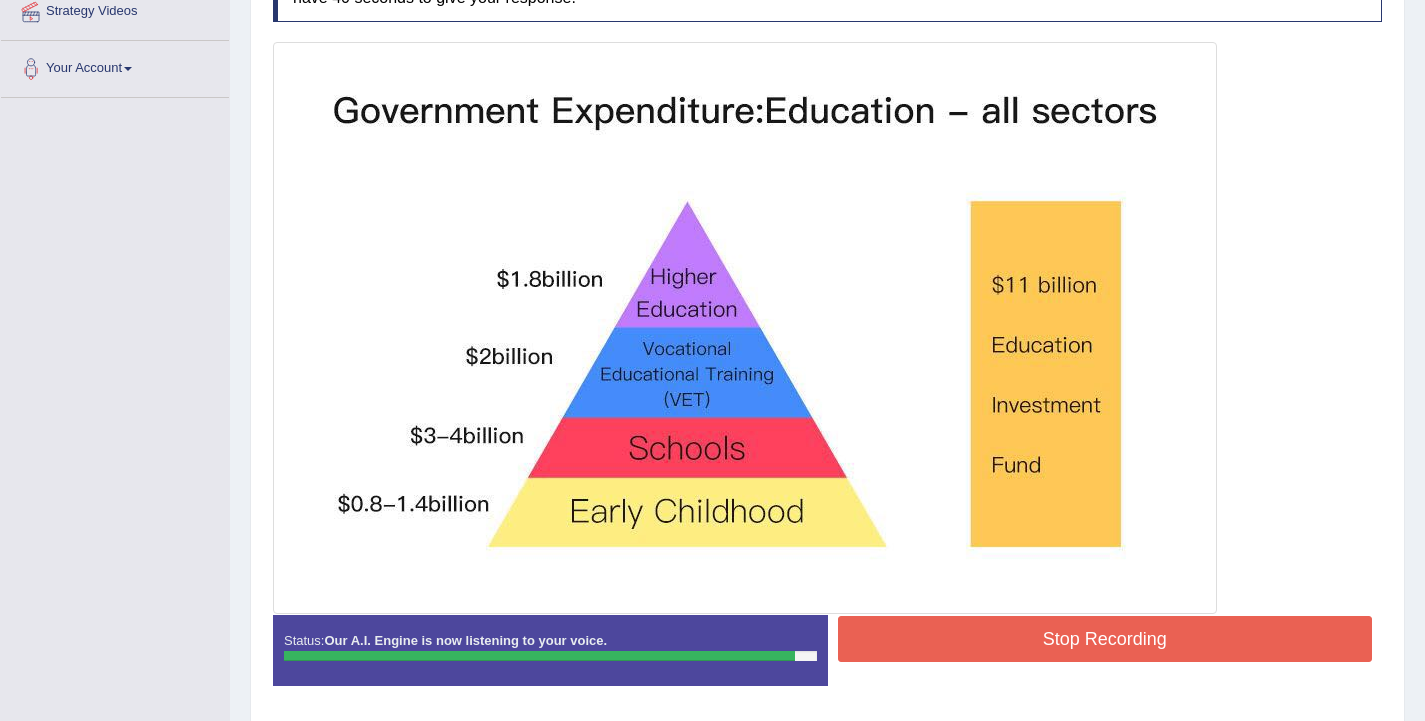 click on "Stop Recording" at bounding box center (1105, 639) 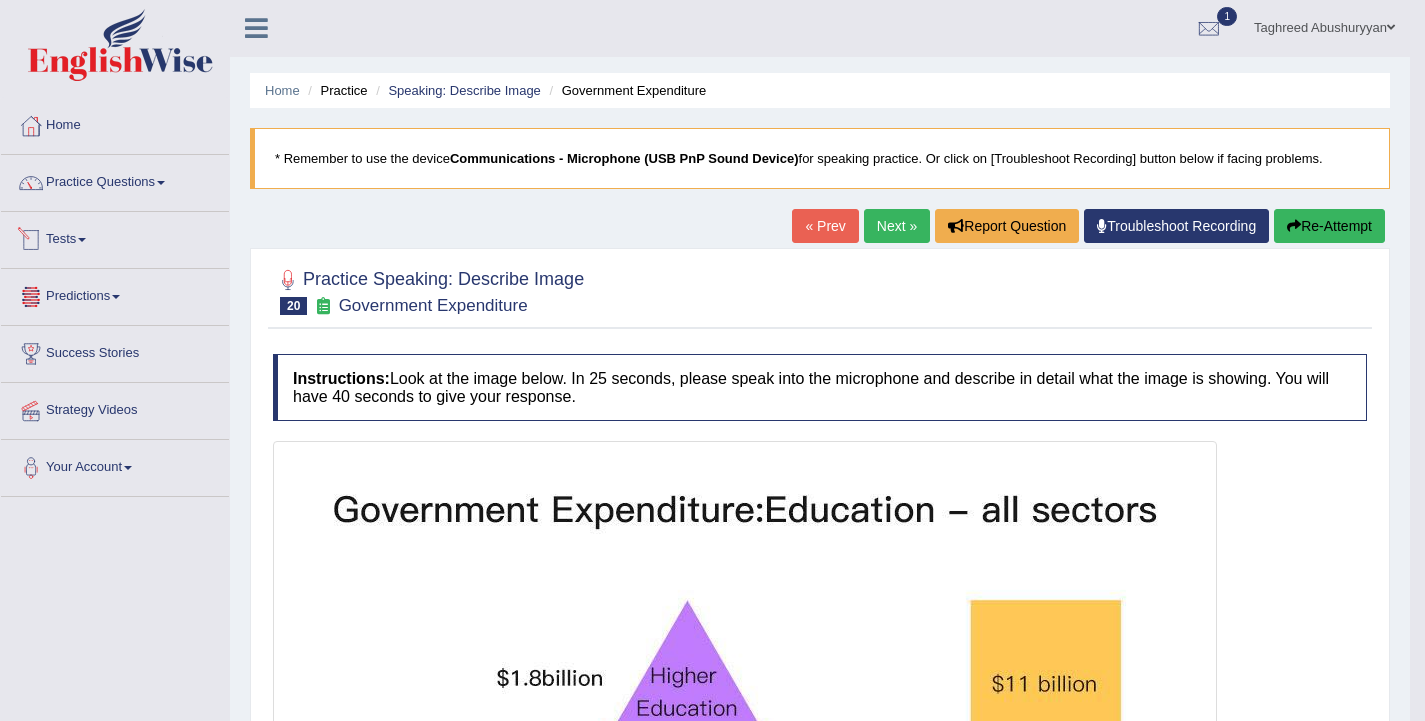 scroll, scrollTop: 0, scrollLeft: 0, axis: both 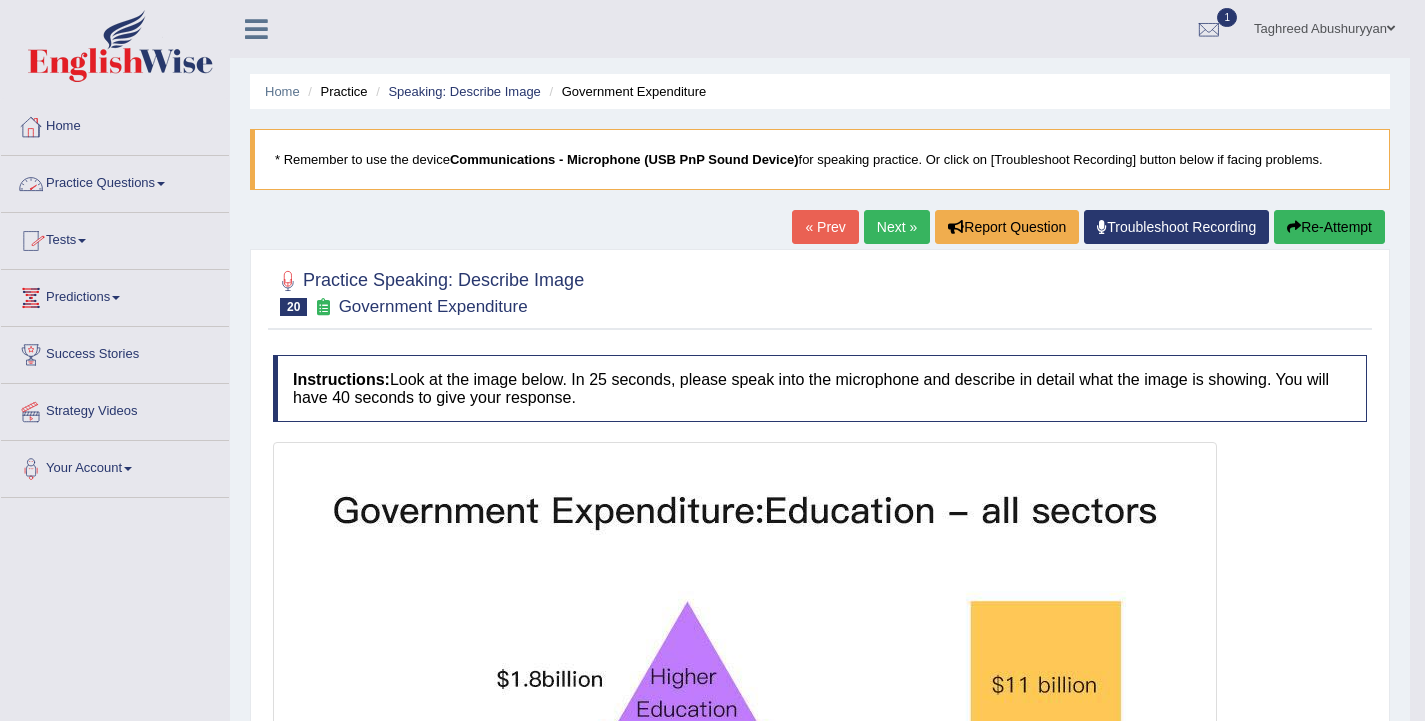 click on "Practice Questions" at bounding box center [115, 181] 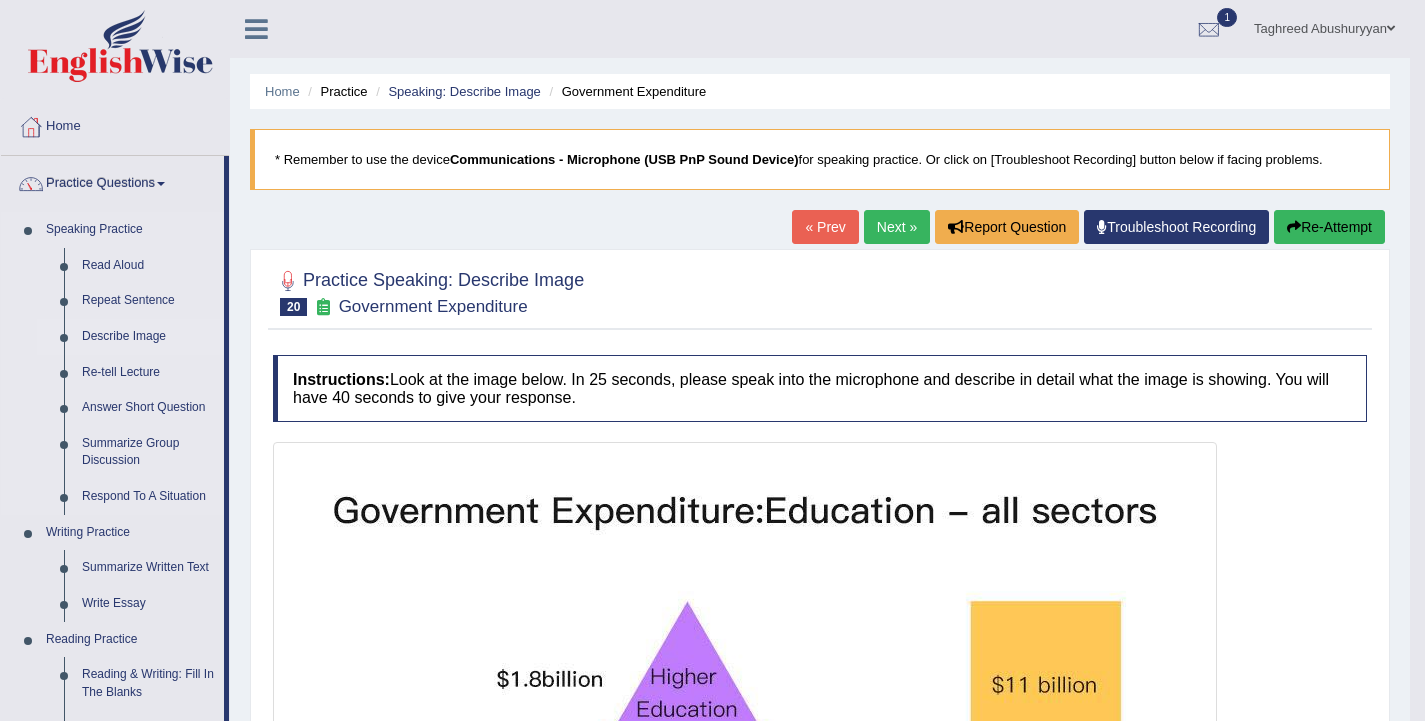click on "Describe Image" at bounding box center [148, 337] 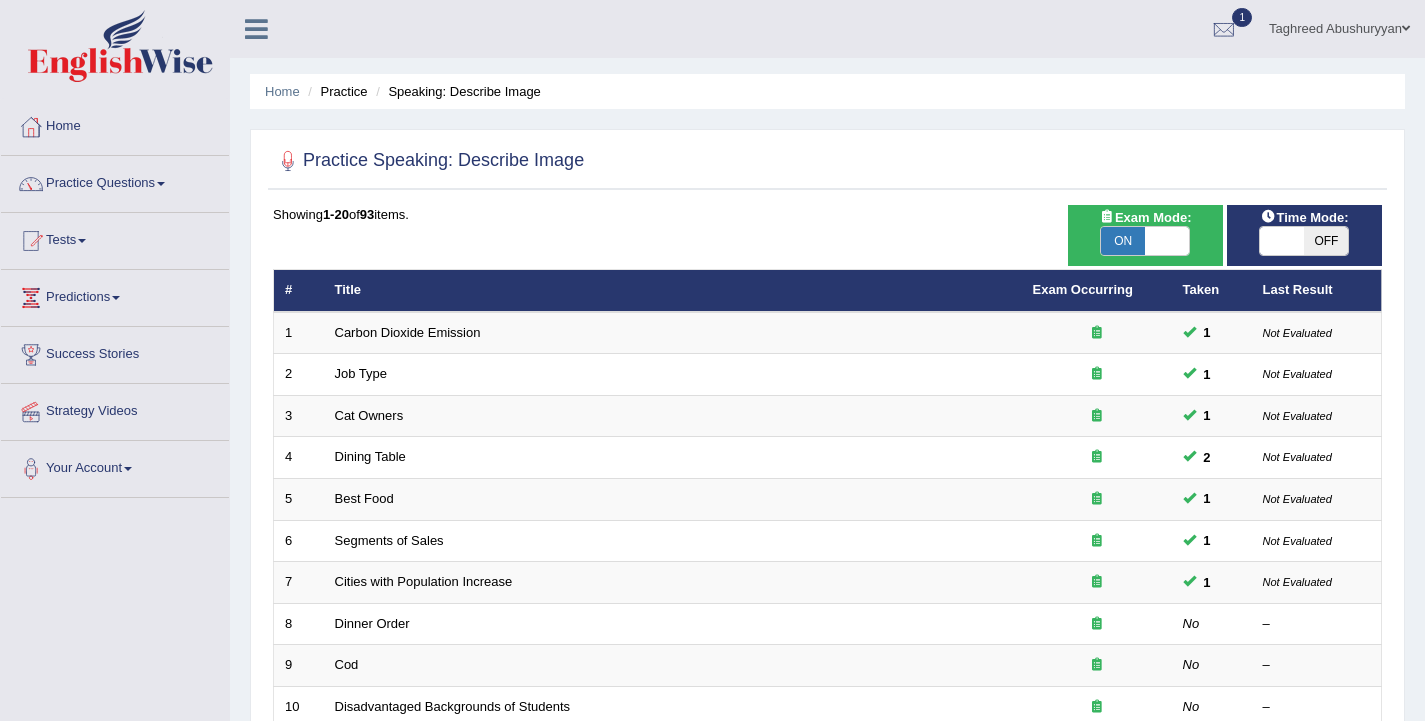 scroll, scrollTop: 603, scrollLeft: 0, axis: vertical 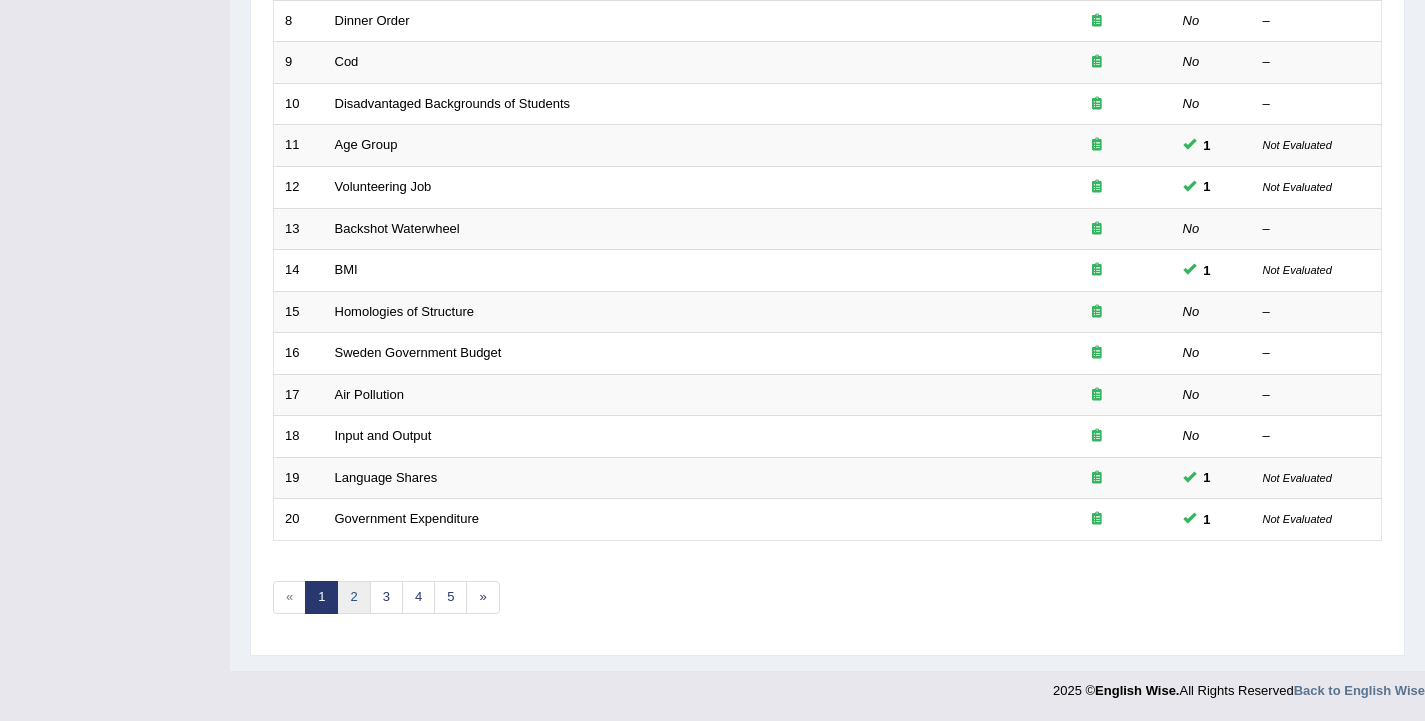 click on "2" at bounding box center (353, 597) 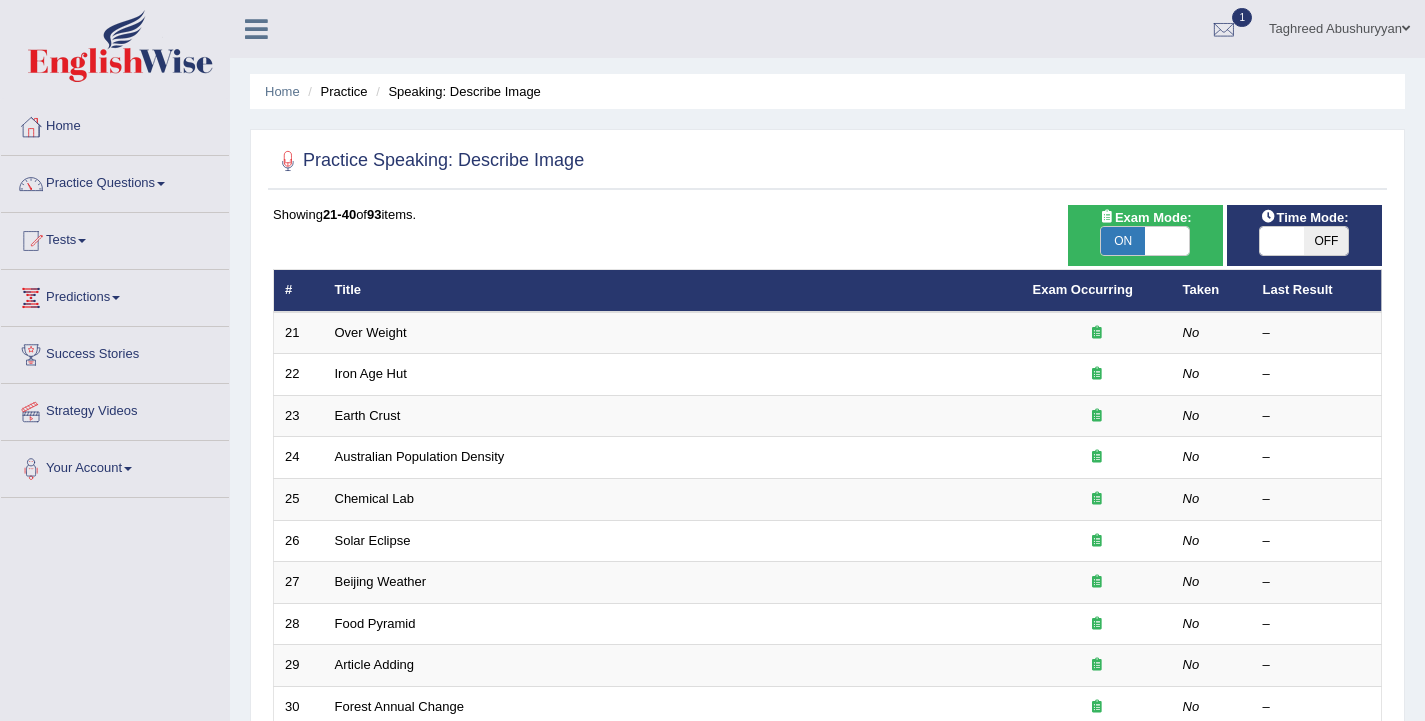 scroll, scrollTop: 400, scrollLeft: 0, axis: vertical 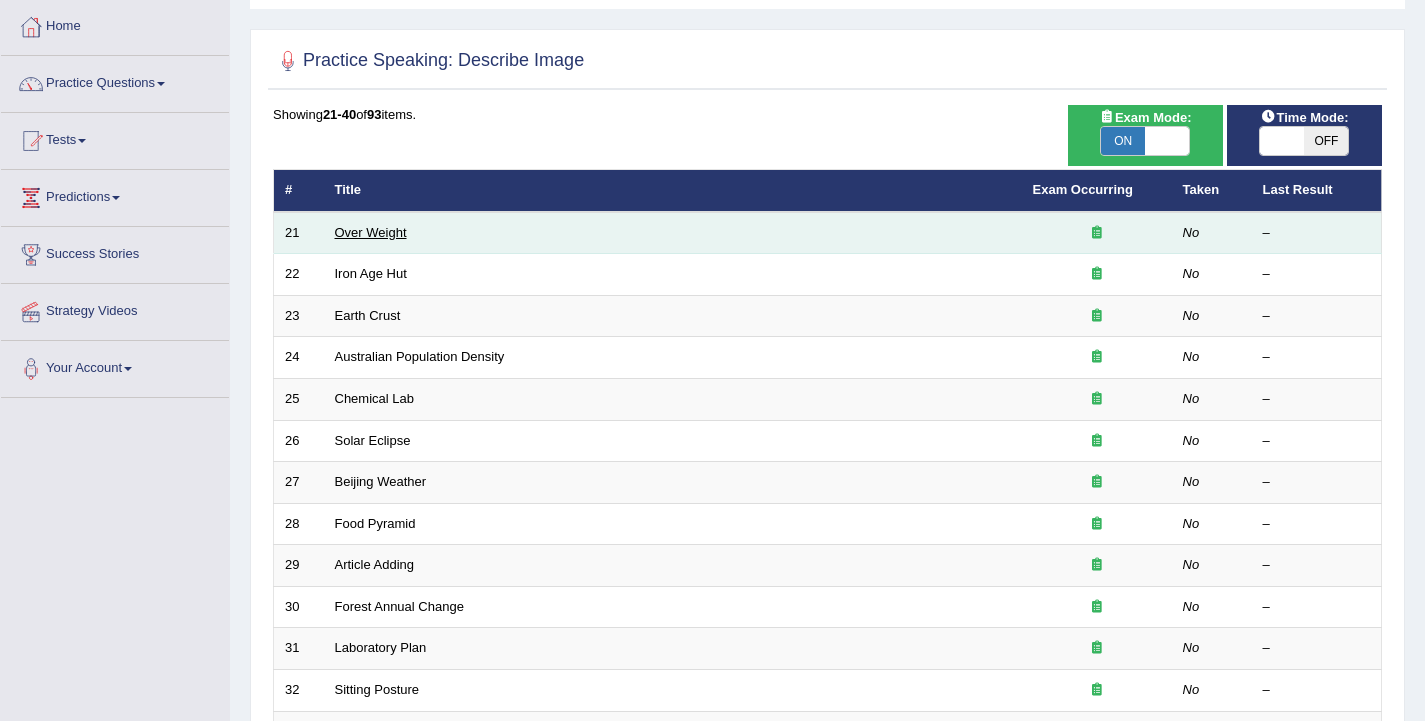 click on "Over Weight" at bounding box center [371, 232] 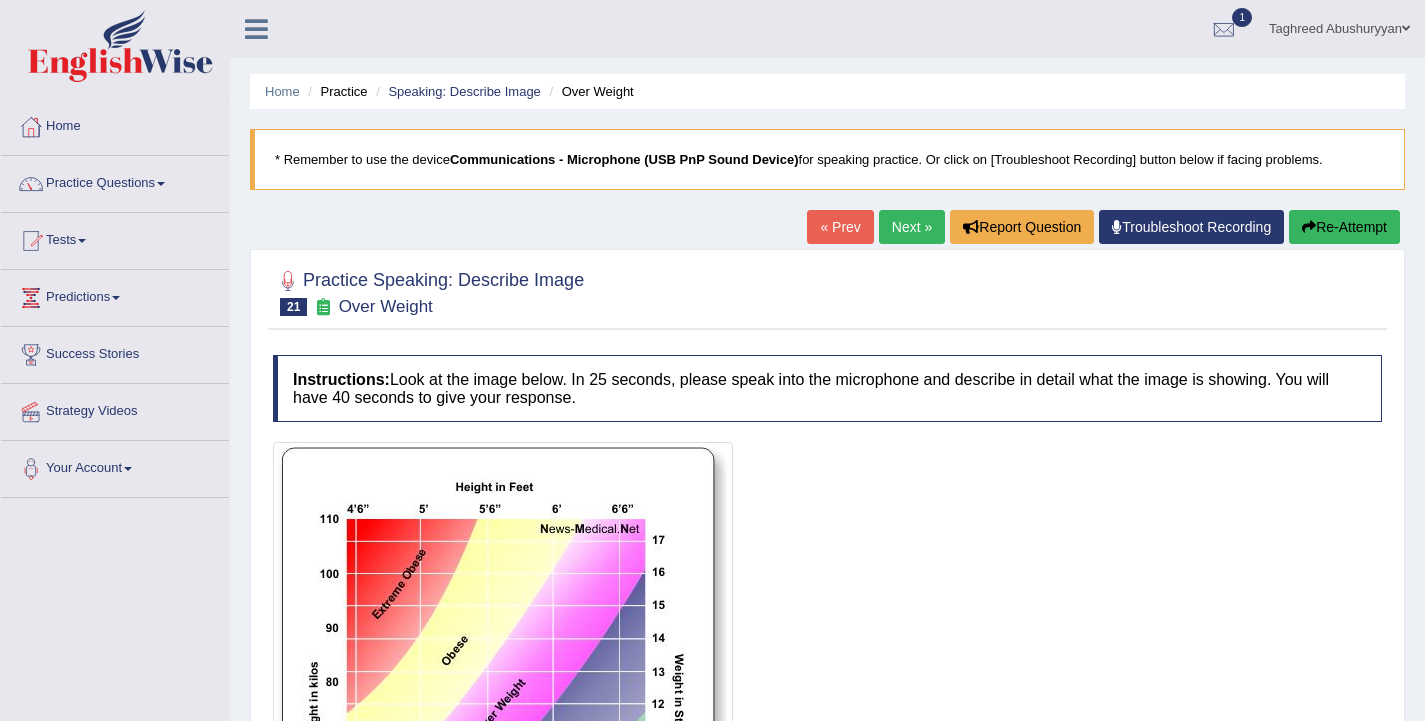 scroll, scrollTop: 287, scrollLeft: 0, axis: vertical 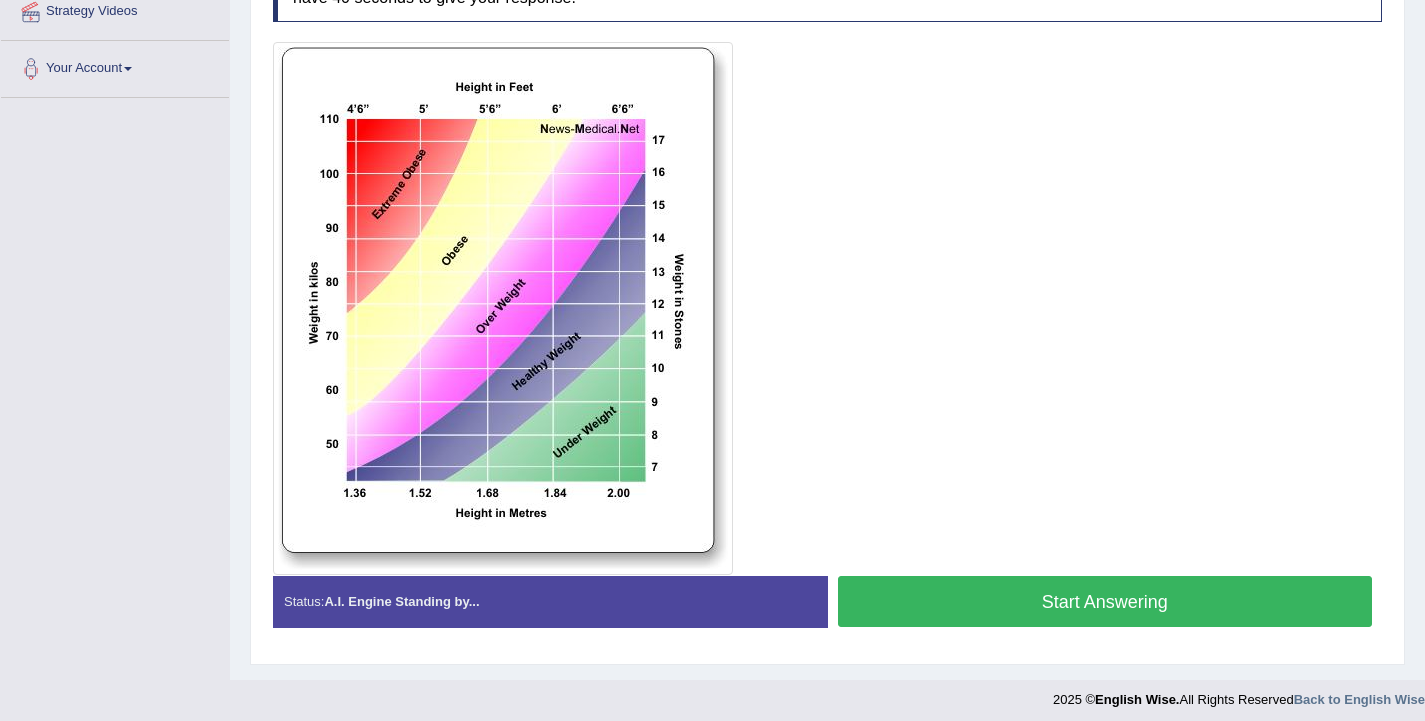 click on "Start Answering" at bounding box center [1105, 601] 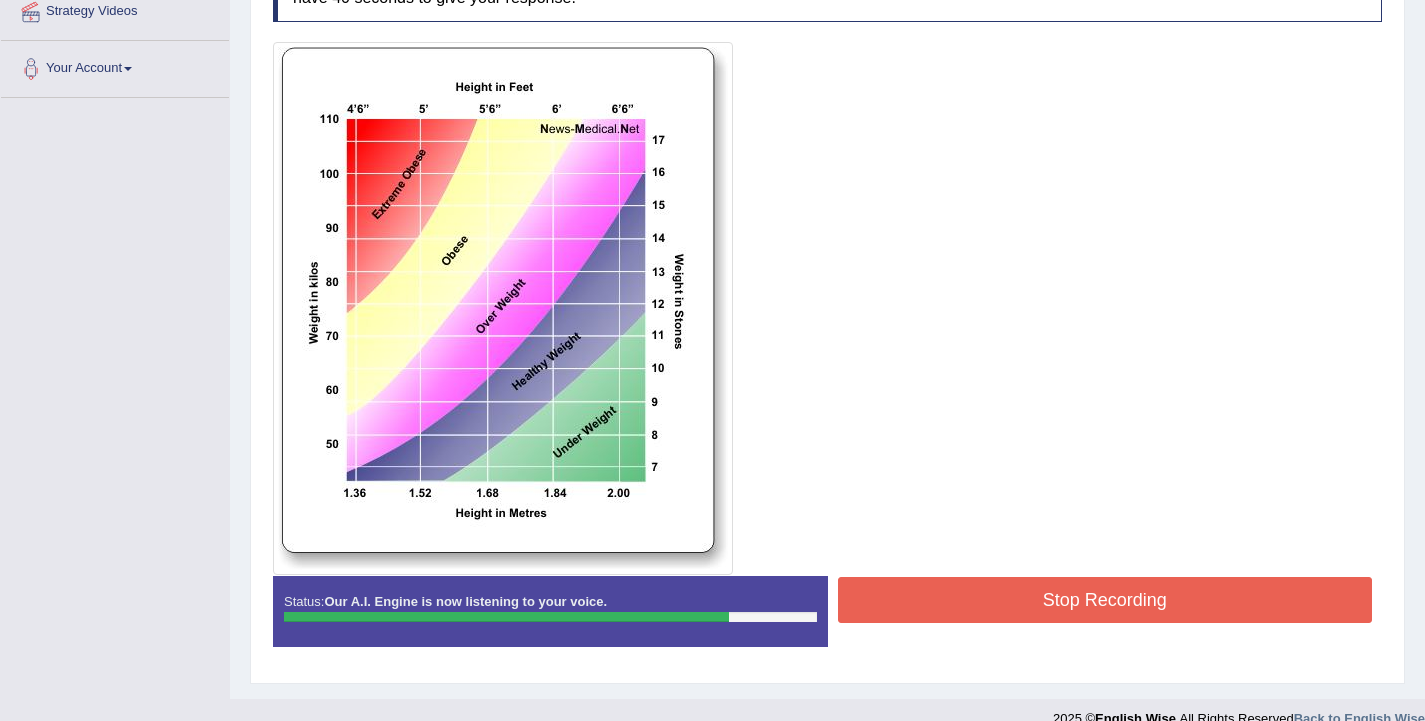 click on "Stop Recording" at bounding box center [1105, 600] 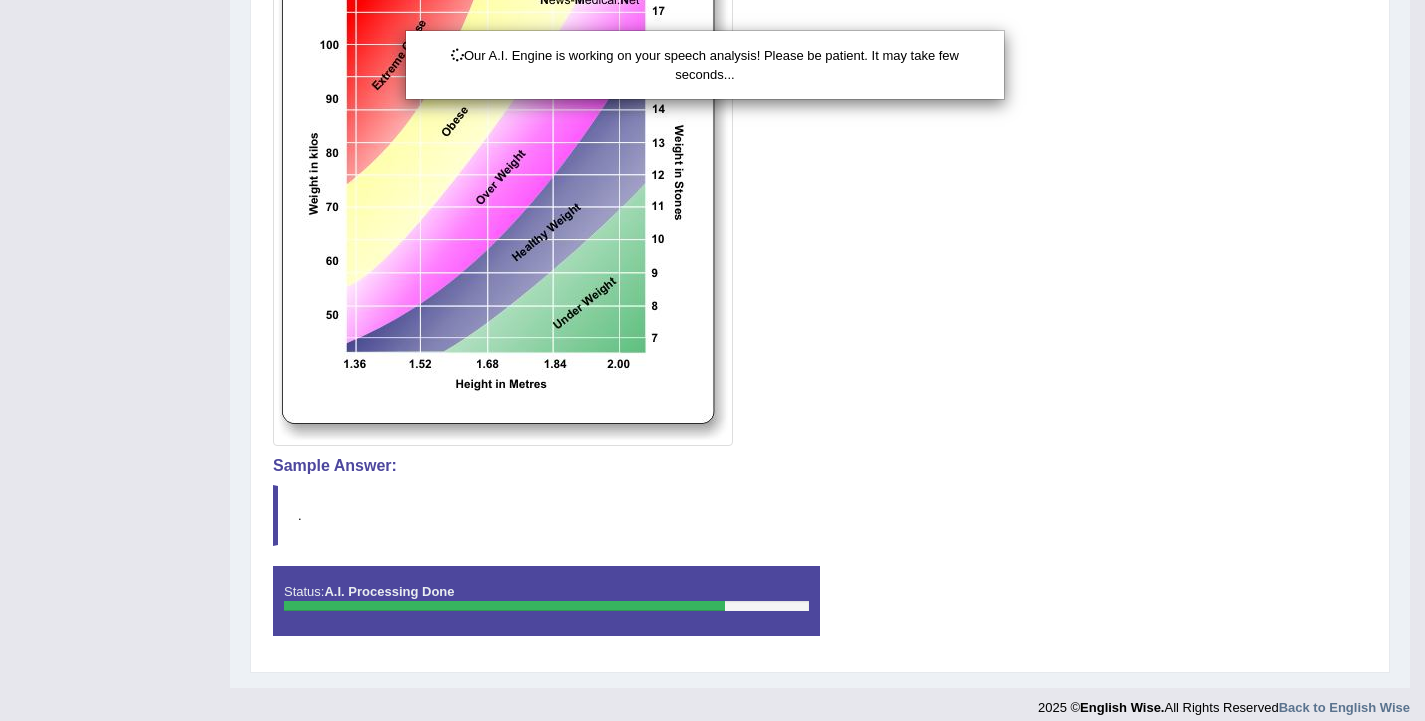 scroll, scrollTop: 546, scrollLeft: 0, axis: vertical 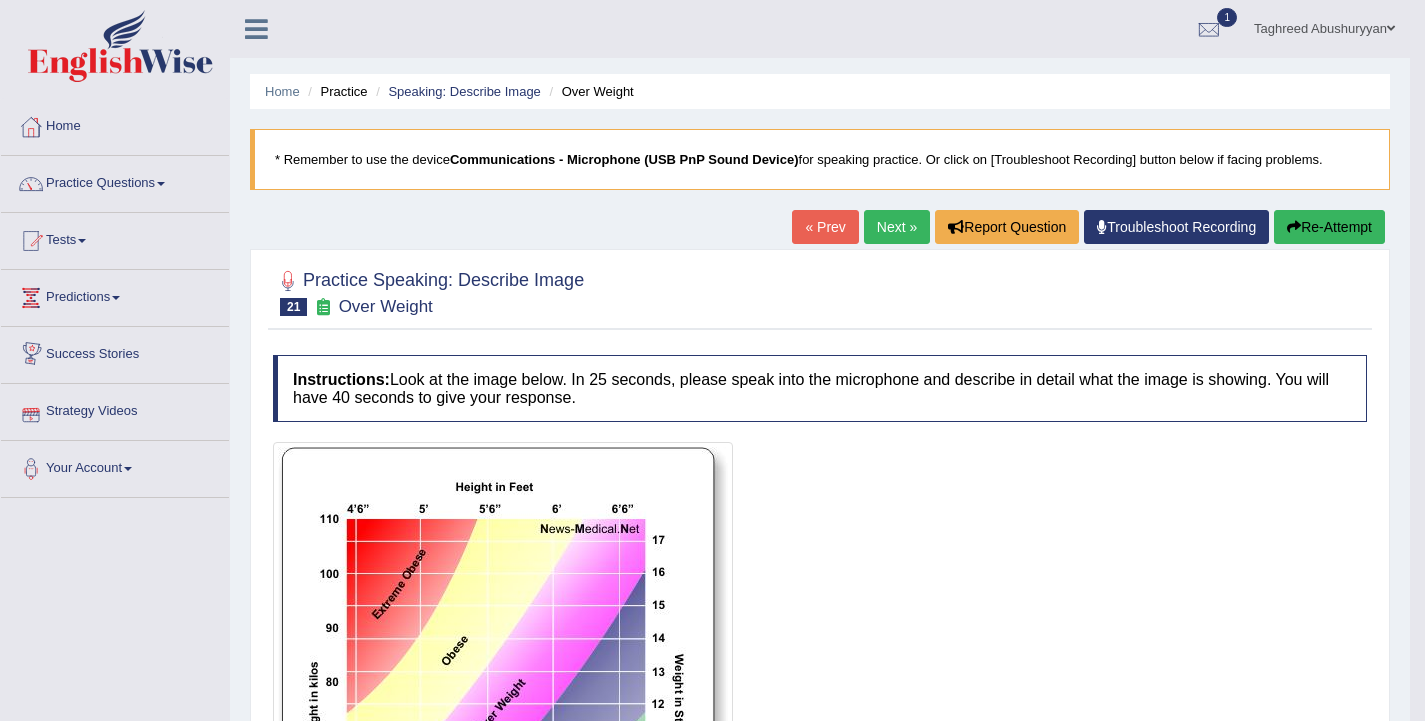 click on "Re-Attempt" at bounding box center [1329, 227] 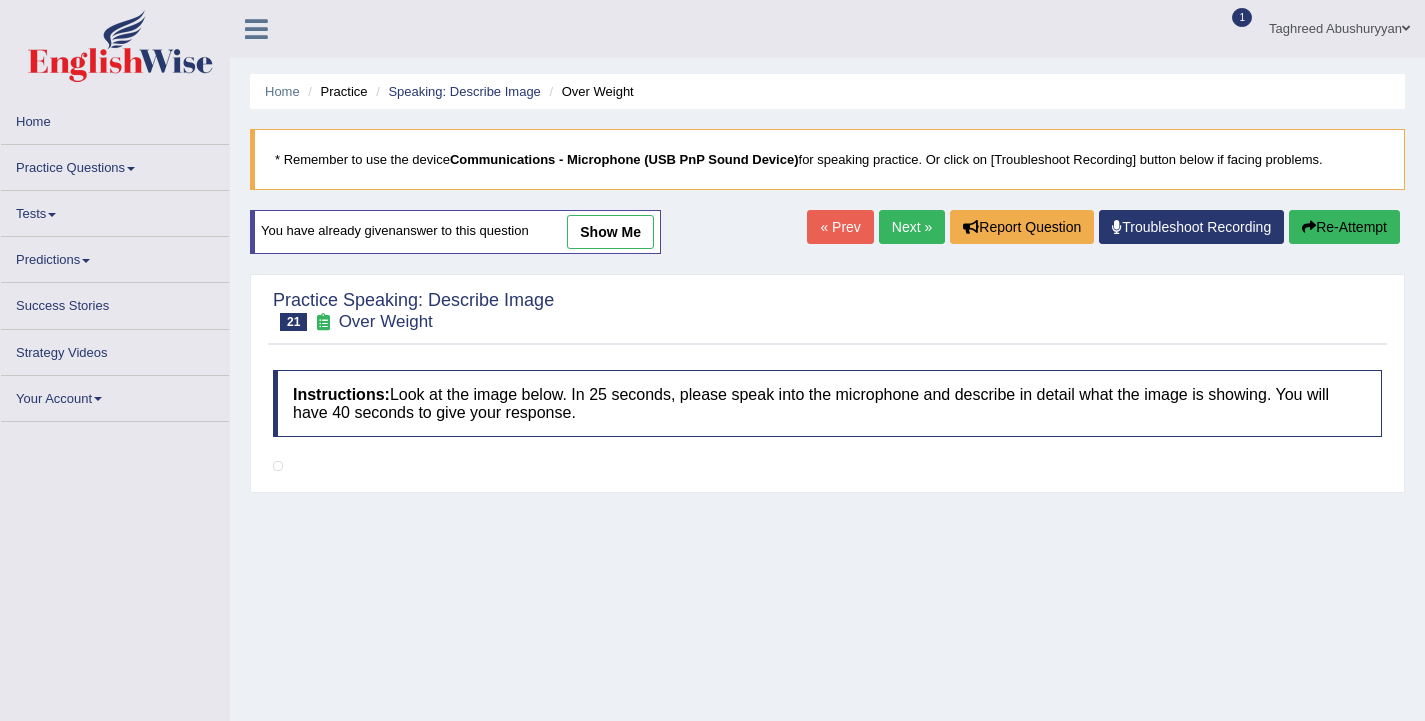 scroll, scrollTop: 0, scrollLeft: 0, axis: both 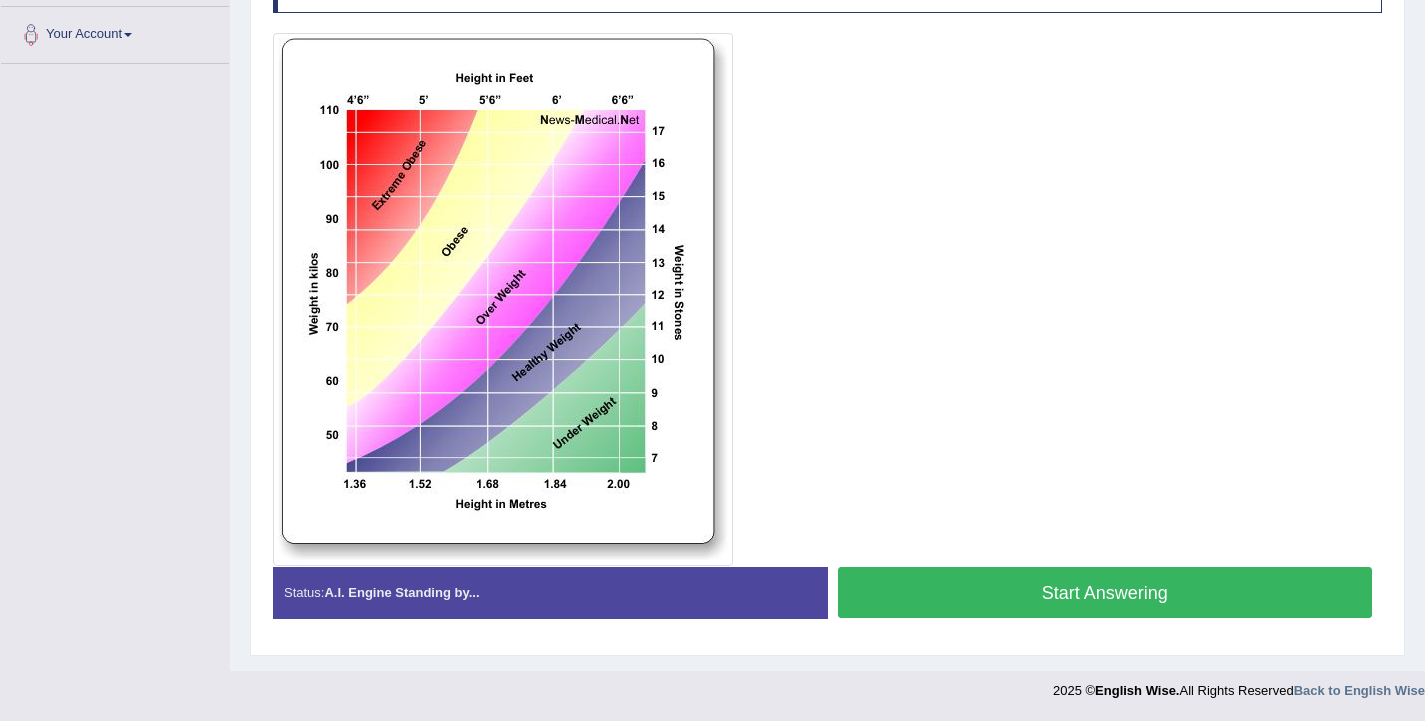 click on "Start Answering" at bounding box center [1105, 592] 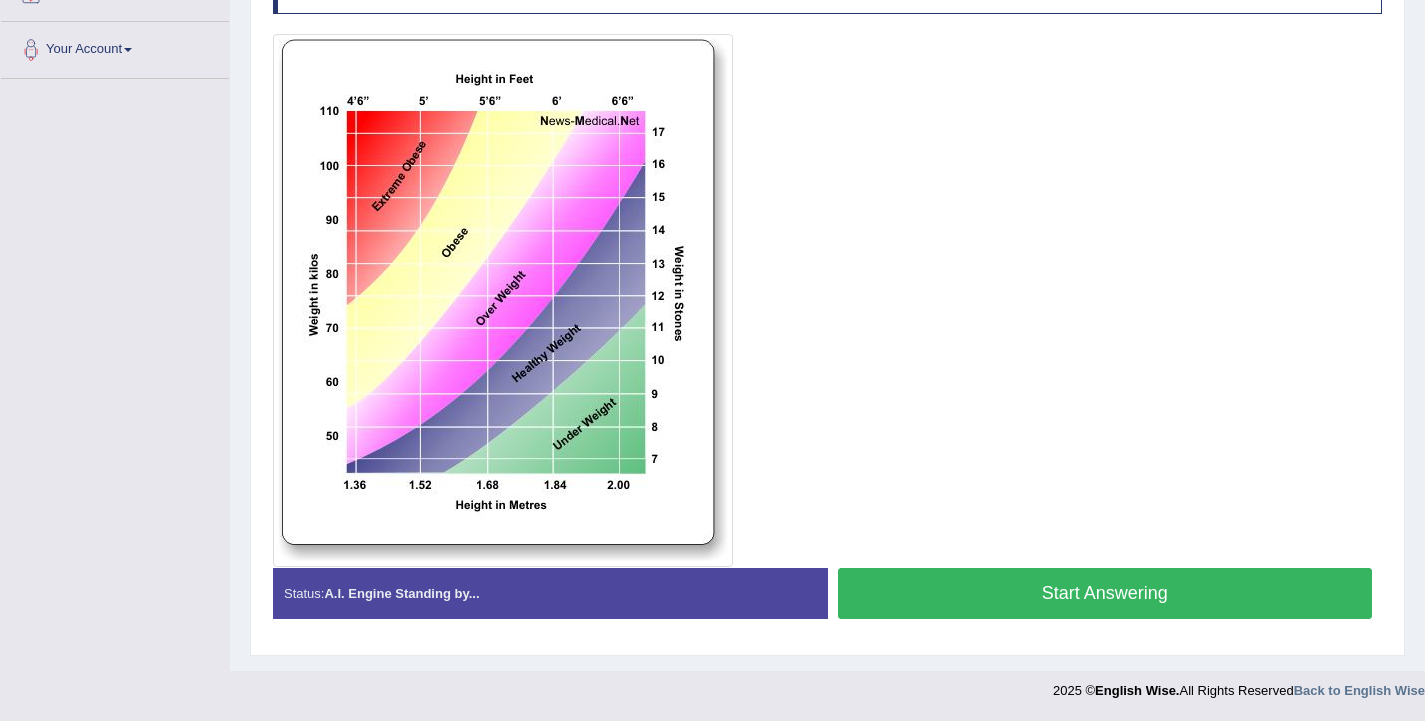 scroll, scrollTop: 434, scrollLeft: 0, axis: vertical 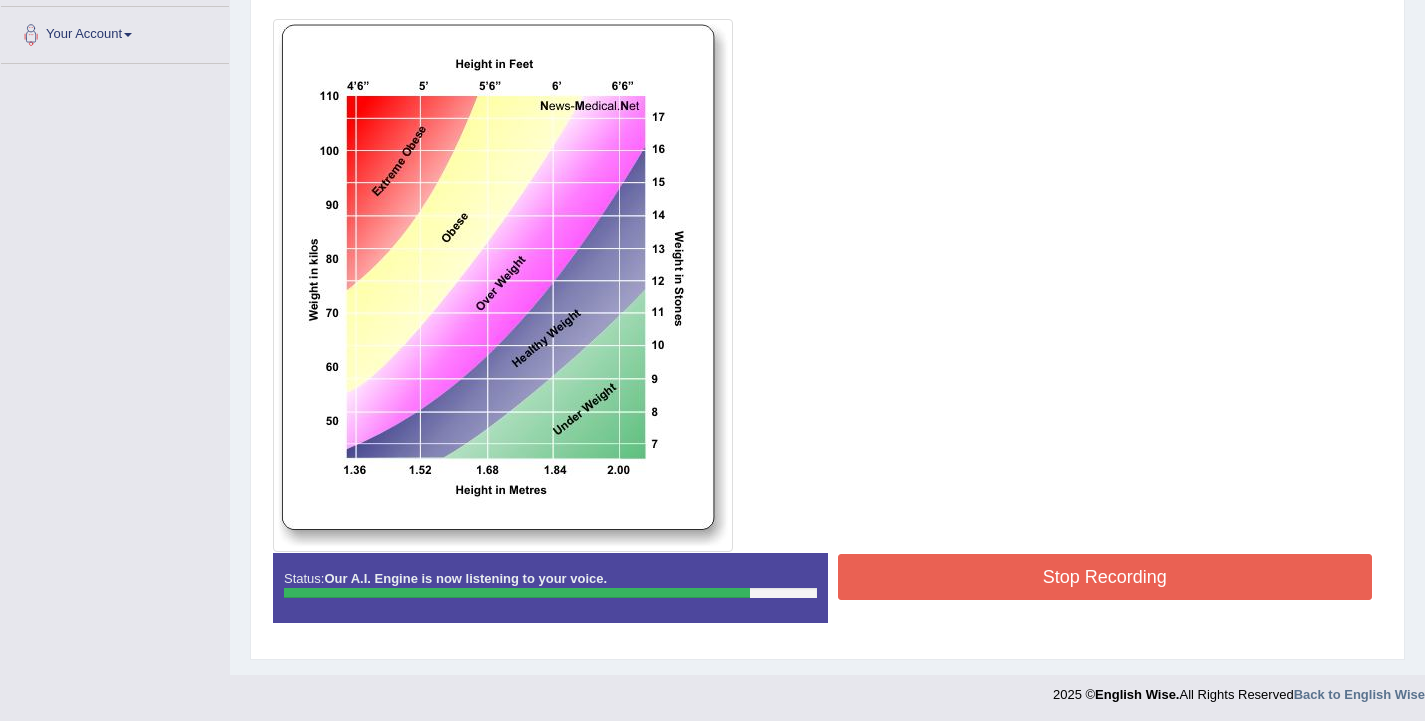 click at bounding box center [712, 689] 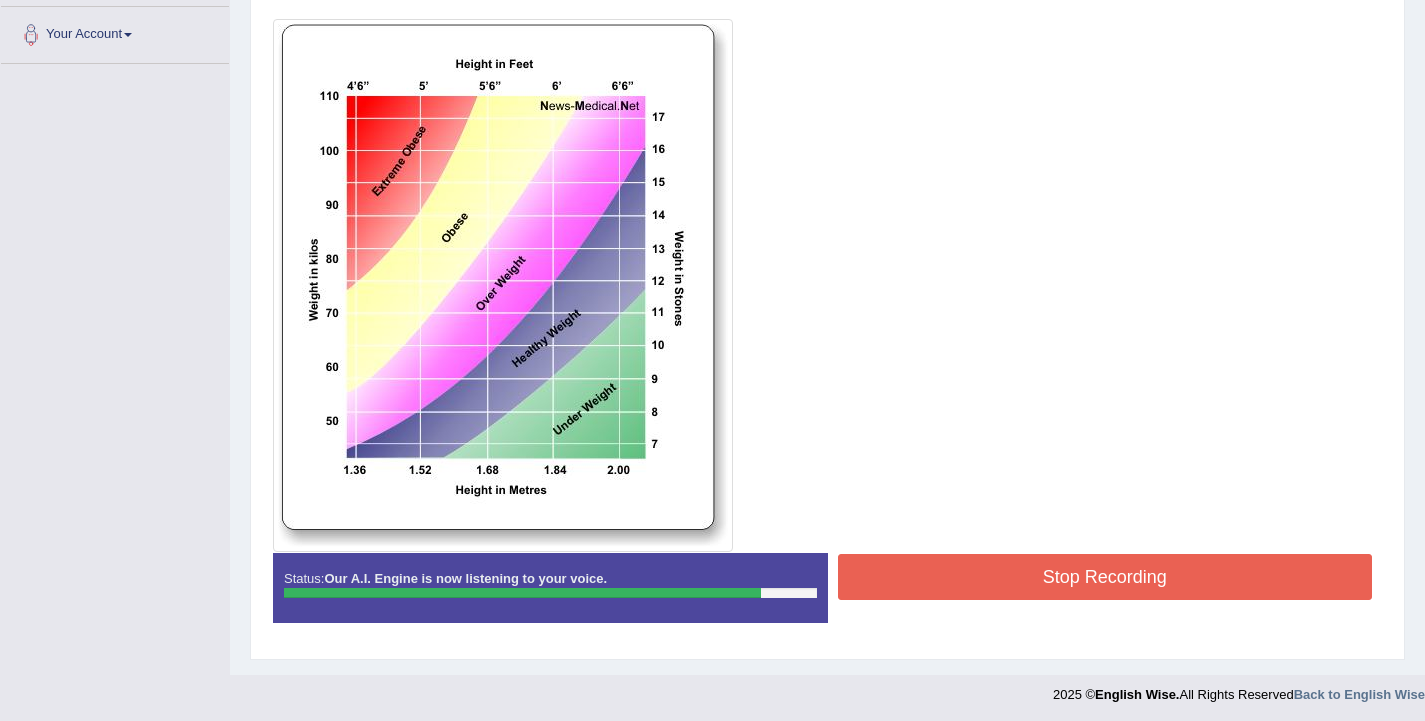 click on "Stop Recording" at bounding box center [1105, 577] 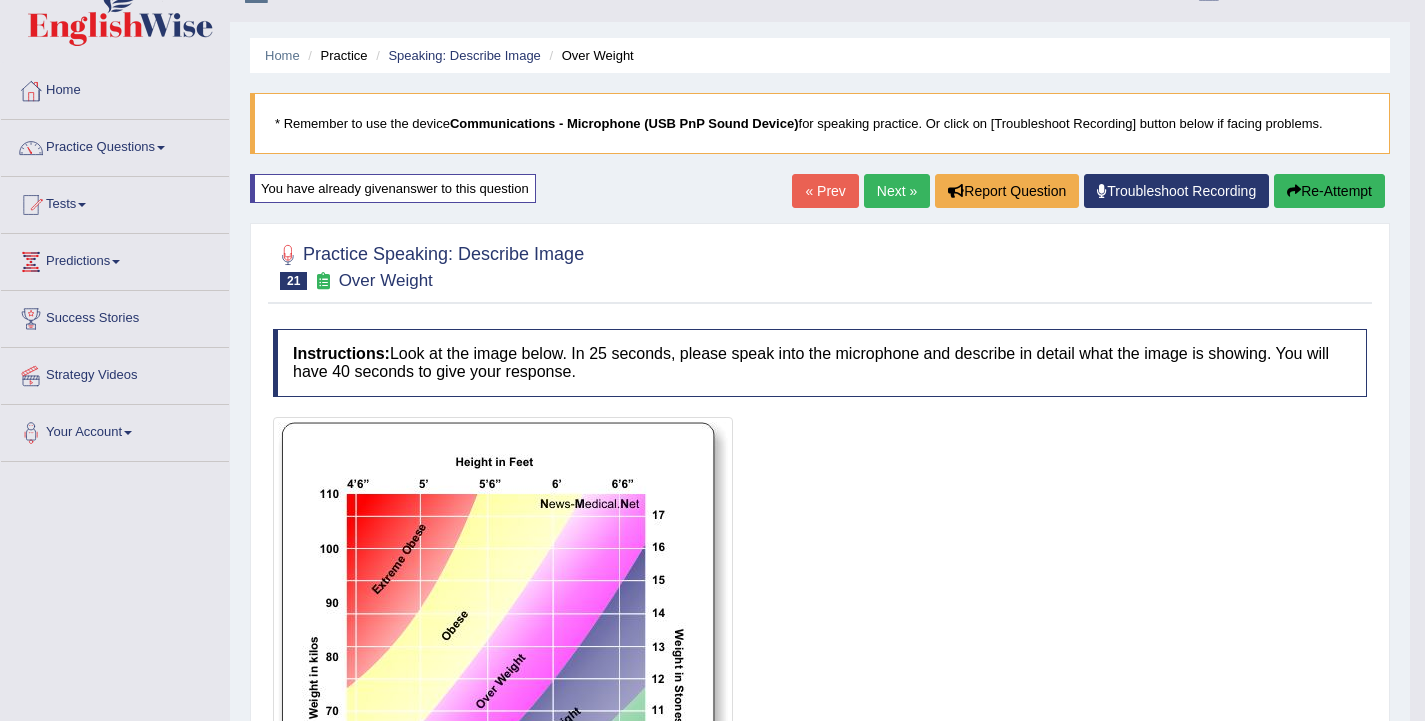 scroll, scrollTop: 34, scrollLeft: 0, axis: vertical 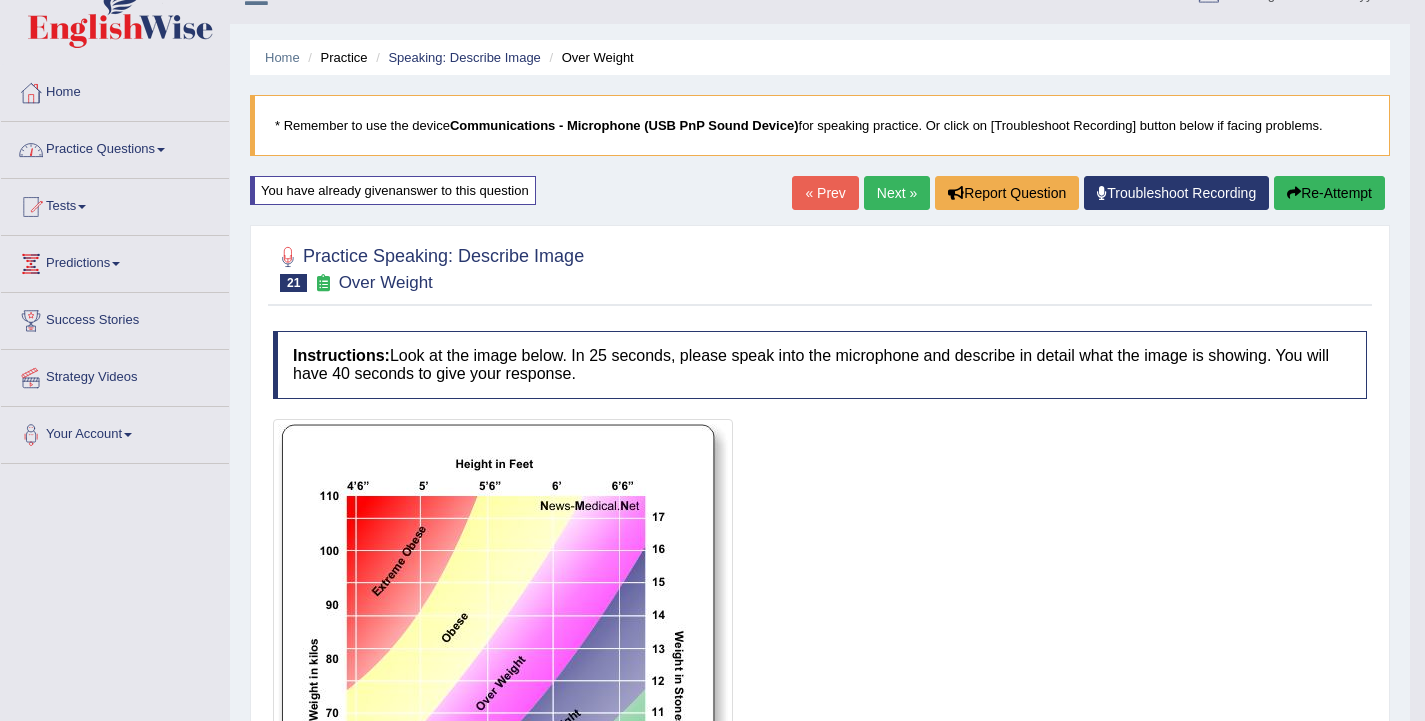 click on "Practice Questions" at bounding box center [115, 147] 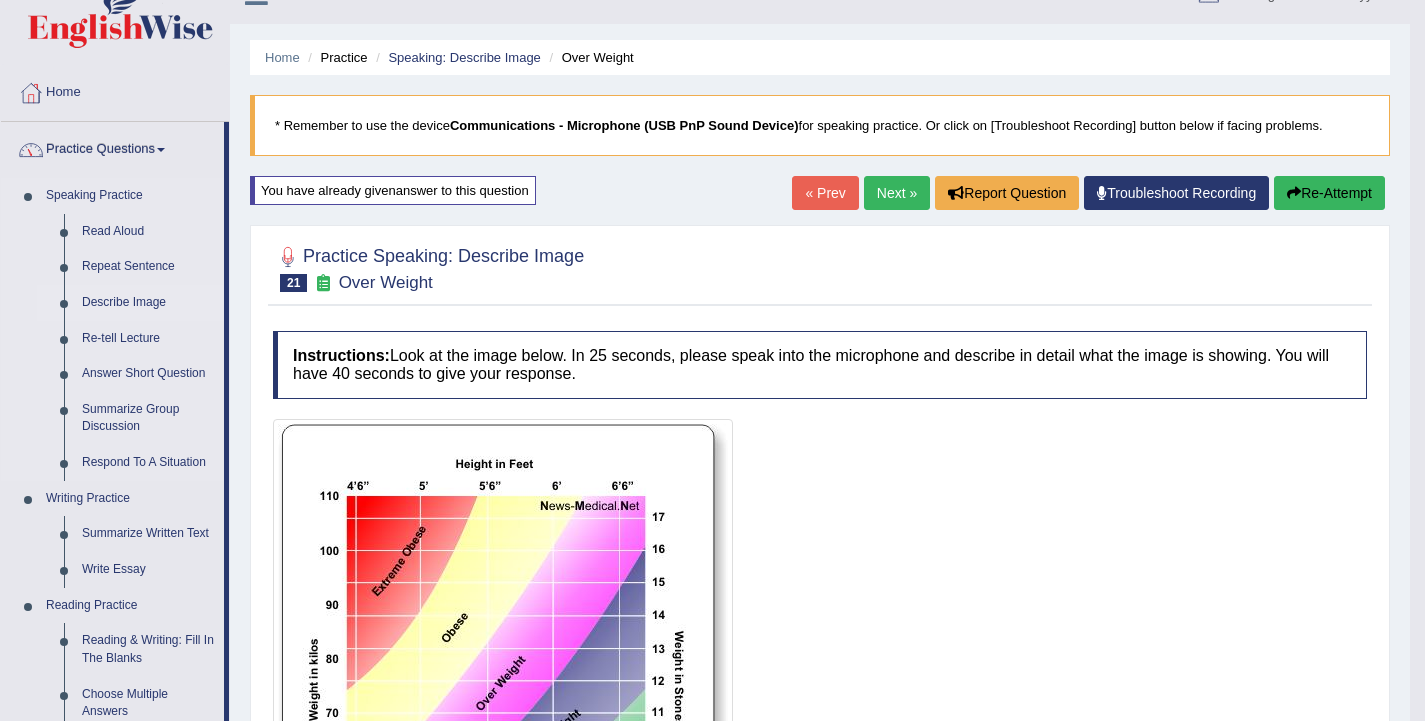 click on "Describe Image" at bounding box center [148, 303] 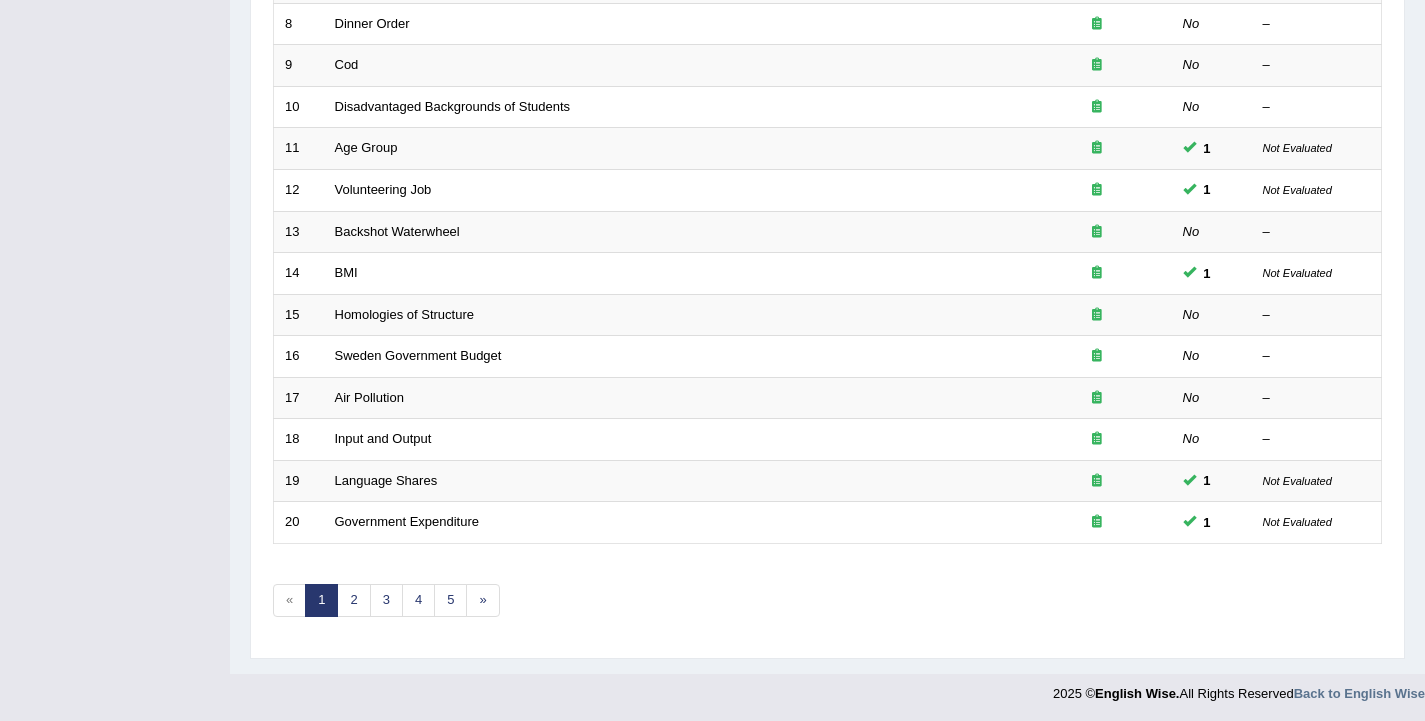 scroll, scrollTop: 600, scrollLeft: 0, axis: vertical 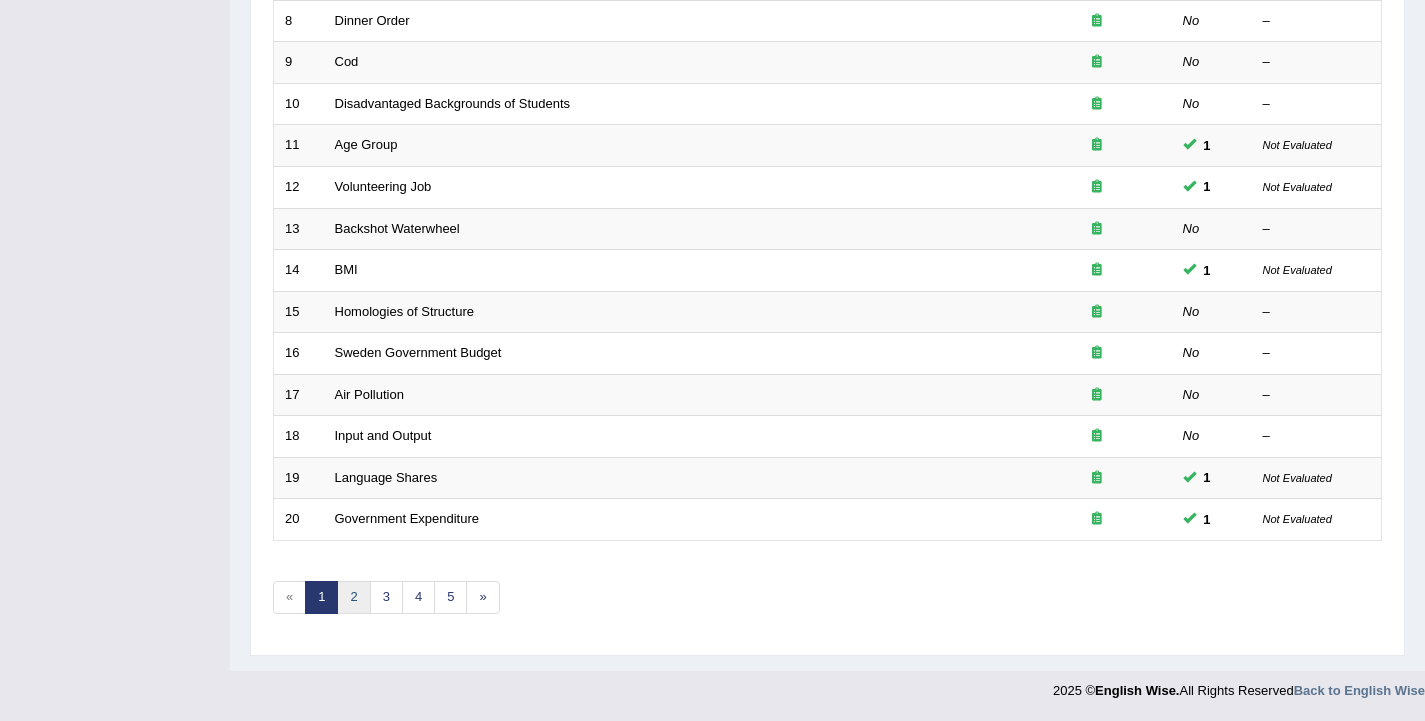 click on "2" at bounding box center (353, 597) 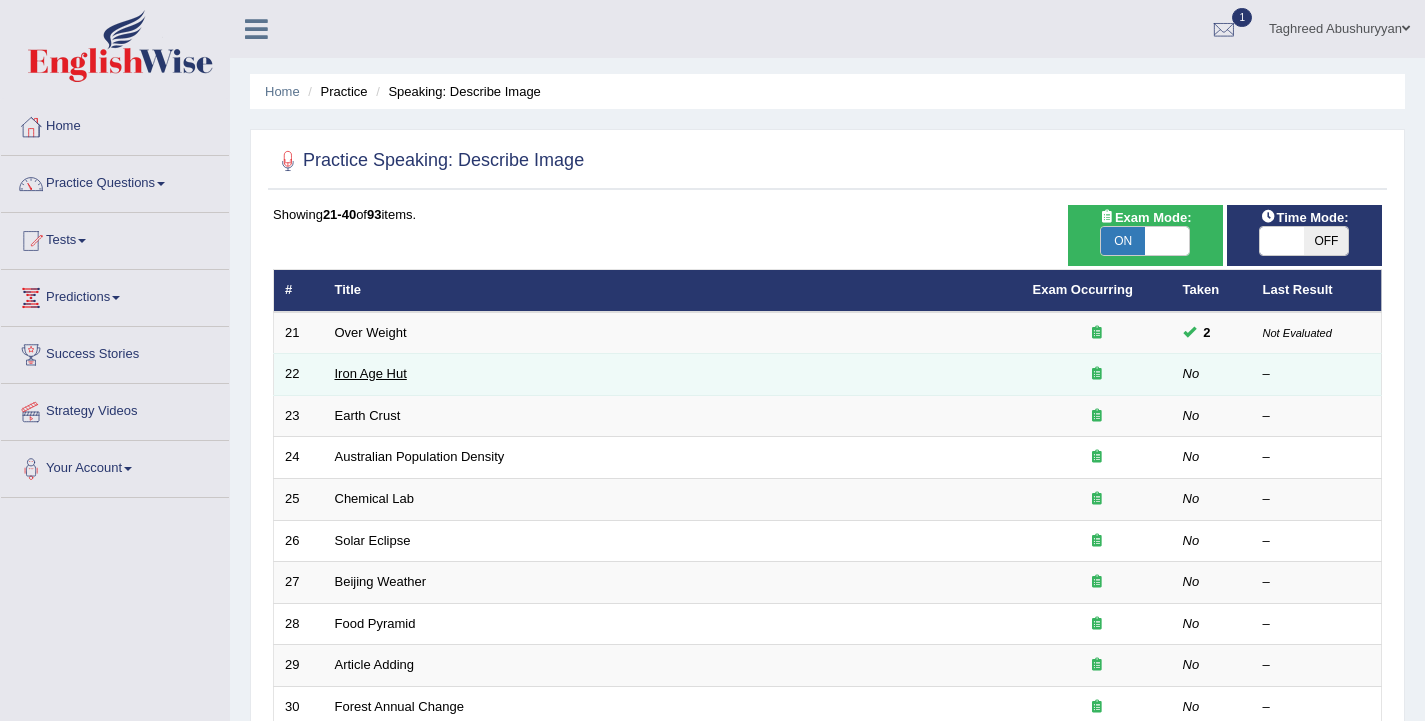 scroll, scrollTop: 0, scrollLeft: 0, axis: both 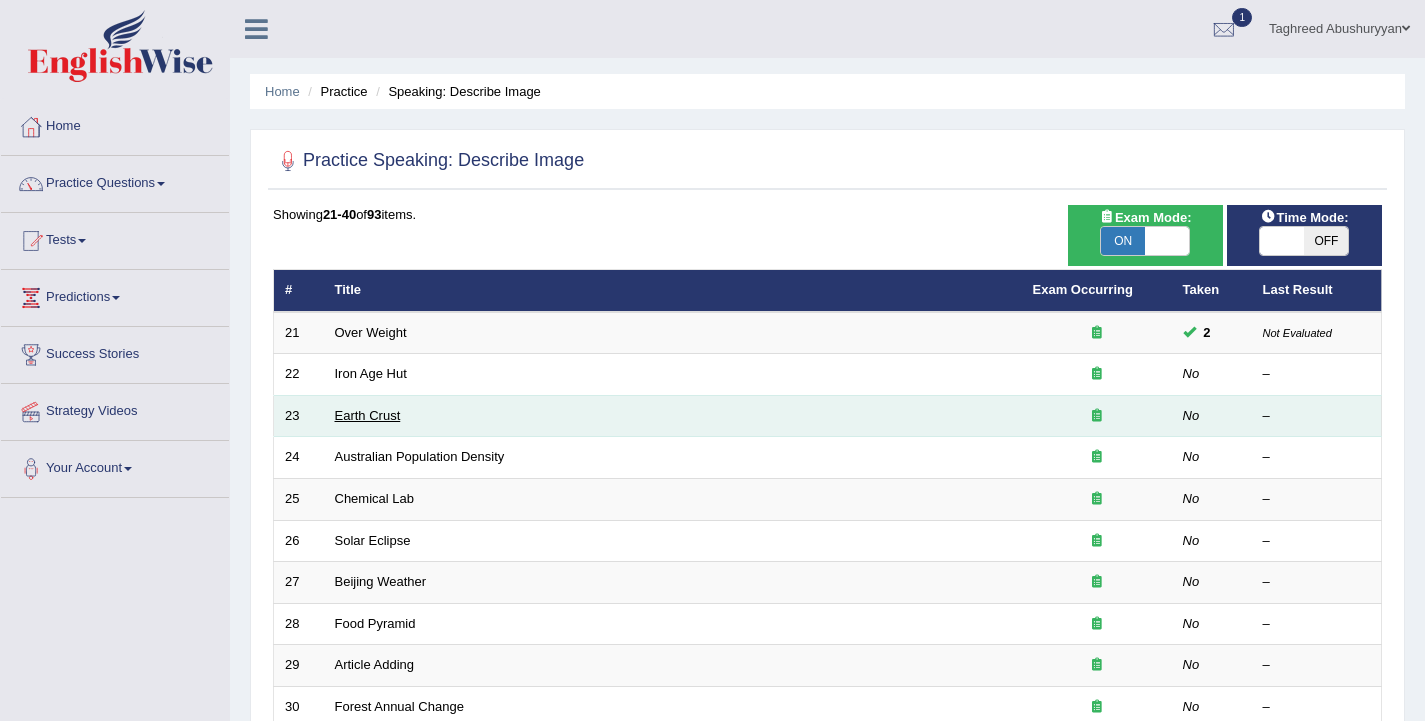 click on "Earth Crust" at bounding box center (368, 415) 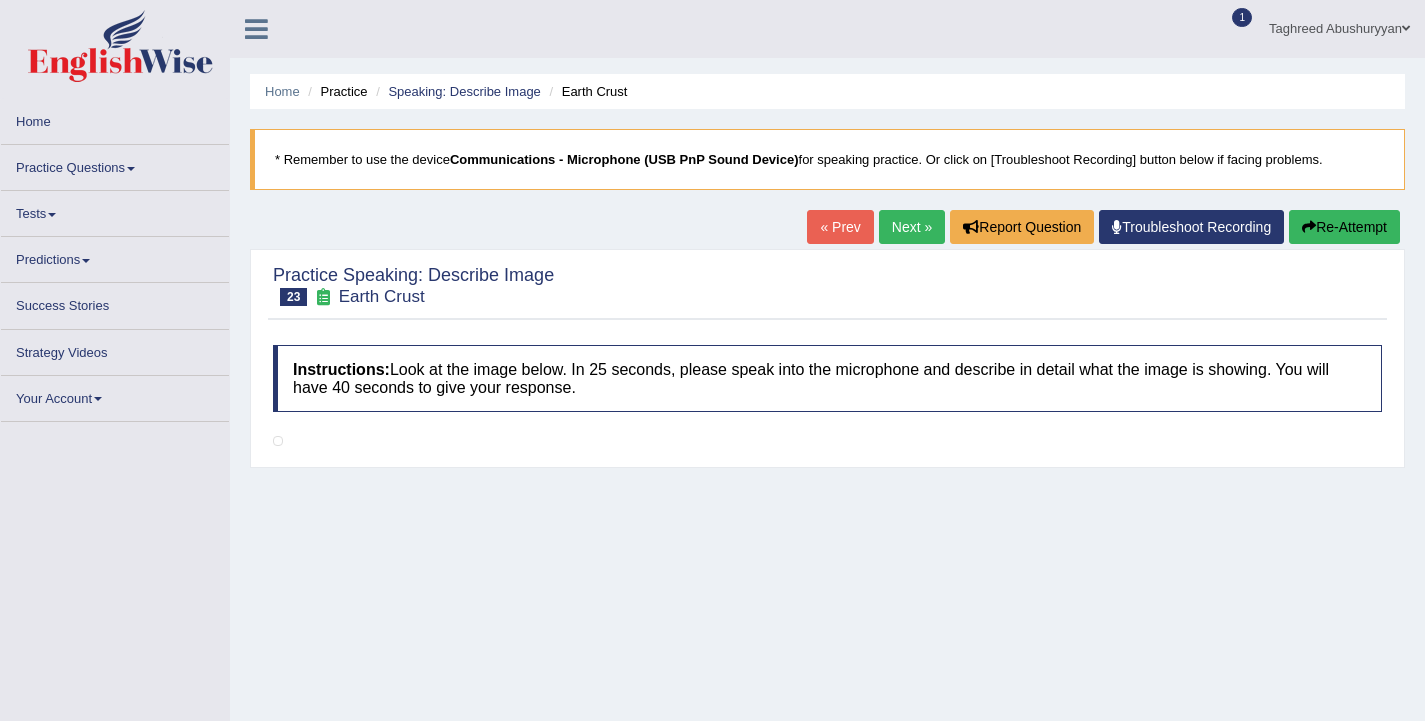 scroll, scrollTop: 0, scrollLeft: 0, axis: both 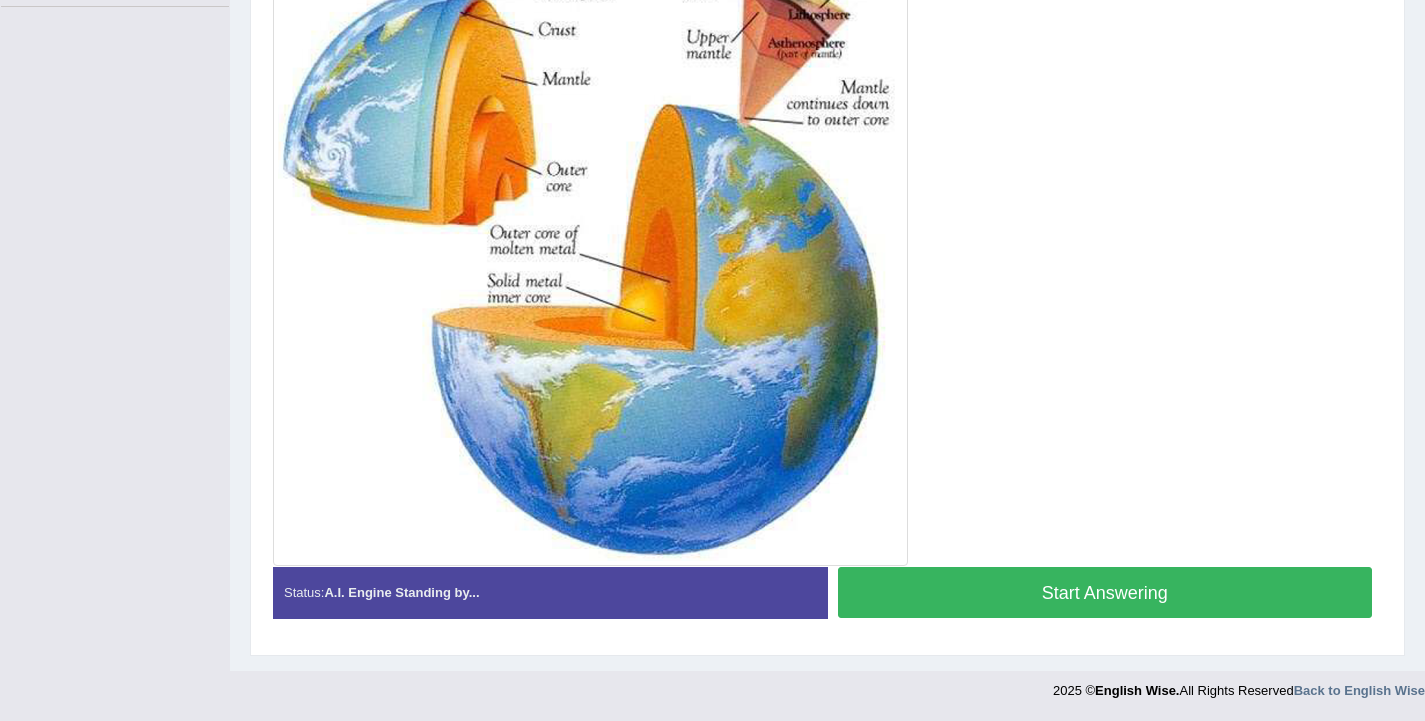 click on "Start Answering" at bounding box center [1105, 592] 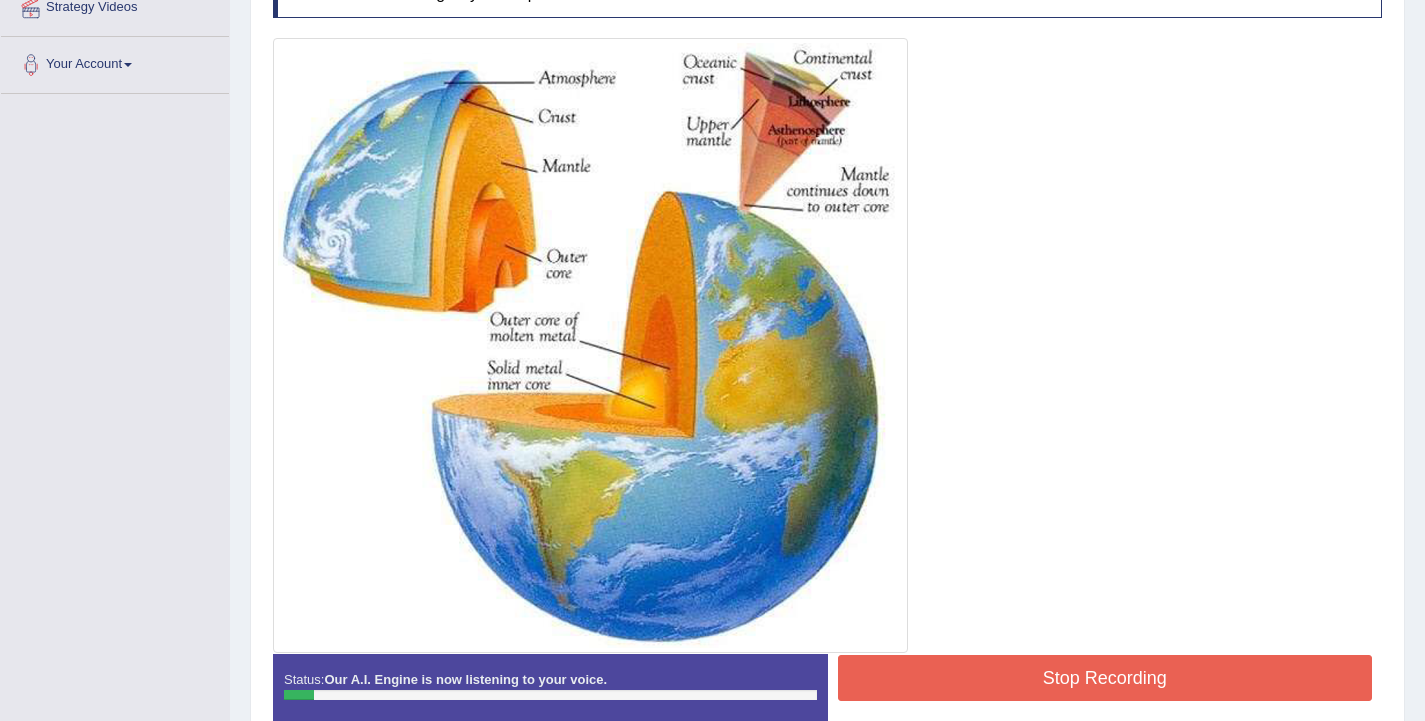 scroll, scrollTop: 410, scrollLeft: 0, axis: vertical 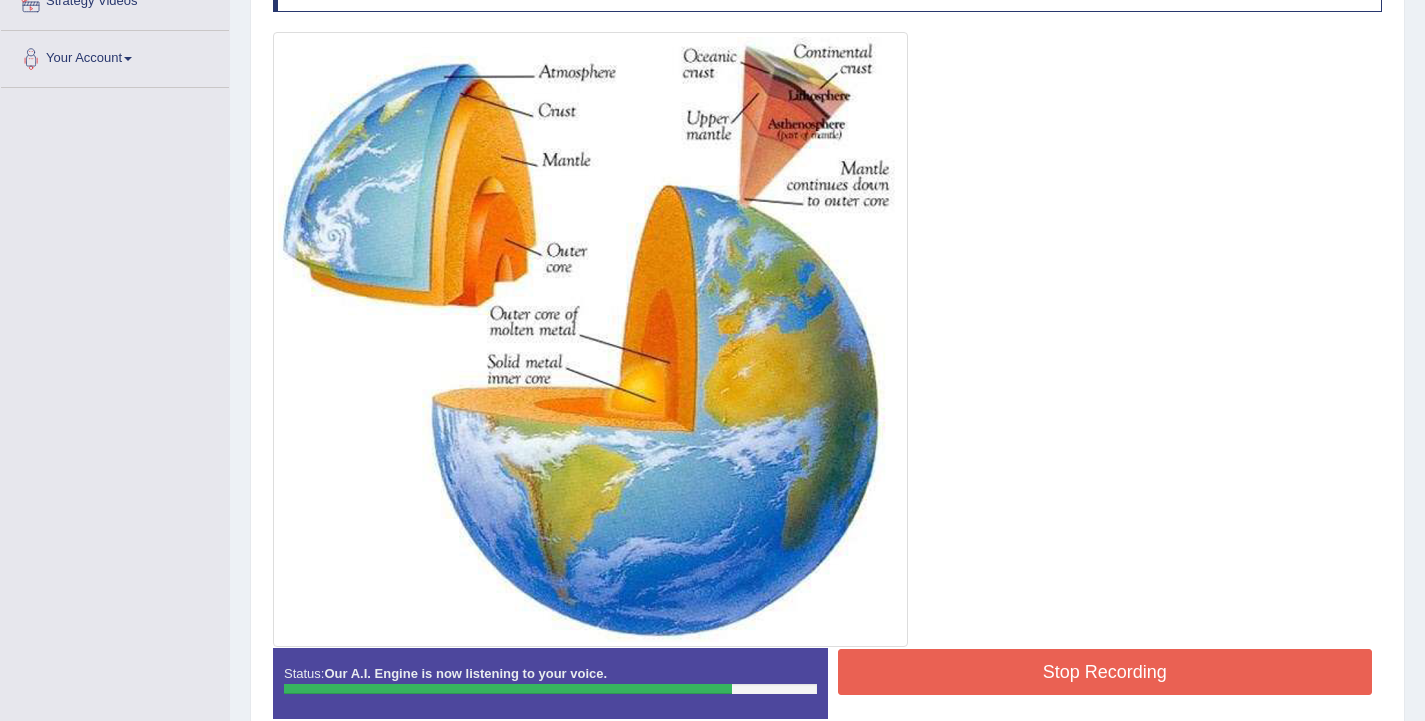 click on "Stop Recording" at bounding box center (1105, 672) 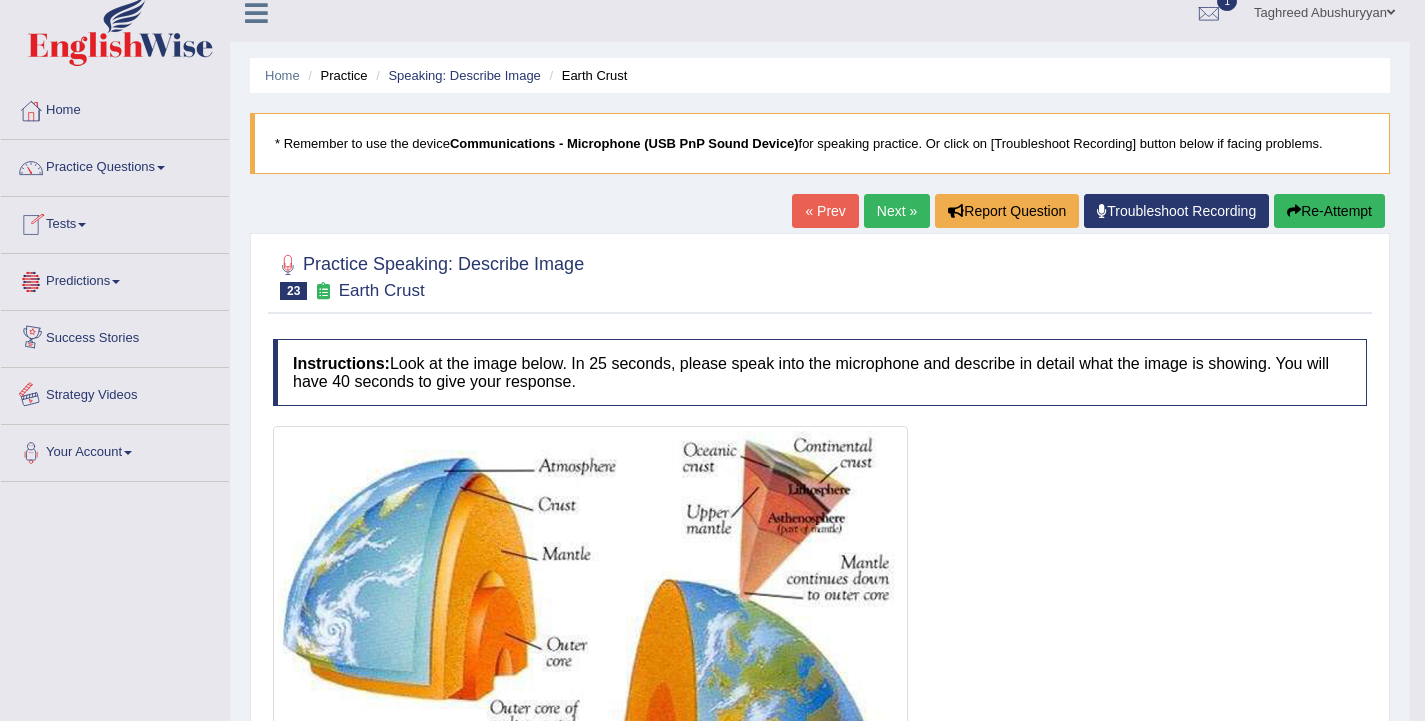 scroll, scrollTop: 10, scrollLeft: 0, axis: vertical 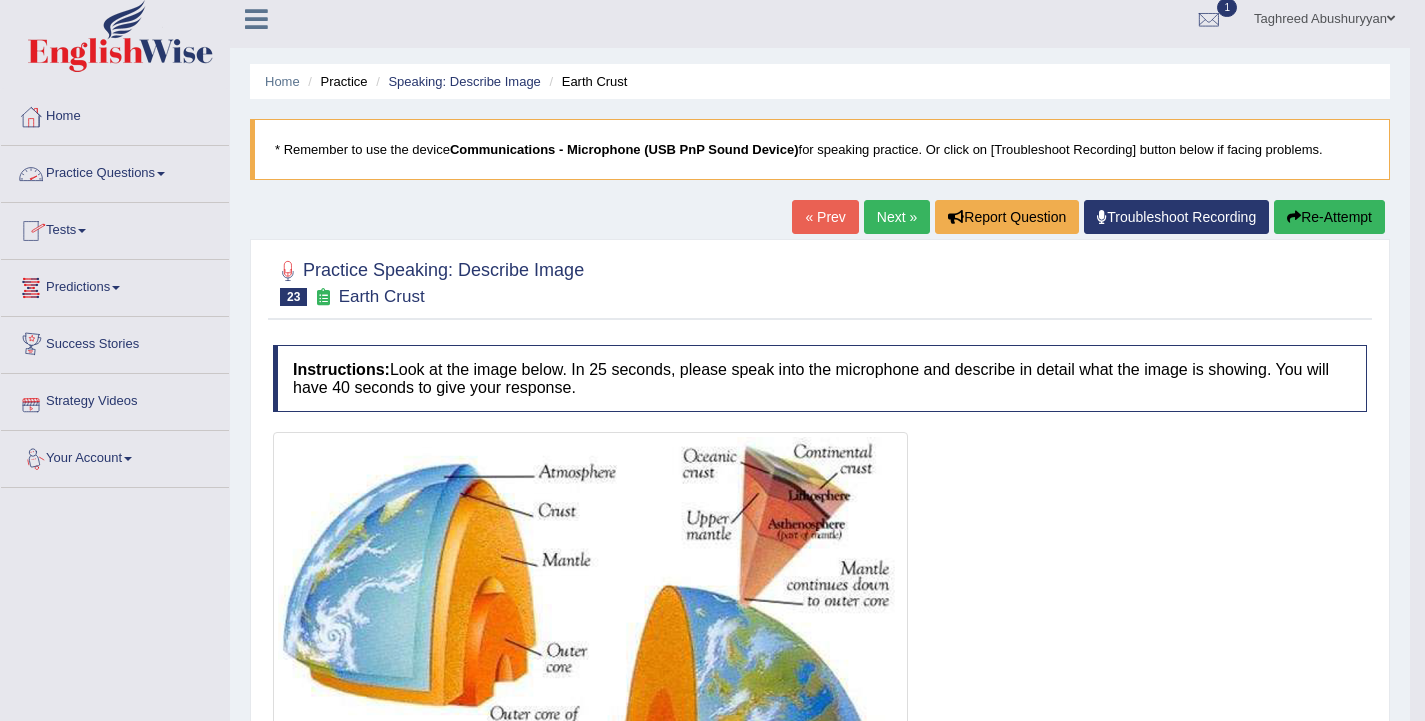 click on "Practice Questions" at bounding box center (115, 171) 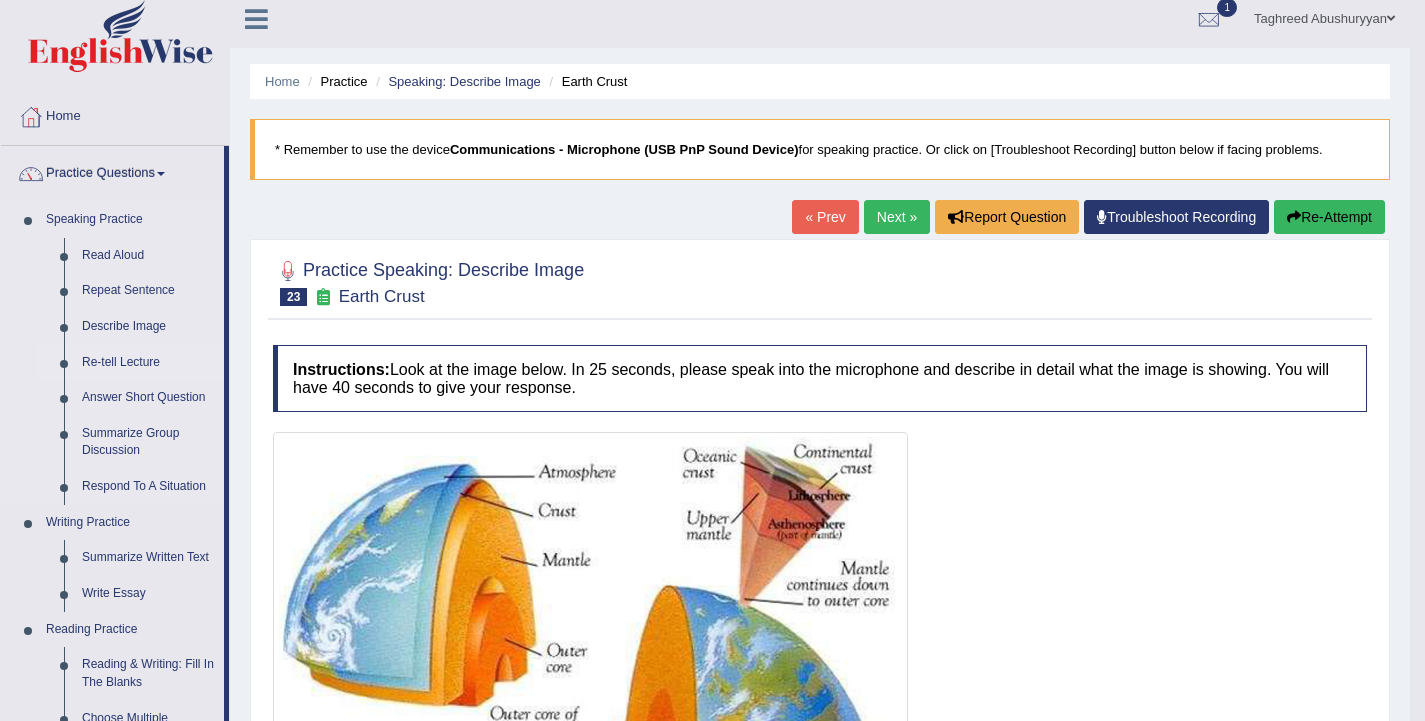 click on "Re-tell Lecture" at bounding box center (148, 363) 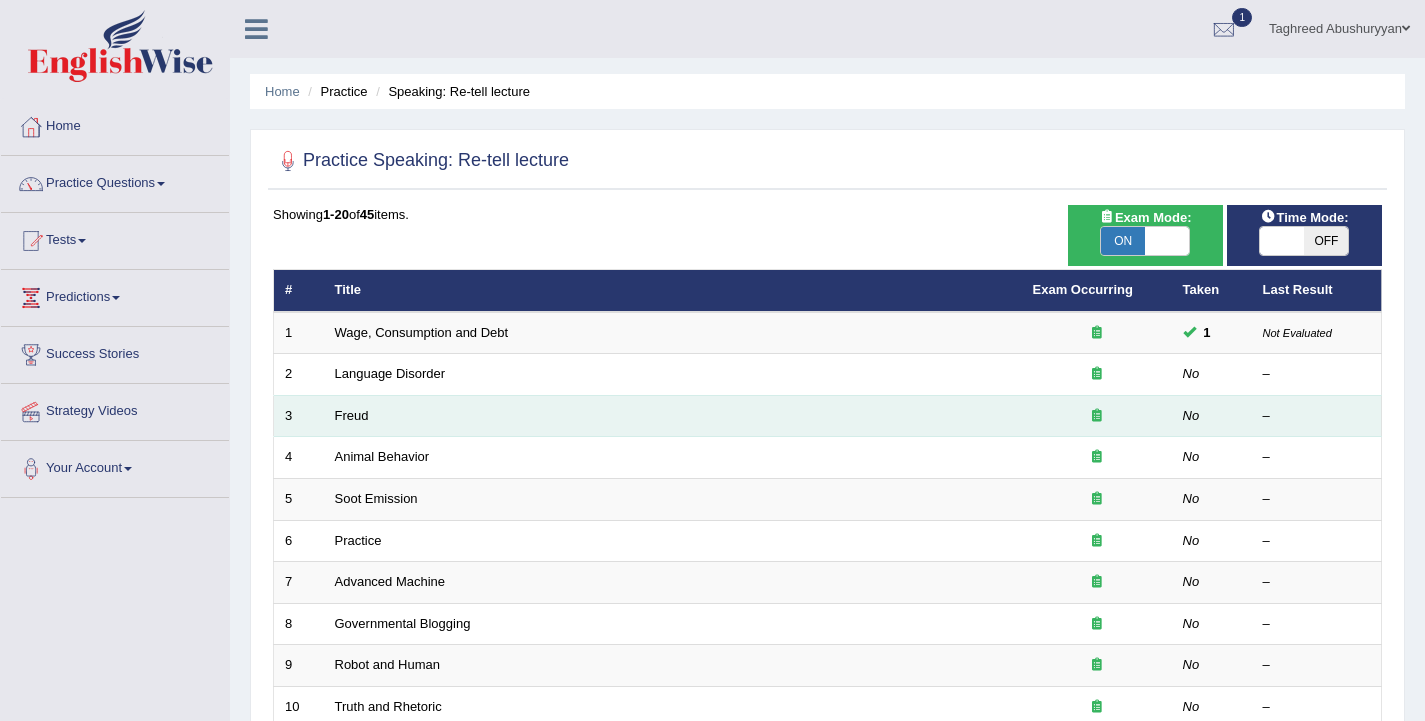 scroll, scrollTop: 0, scrollLeft: 0, axis: both 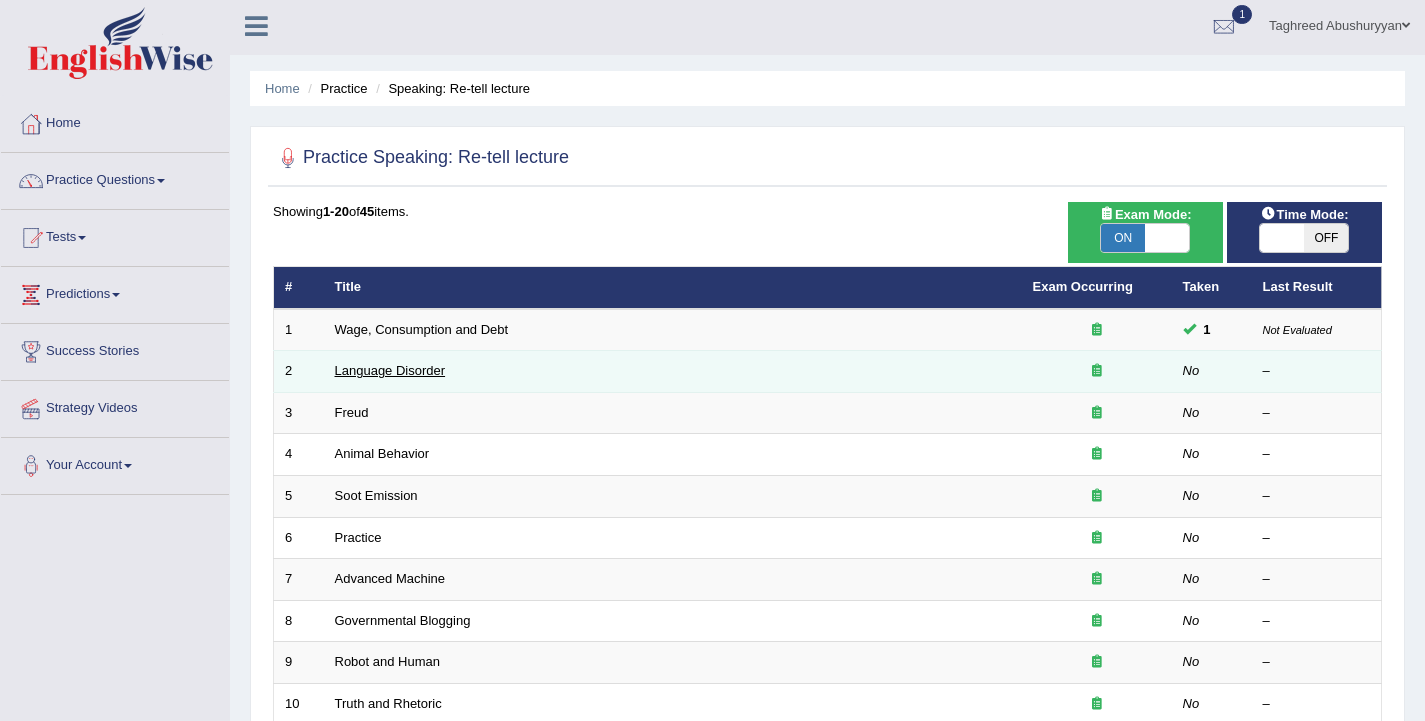 click on "Language Disorder" at bounding box center (390, 370) 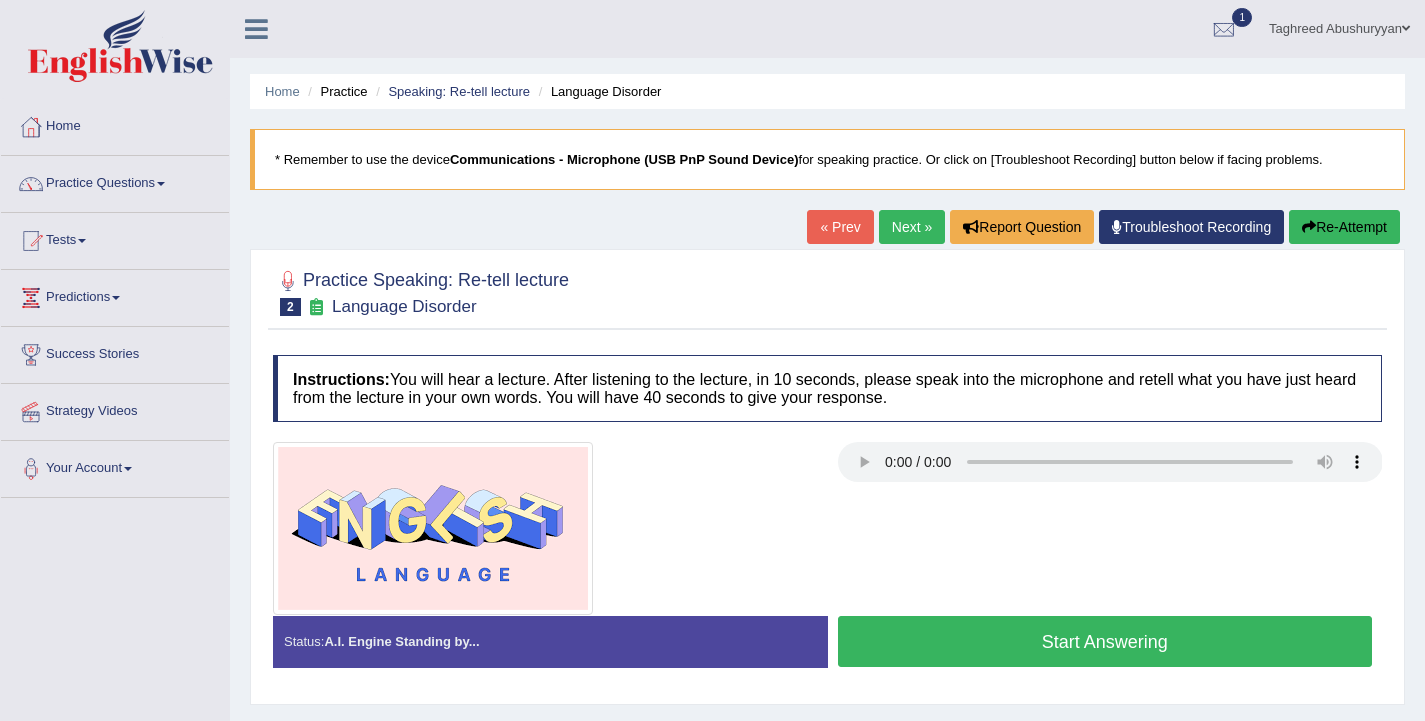 scroll, scrollTop: 0, scrollLeft: 0, axis: both 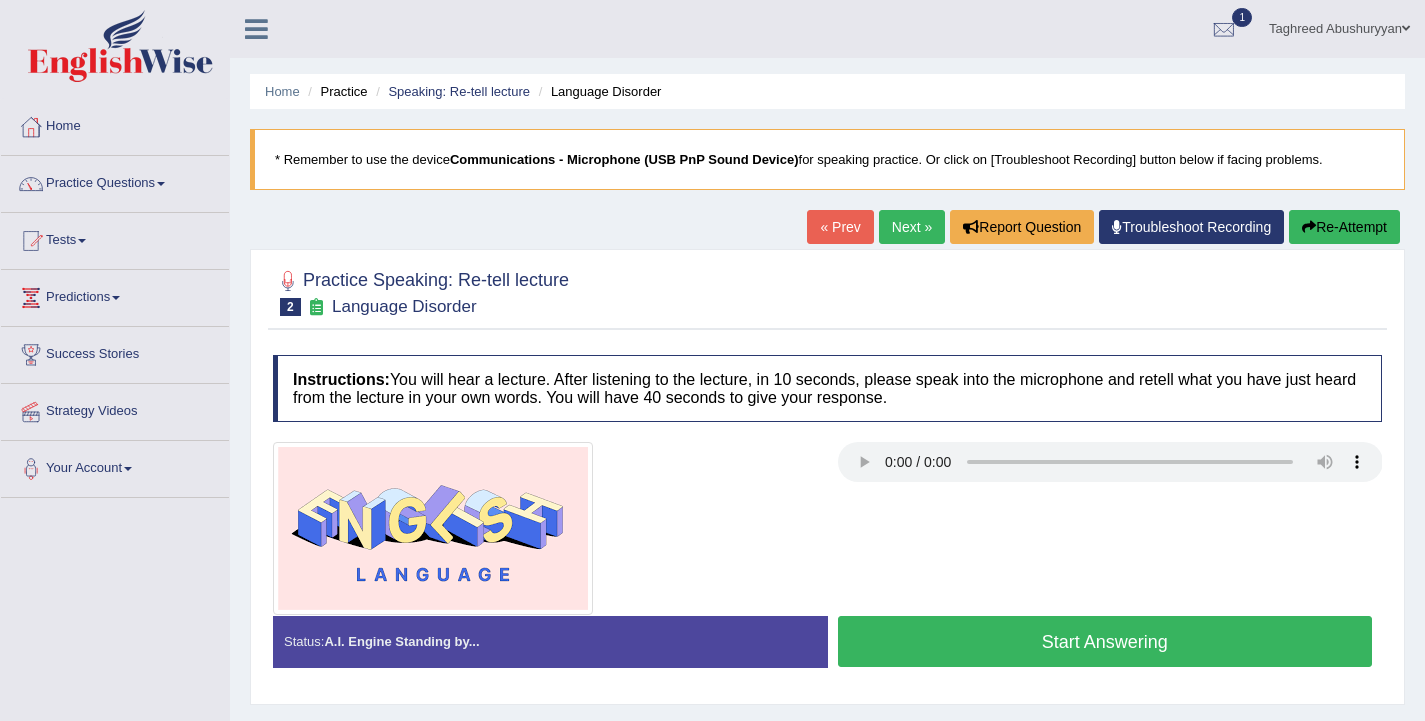 click on "Start Answering" at bounding box center (1105, 641) 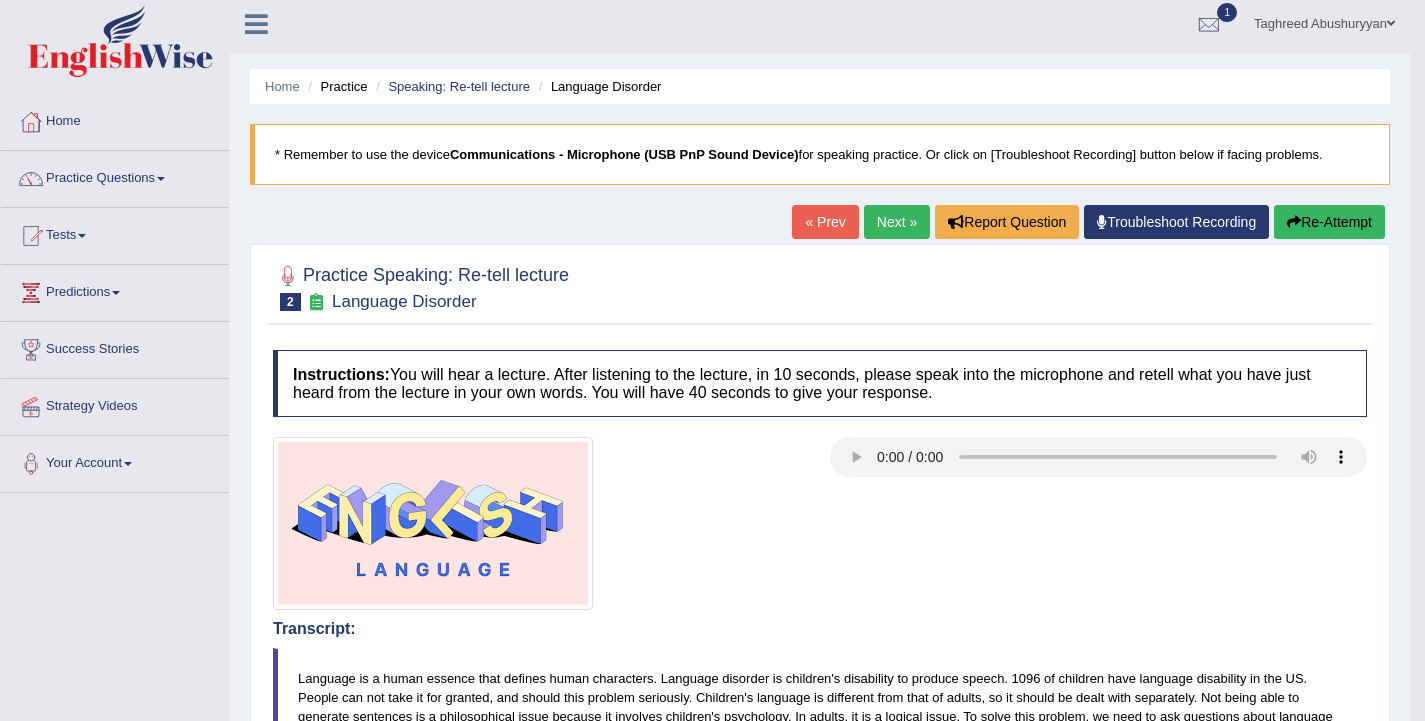 scroll, scrollTop: 0, scrollLeft: 0, axis: both 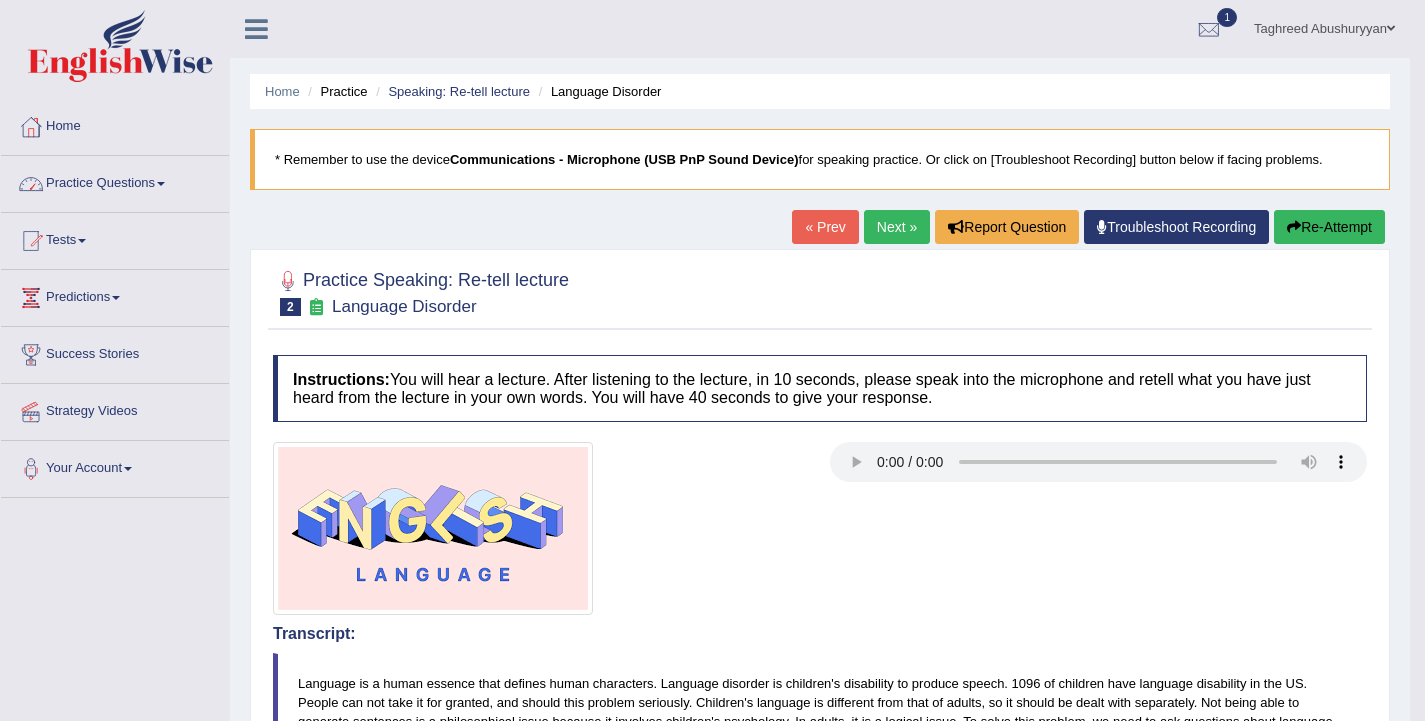 click on "Practice Questions" at bounding box center (115, 181) 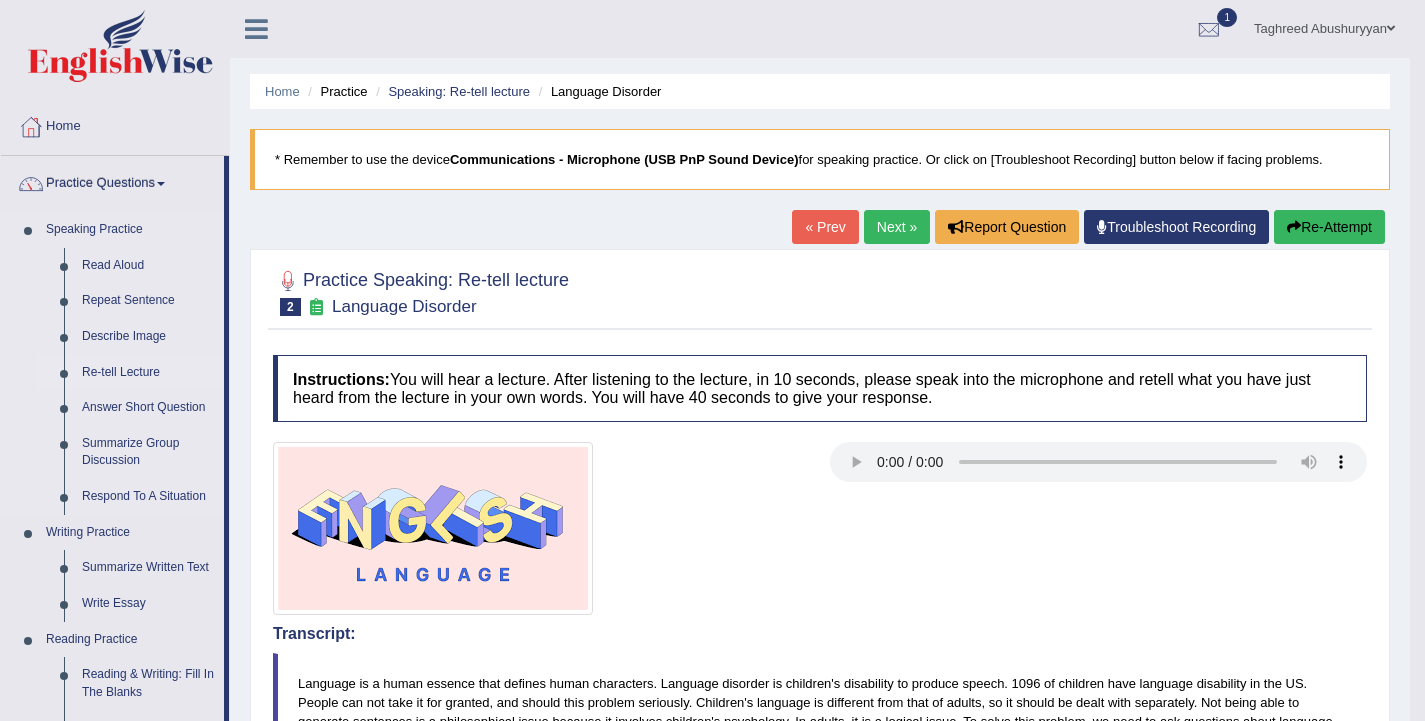 click on "Re-tell Lecture" at bounding box center (148, 373) 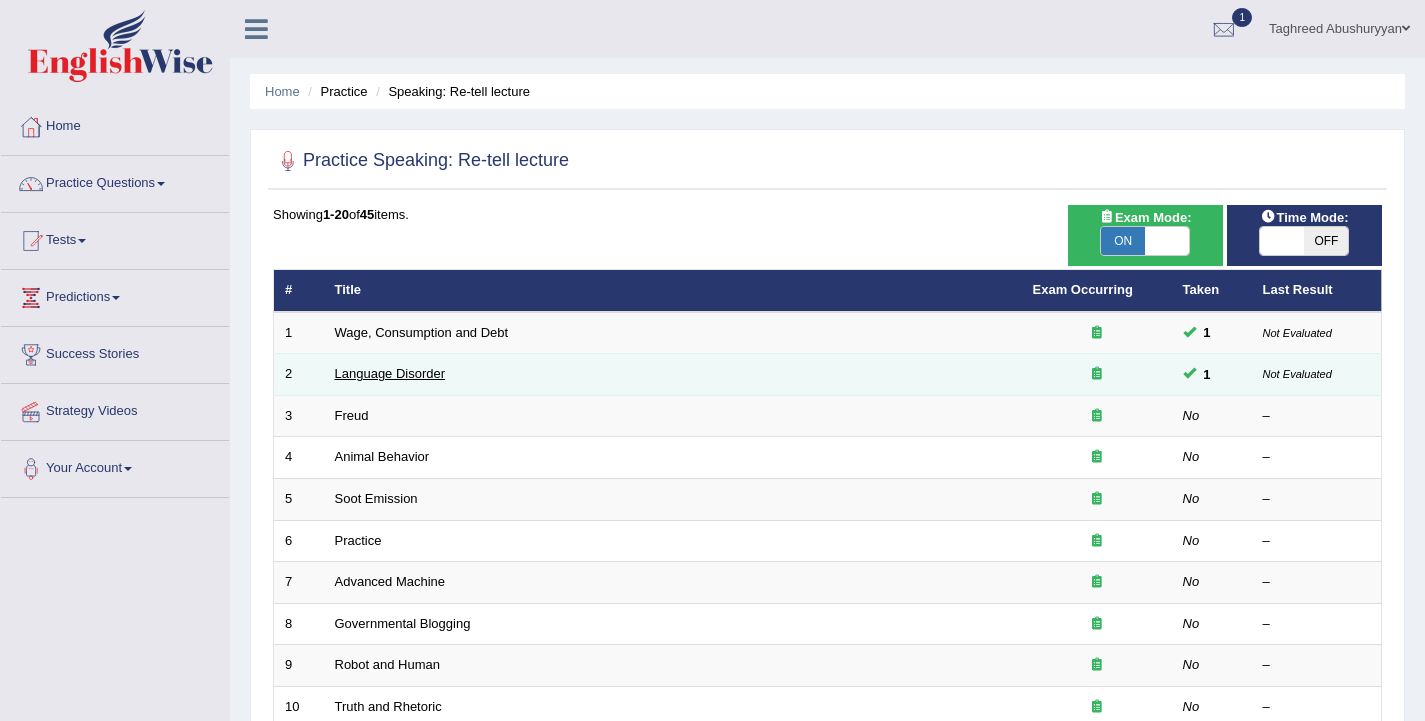 scroll, scrollTop: 0, scrollLeft: 0, axis: both 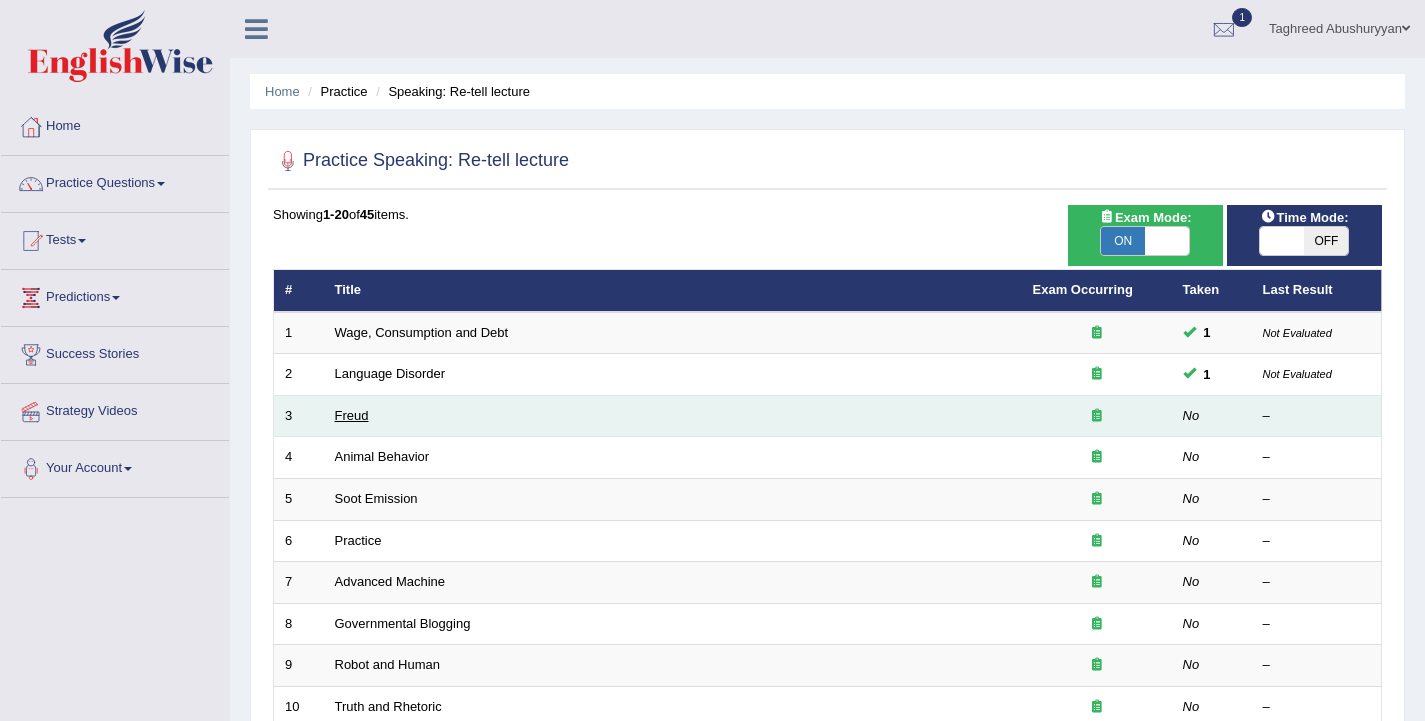click on "Freud" at bounding box center [352, 415] 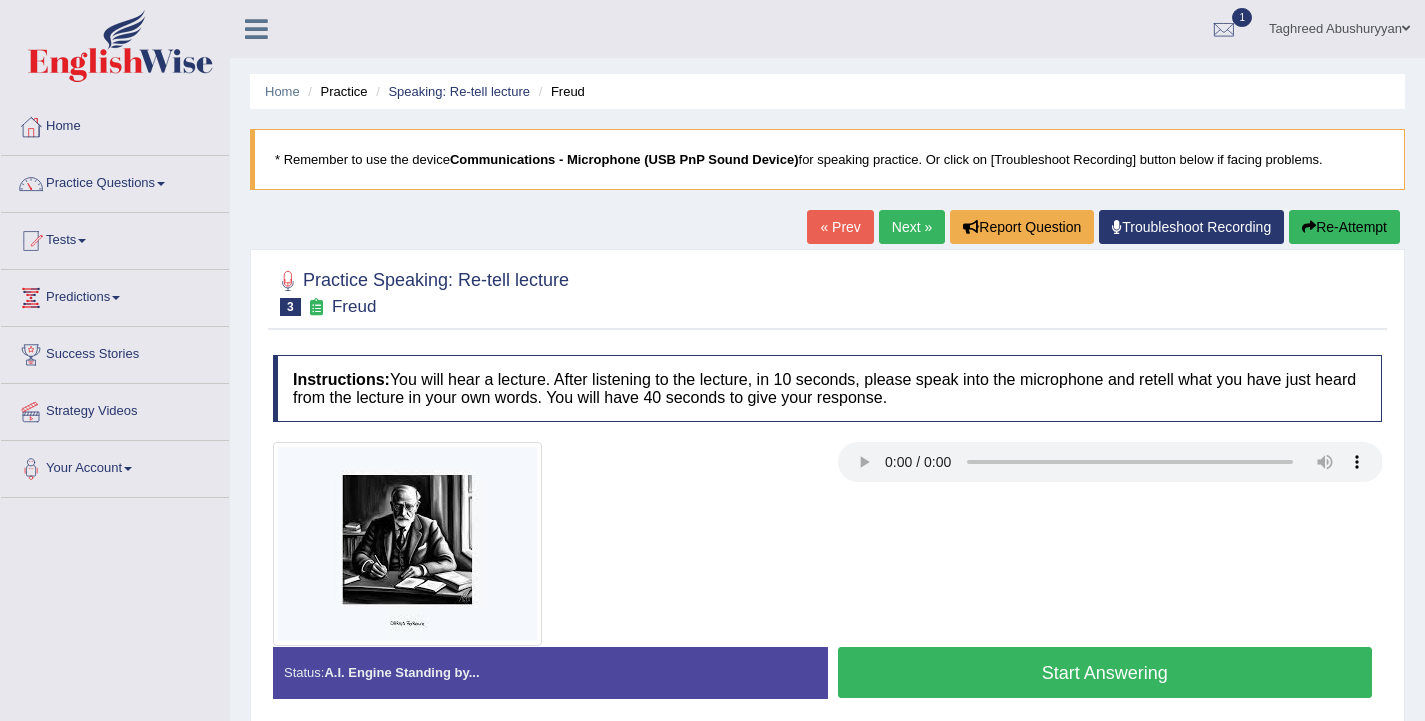 scroll, scrollTop: 0, scrollLeft: 0, axis: both 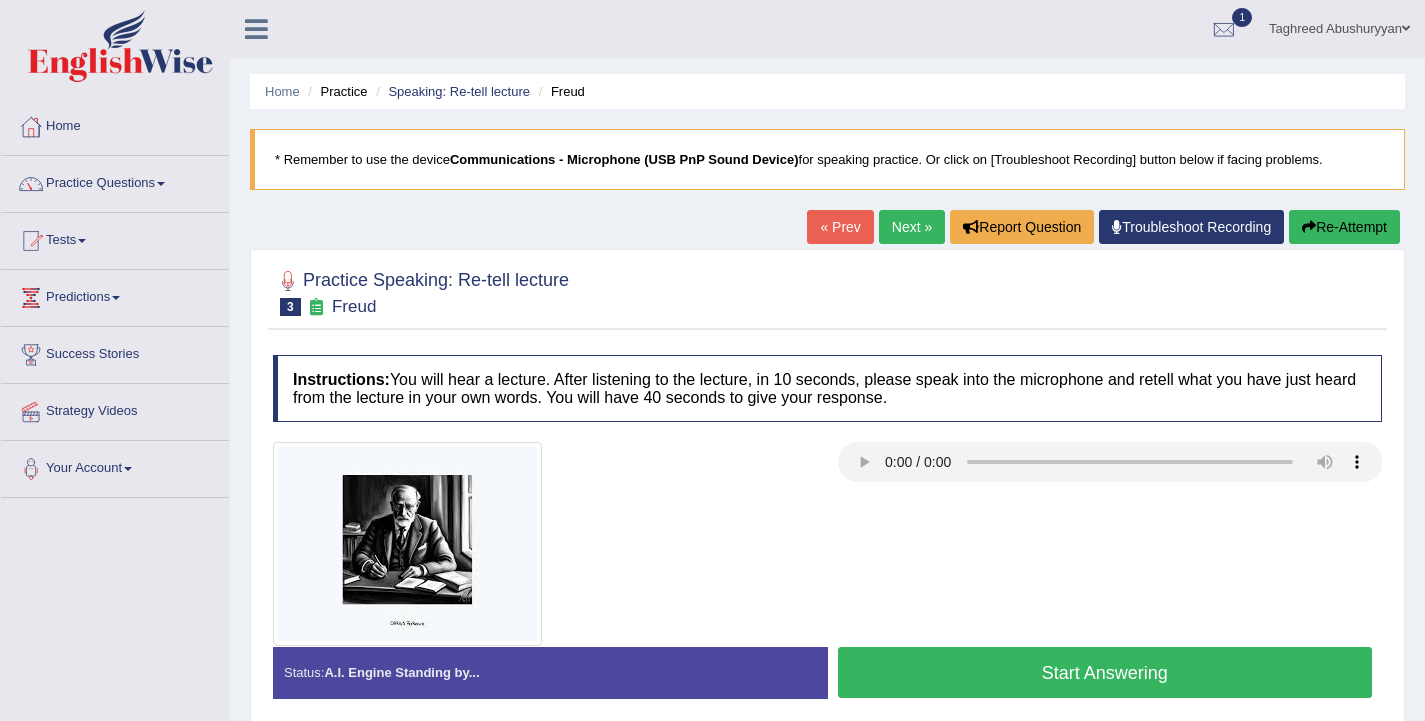 click on "Start Answering" at bounding box center (1105, 672) 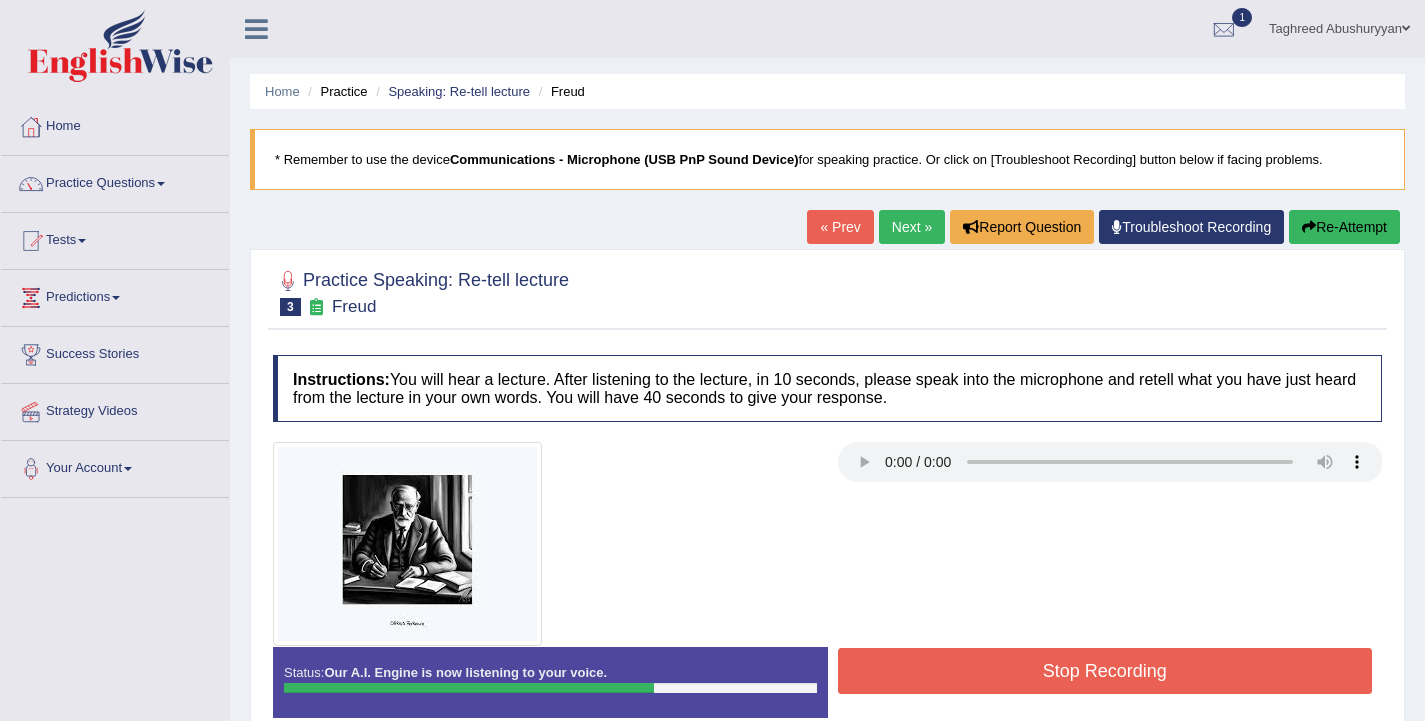 click on "Stop Recording" at bounding box center [1105, 671] 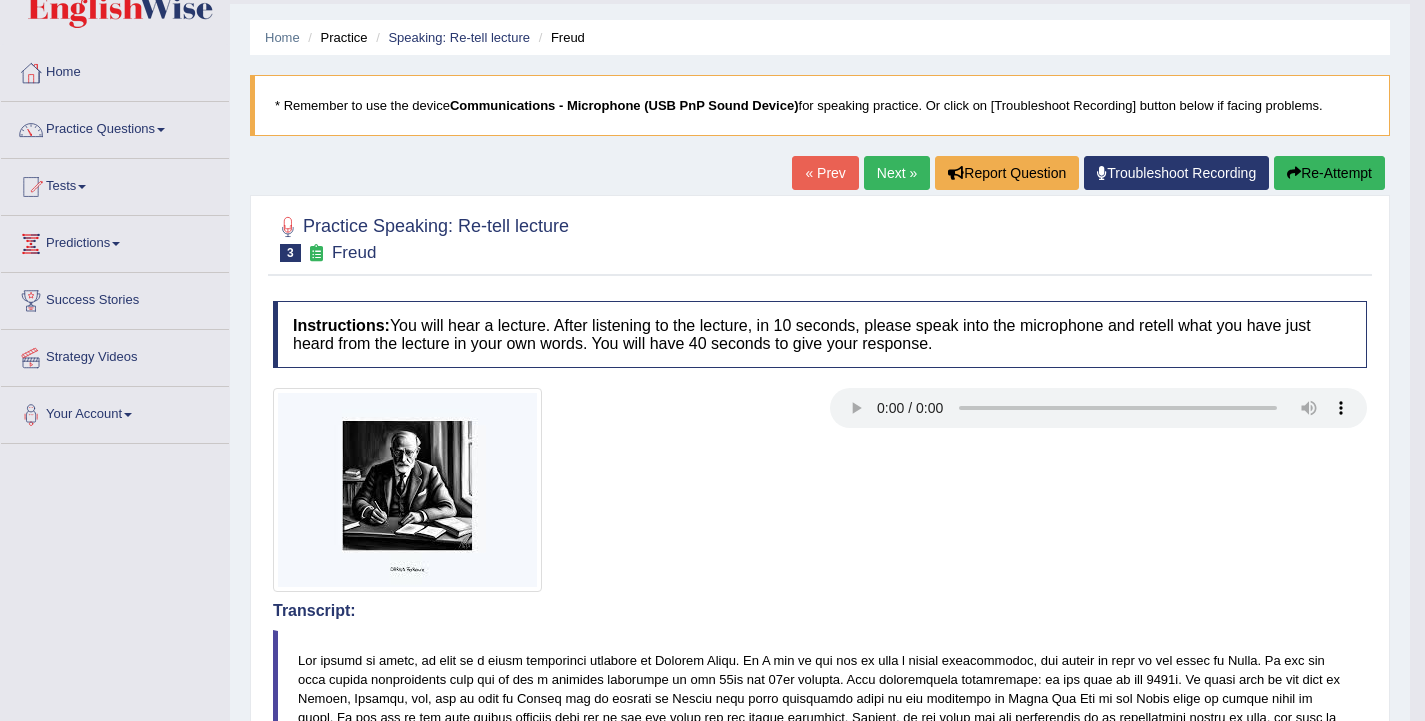 scroll, scrollTop: 0, scrollLeft: 0, axis: both 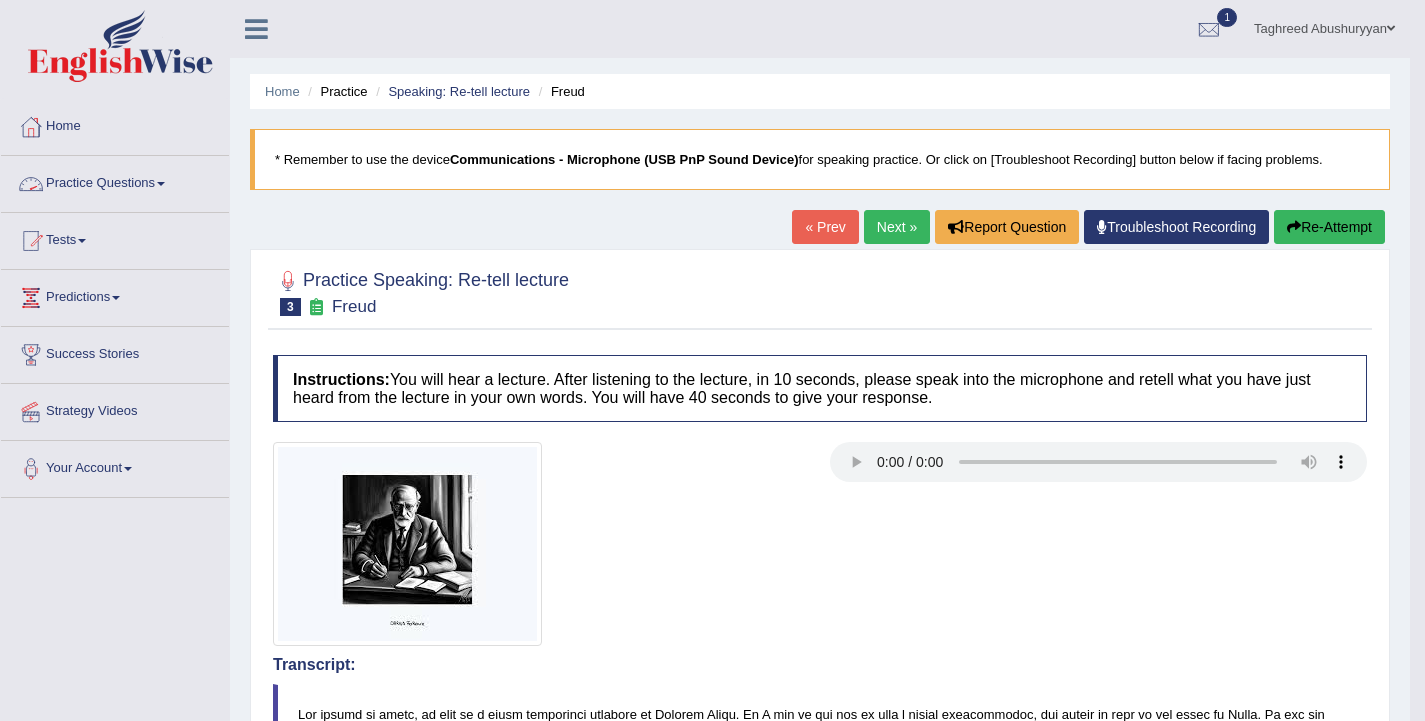 click on "Practice Questions" at bounding box center (115, 181) 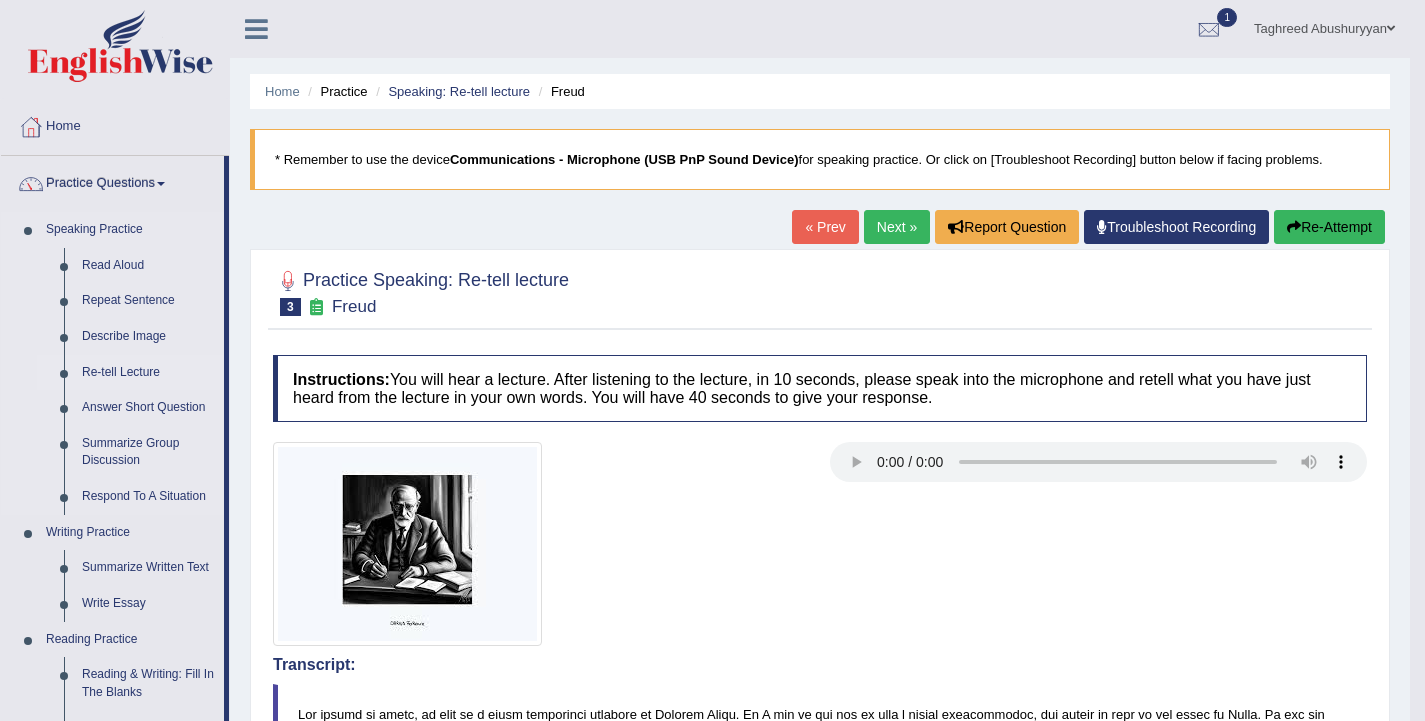 click on "Re-tell Lecture" at bounding box center (148, 373) 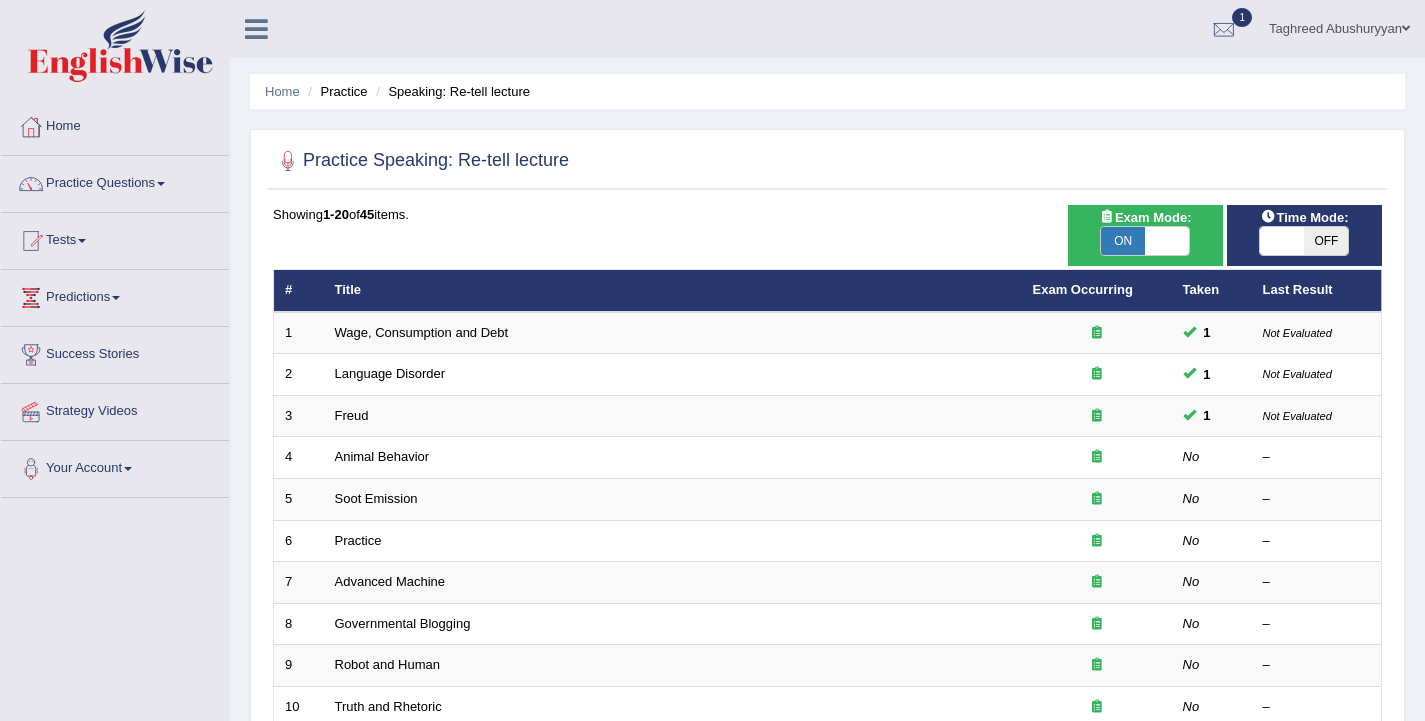 scroll, scrollTop: 100, scrollLeft: 0, axis: vertical 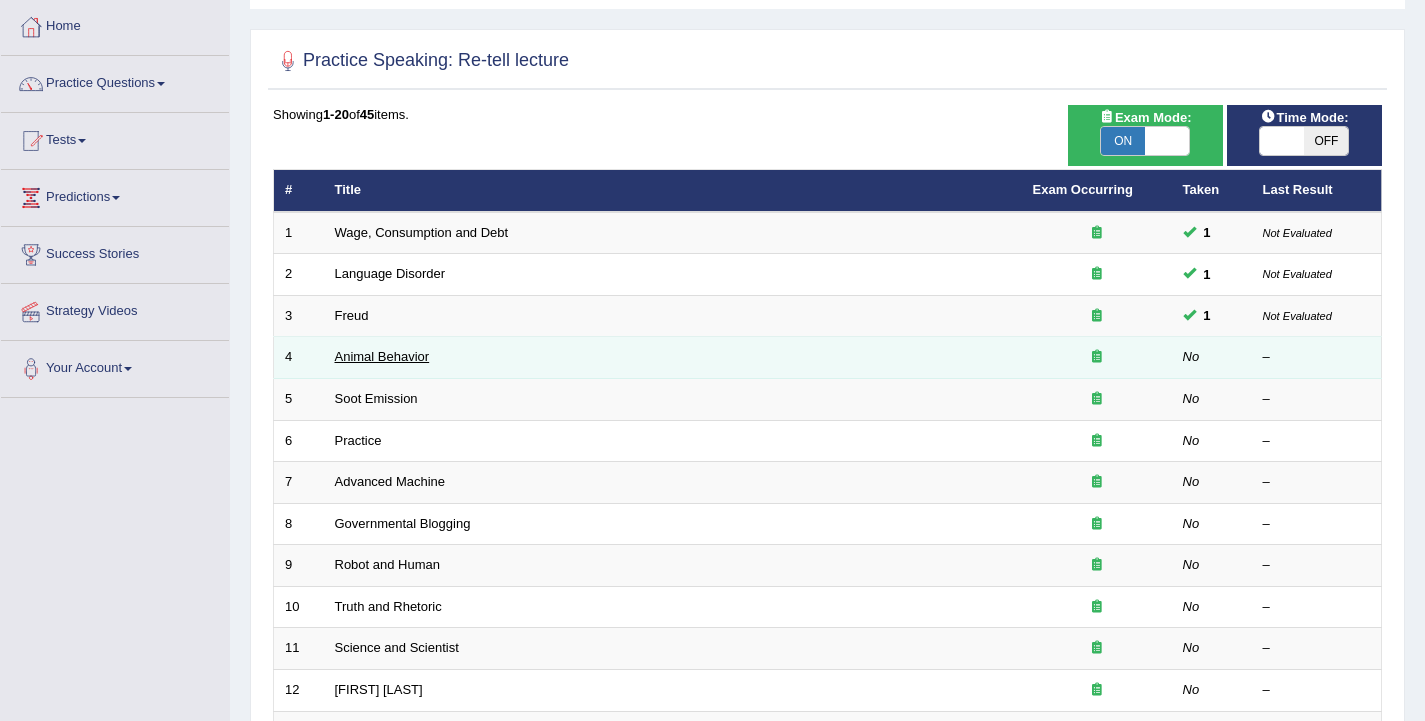 click on "Animal Behavior" at bounding box center [382, 356] 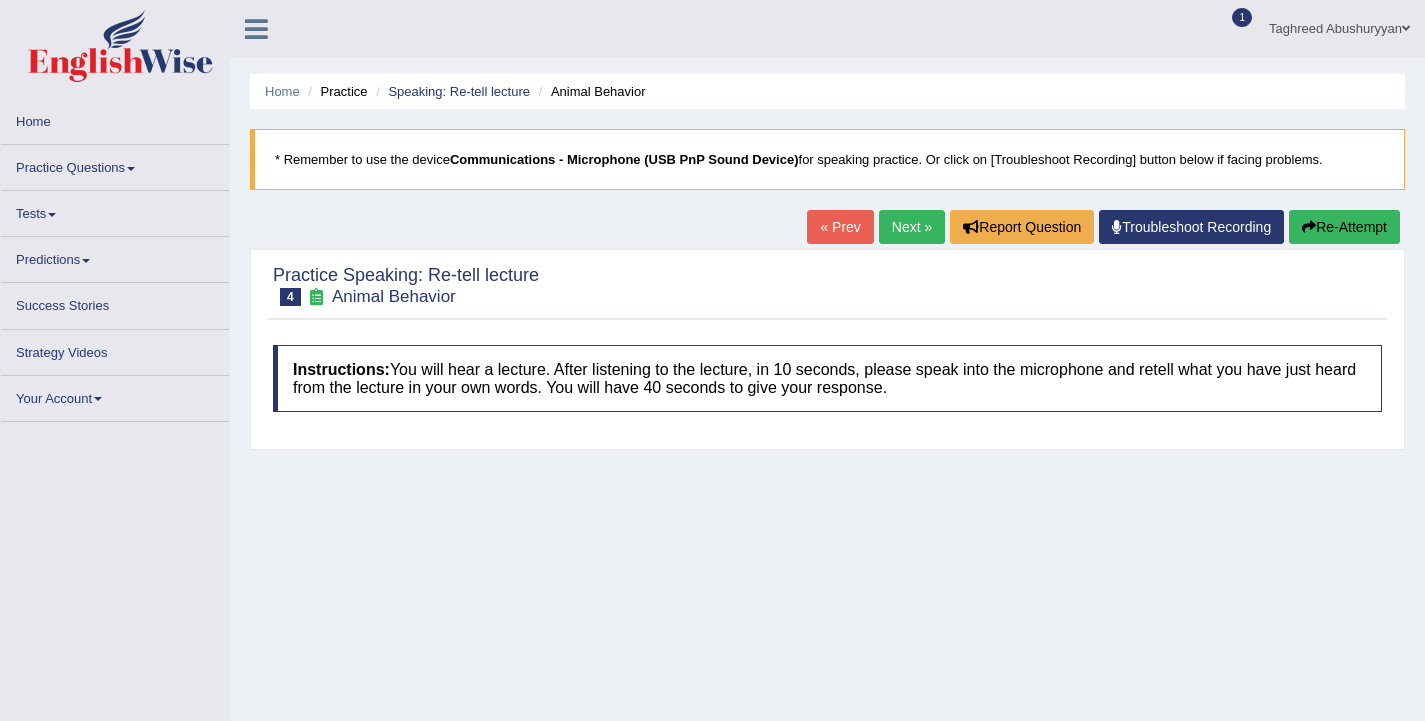 scroll, scrollTop: 0, scrollLeft: 0, axis: both 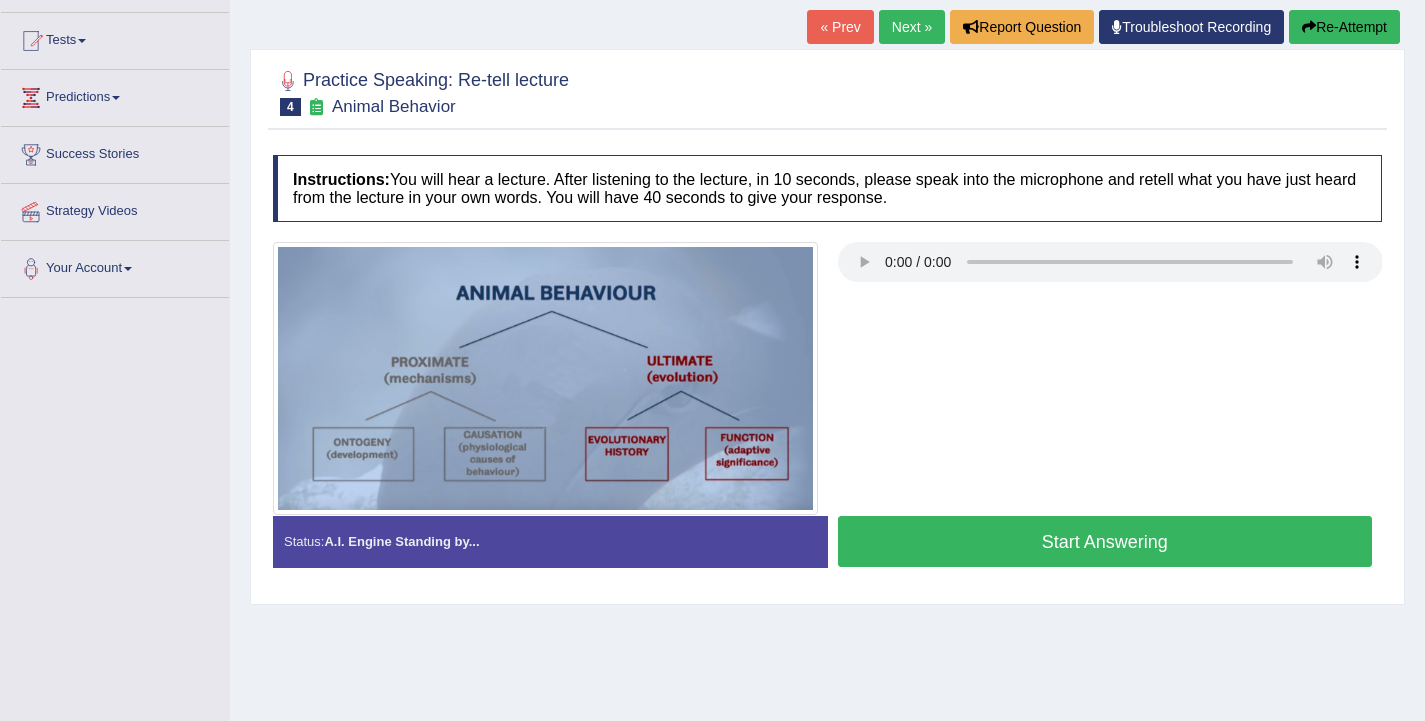 click on "Start Answering" at bounding box center (1105, 541) 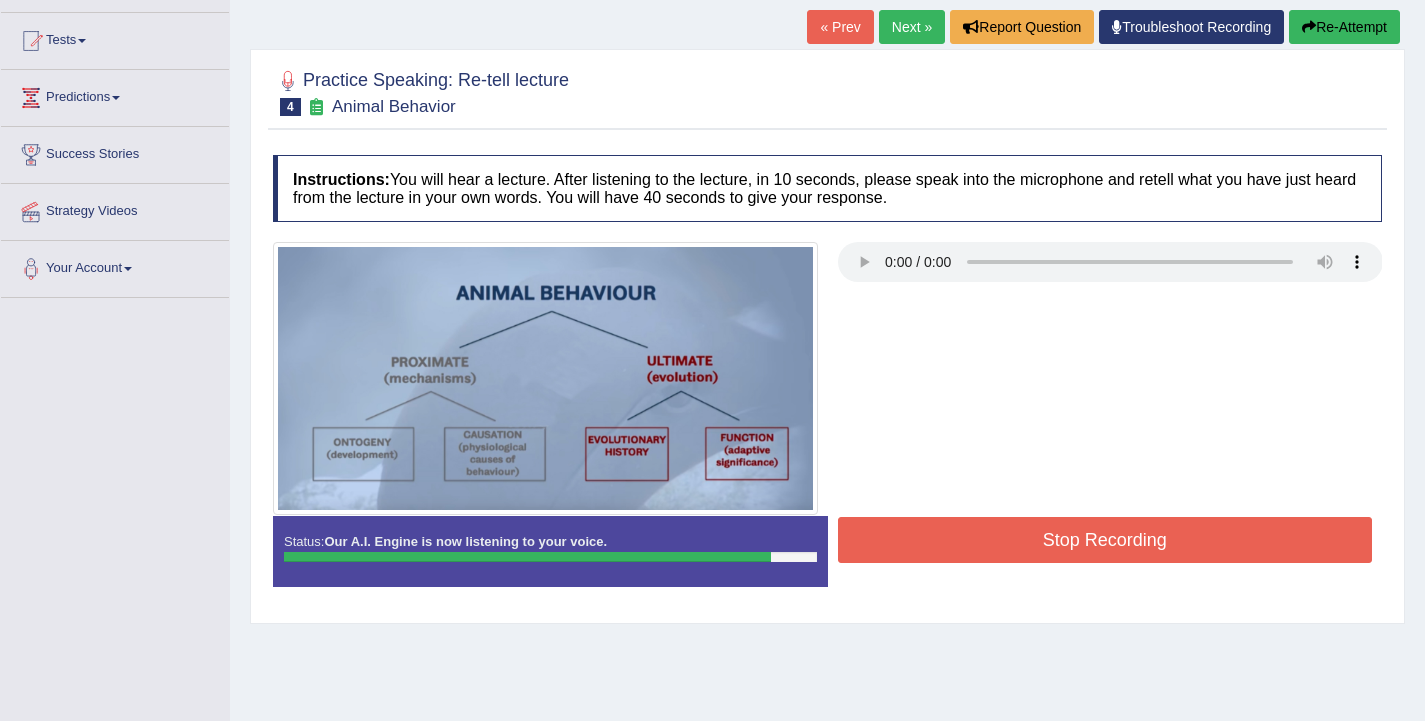 click on "Stop Recording" at bounding box center [1105, 540] 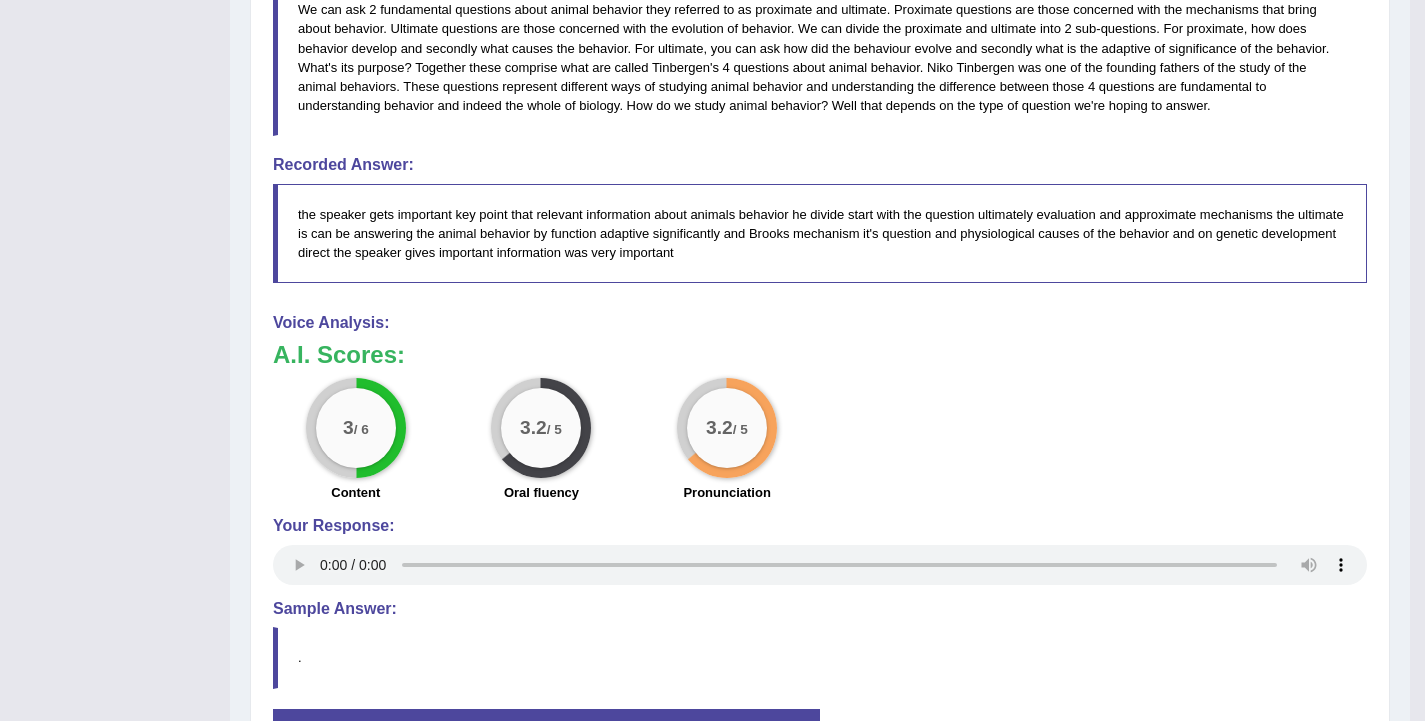 scroll, scrollTop: 800, scrollLeft: 0, axis: vertical 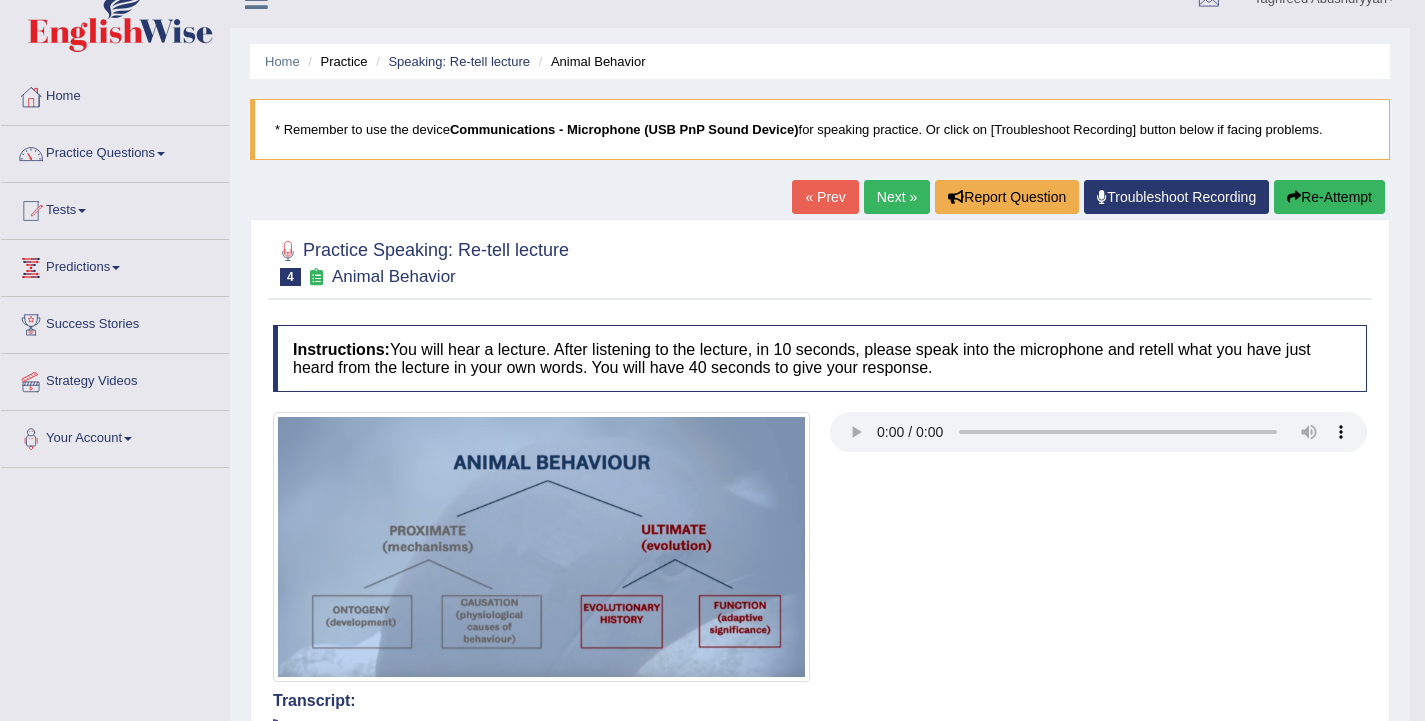 click on "Next »" at bounding box center [897, 197] 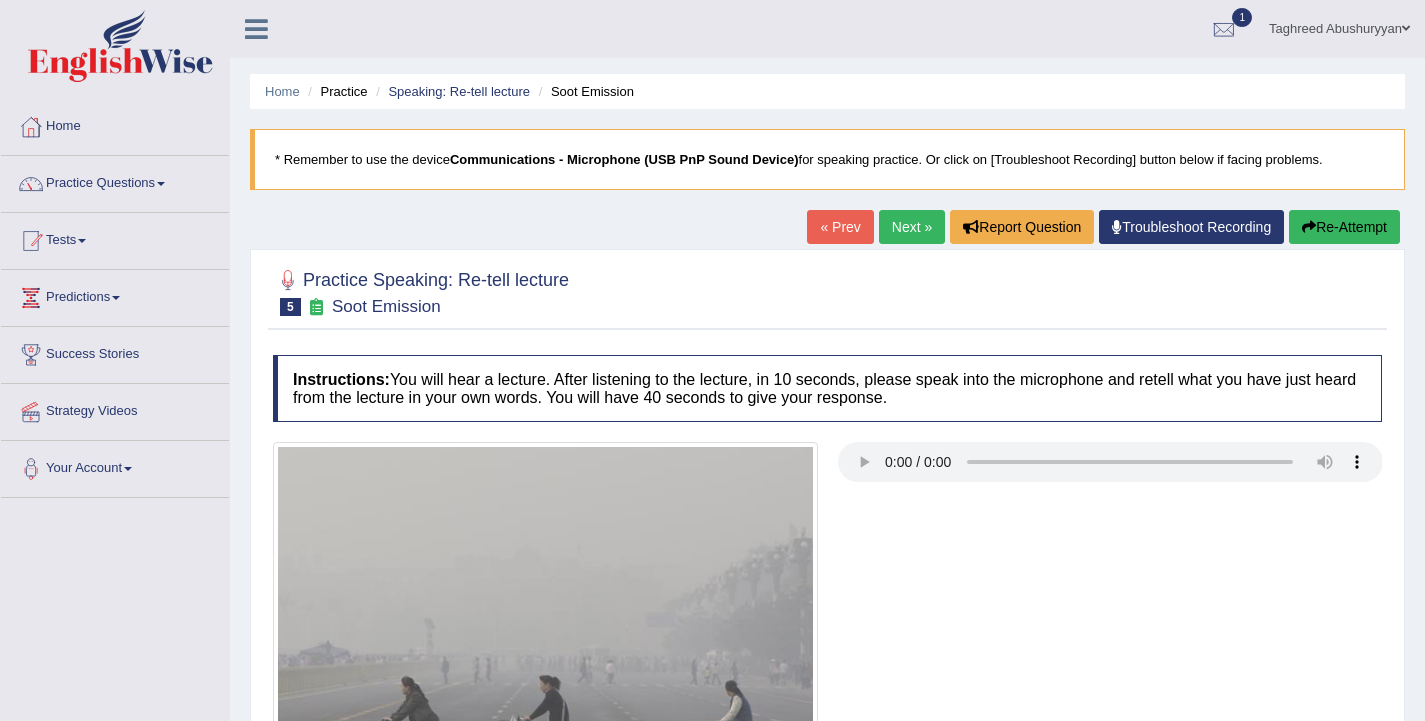 scroll, scrollTop: 0, scrollLeft: 0, axis: both 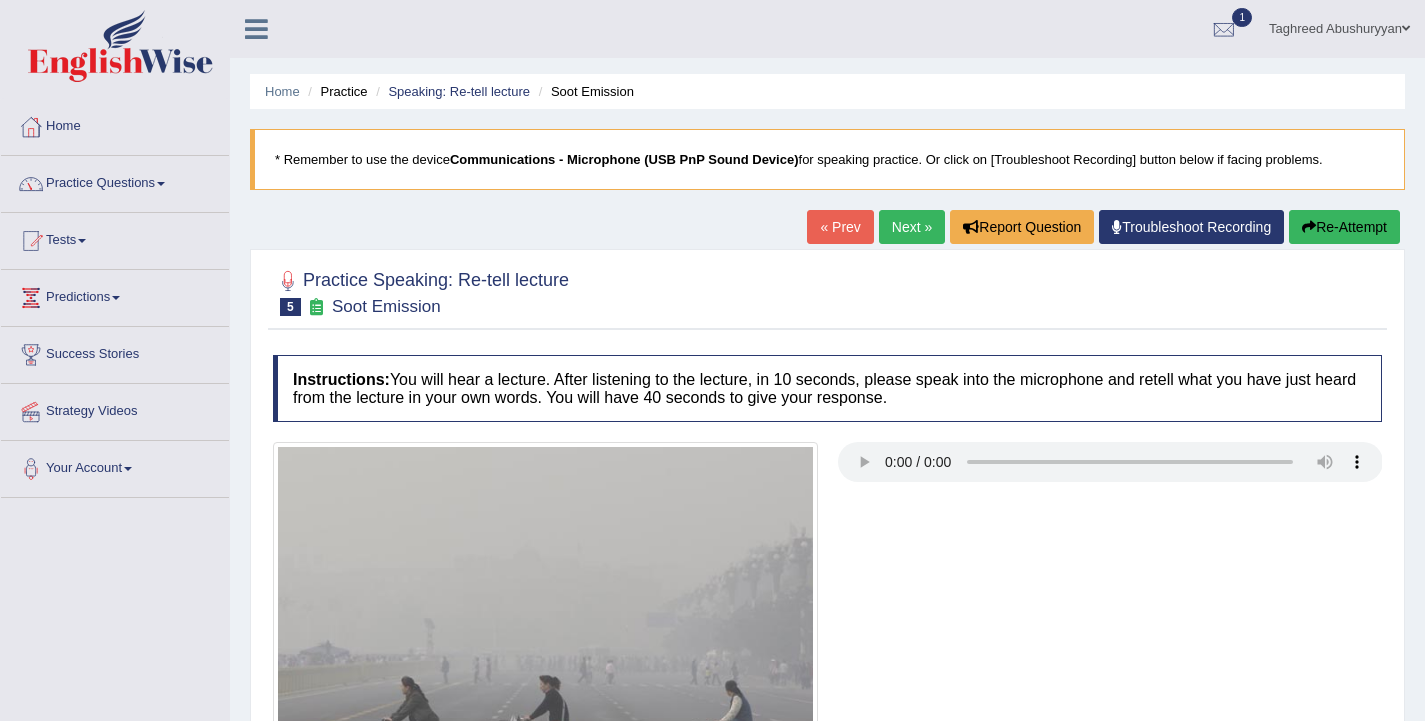 click on "Practice Questions" at bounding box center [115, 181] 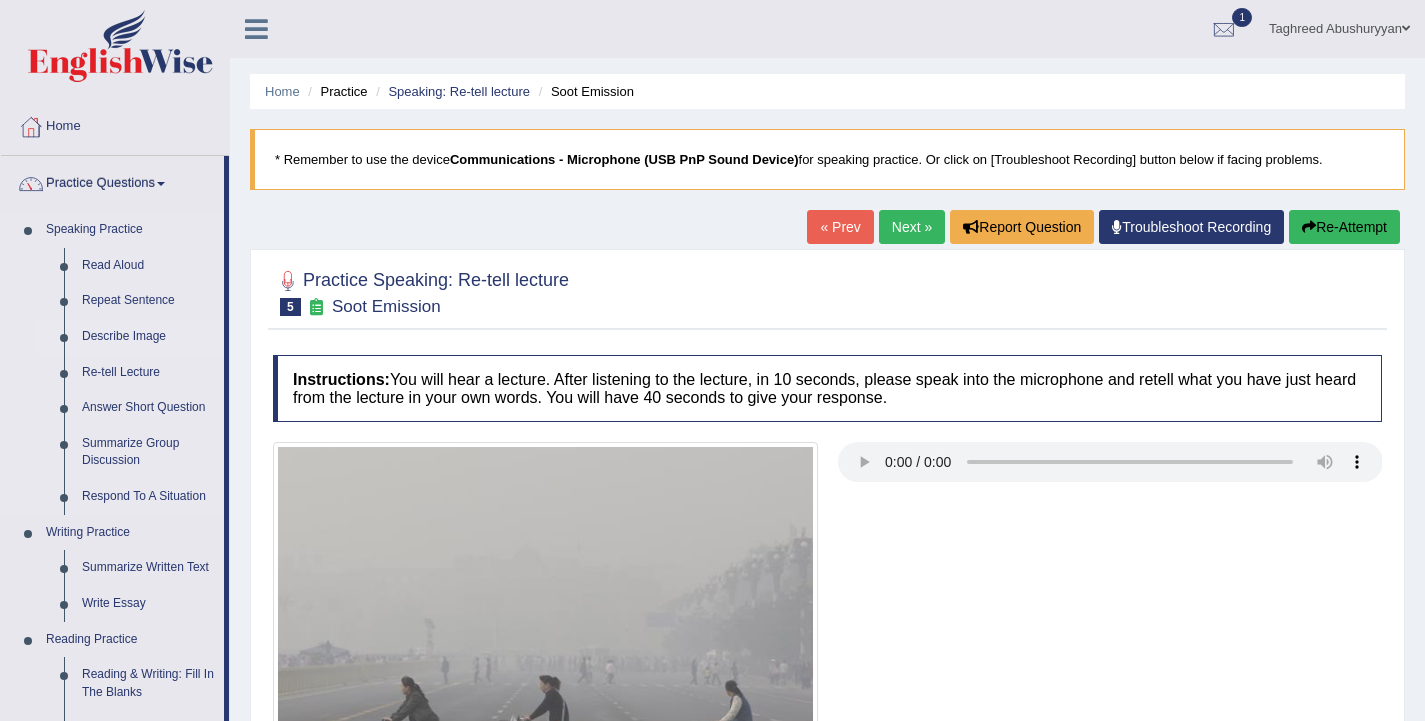 click on "Describe Image" at bounding box center [148, 337] 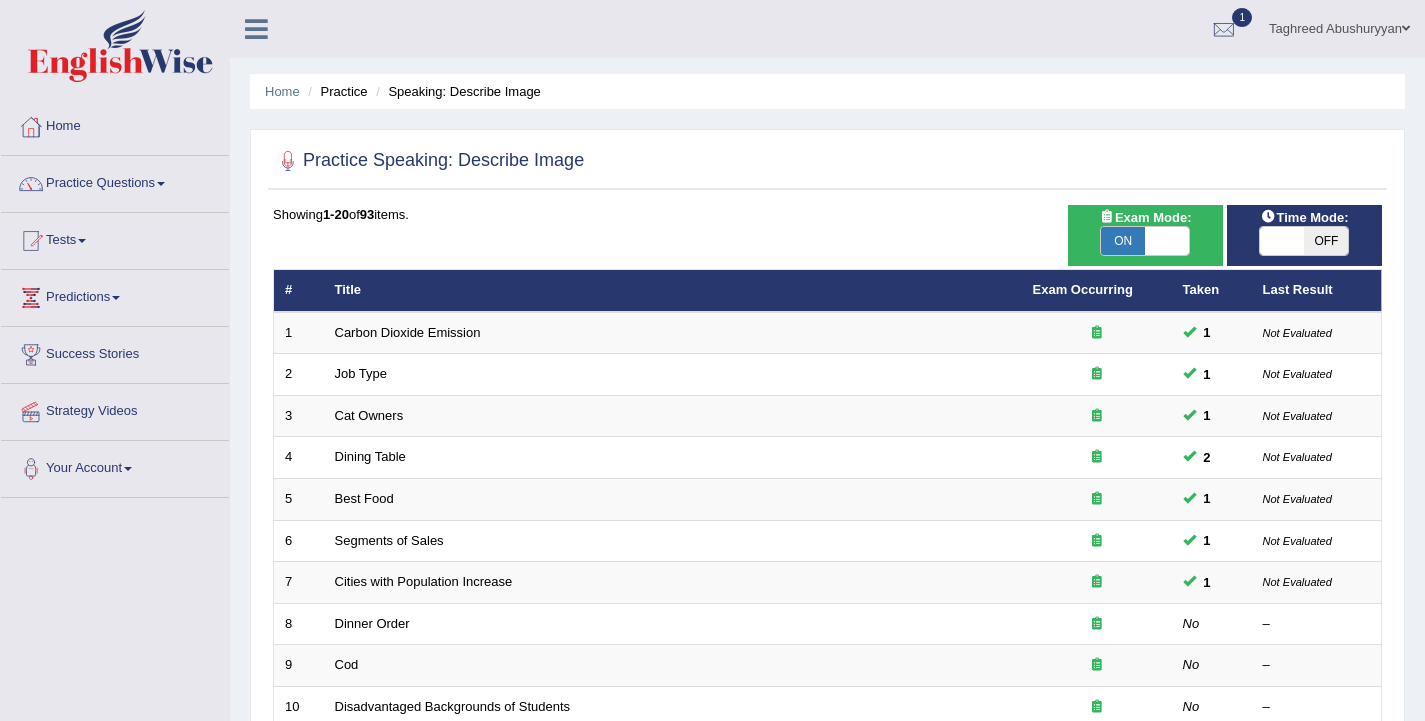 scroll, scrollTop: 0, scrollLeft: 0, axis: both 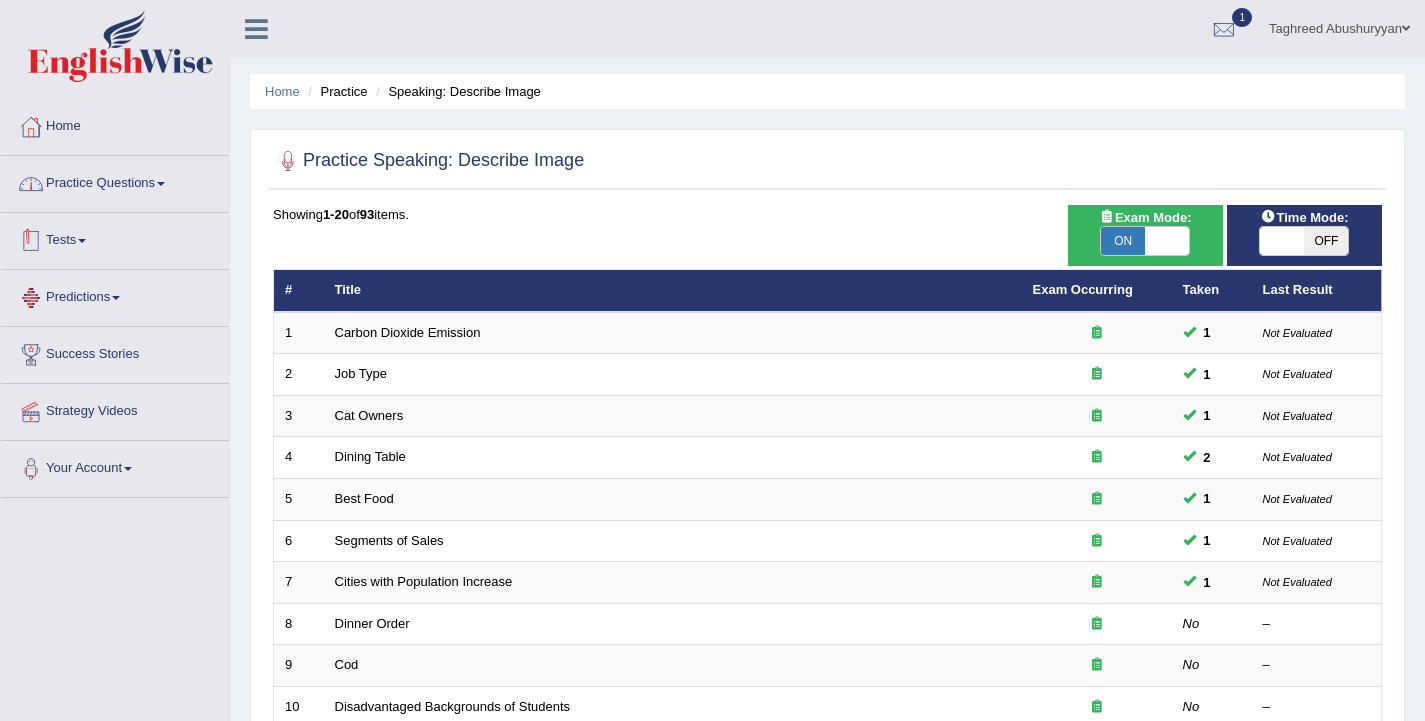 click on "Practice Questions" at bounding box center [115, 181] 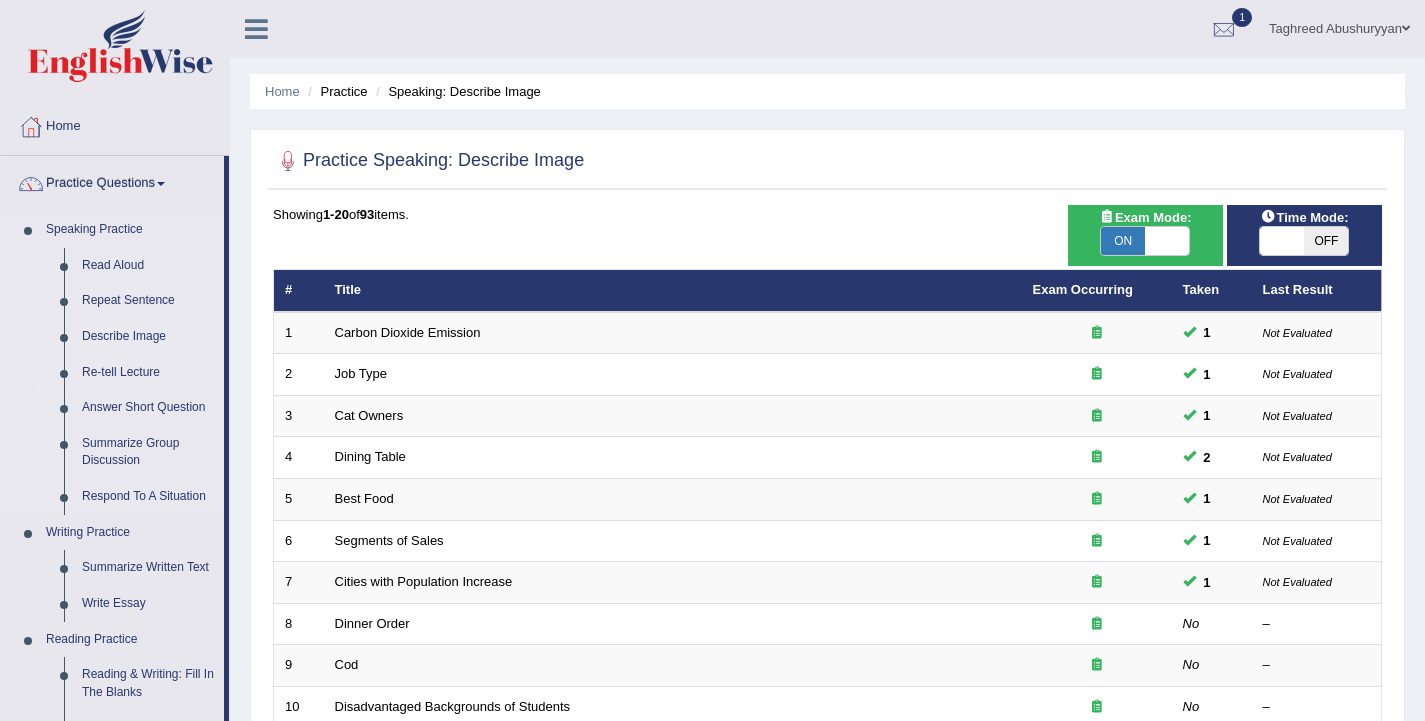 click on "Re-tell Lecture" at bounding box center (148, 373) 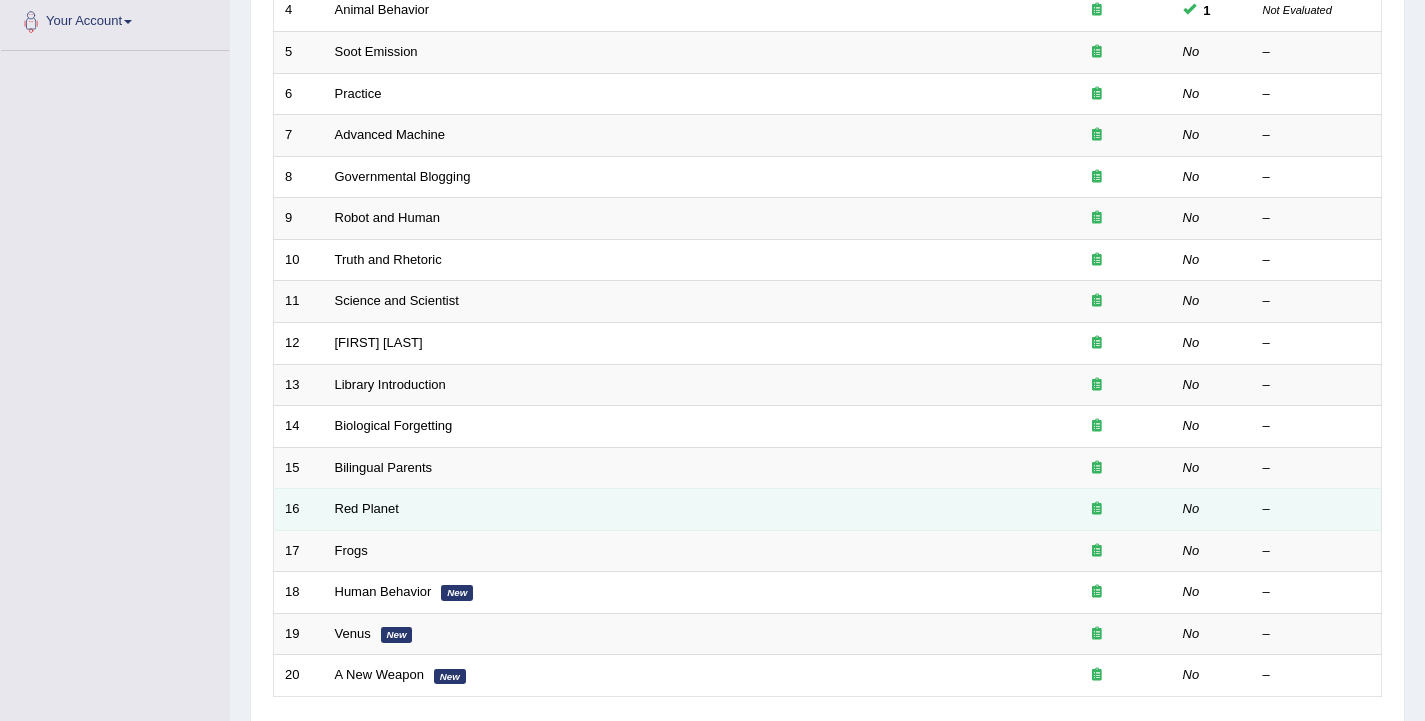 scroll, scrollTop: 0, scrollLeft: 0, axis: both 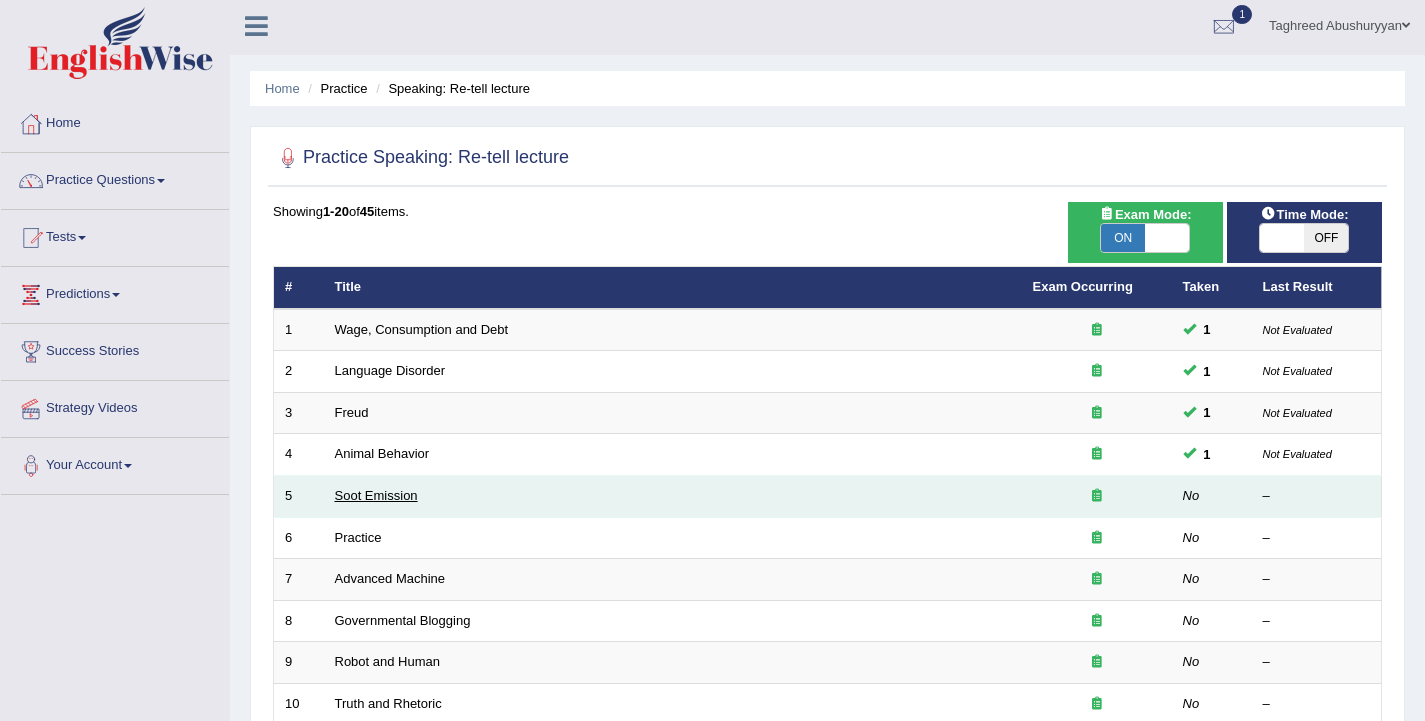 click on "Soot Emission" at bounding box center (376, 495) 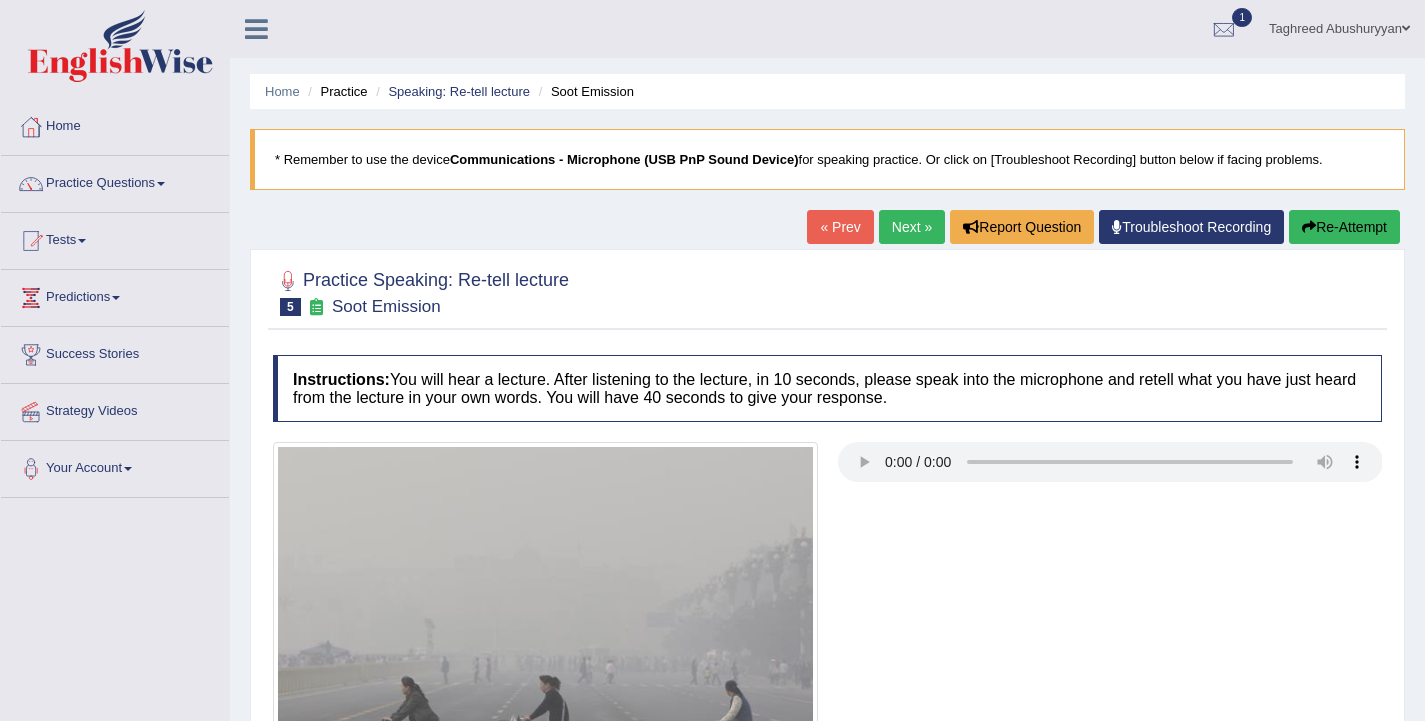 scroll, scrollTop: 175, scrollLeft: 0, axis: vertical 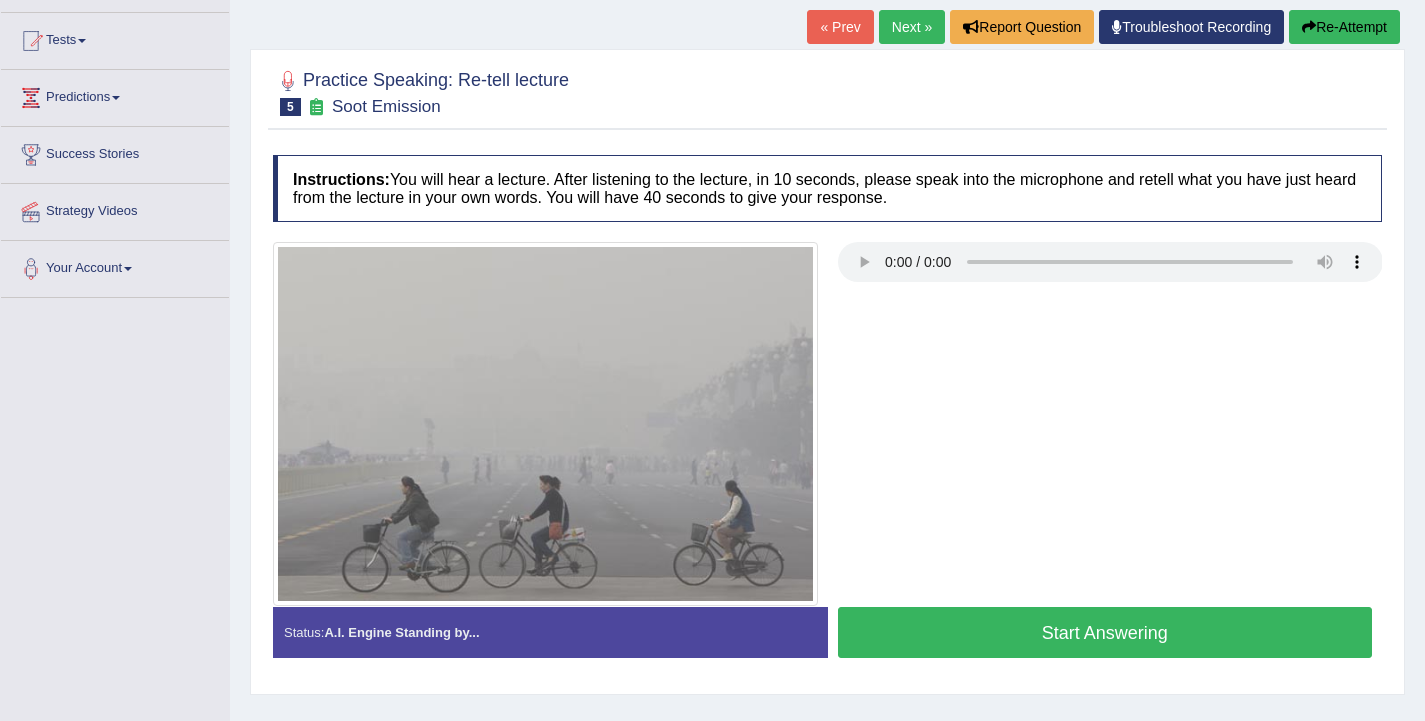 click on "Start Answering" at bounding box center [1105, 632] 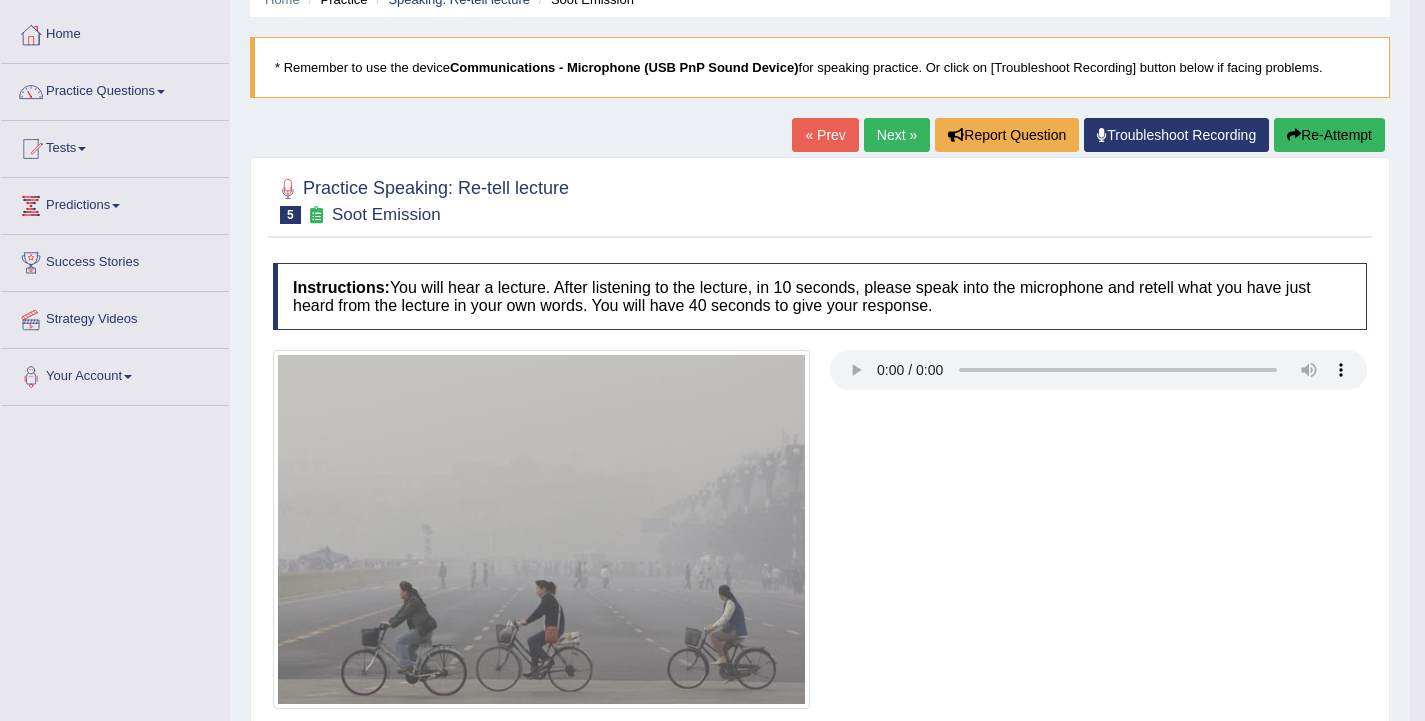 scroll, scrollTop: 0, scrollLeft: 0, axis: both 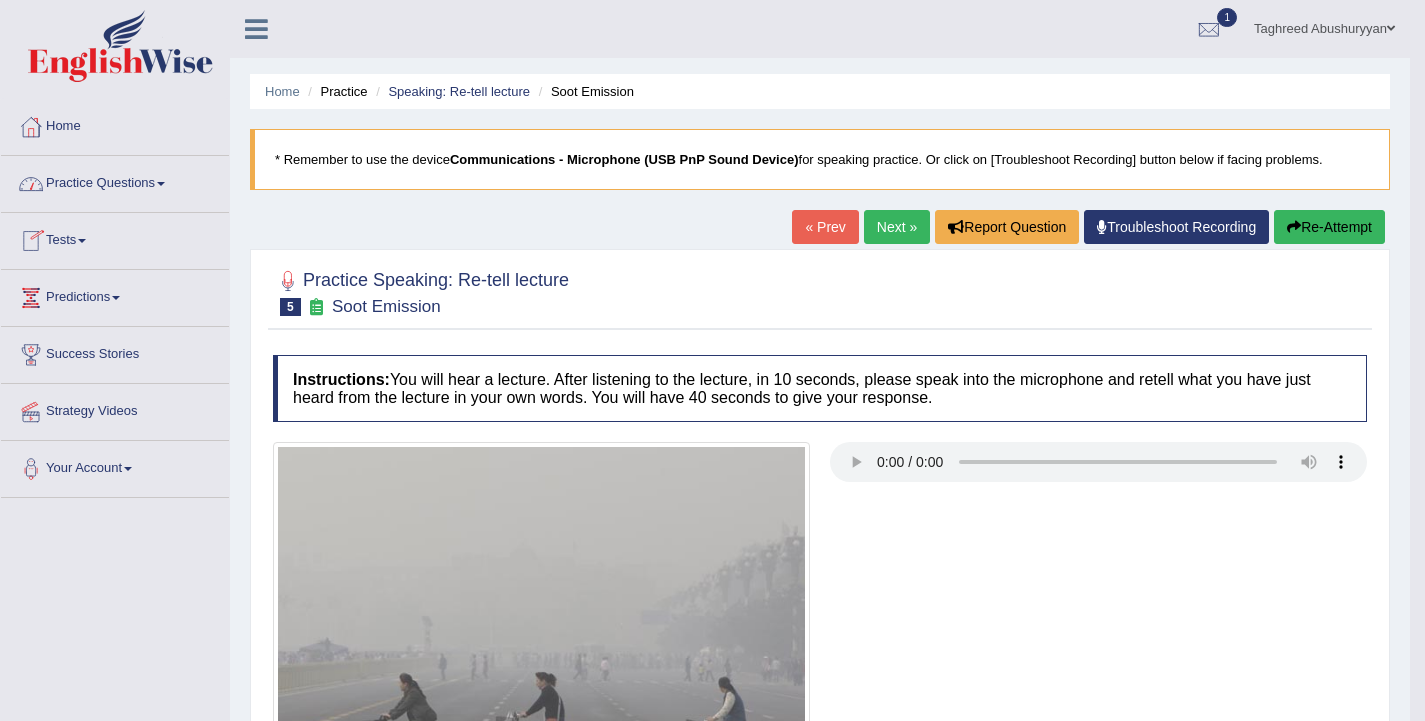click on "Practice Questions" at bounding box center [115, 181] 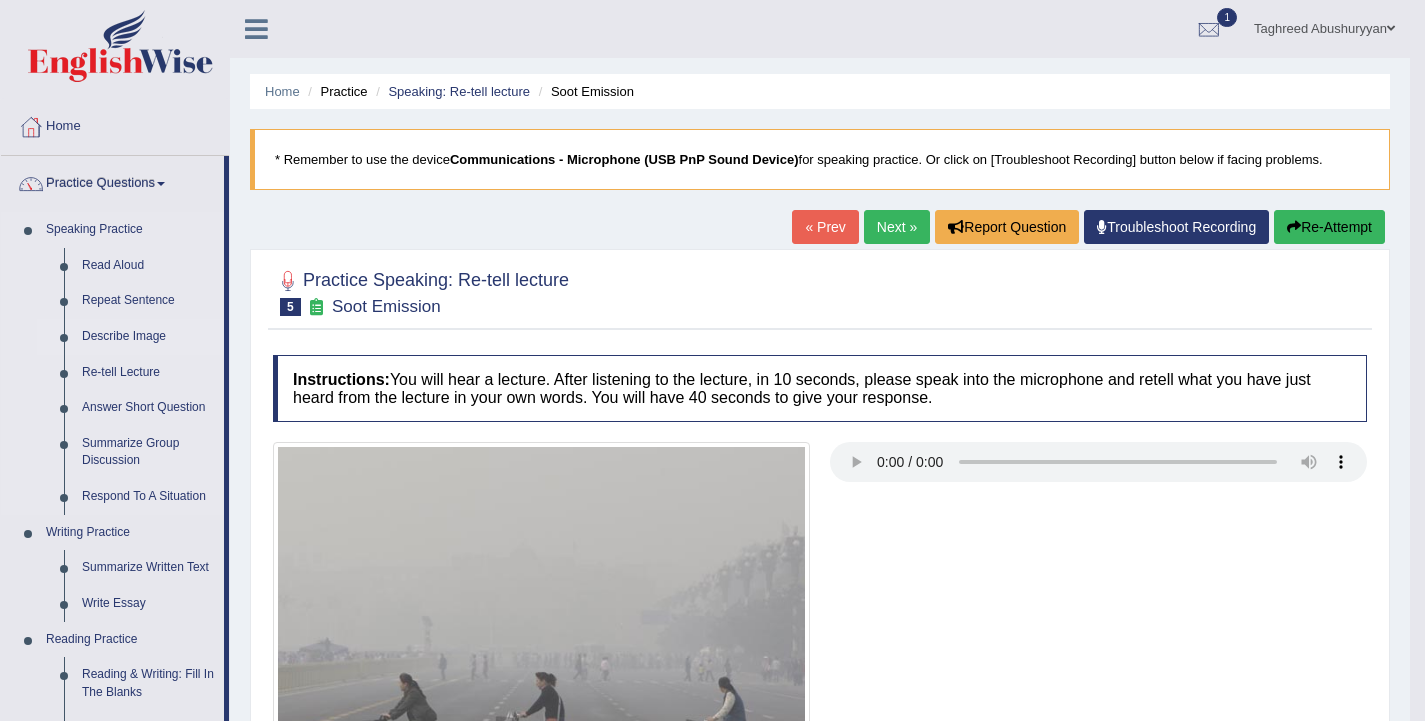 click on "Describe Image" at bounding box center [148, 337] 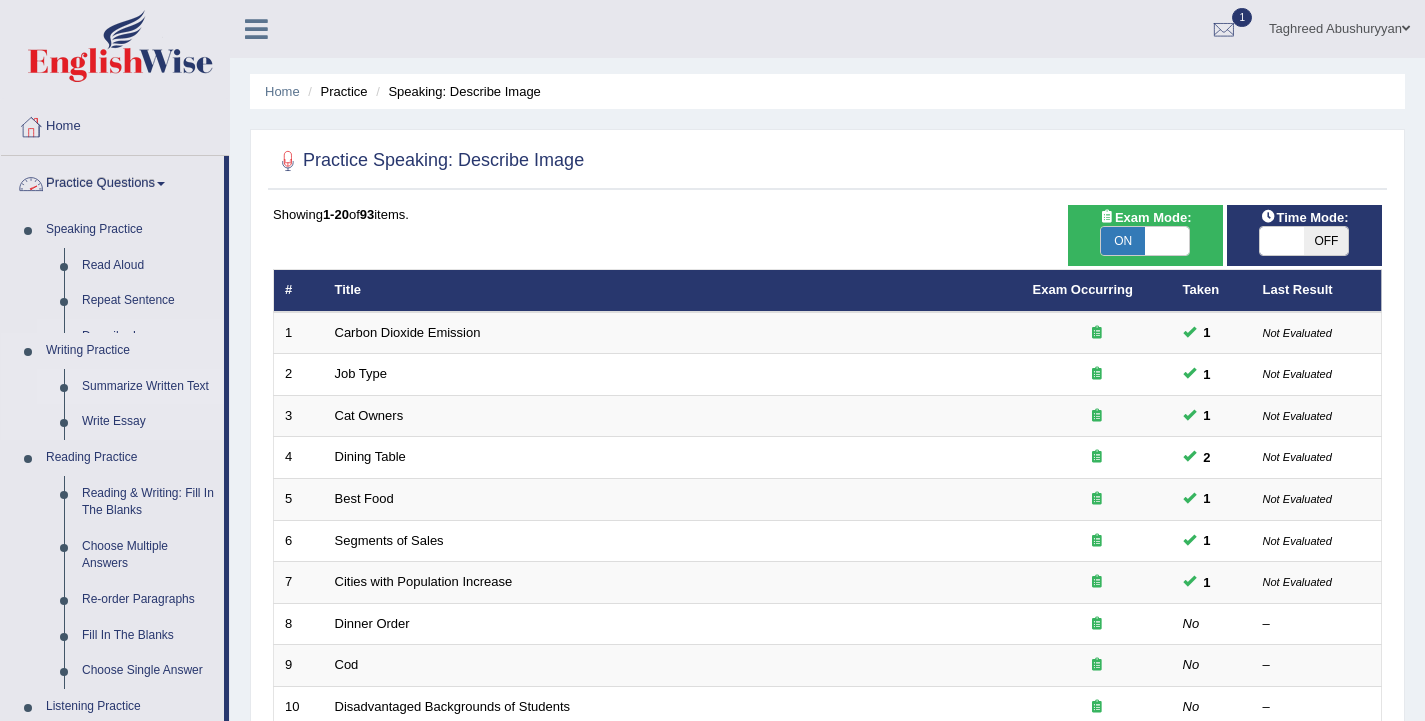 scroll, scrollTop: 0, scrollLeft: 0, axis: both 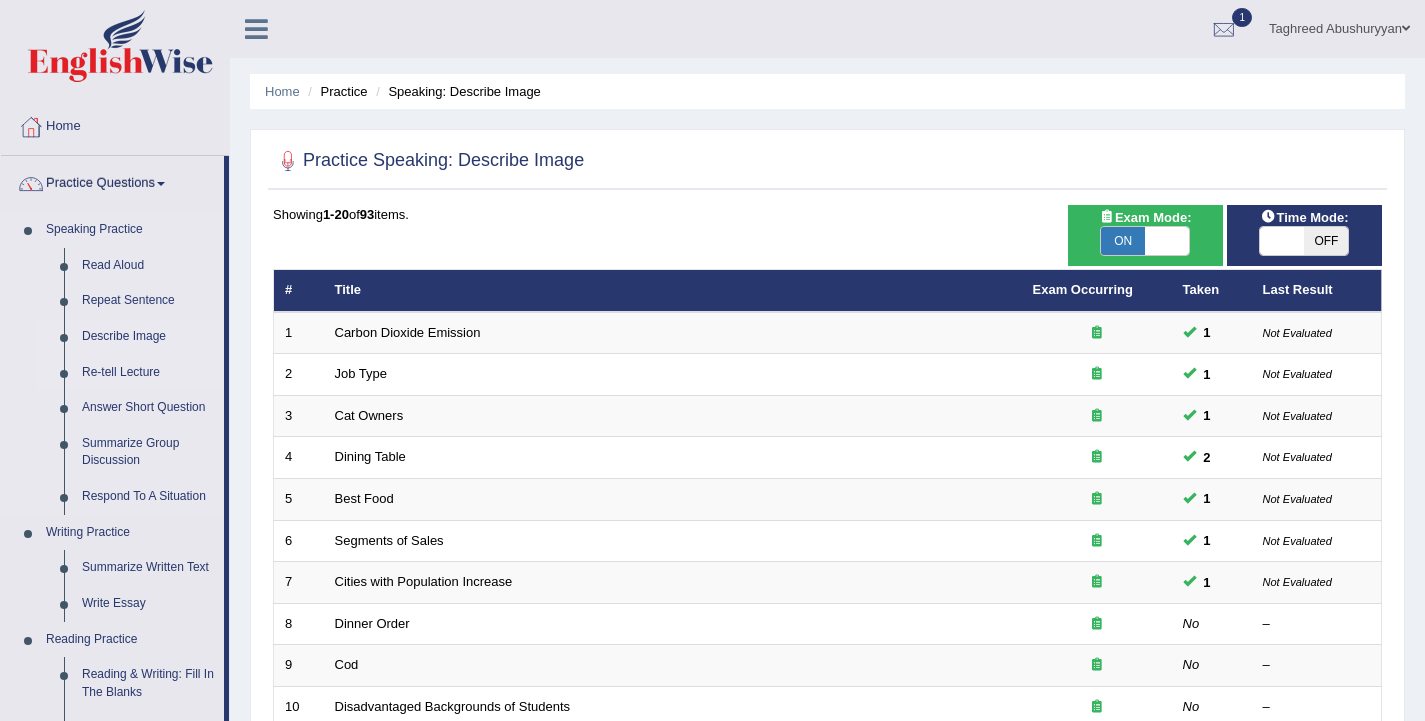 click on "Re-tell Lecture" at bounding box center (148, 373) 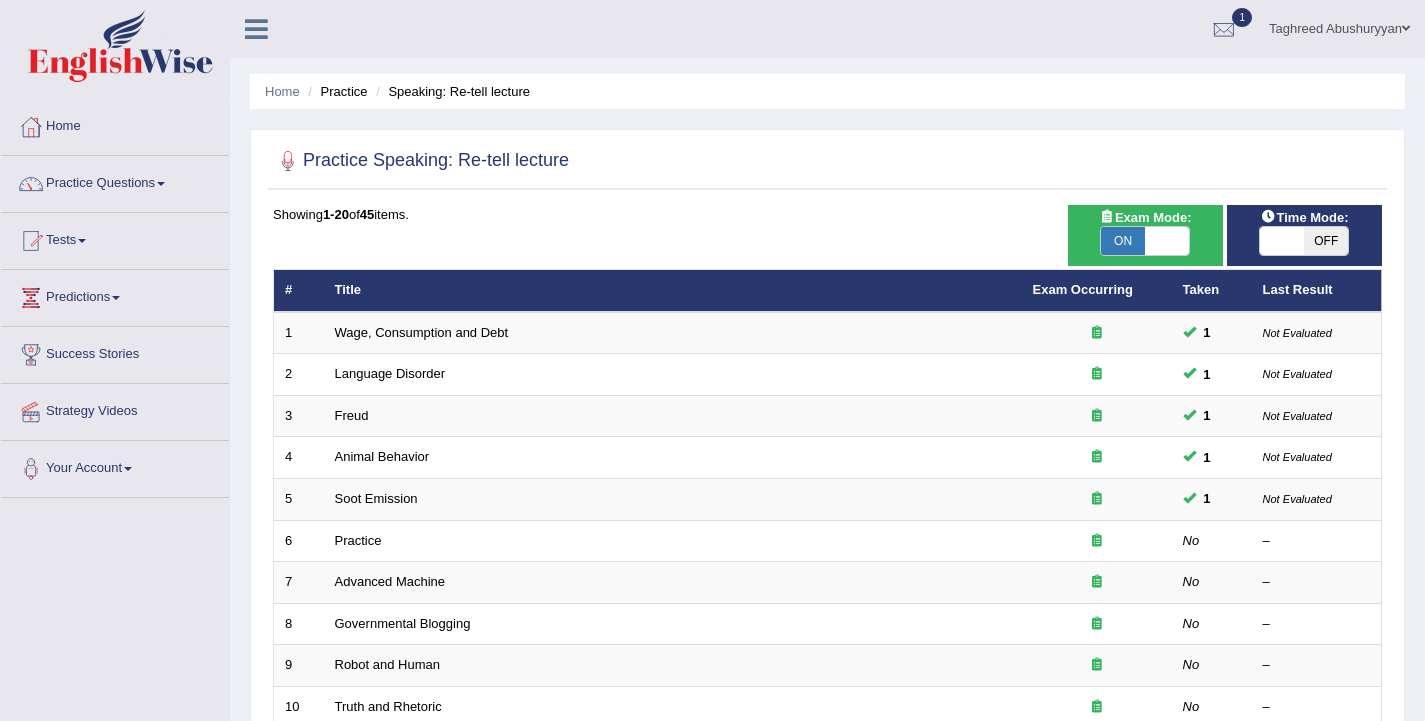 scroll, scrollTop: 300, scrollLeft: 0, axis: vertical 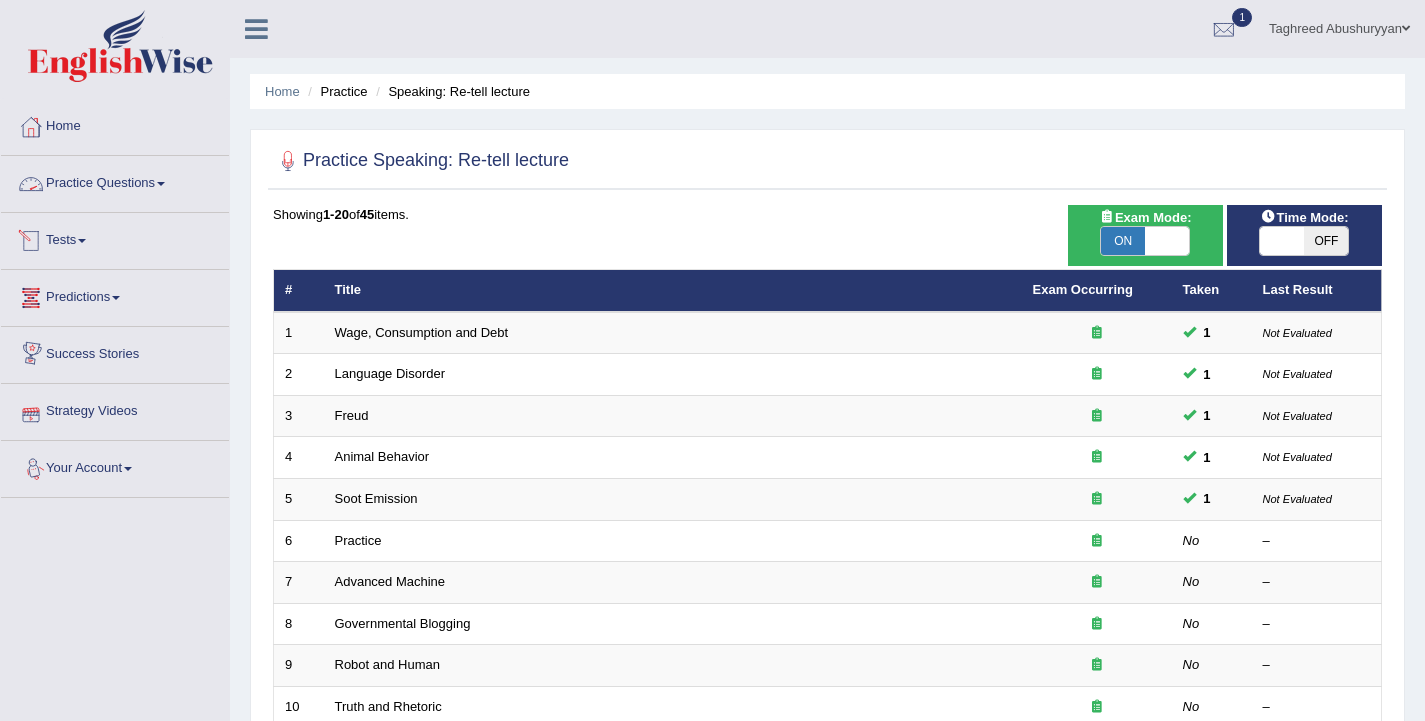 click on "Practice Questions" at bounding box center (115, 181) 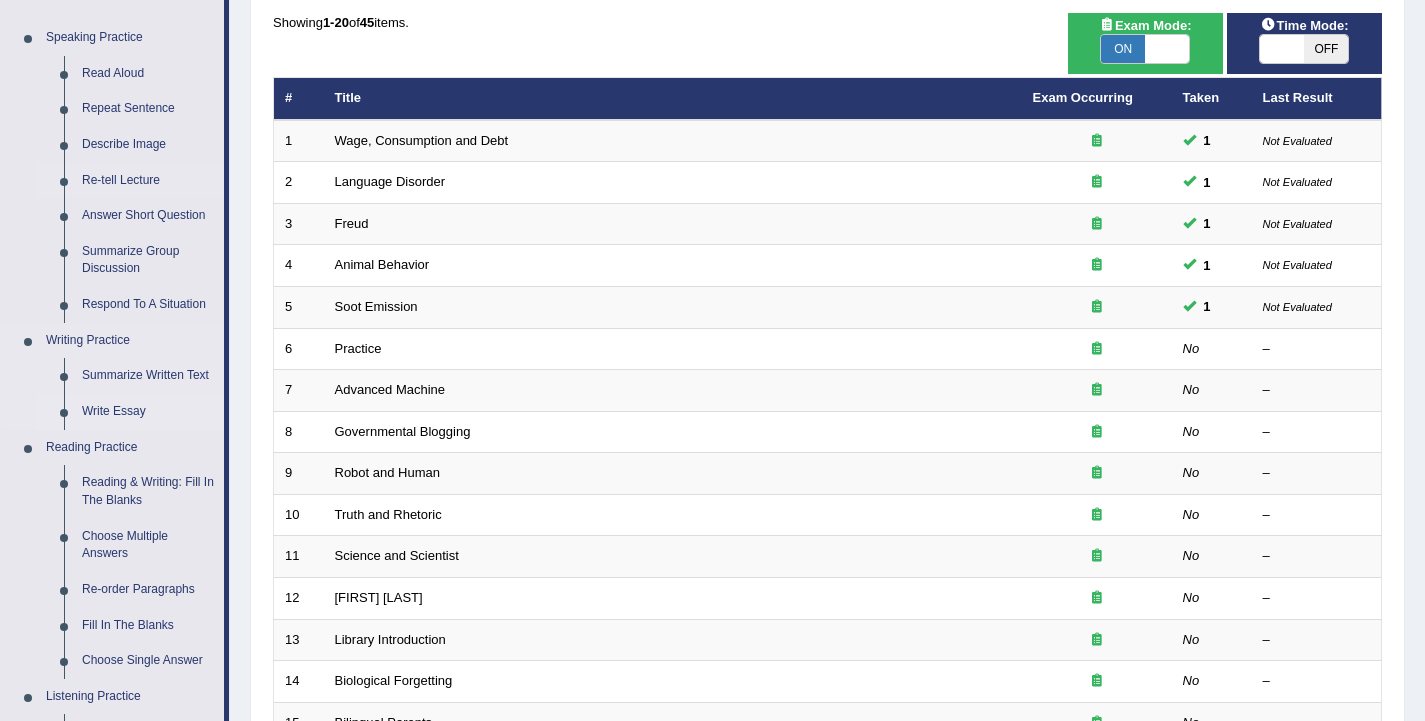 scroll, scrollTop: 200, scrollLeft: 0, axis: vertical 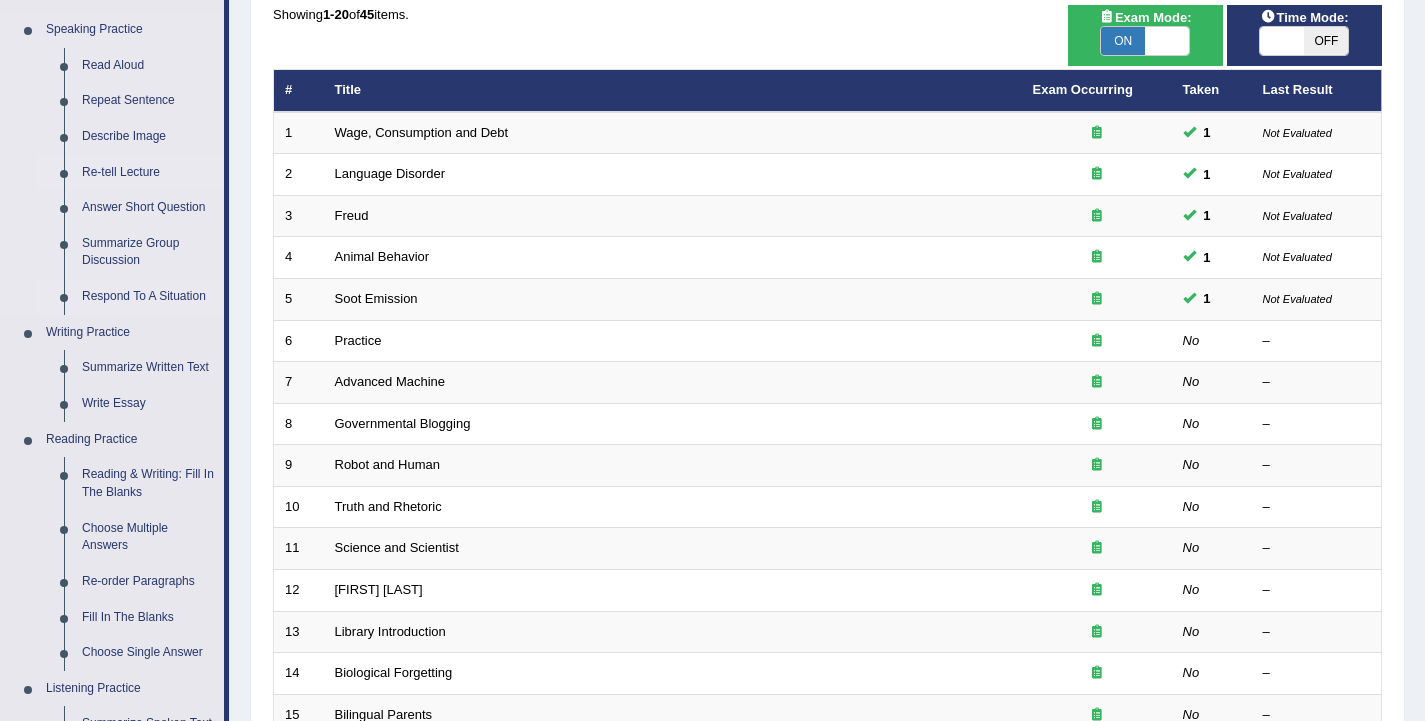 click on "Respond To A Situation" at bounding box center [148, 297] 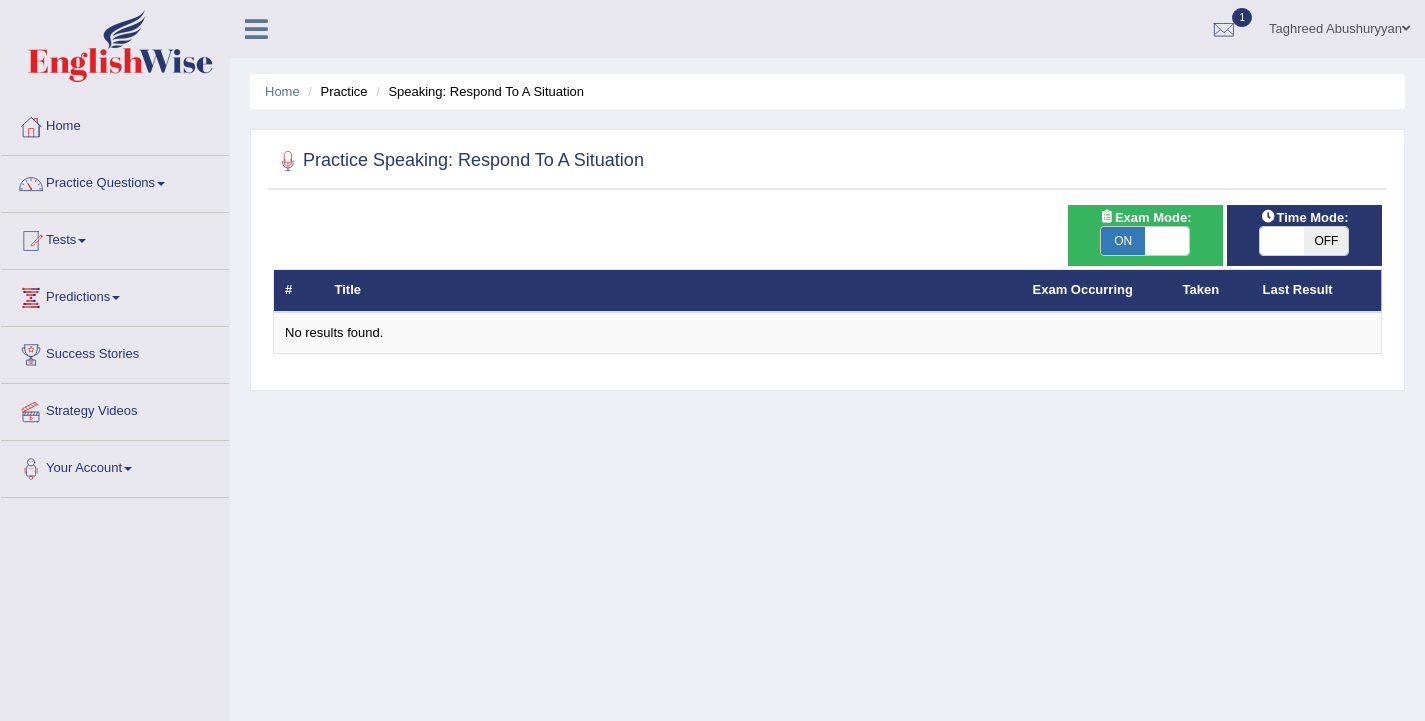 scroll, scrollTop: 0, scrollLeft: 0, axis: both 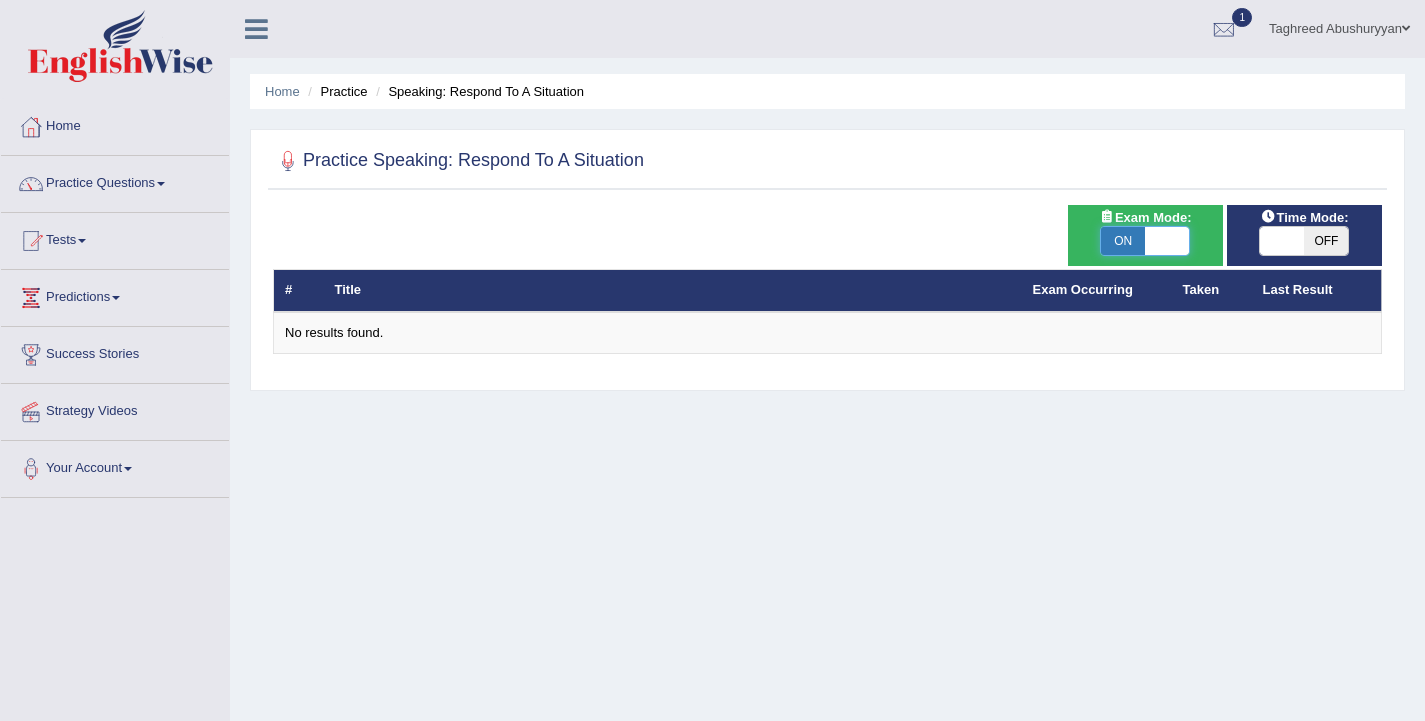 click at bounding box center [1167, 241] 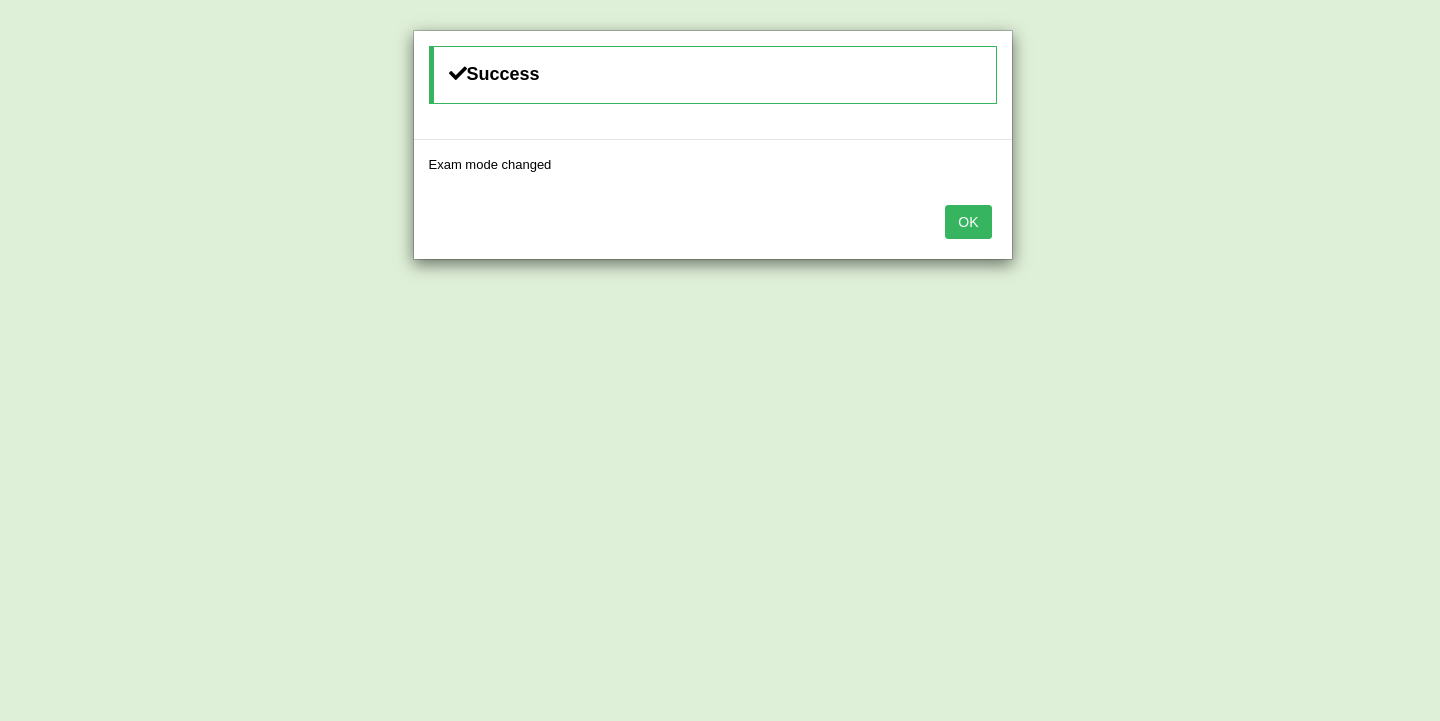 click on "OK" at bounding box center (713, 224) 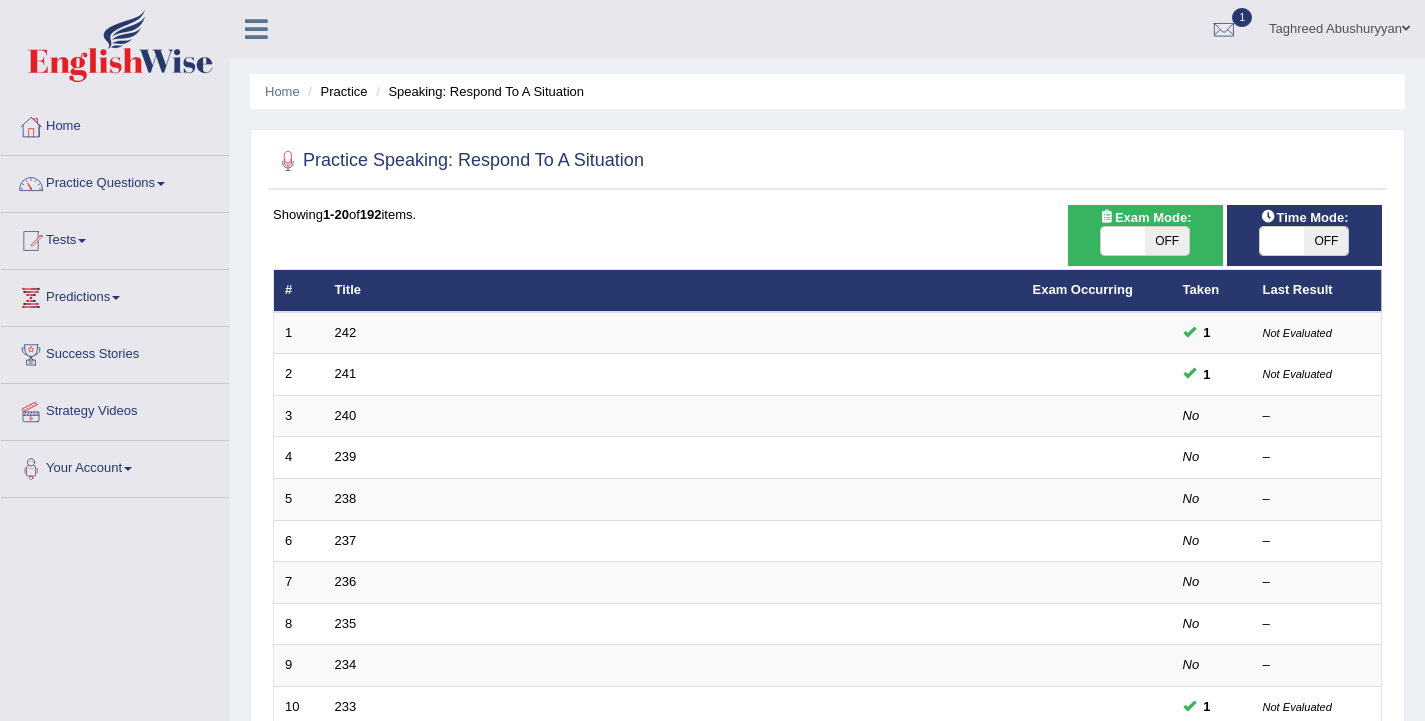 scroll, scrollTop: 0, scrollLeft: 0, axis: both 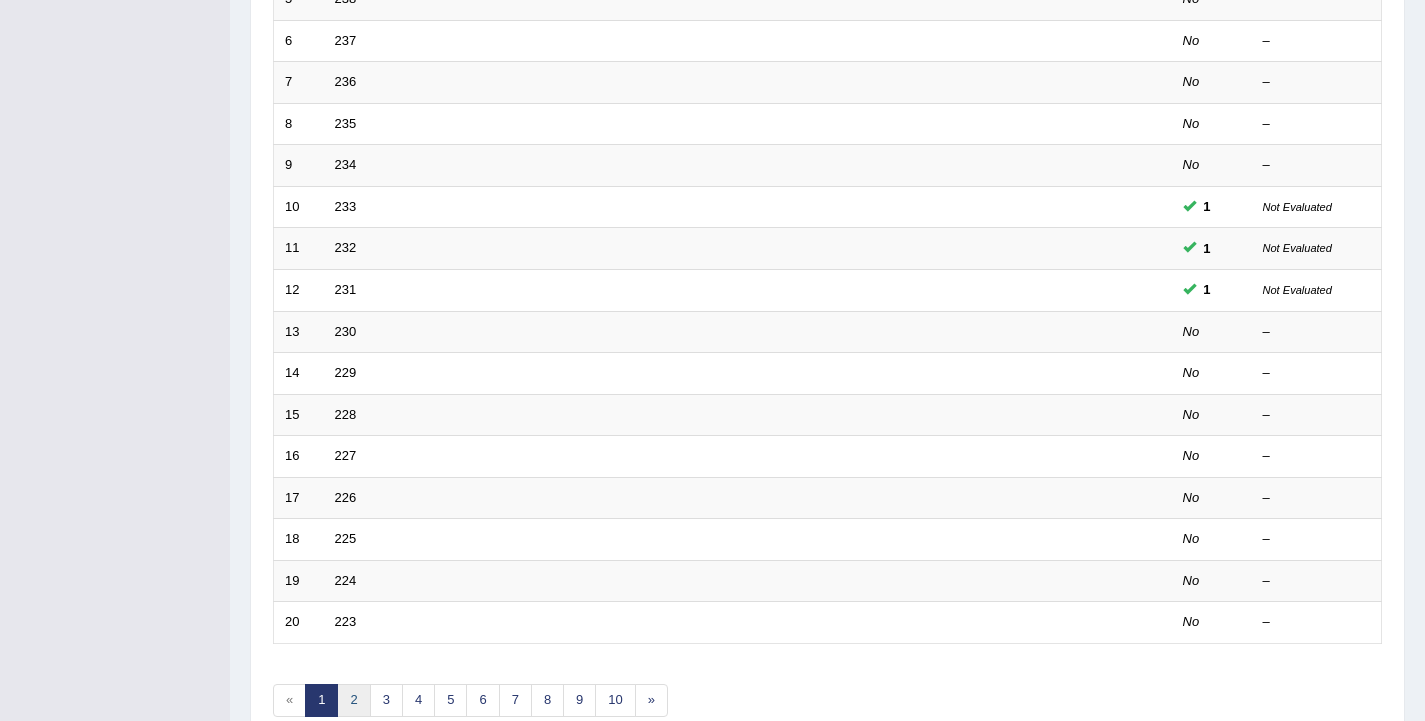 click on "2" at bounding box center [353, 700] 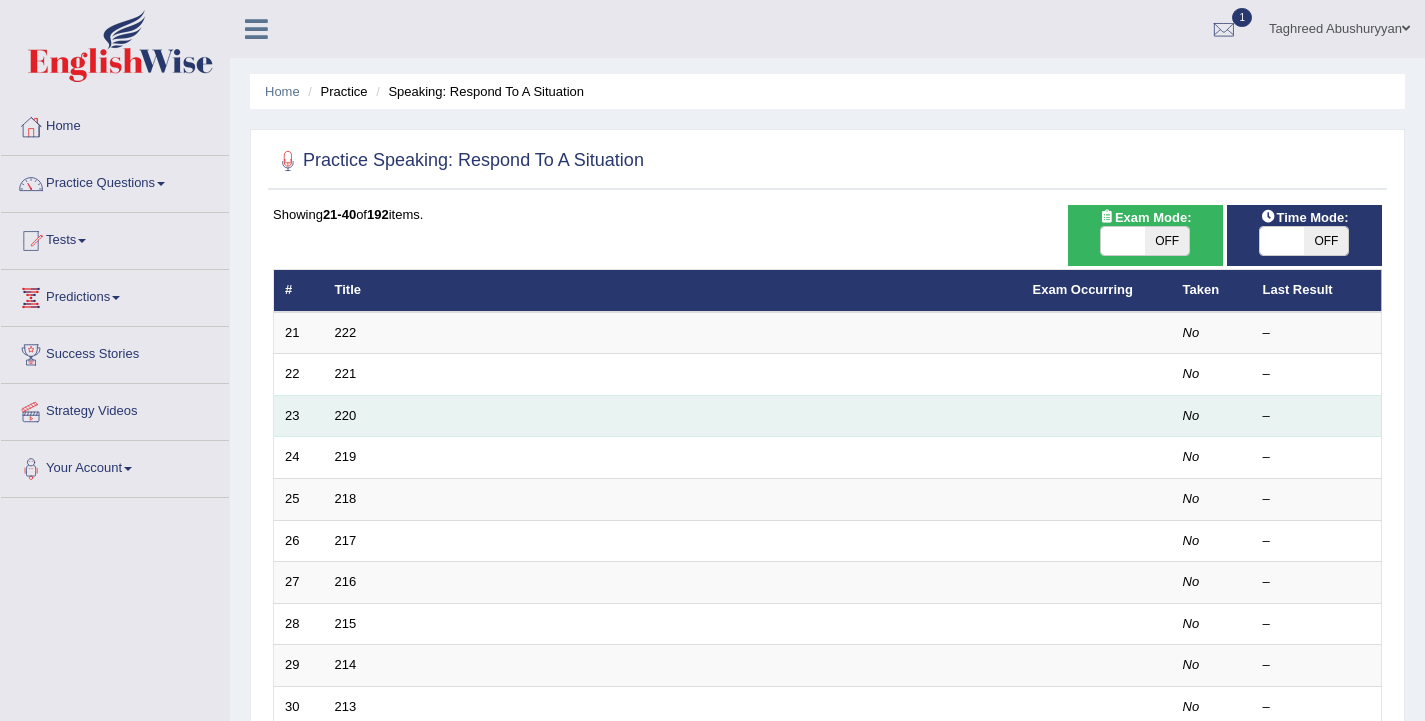 scroll, scrollTop: 0, scrollLeft: 0, axis: both 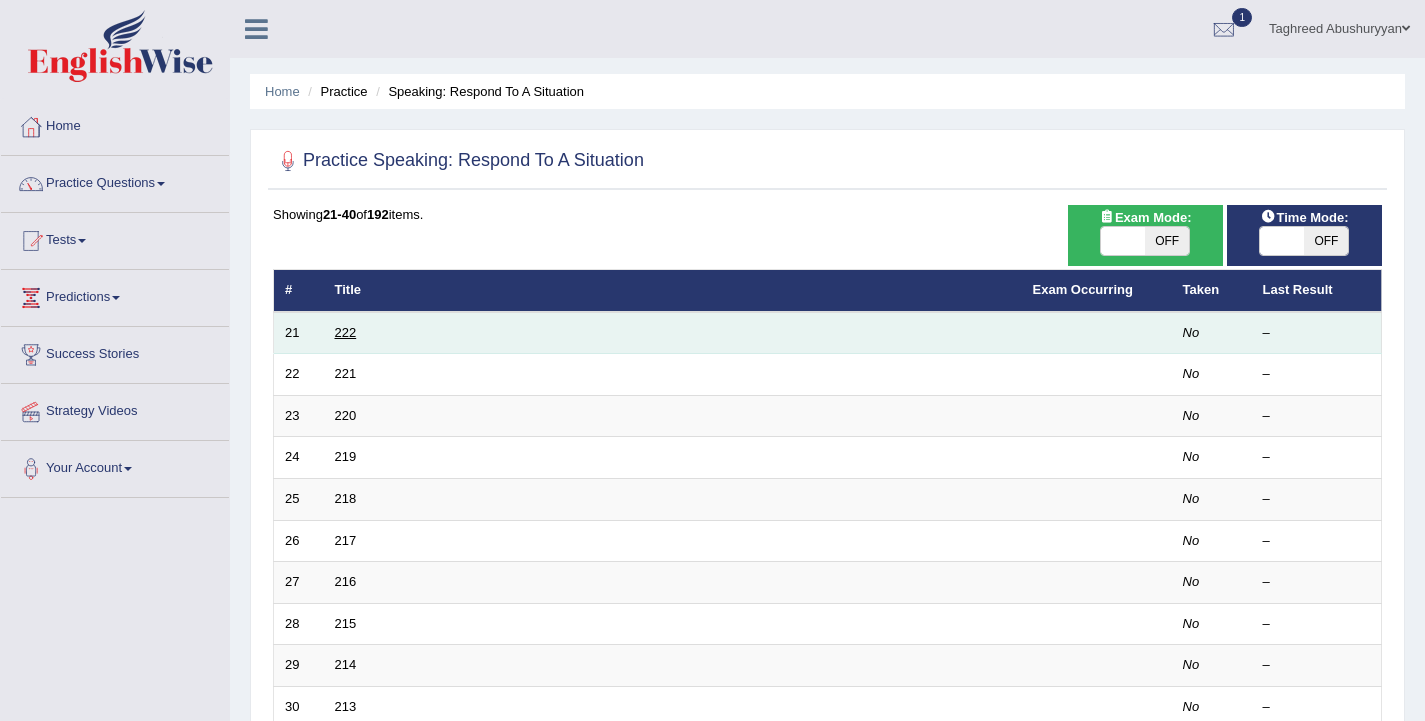 click on "222" at bounding box center (346, 332) 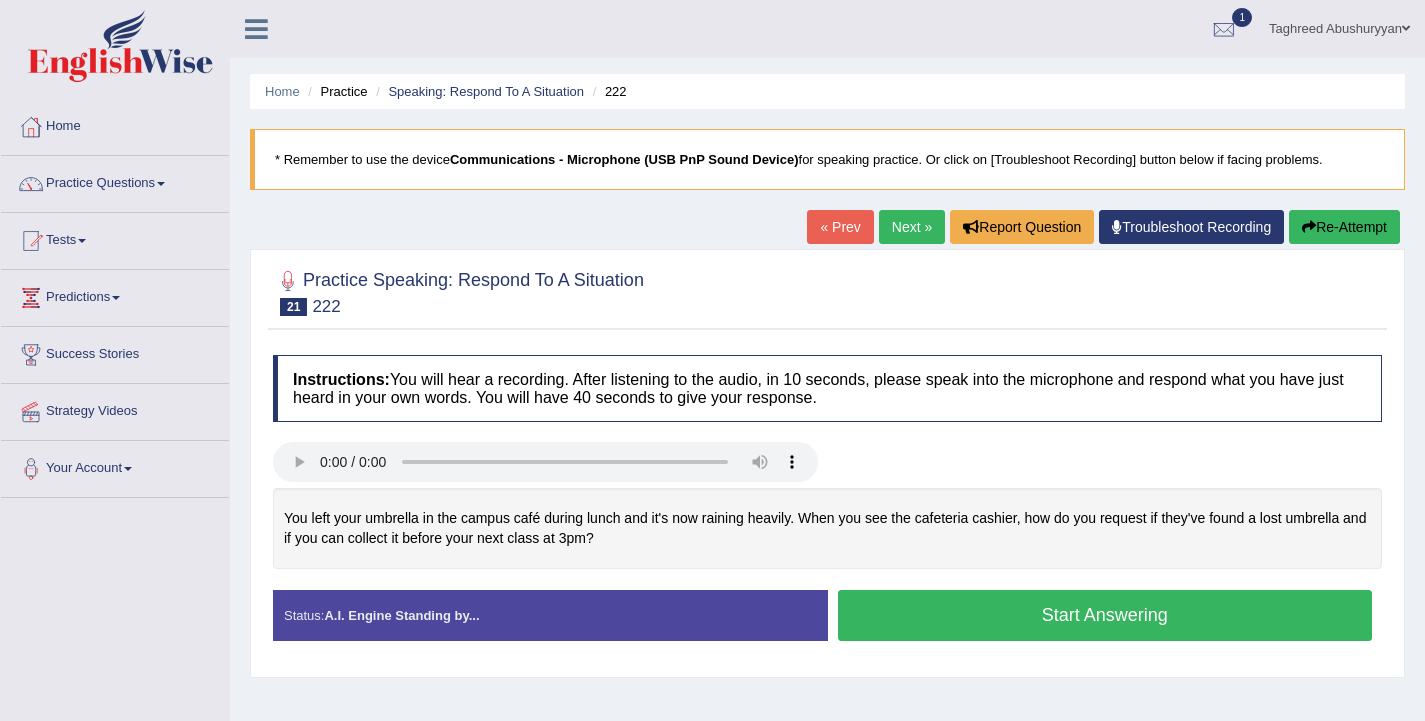 scroll, scrollTop: 0, scrollLeft: 0, axis: both 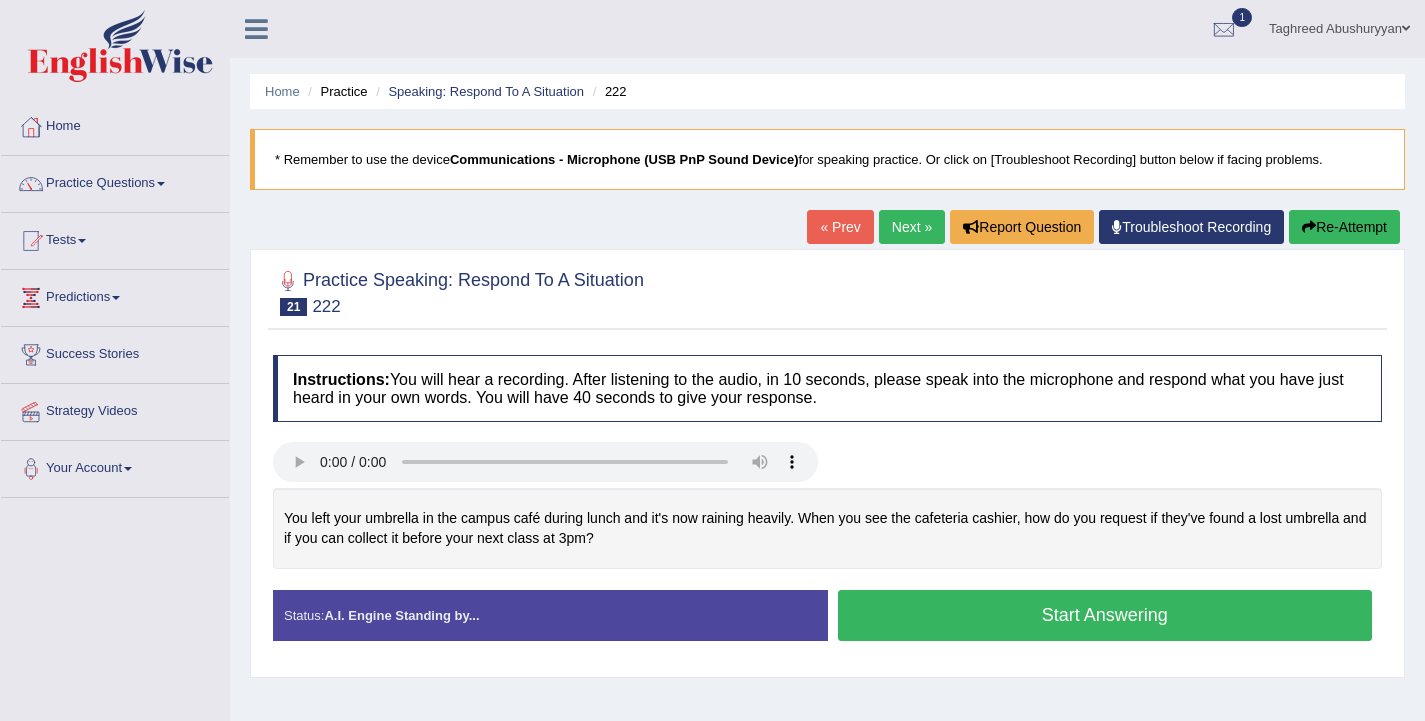 click on "Start Answering" at bounding box center [1105, 615] 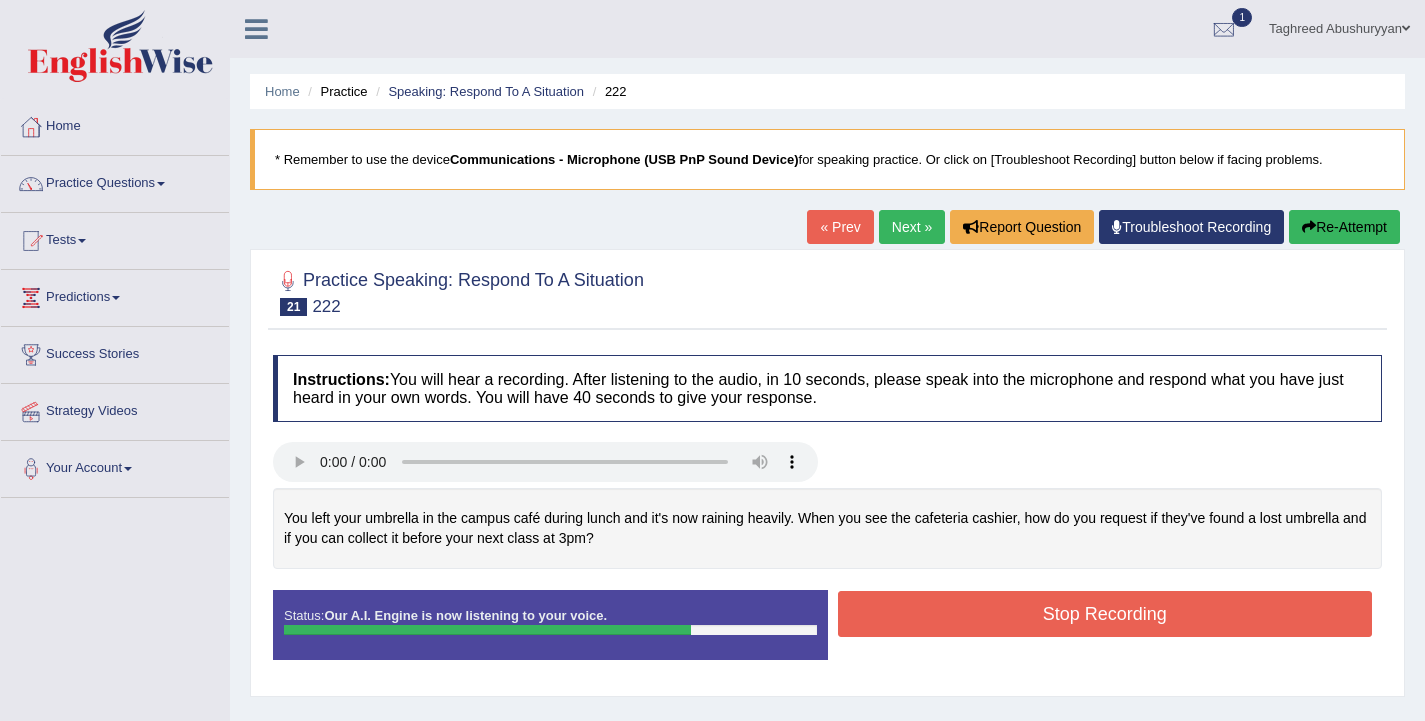 click on "Stop Recording" at bounding box center [1105, 614] 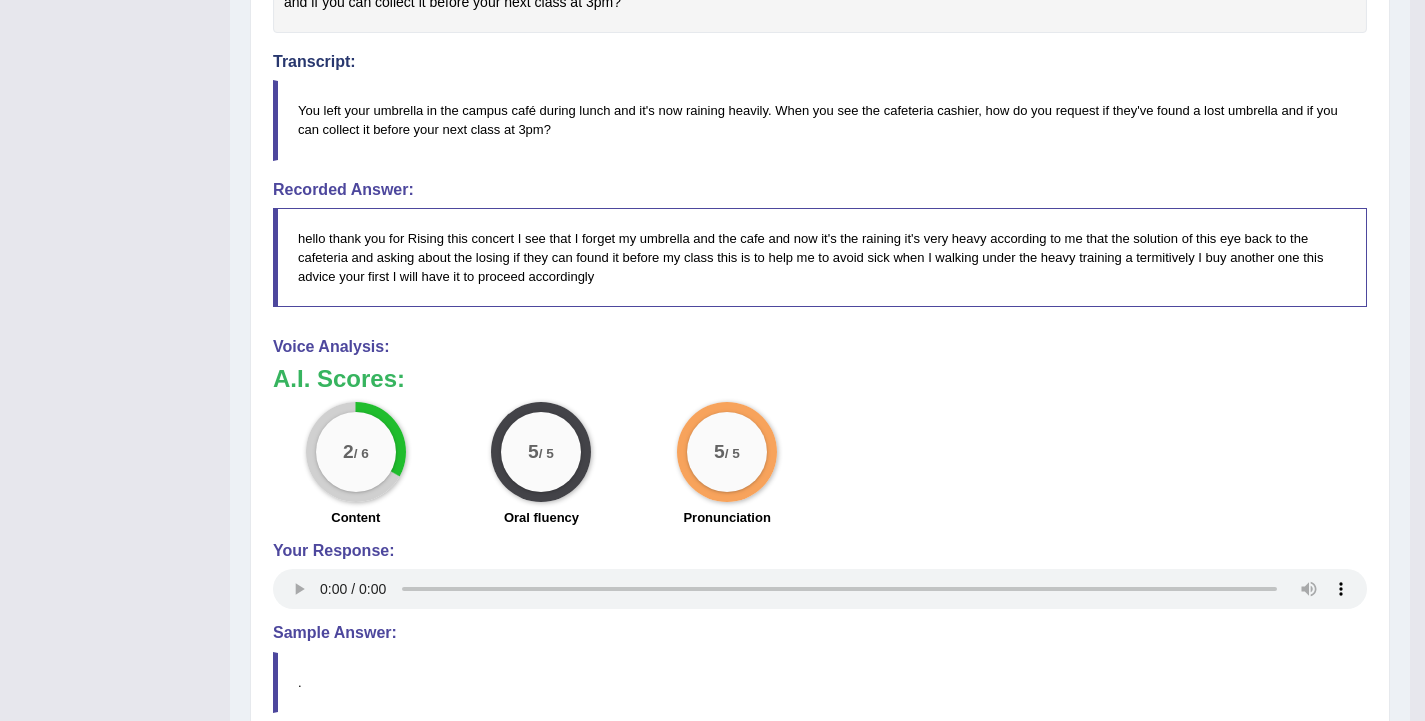 scroll, scrollTop: 600, scrollLeft: 0, axis: vertical 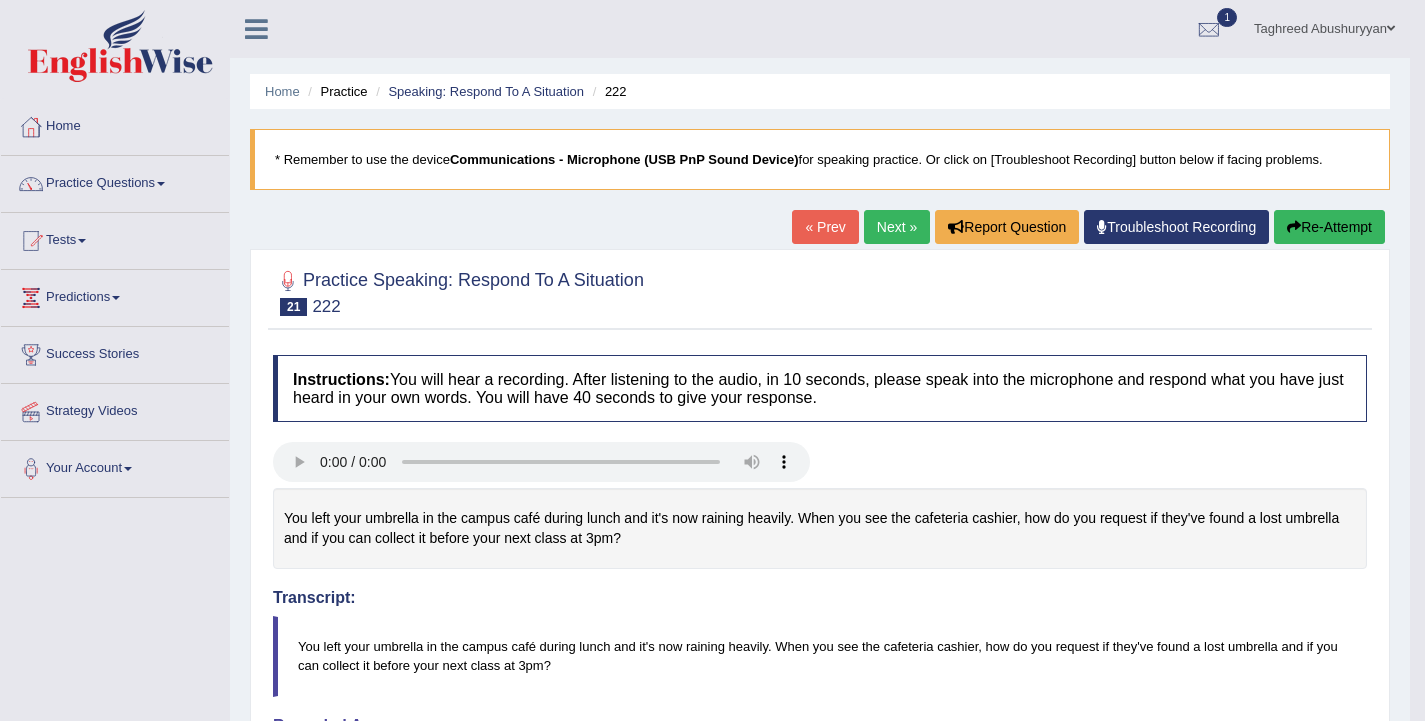 click on "Next »" at bounding box center (897, 227) 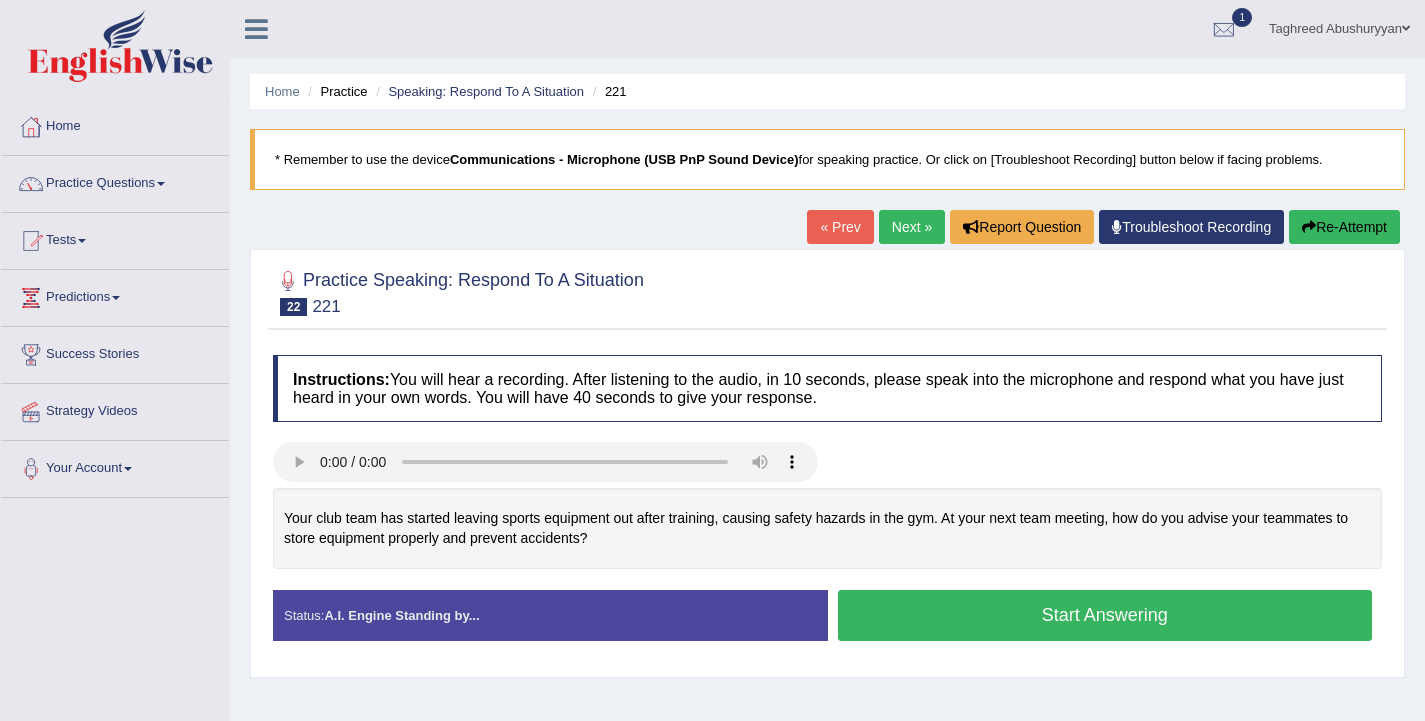 scroll, scrollTop: 0, scrollLeft: 0, axis: both 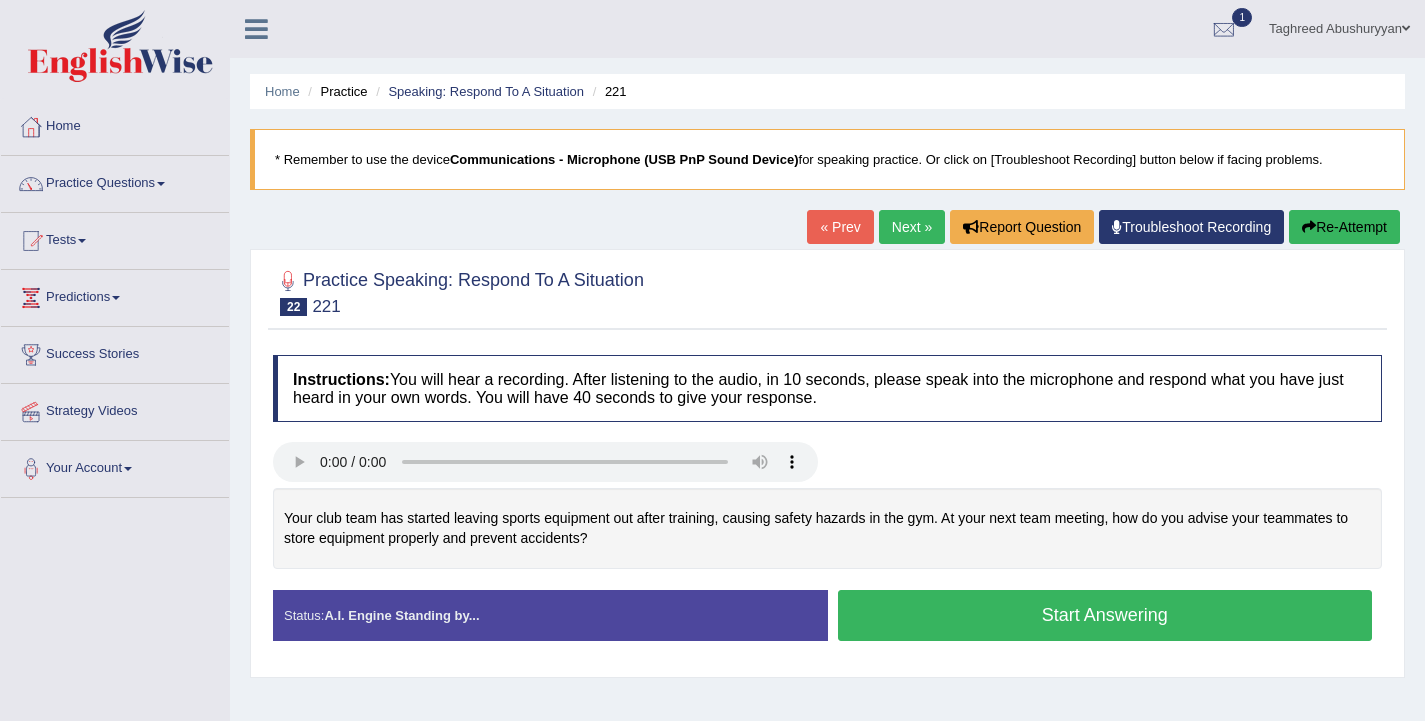 click on "Start Answering" at bounding box center (1105, 615) 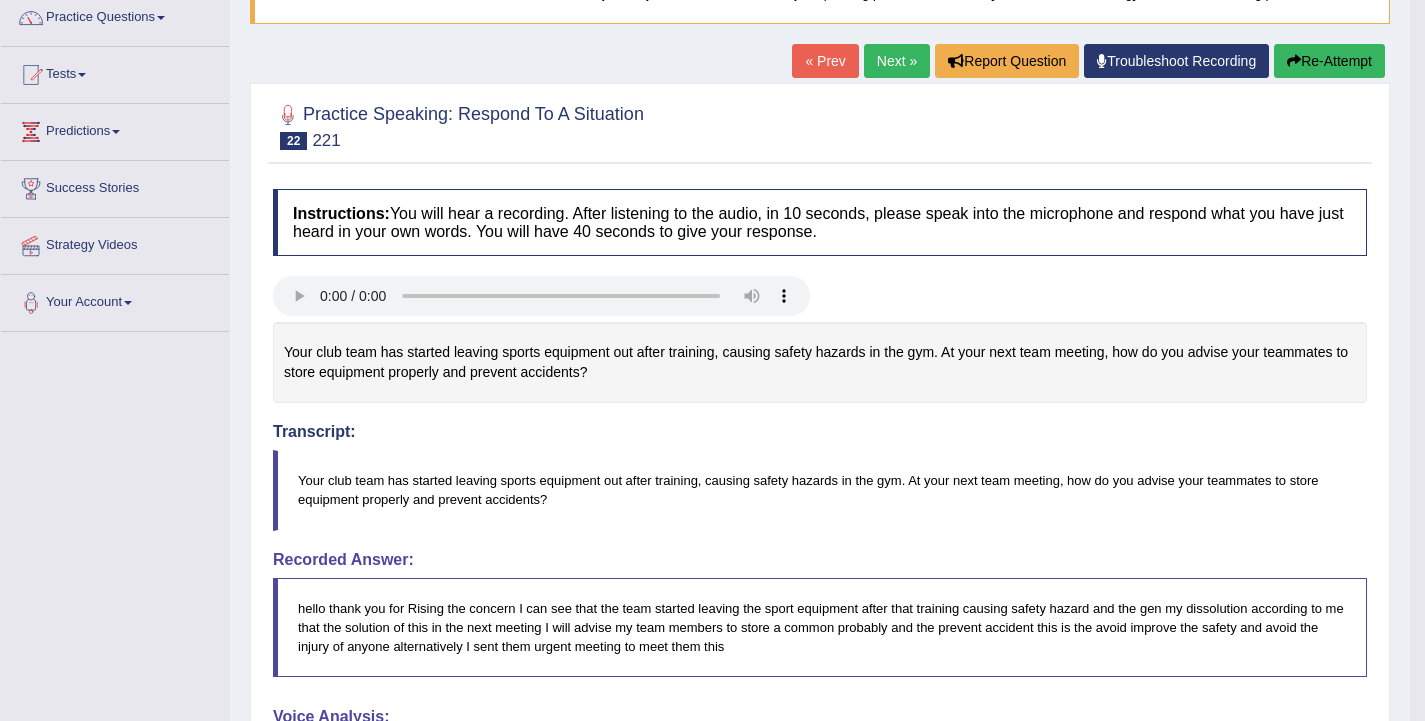 scroll, scrollTop: 0, scrollLeft: 0, axis: both 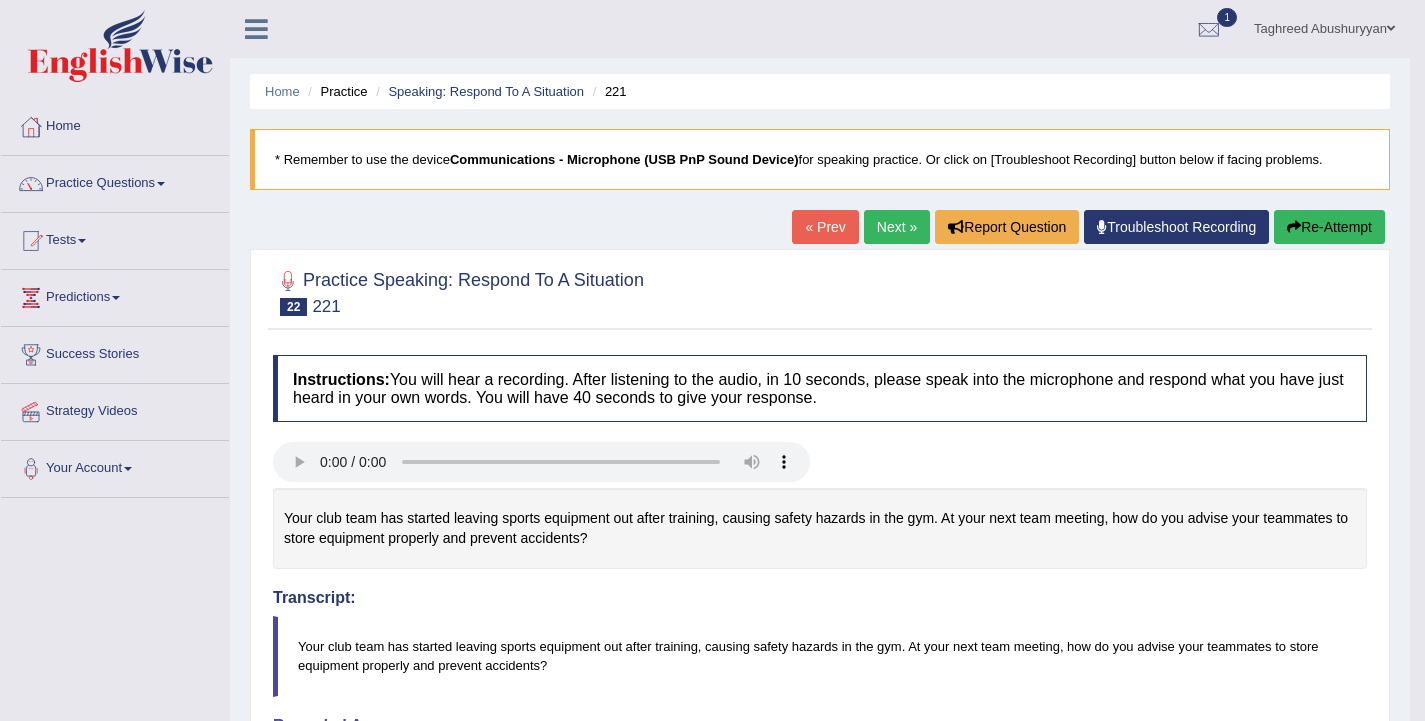 click on "Next »" at bounding box center [897, 227] 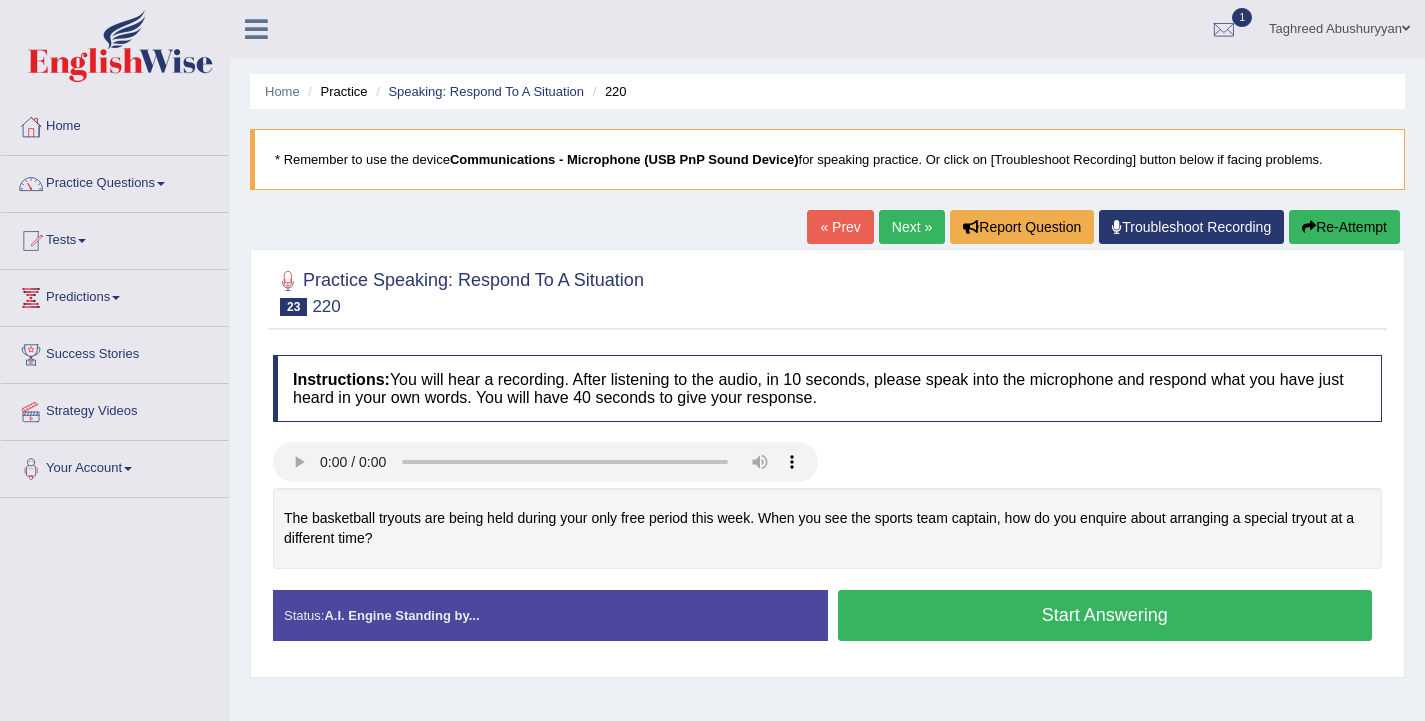 scroll, scrollTop: 0, scrollLeft: 0, axis: both 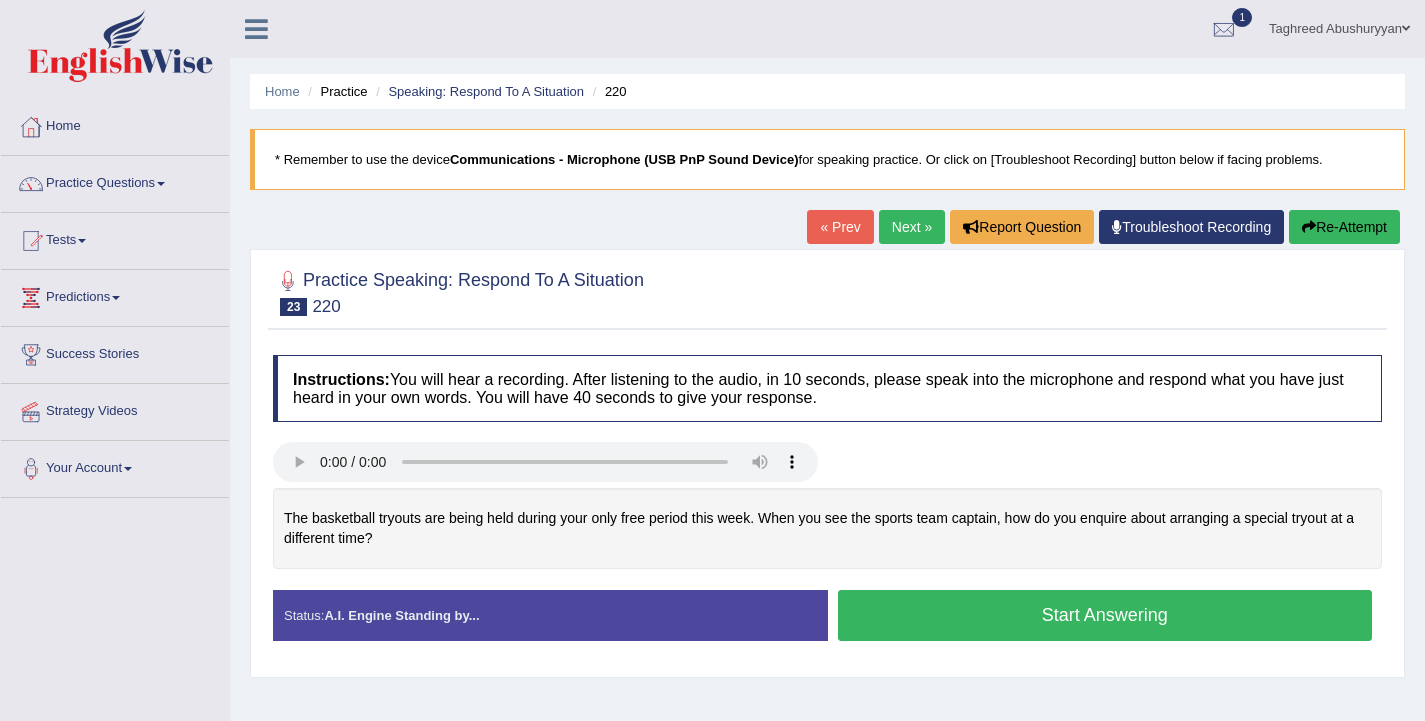 click on "Start Answering" at bounding box center [1105, 615] 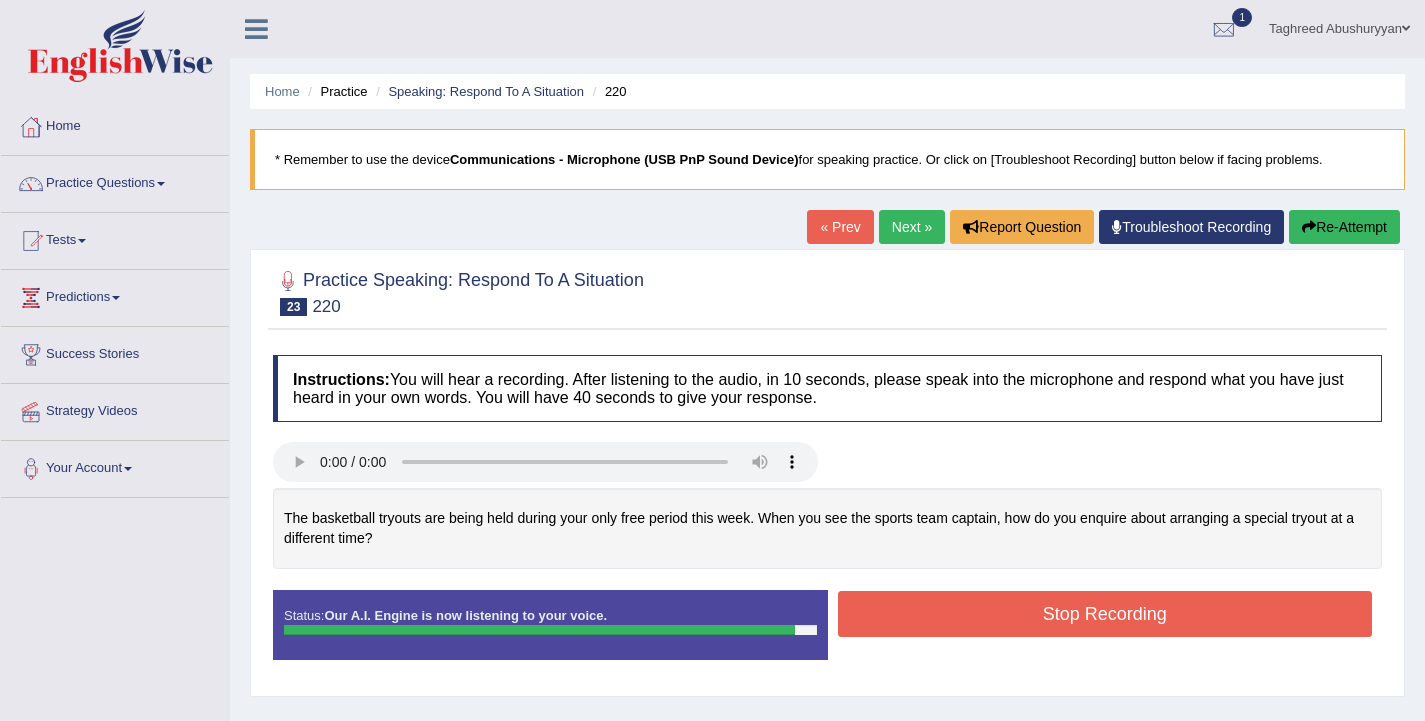 click on "Stop Recording" at bounding box center (1105, 614) 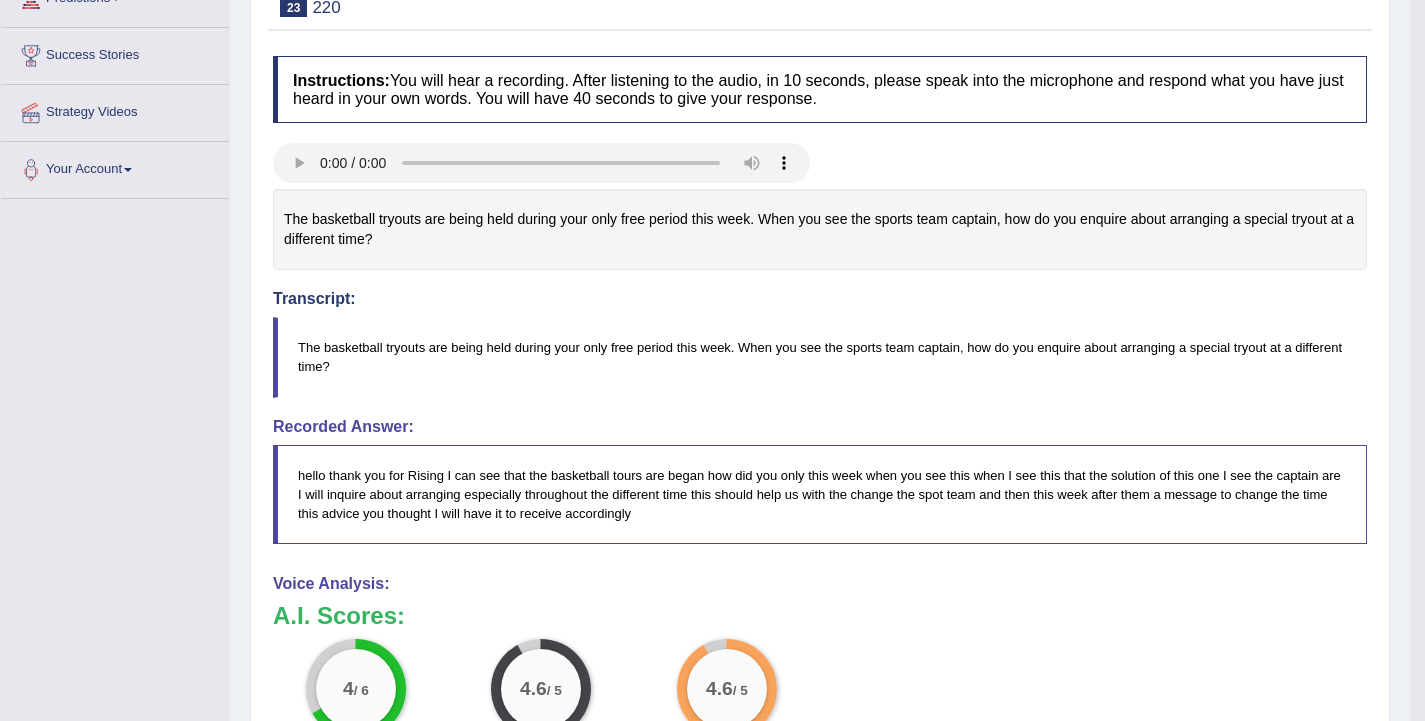 scroll, scrollTop: 0, scrollLeft: 0, axis: both 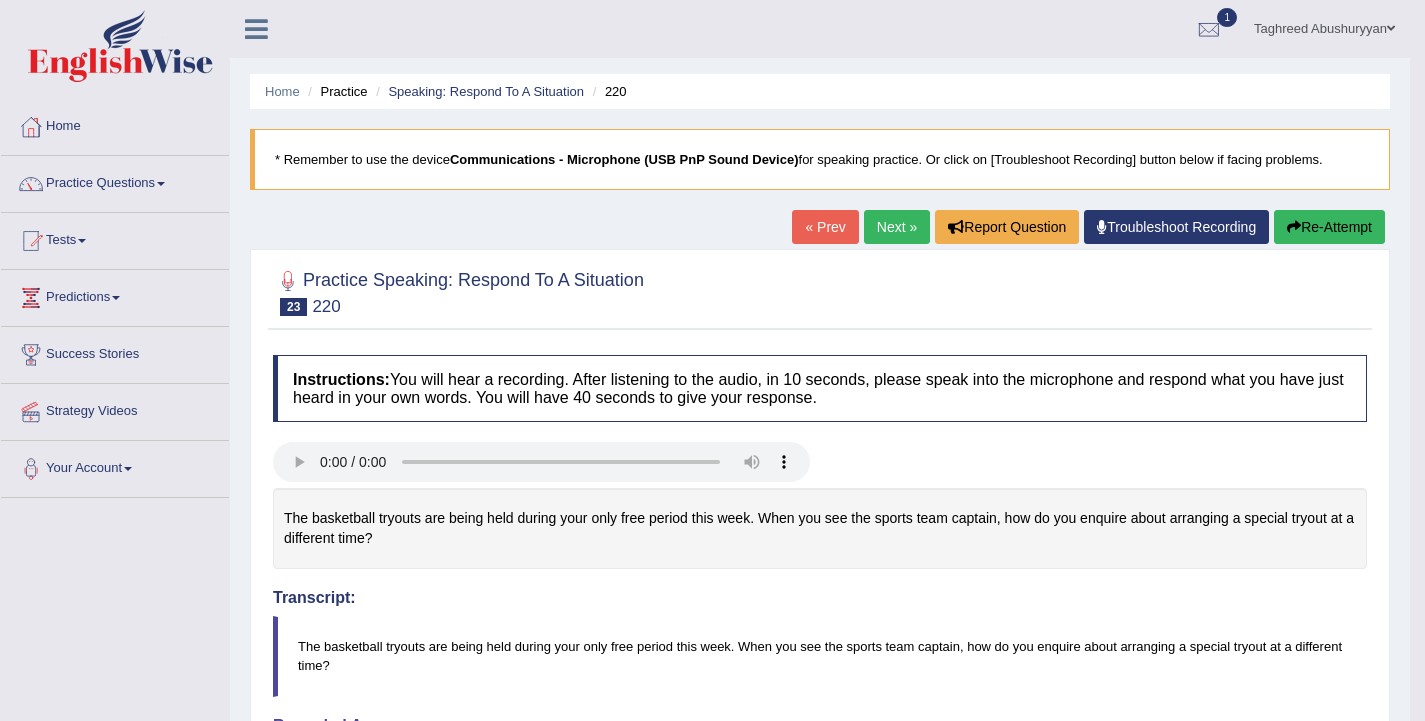 click on "Next »" at bounding box center [897, 227] 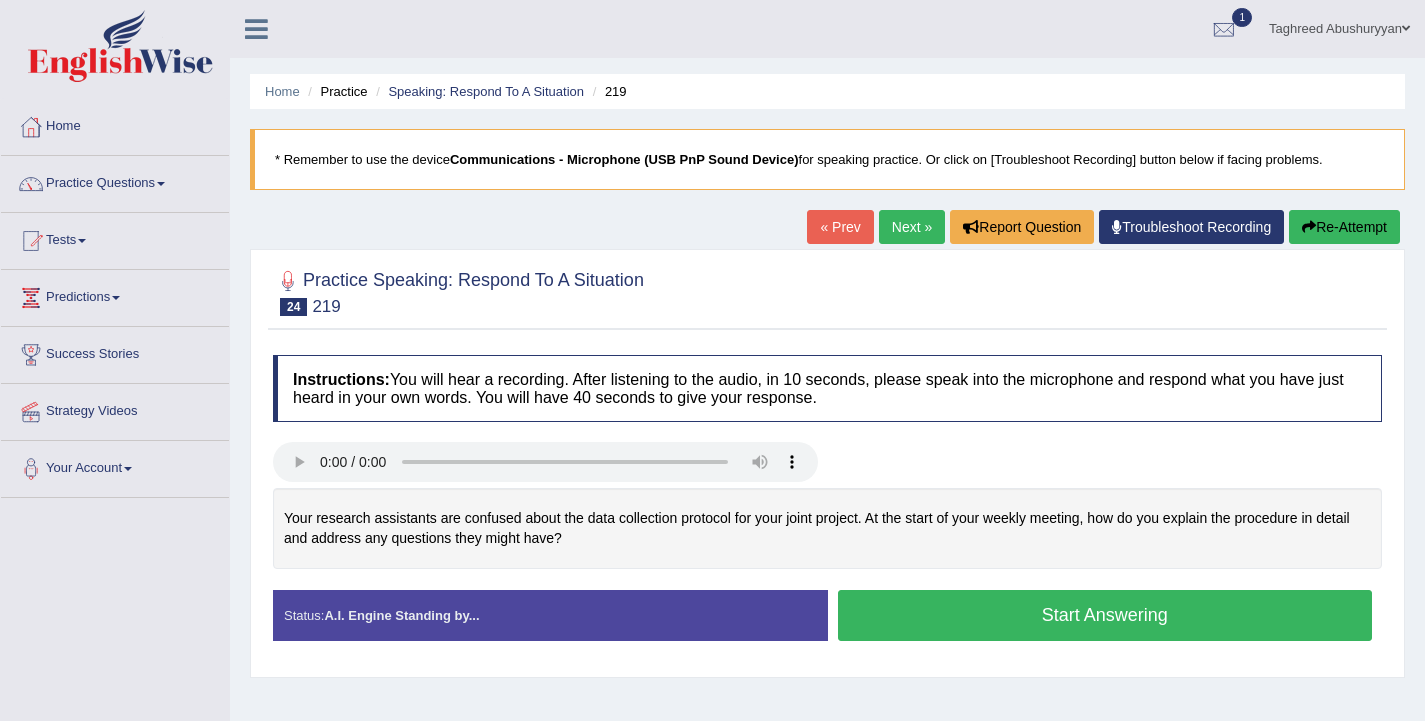 scroll, scrollTop: 0, scrollLeft: 0, axis: both 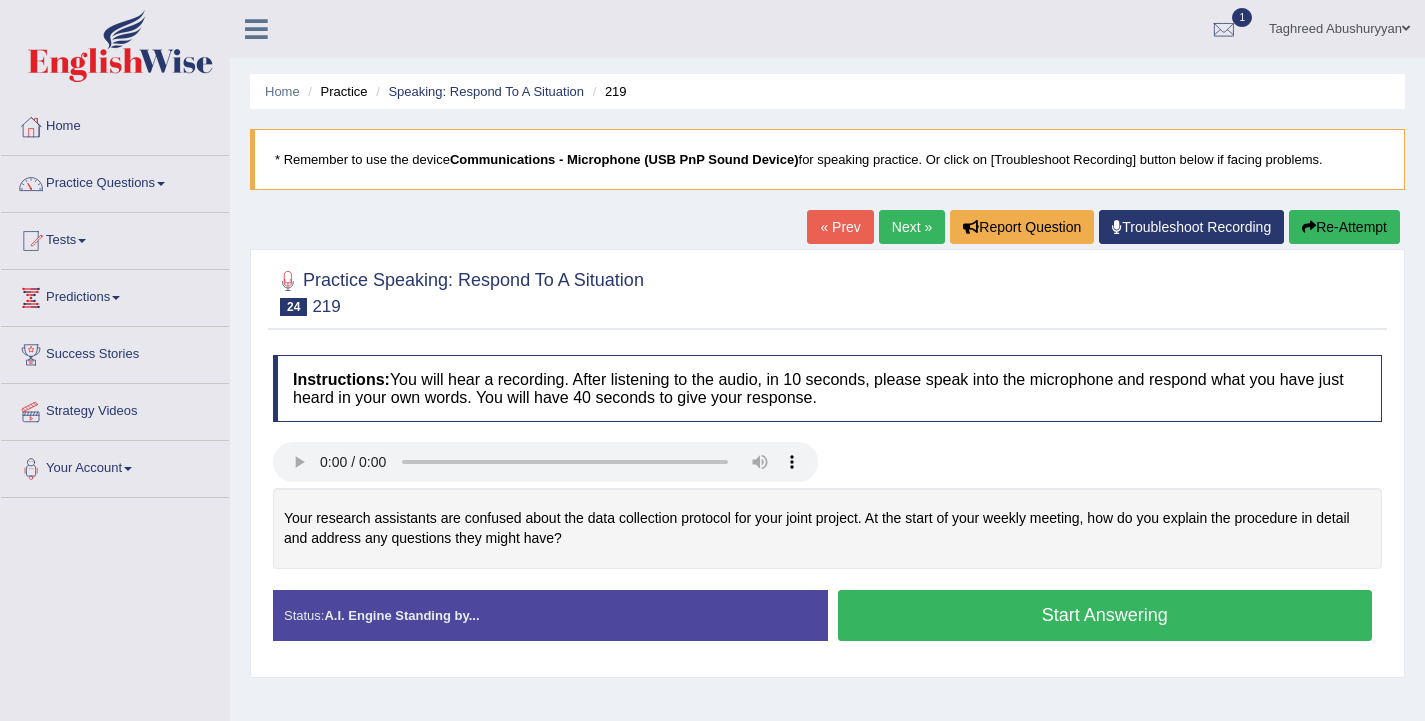 click on "Start Answering" at bounding box center (1105, 615) 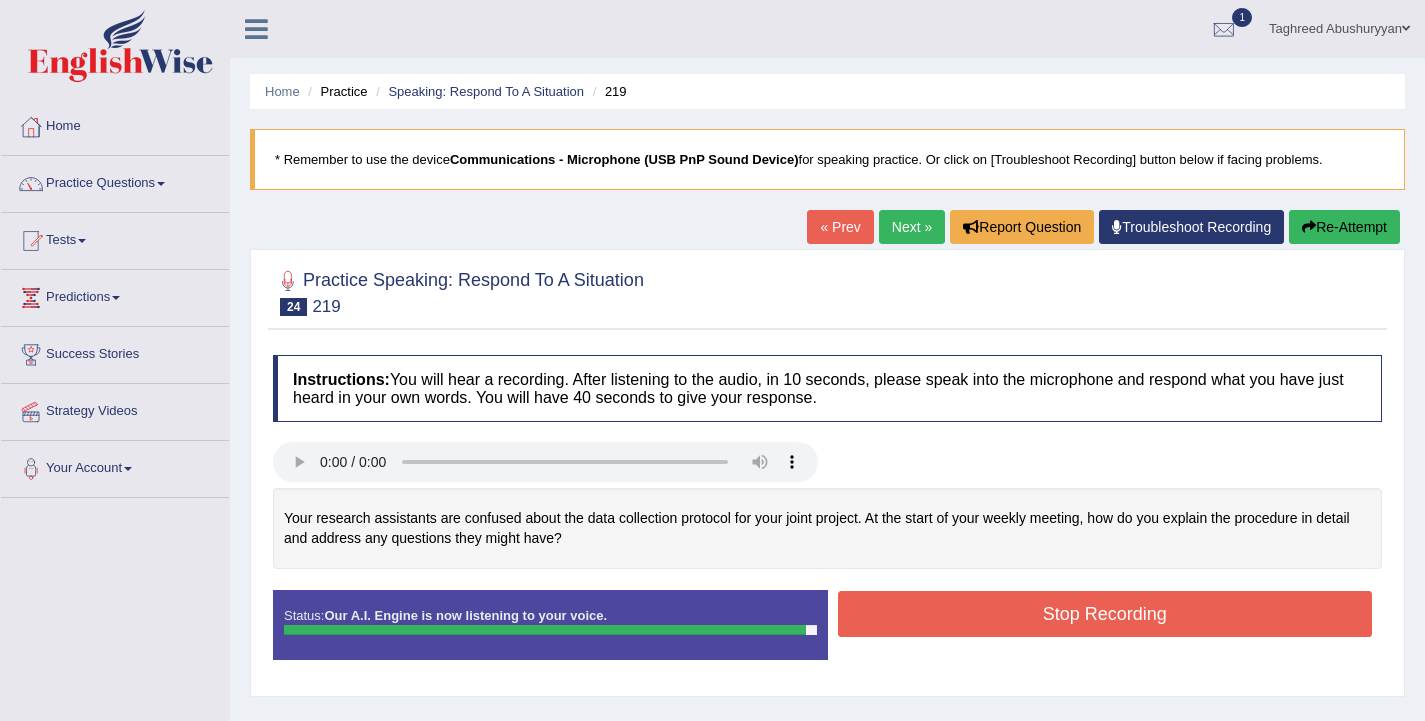 click on "Stop Recording" at bounding box center [1105, 614] 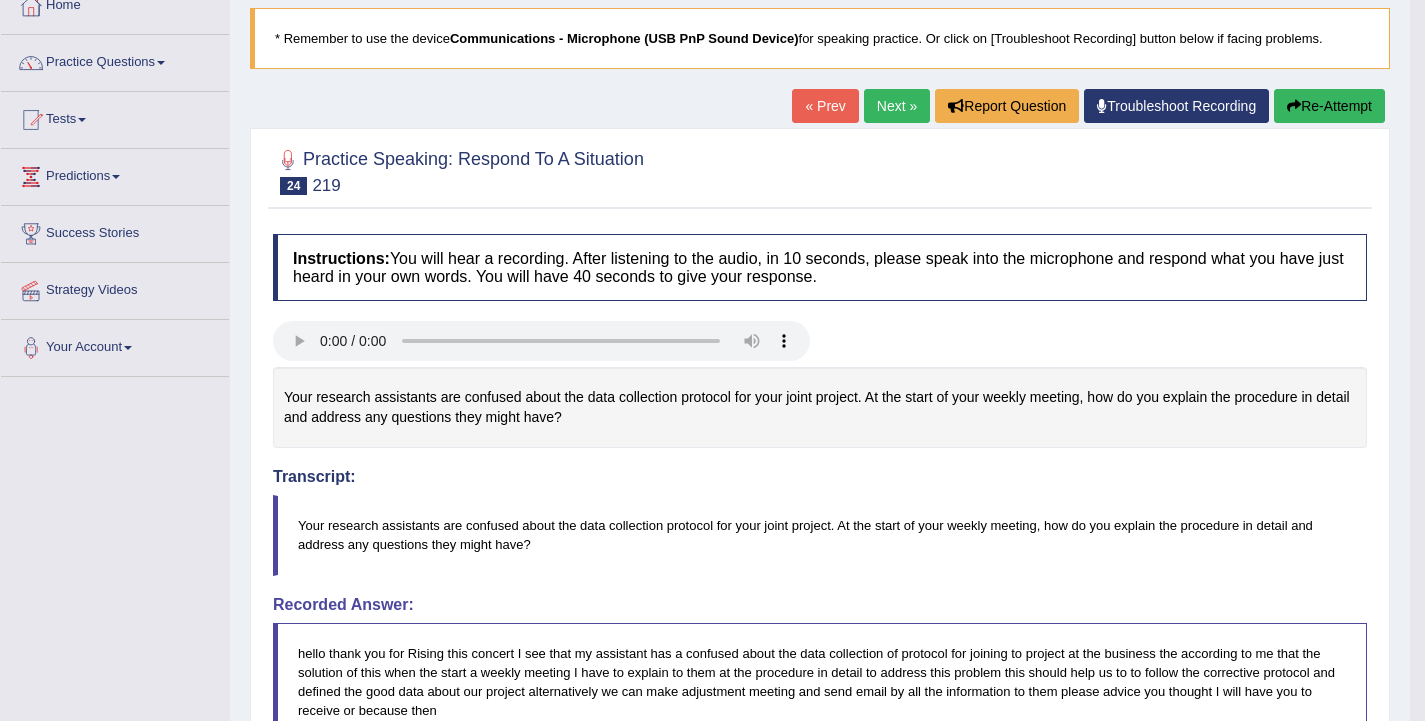 scroll, scrollTop: 0, scrollLeft: 0, axis: both 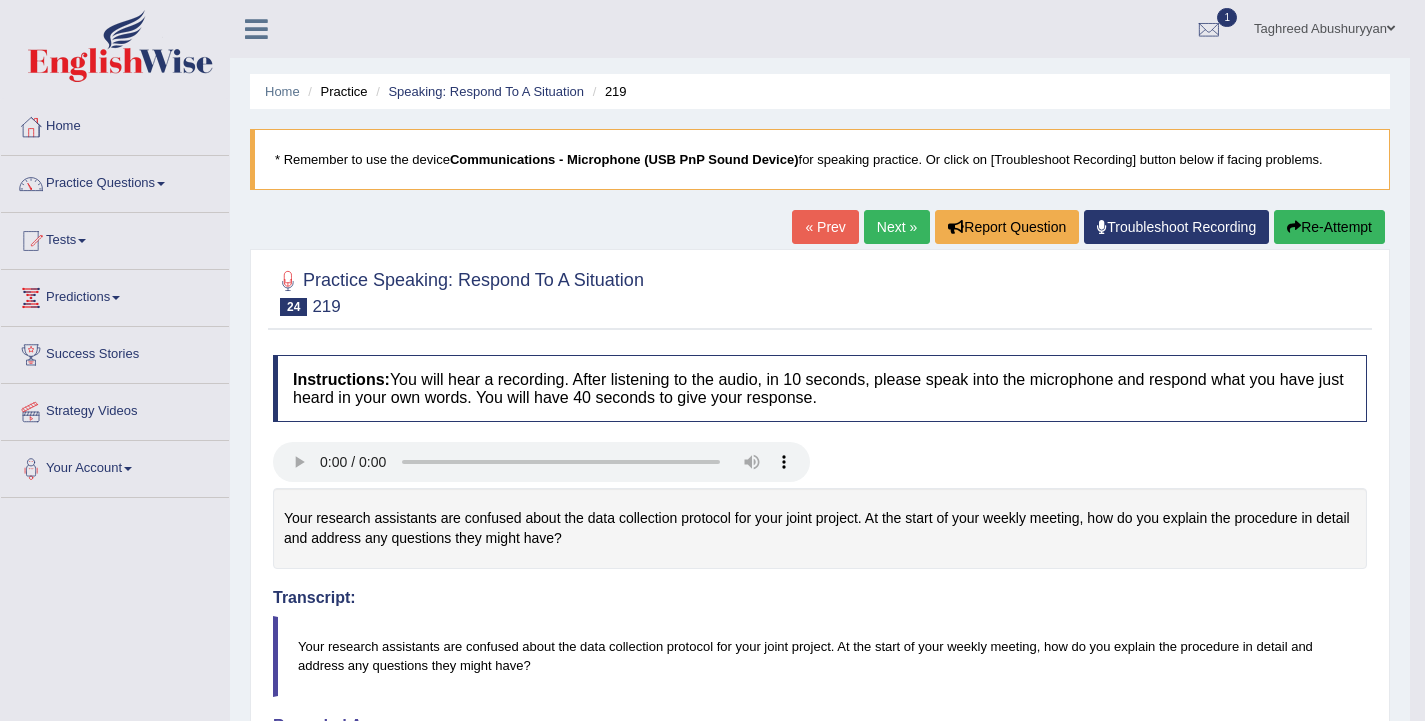 click on "Next »" at bounding box center [897, 227] 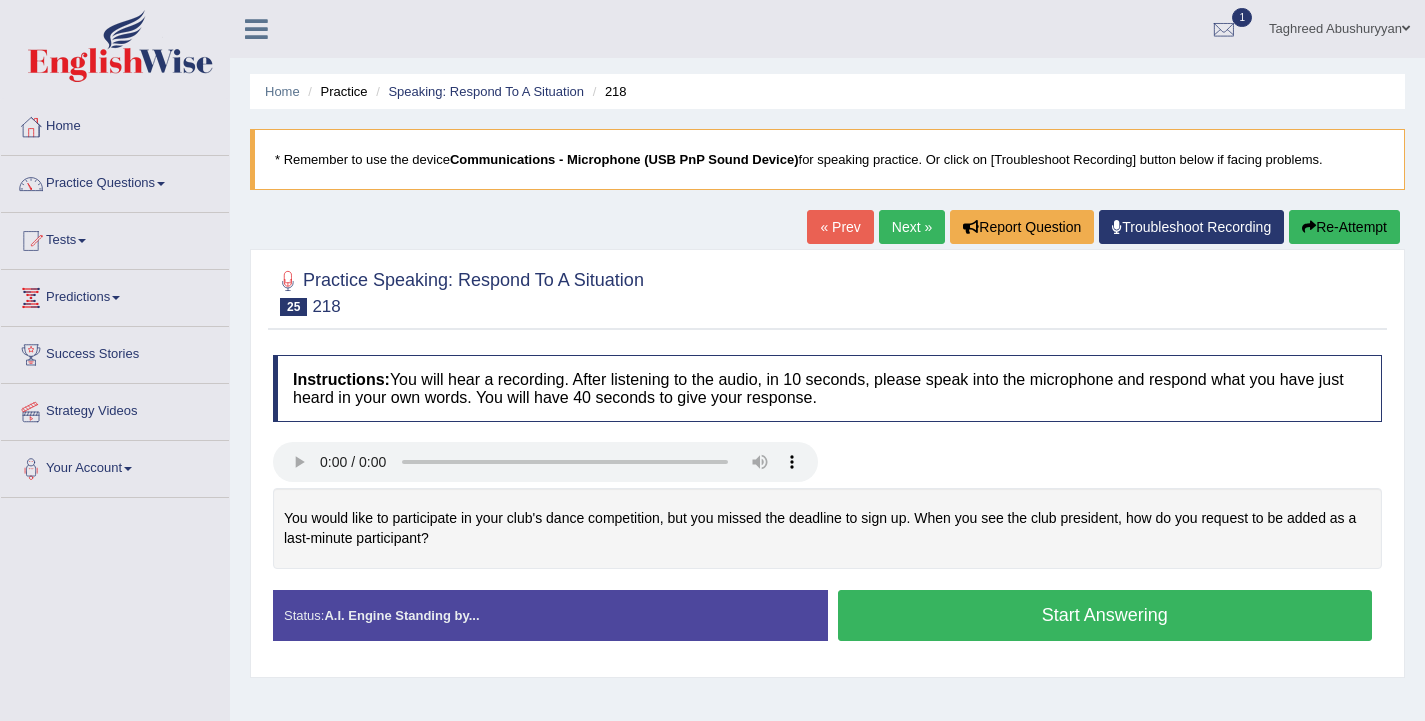 scroll, scrollTop: 0, scrollLeft: 0, axis: both 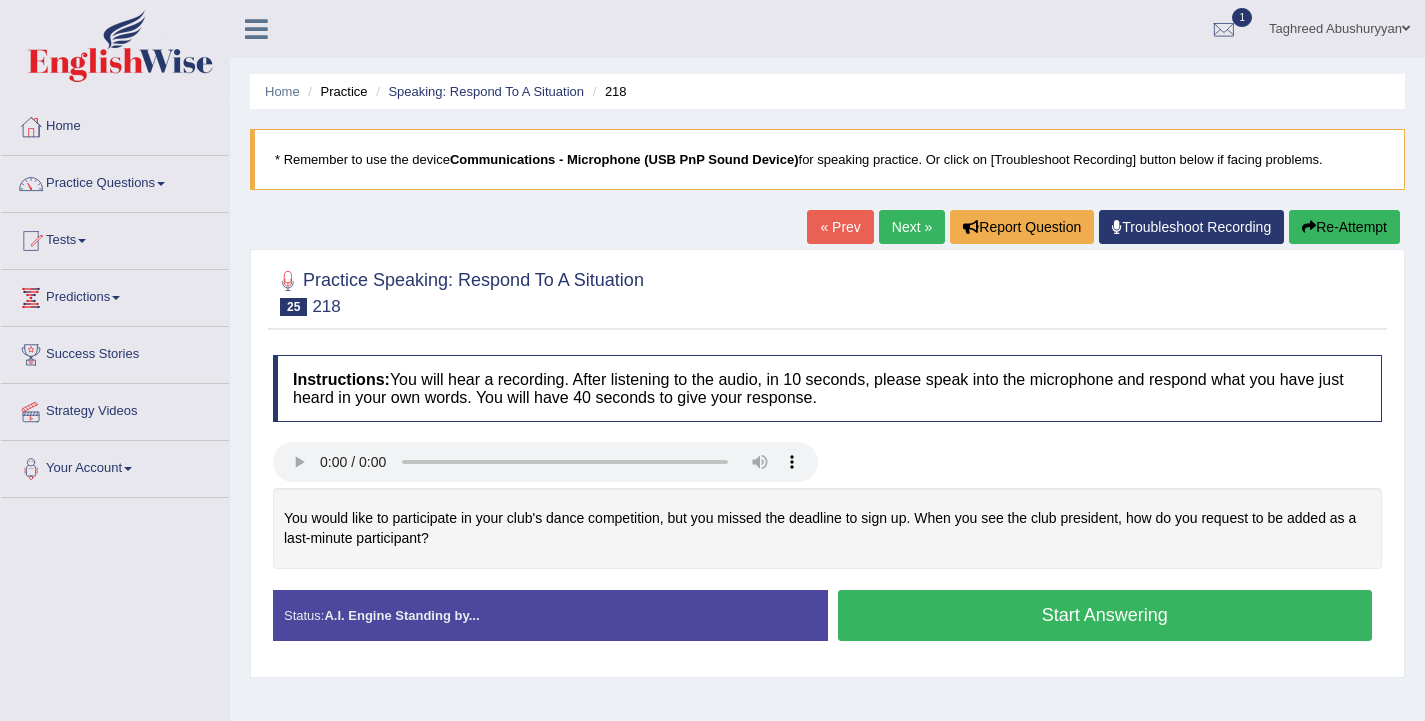 click on "Start Answering" at bounding box center (1105, 615) 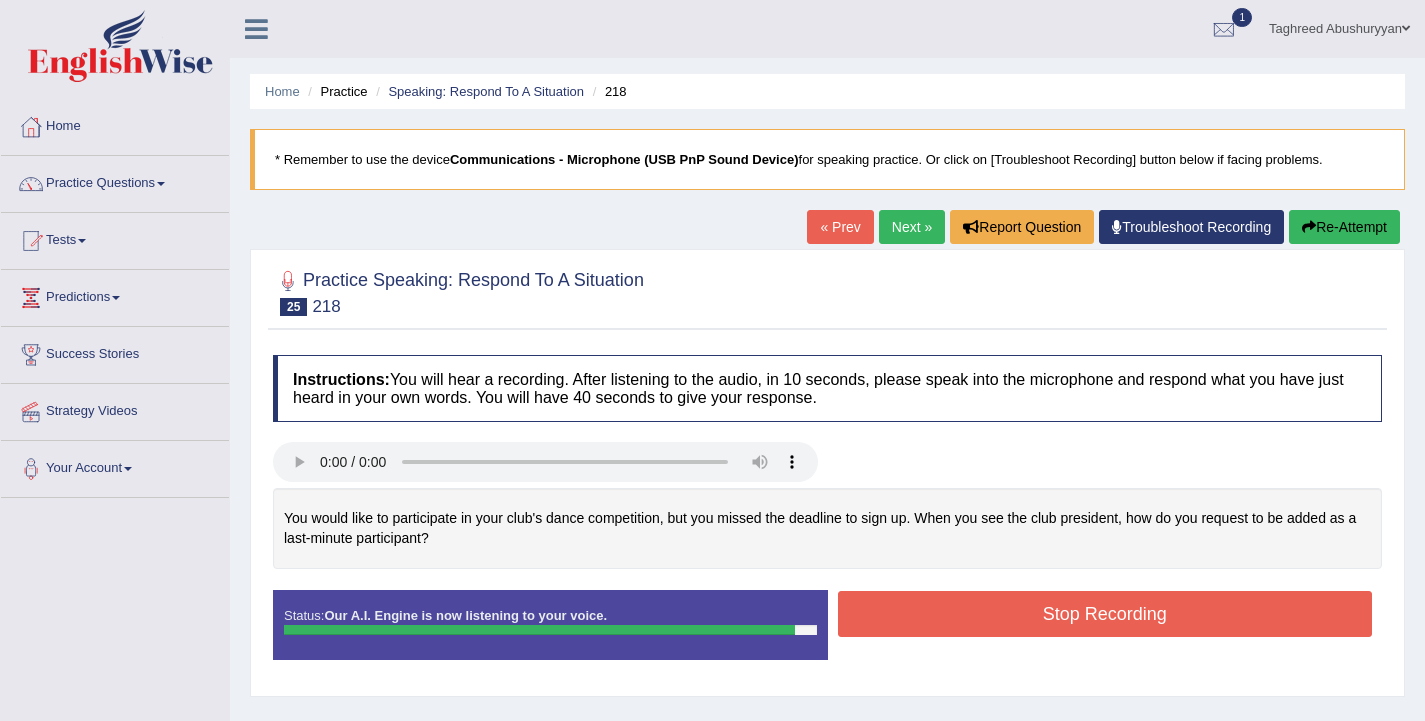 click on "Stop Recording" at bounding box center (1105, 614) 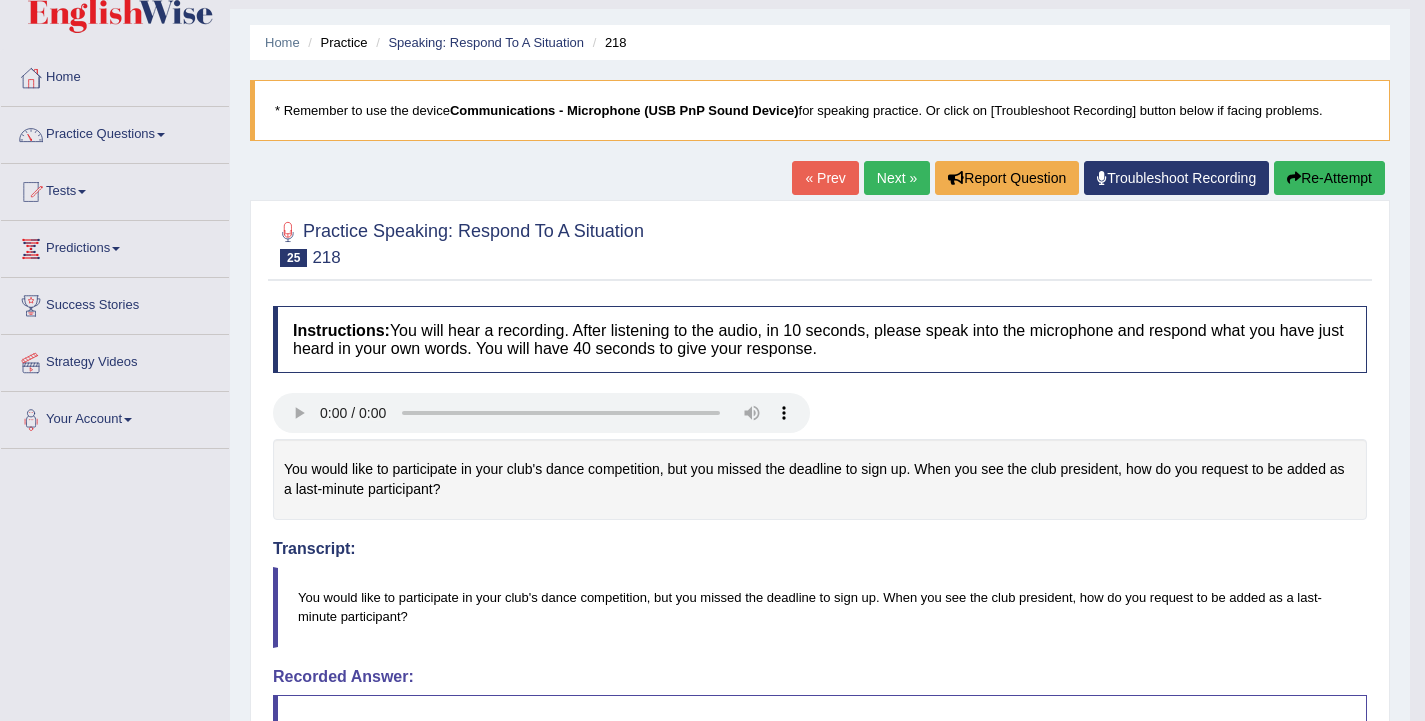 scroll, scrollTop: 0, scrollLeft: 0, axis: both 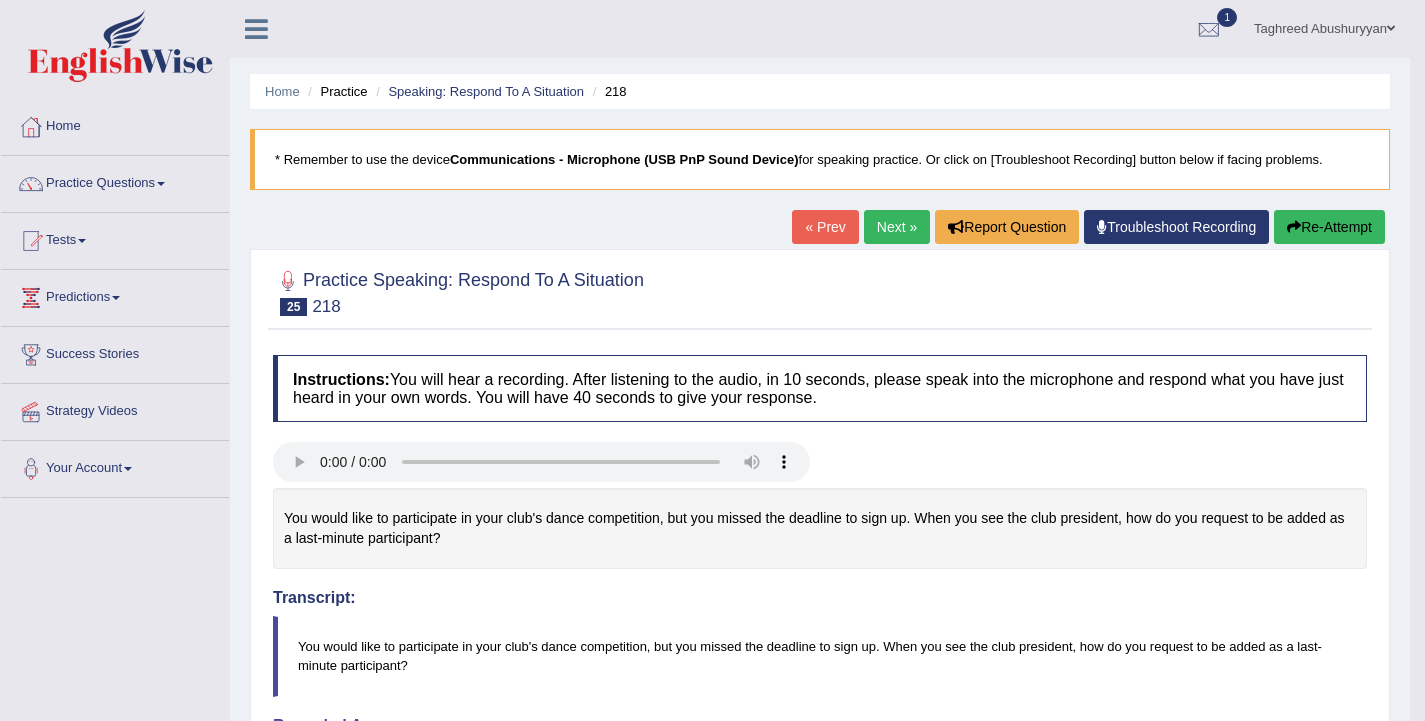 click on "Next »" at bounding box center [897, 227] 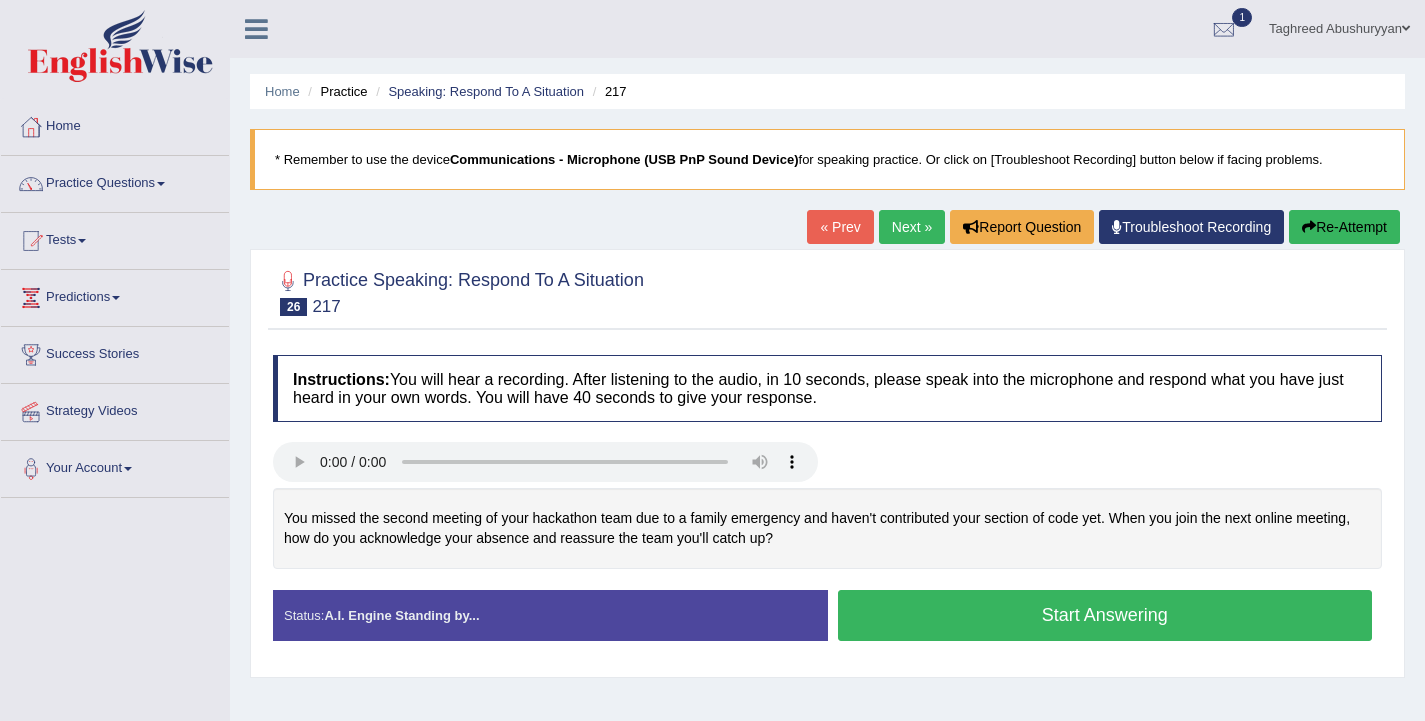 scroll, scrollTop: 0, scrollLeft: 0, axis: both 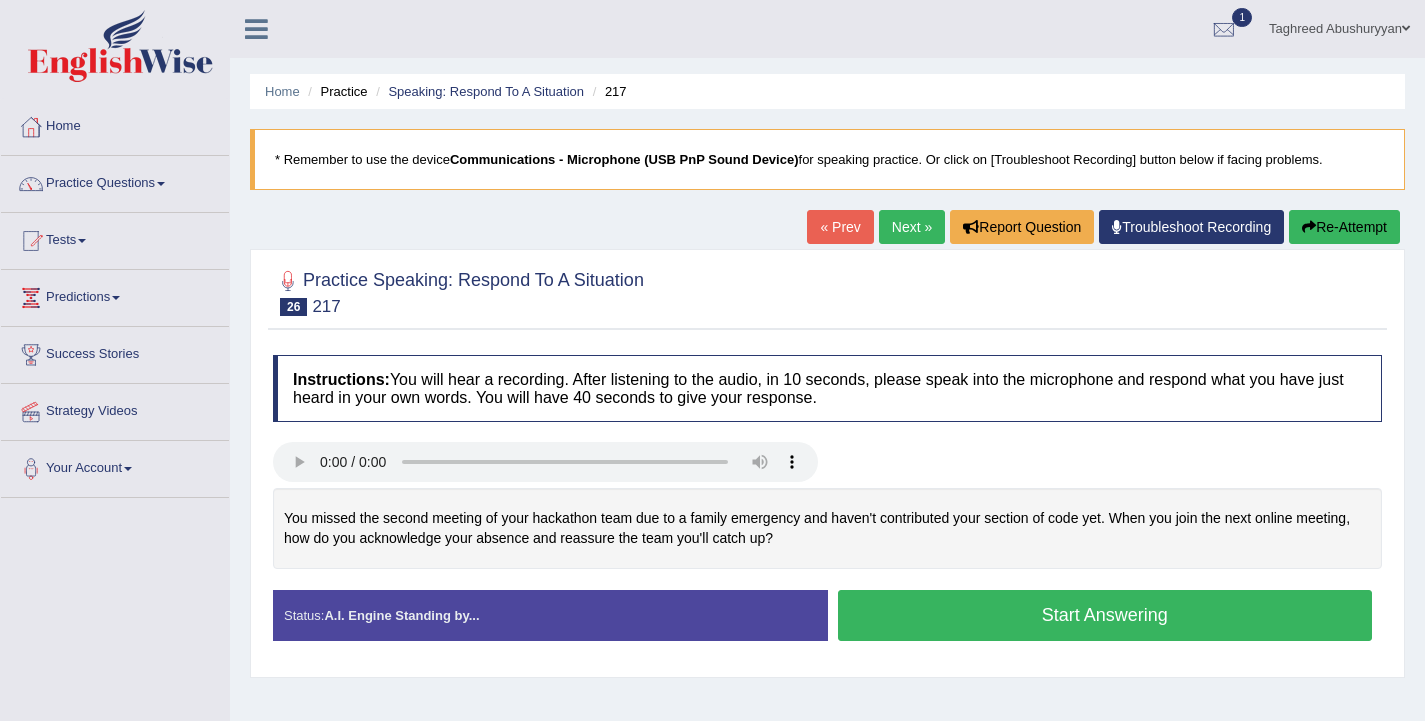 click on "Start Answering" at bounding box center (1105, 615) 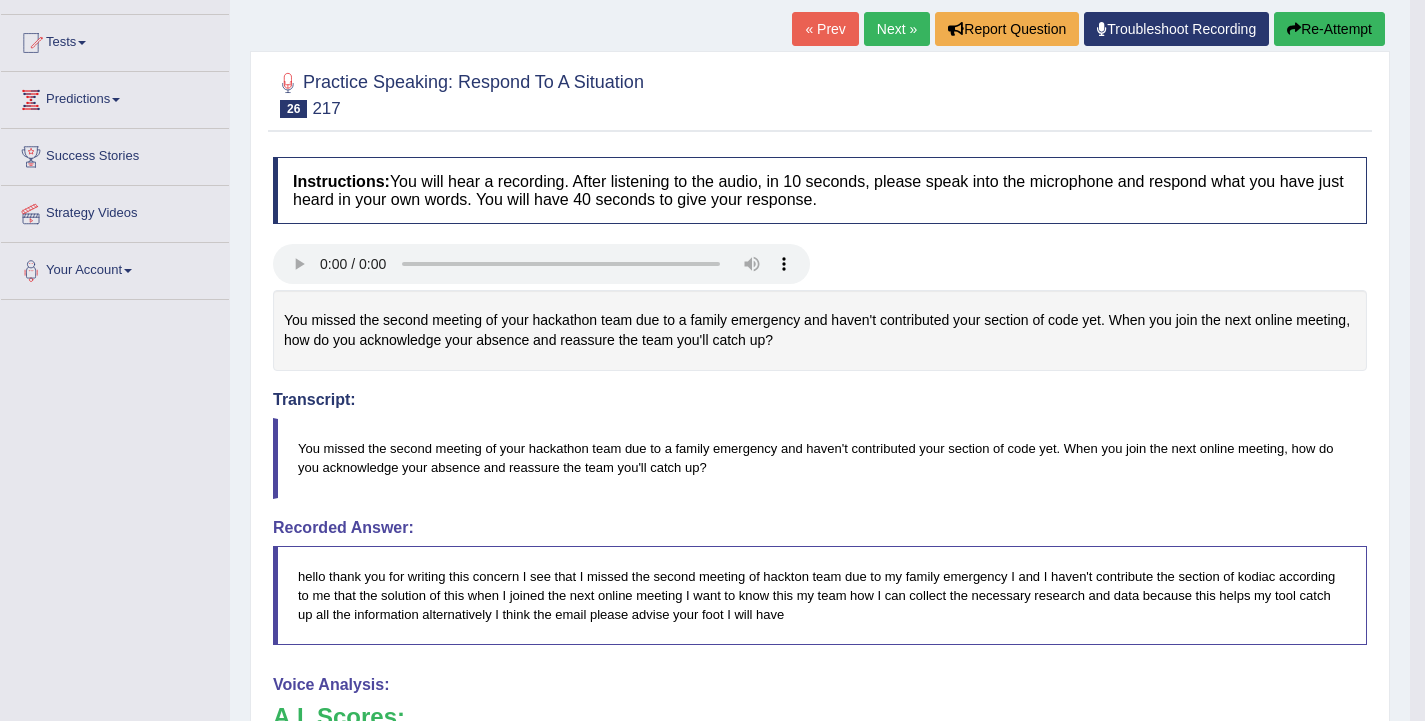 scroll, scrollTop: 0, scrollLeft: 0, axis: both 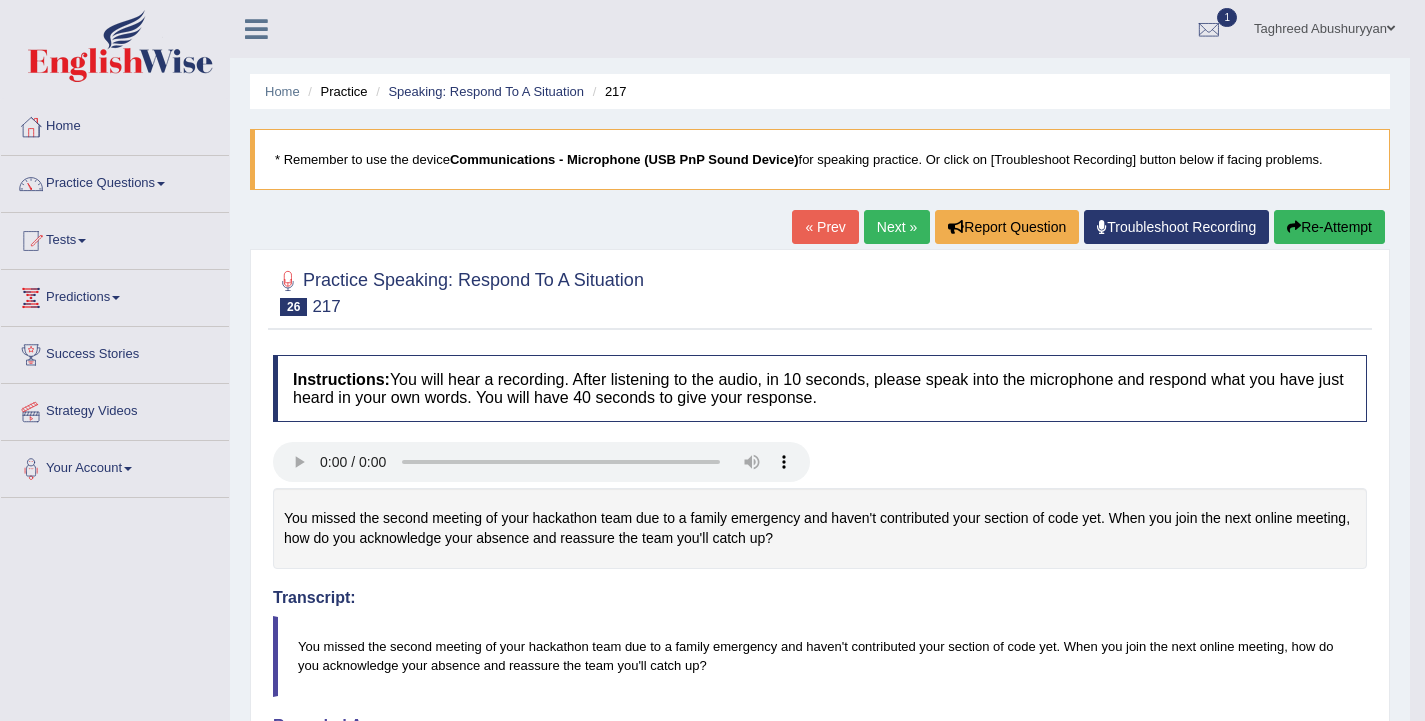 click on "Next »" at bounding box center [897, 227] 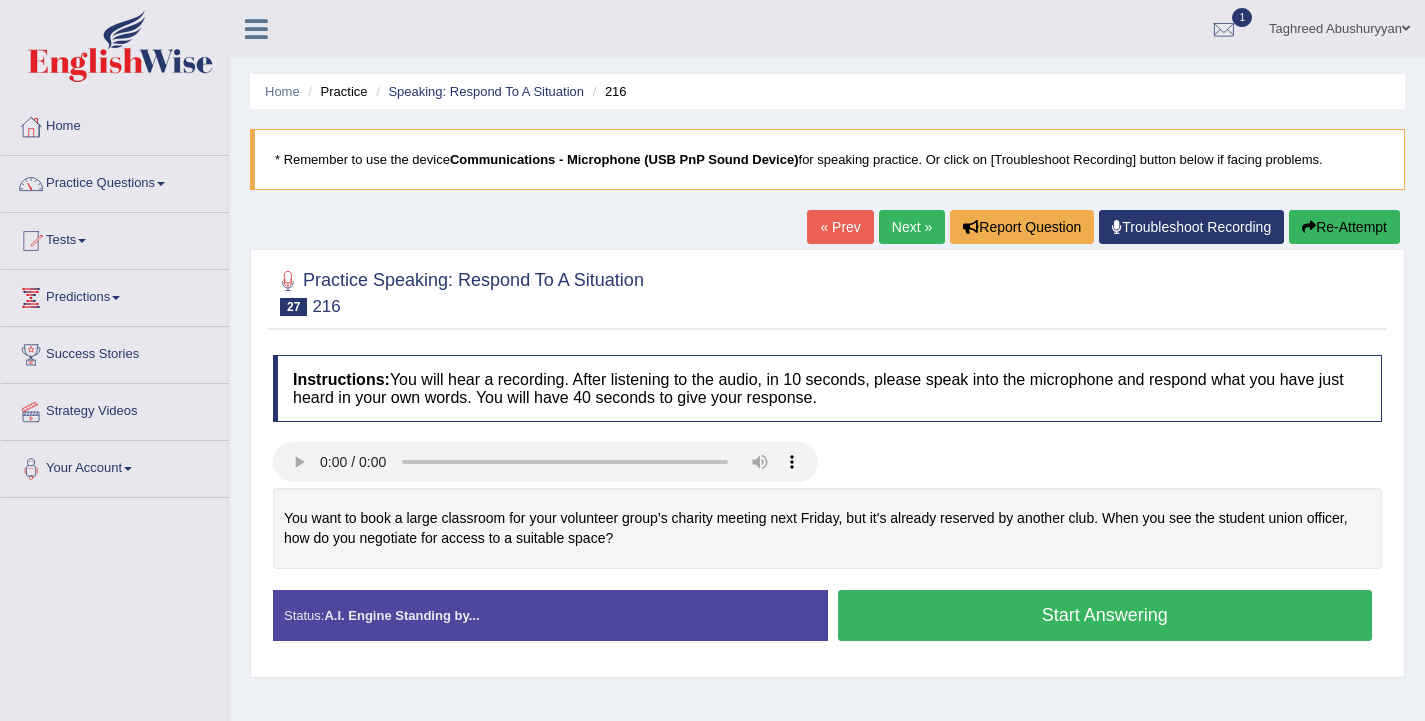 scroll, scrollTop: 0, scrollLeft: 0, axis: both 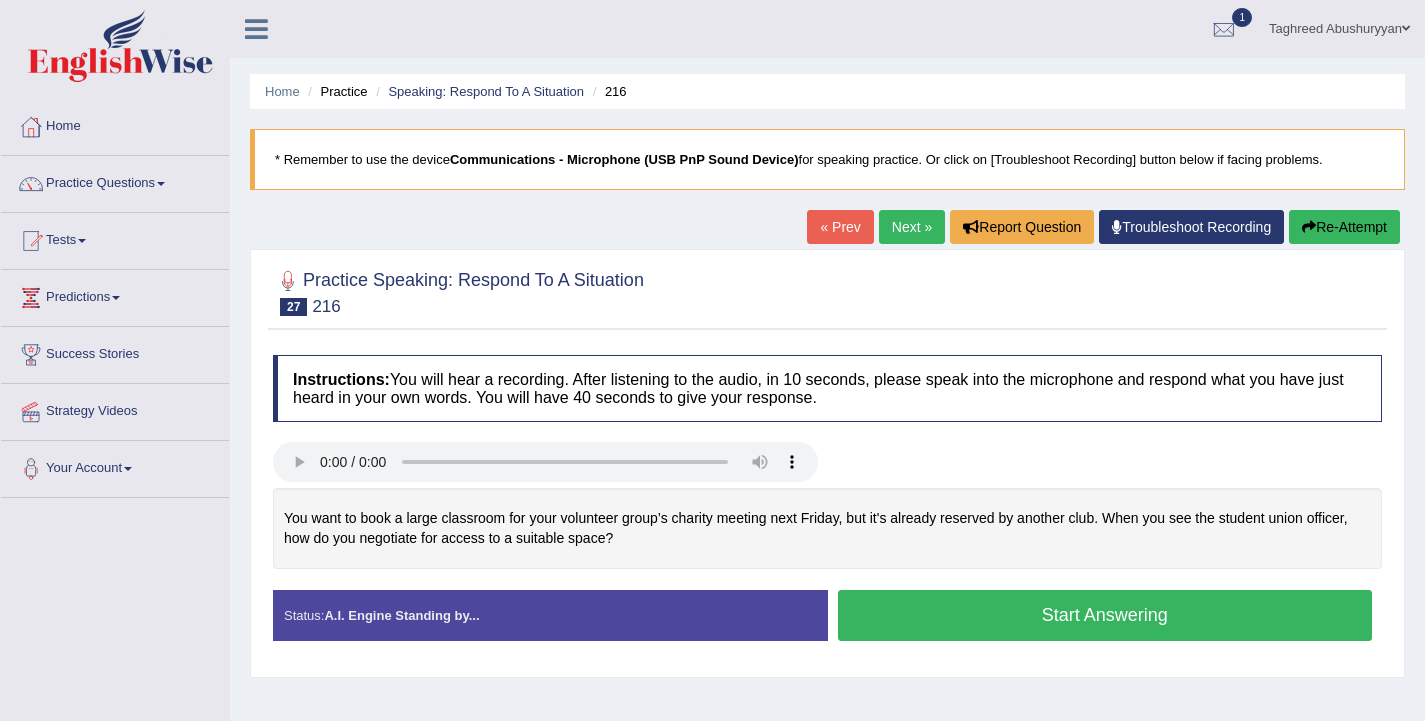 click on "Start Answering" at bounding box center [1105, 615] 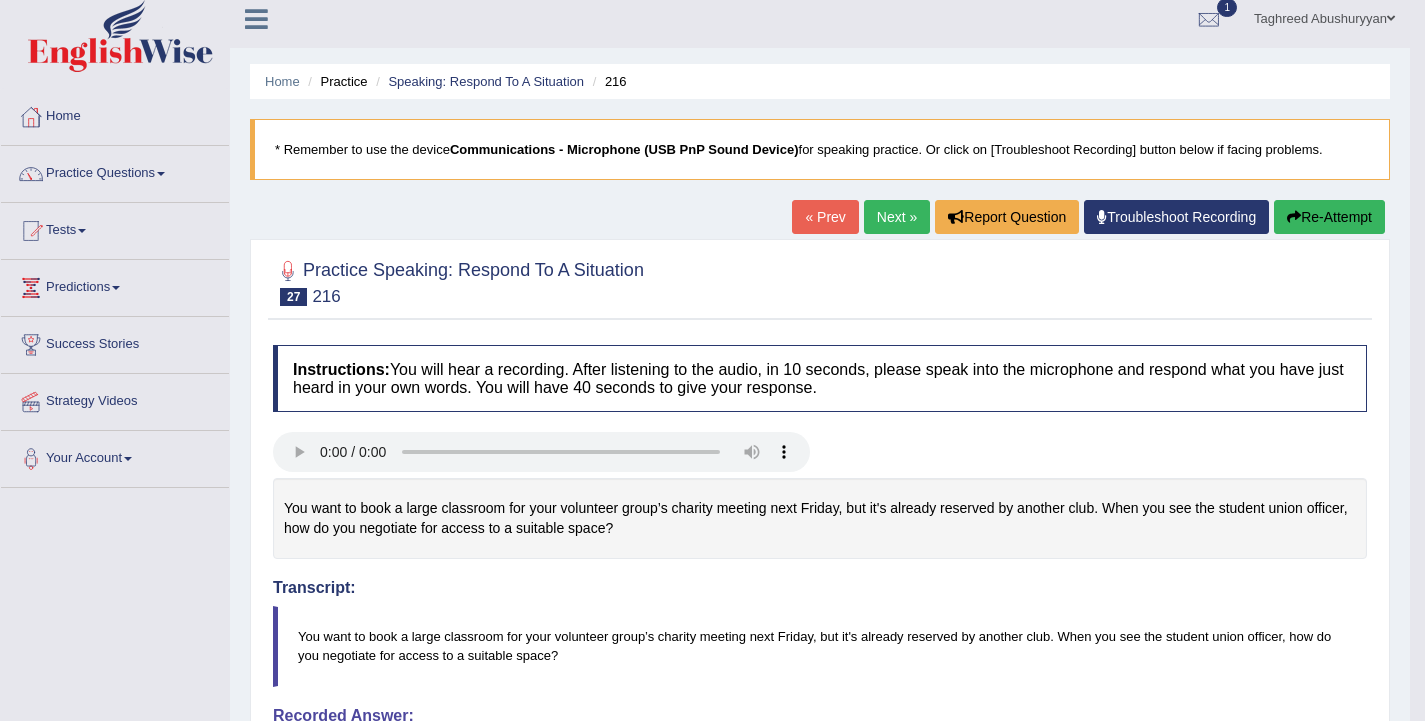 scroll, scrollTop: 0, scrollLeft: 0, axis: both 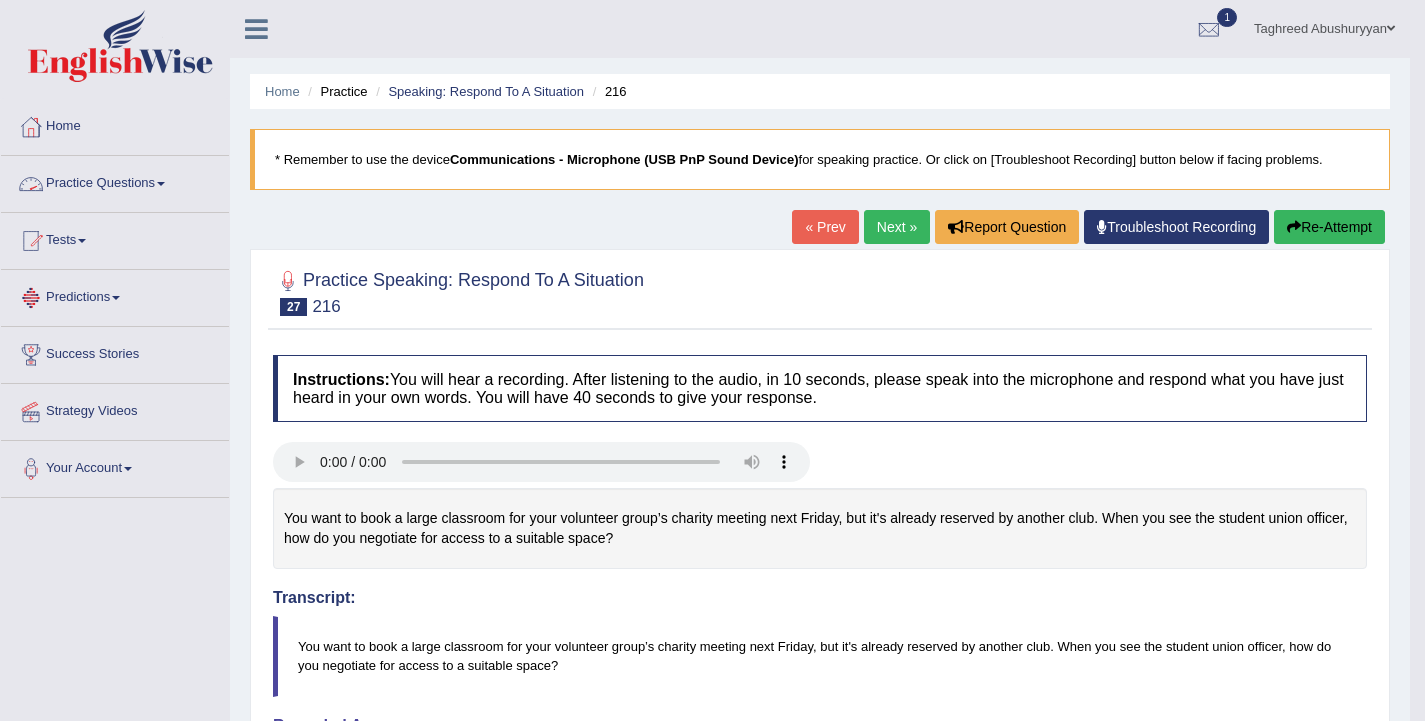 click on "Practice Questions" at bounding box center (115, 181) 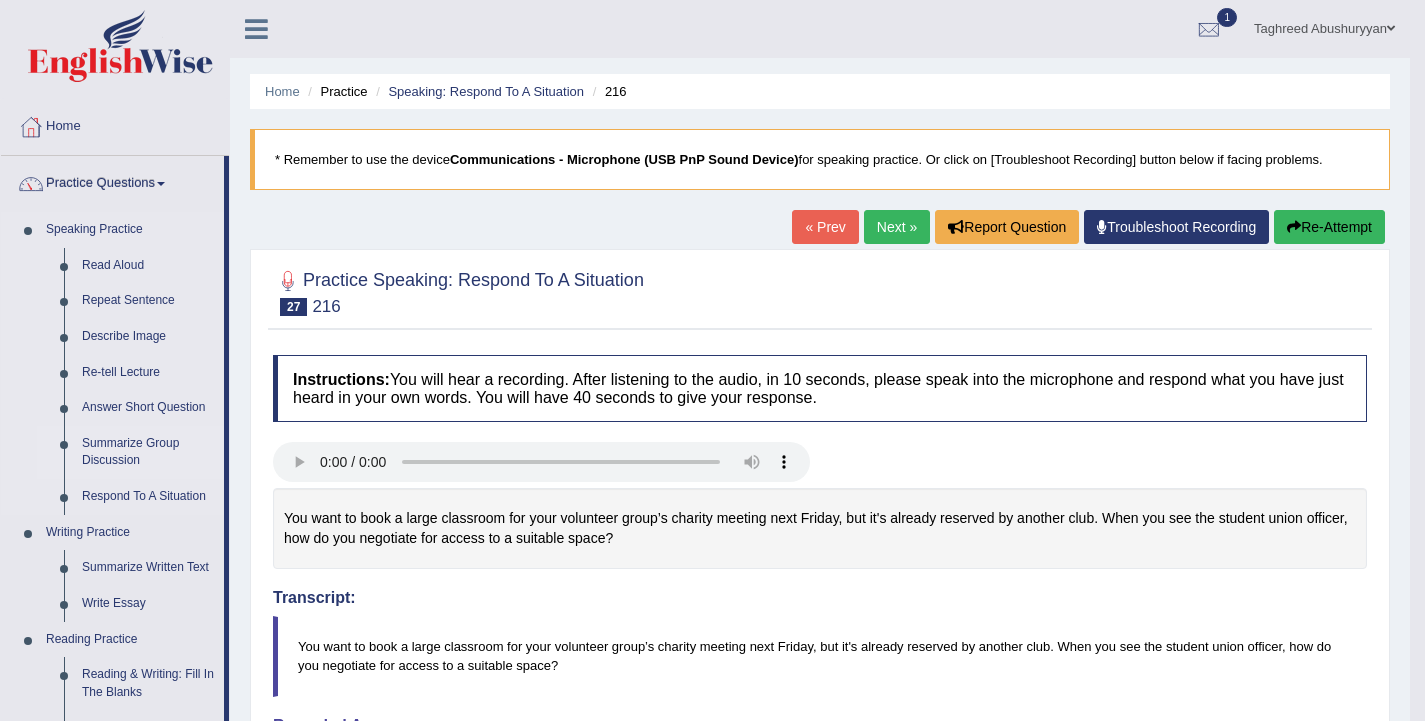 click on "Summarize Group Discussion" at bounding box center [148, 452] 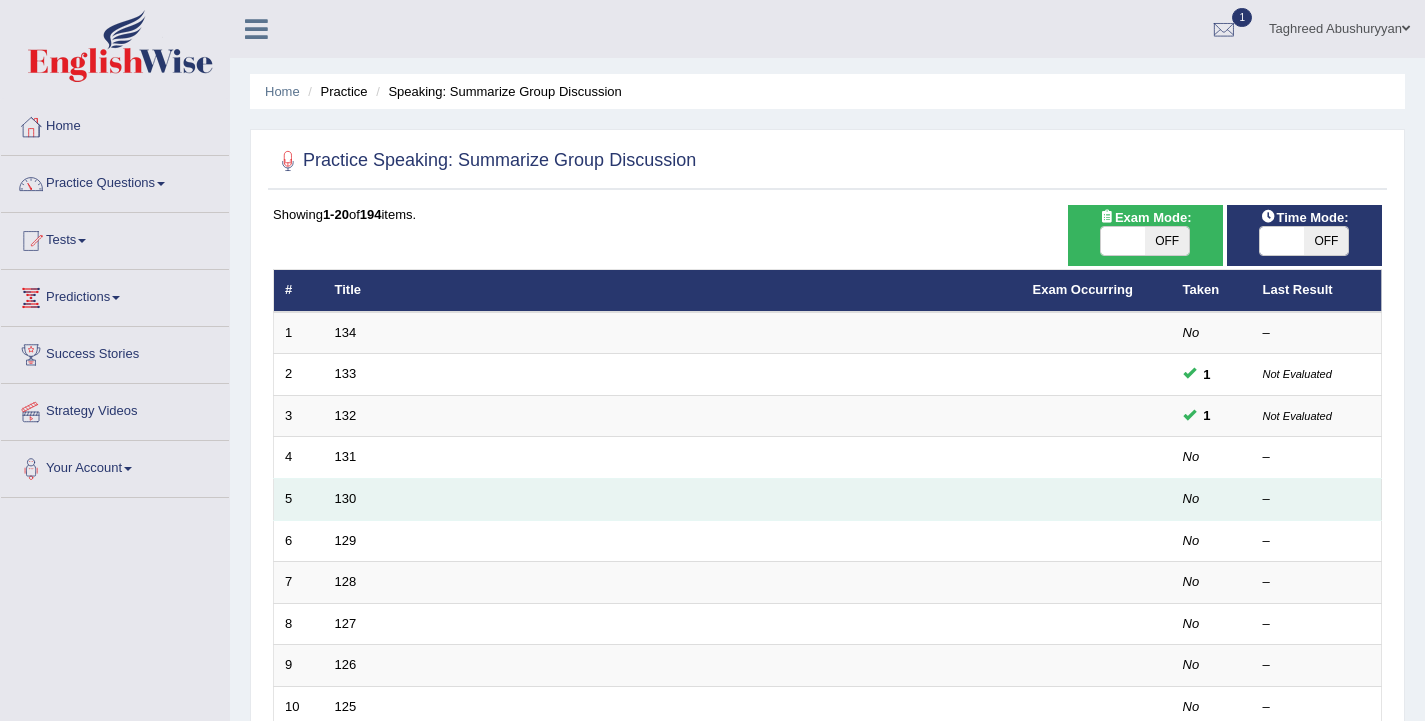 scroll, scrollTop: 0, scrollLeft: 0, axis: both 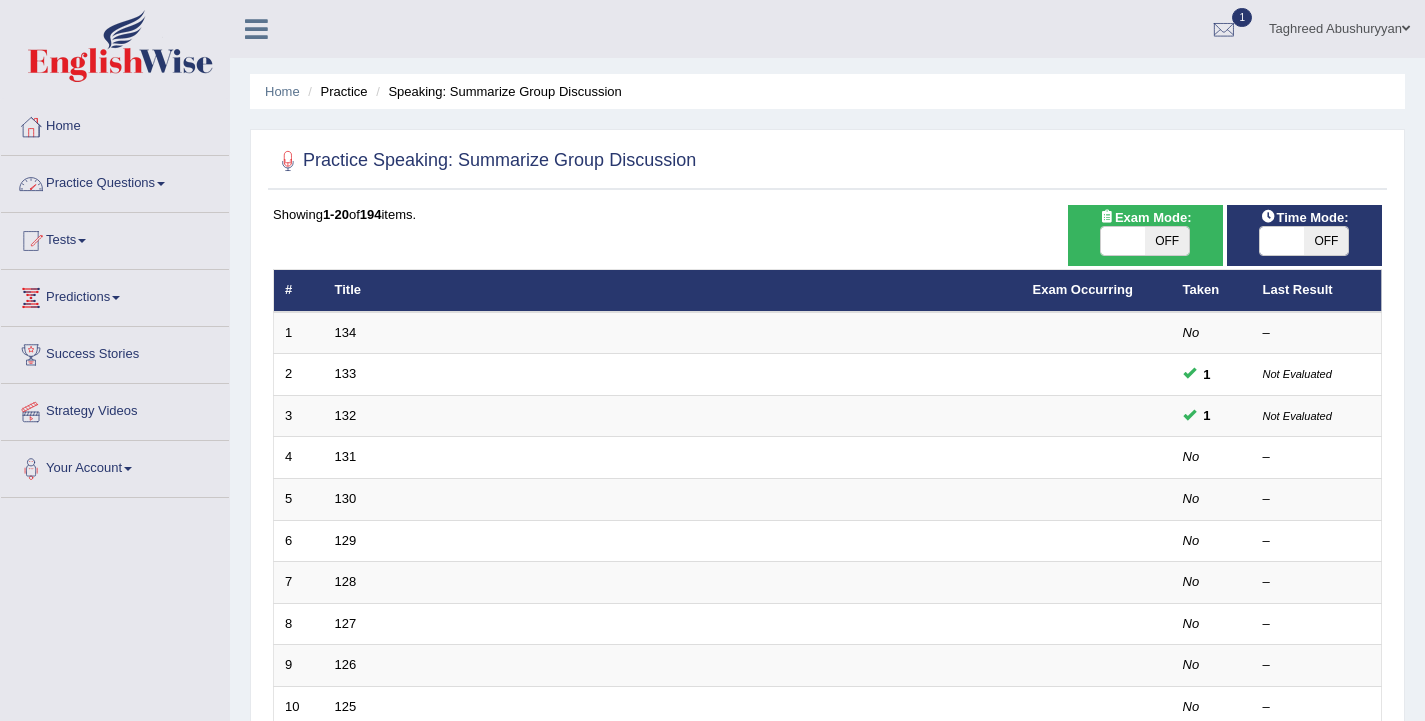 click at bounding box center (1123, 241) 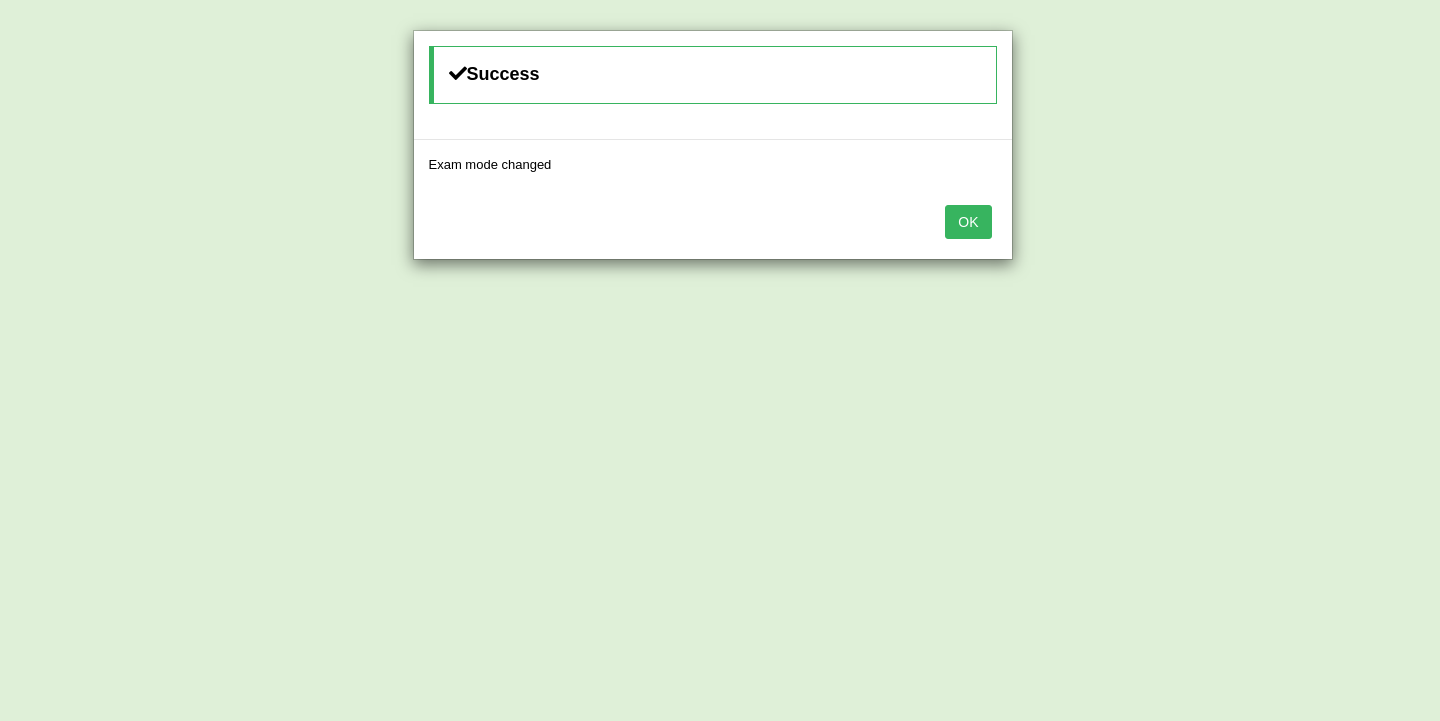 click on "OK" at bounding box center [968, 222] 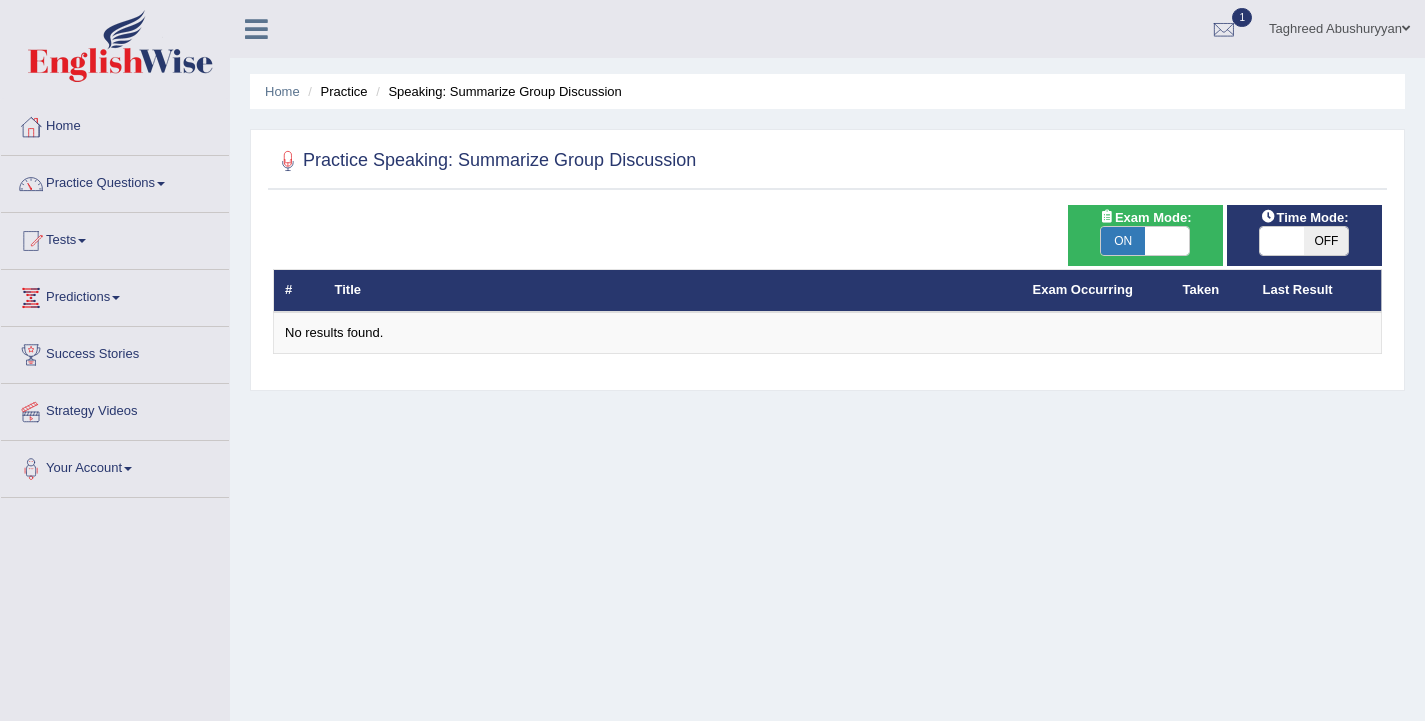 scroll, scrollTop: 0, scrollLeft: 0, axis: both 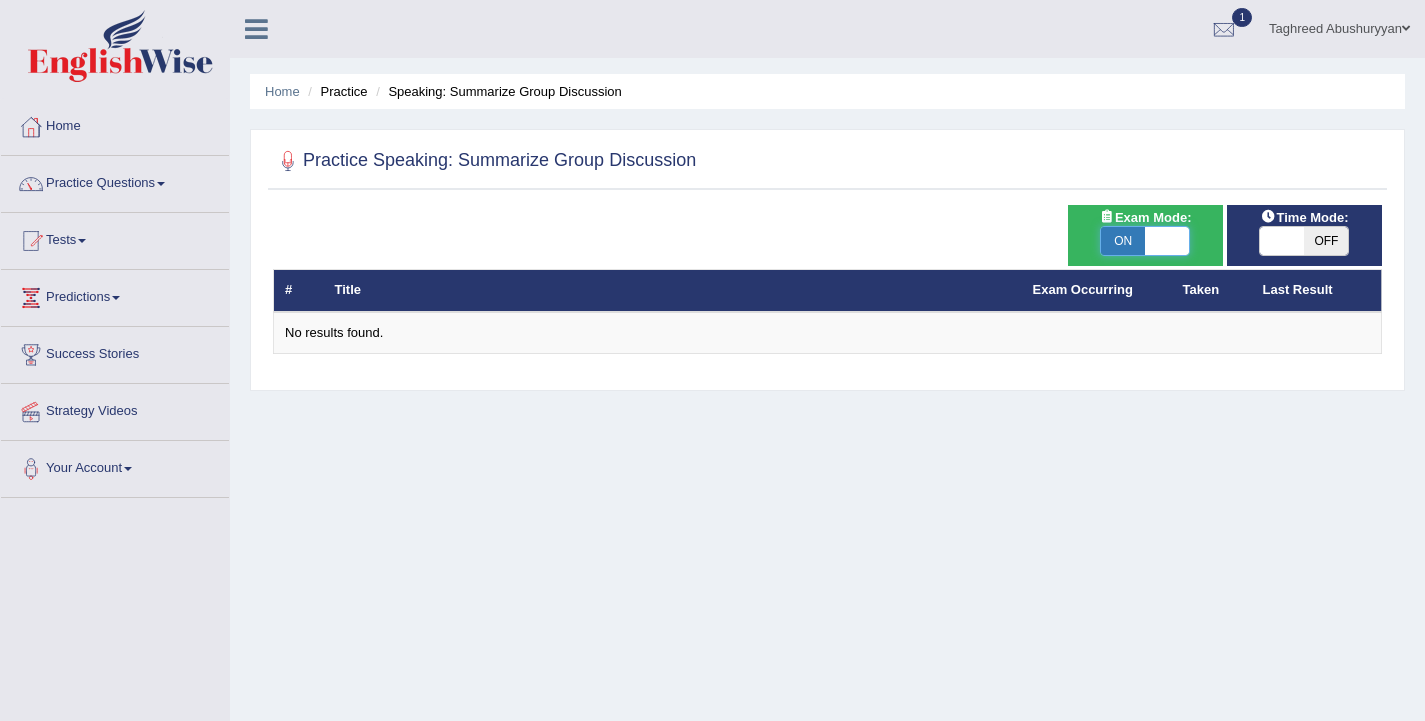 click at bounding box center (1167, 241) 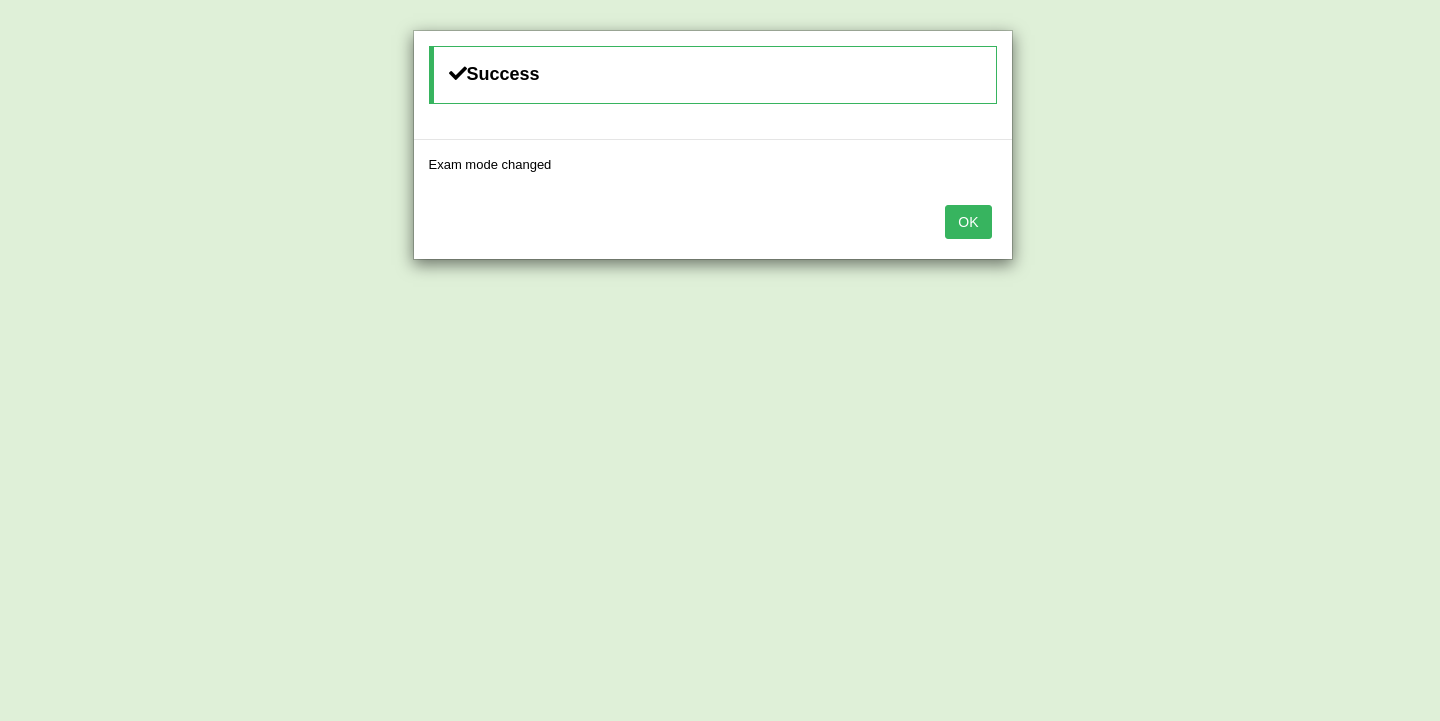 click on "OK" at bounding box center [968, 222] 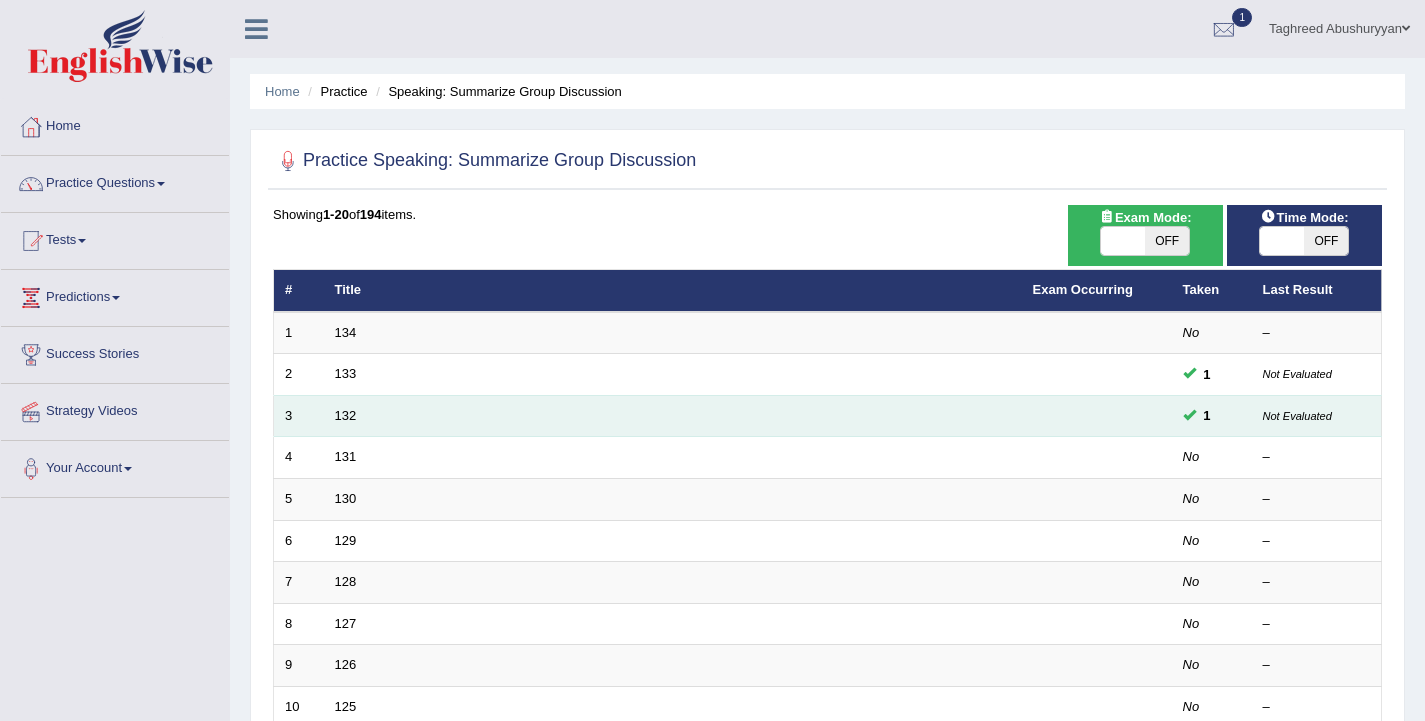 scroll, scrollTop: 0, scrollLeft: 0, axis: both 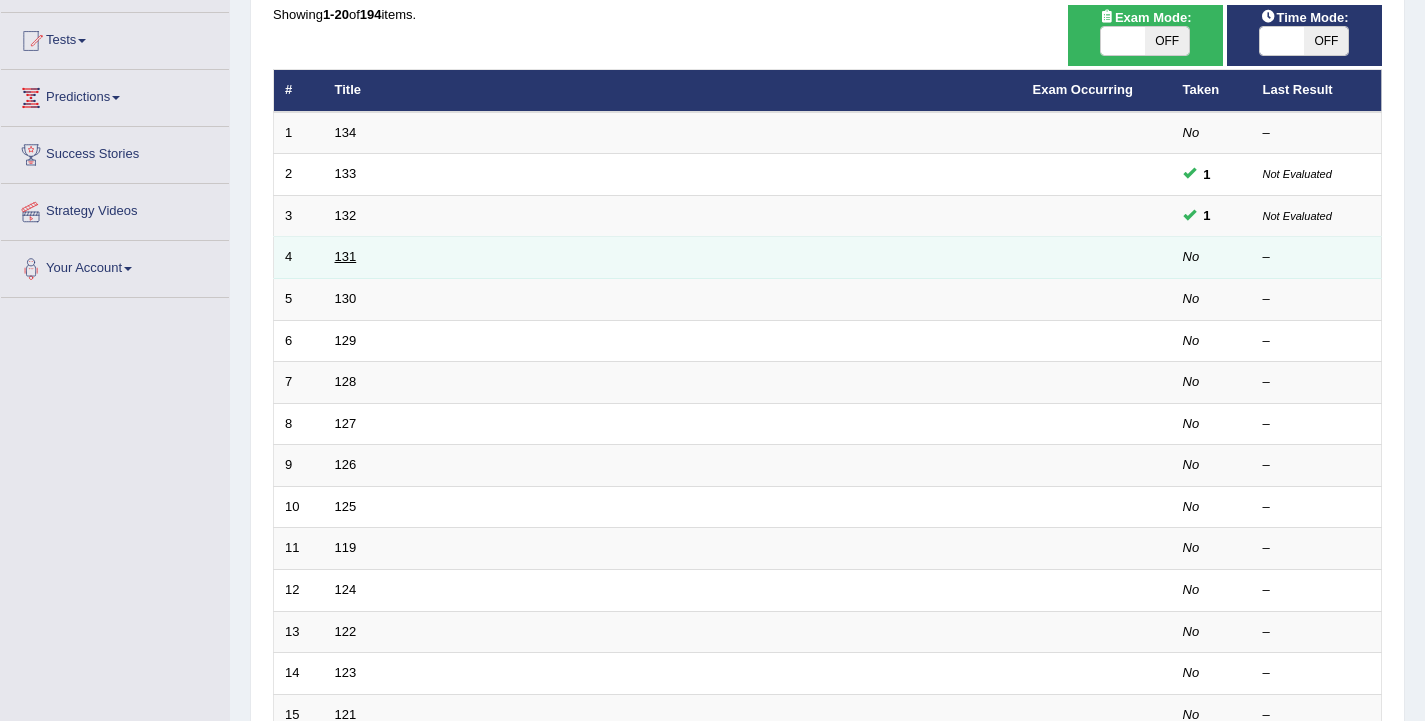 click on "131" at bounding box center (346, 256) 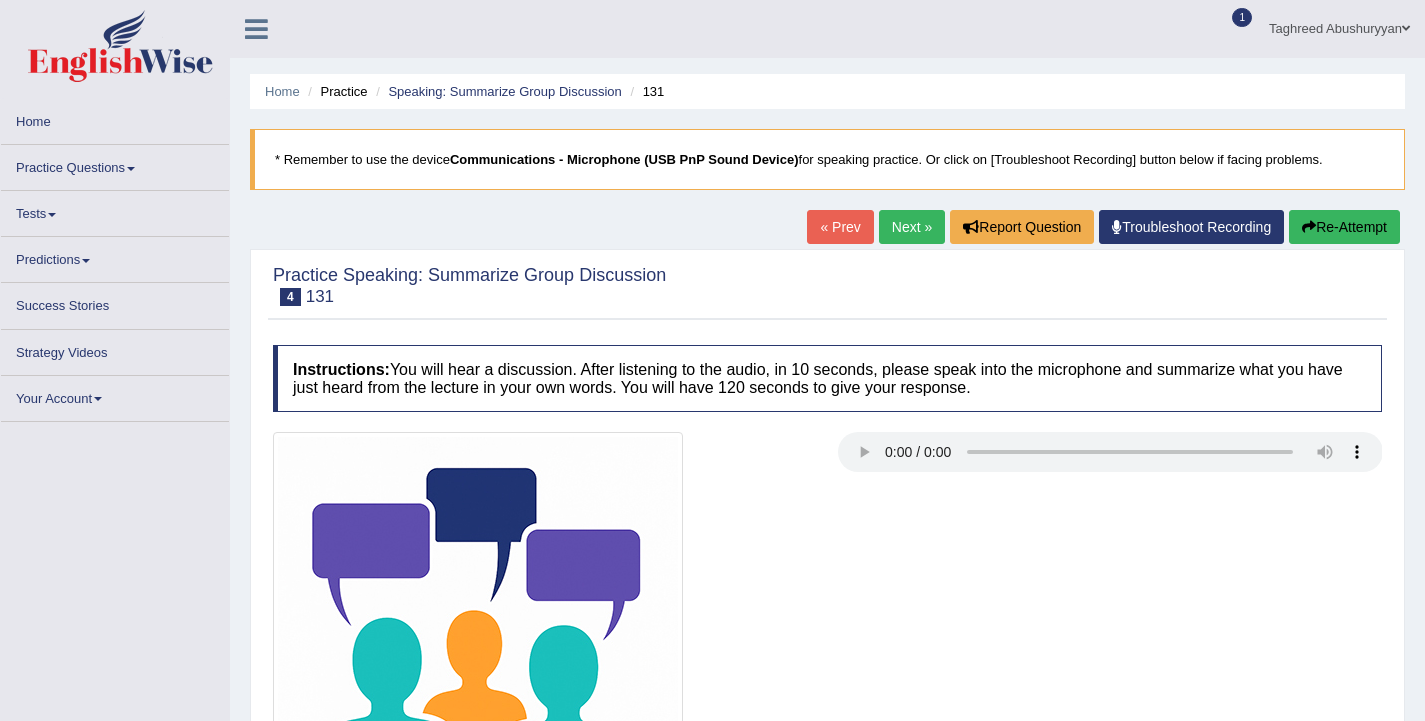 scroll, scrollTop: 0, scrollLeft: 0, axis: both 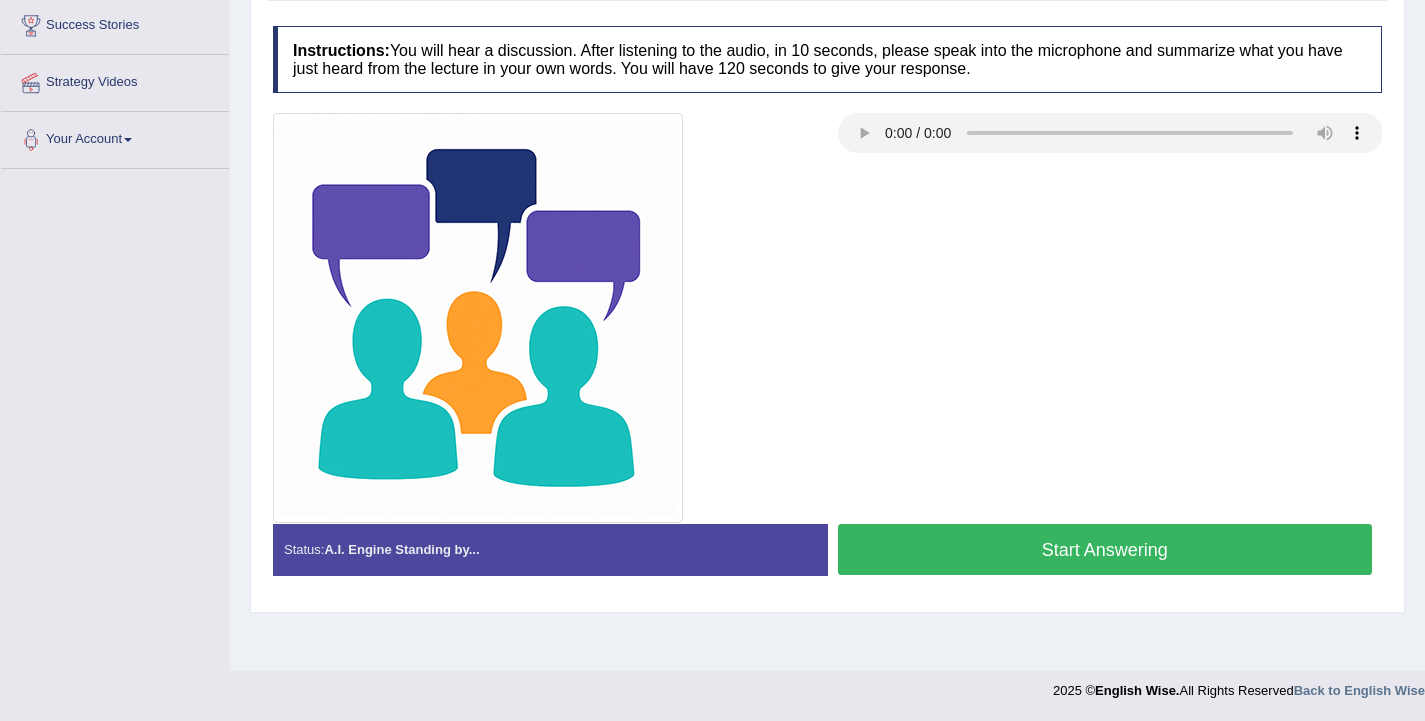 click at bounding box center [545, 318] 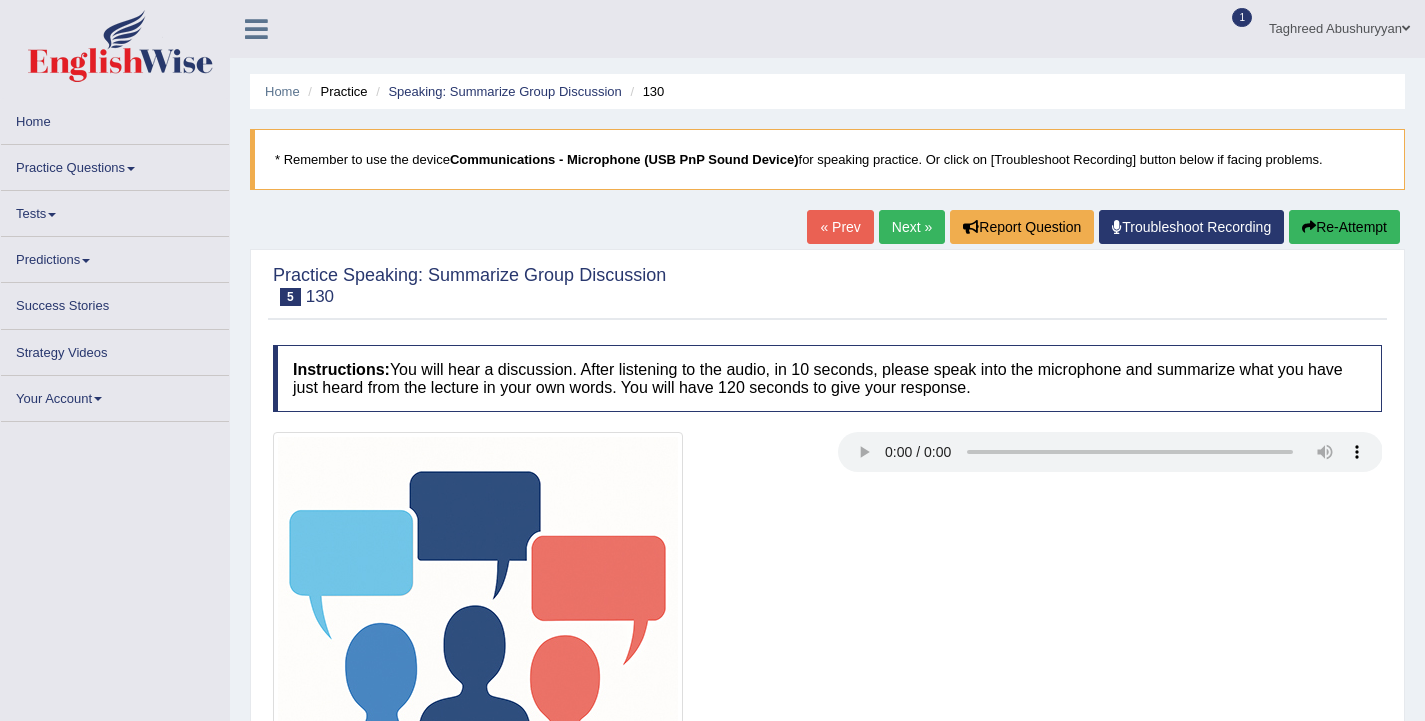 scroll, scrollTop: 0, scrollLeft: 0, axis: both 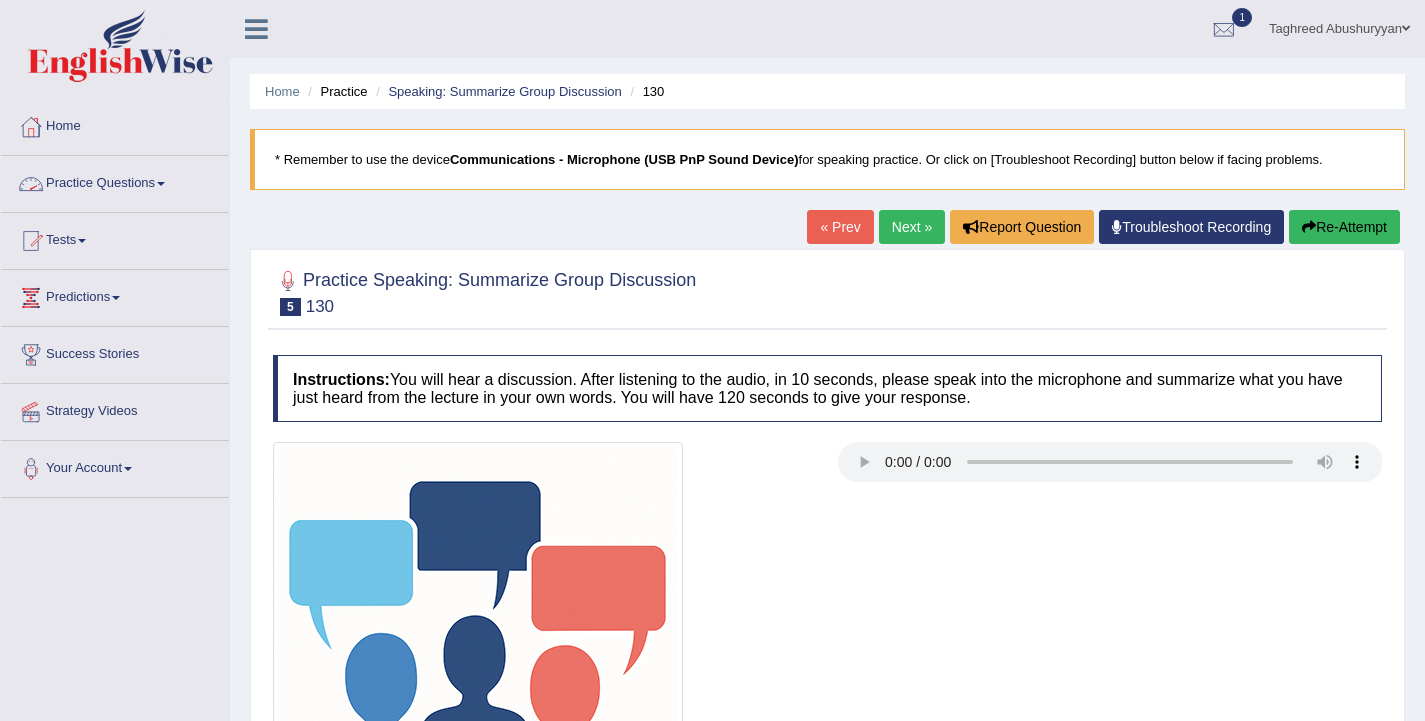 click on "Practice Questions" at bounding box center (115, 181) 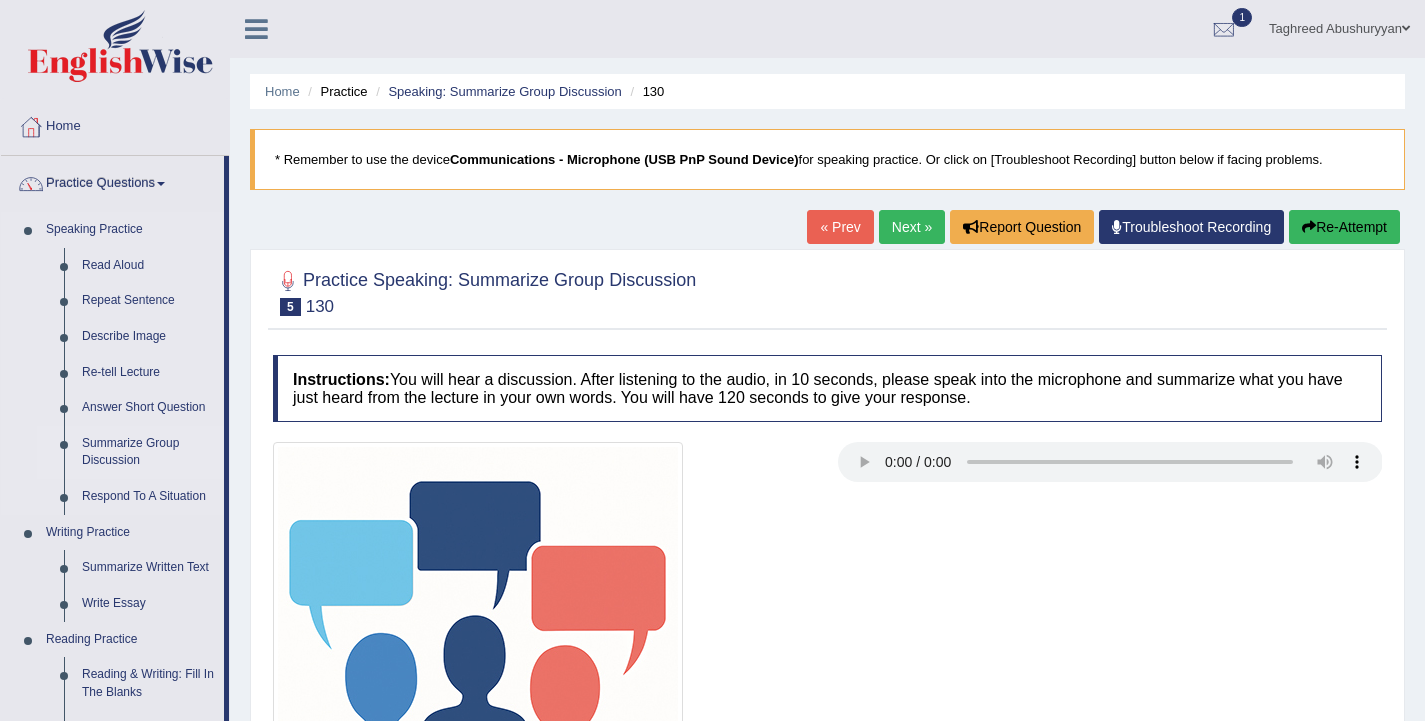click on "Summarize Group Discussion" at bounding box center (148, 452) 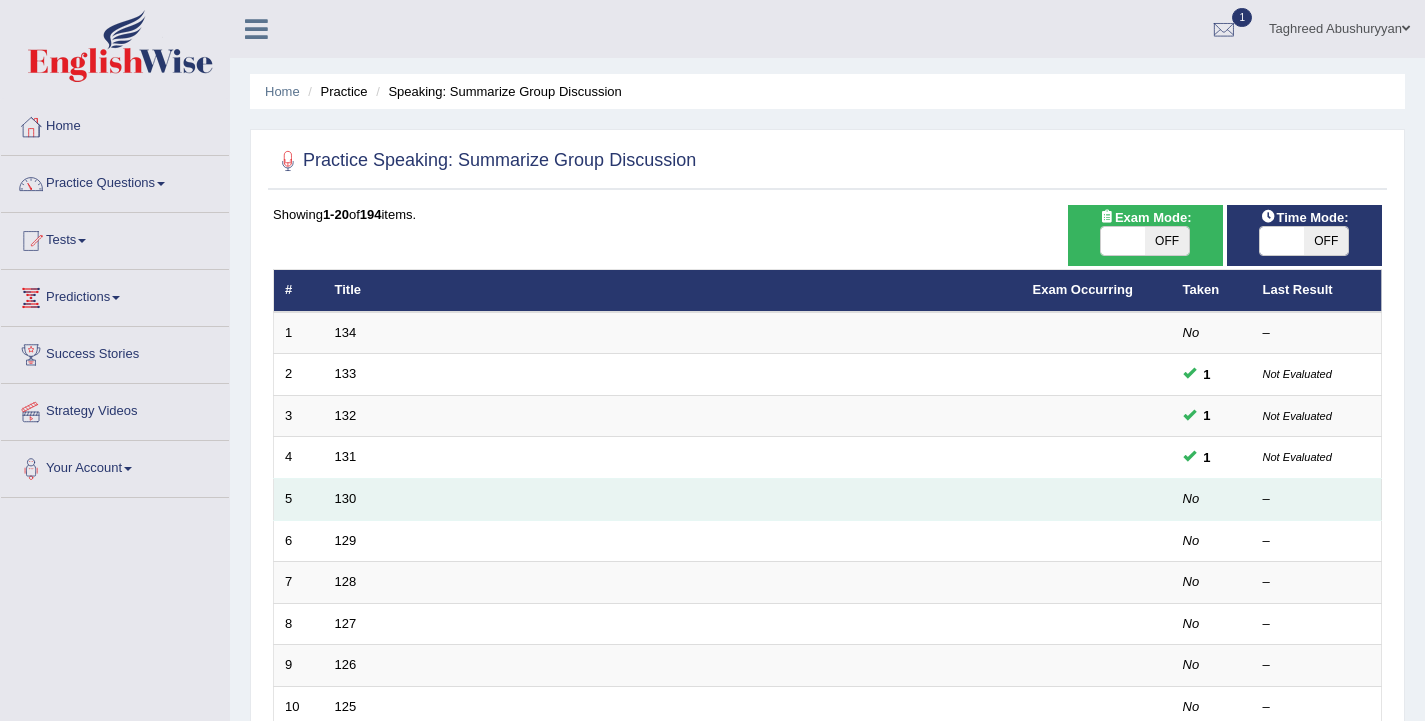 scroll, scrollTop: 0, scrollLeft: 0, axis: both 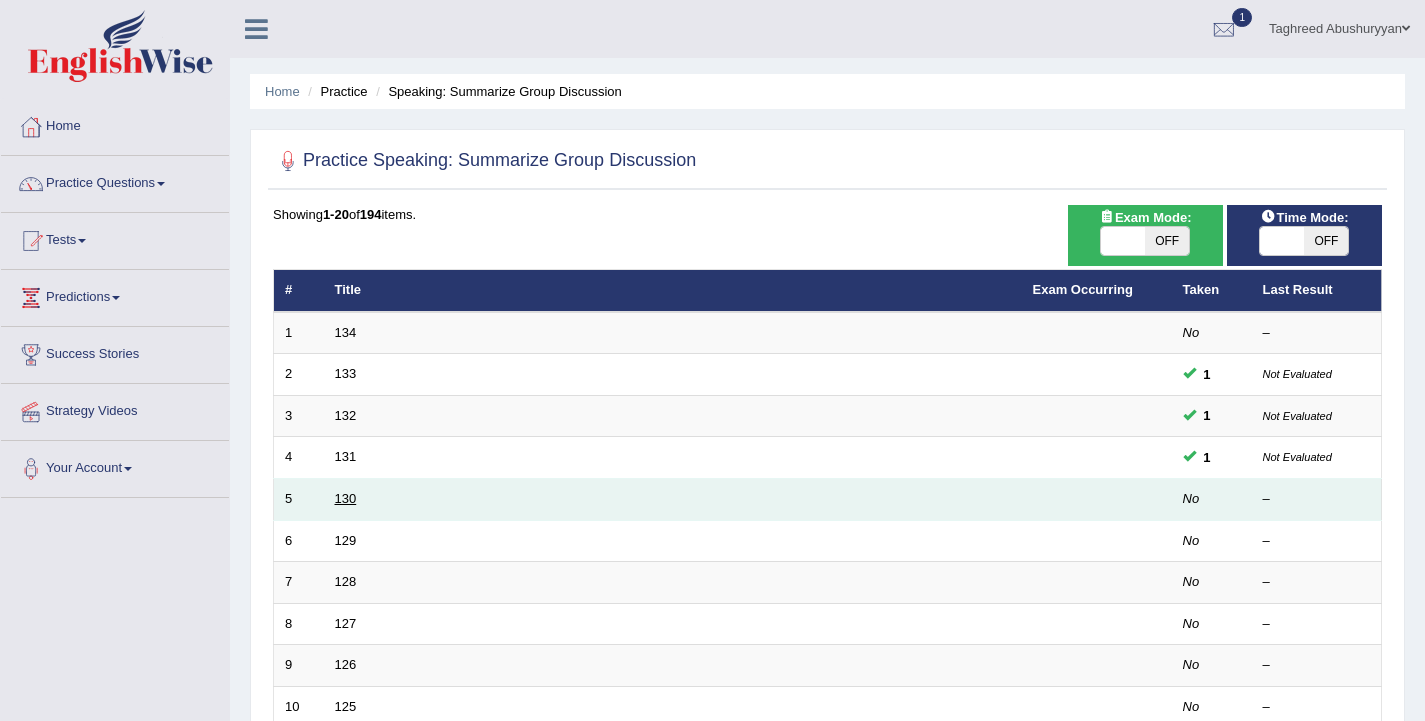 click on "130" at bounding box center [346, 498] 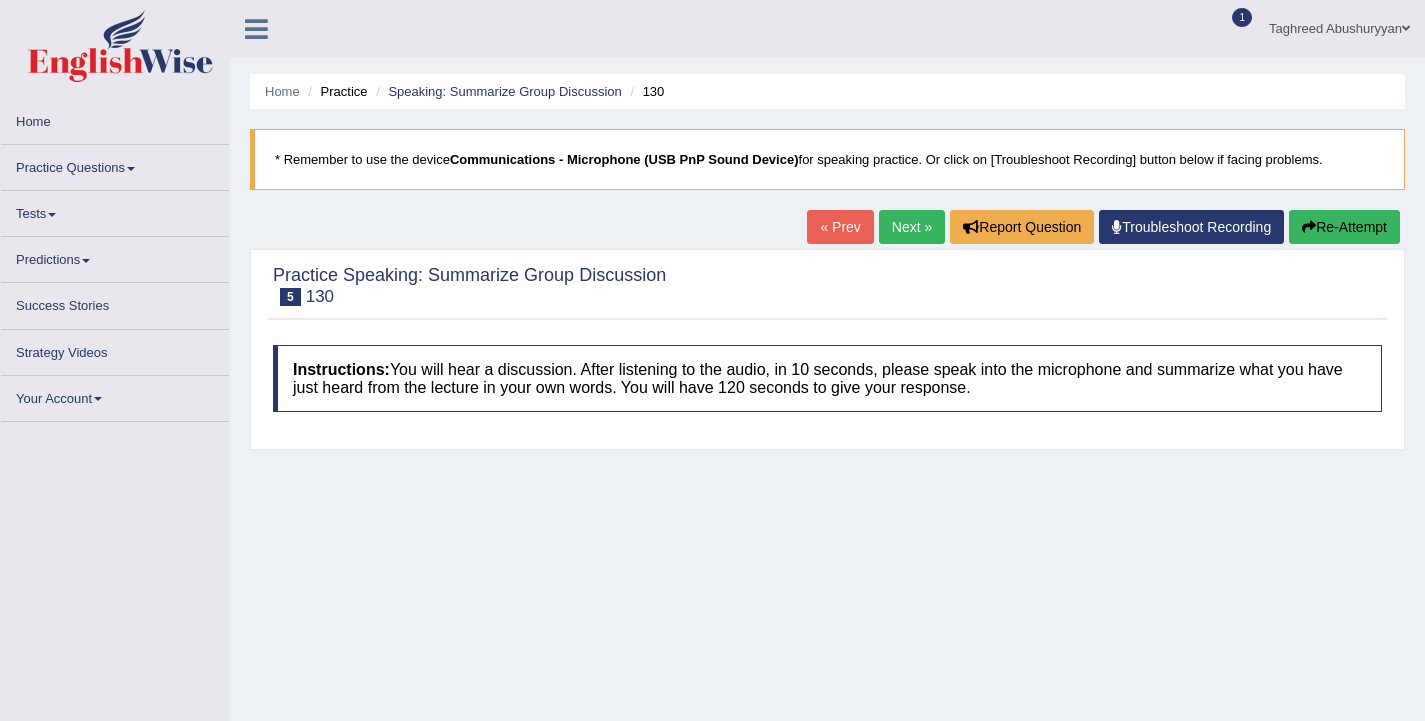 scroll, scrollTop: 0, scrollLeft: 0, axis: both 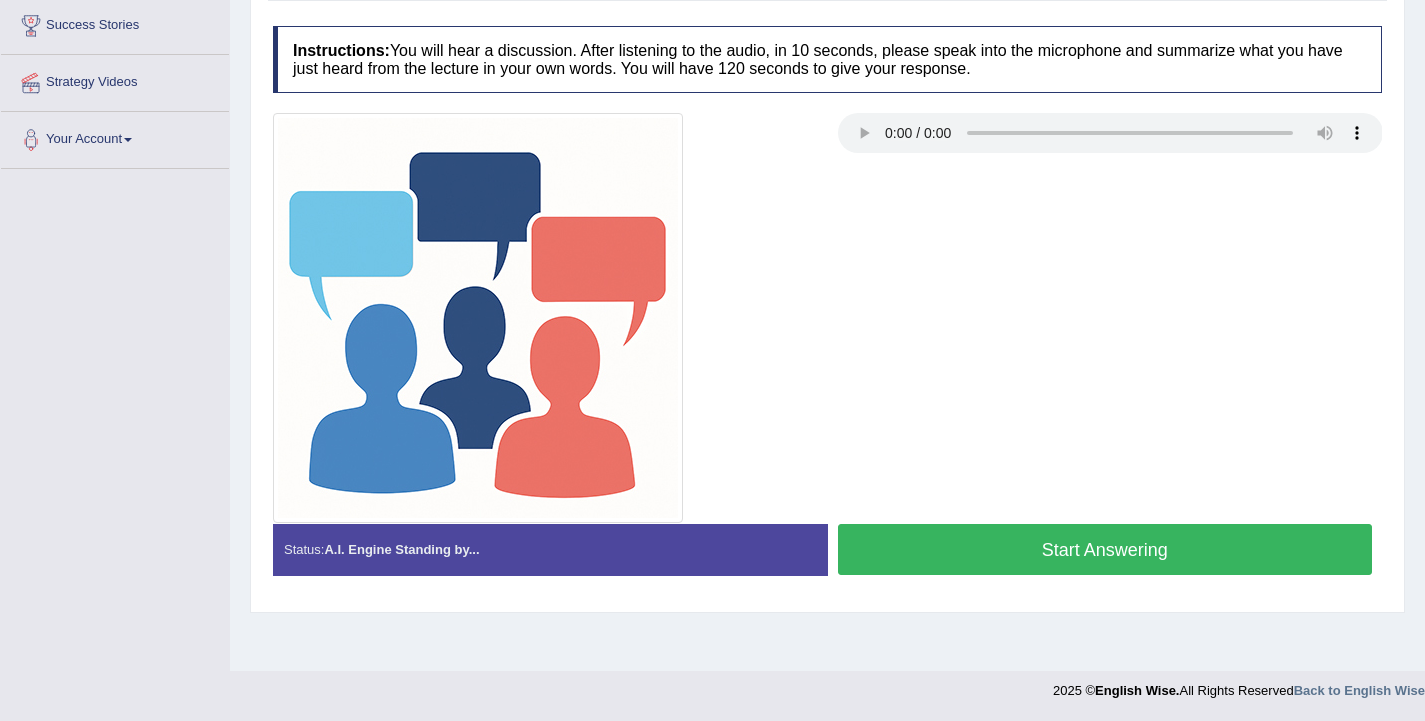 click on "Start Answering" at bounding box center (1105, 549) 